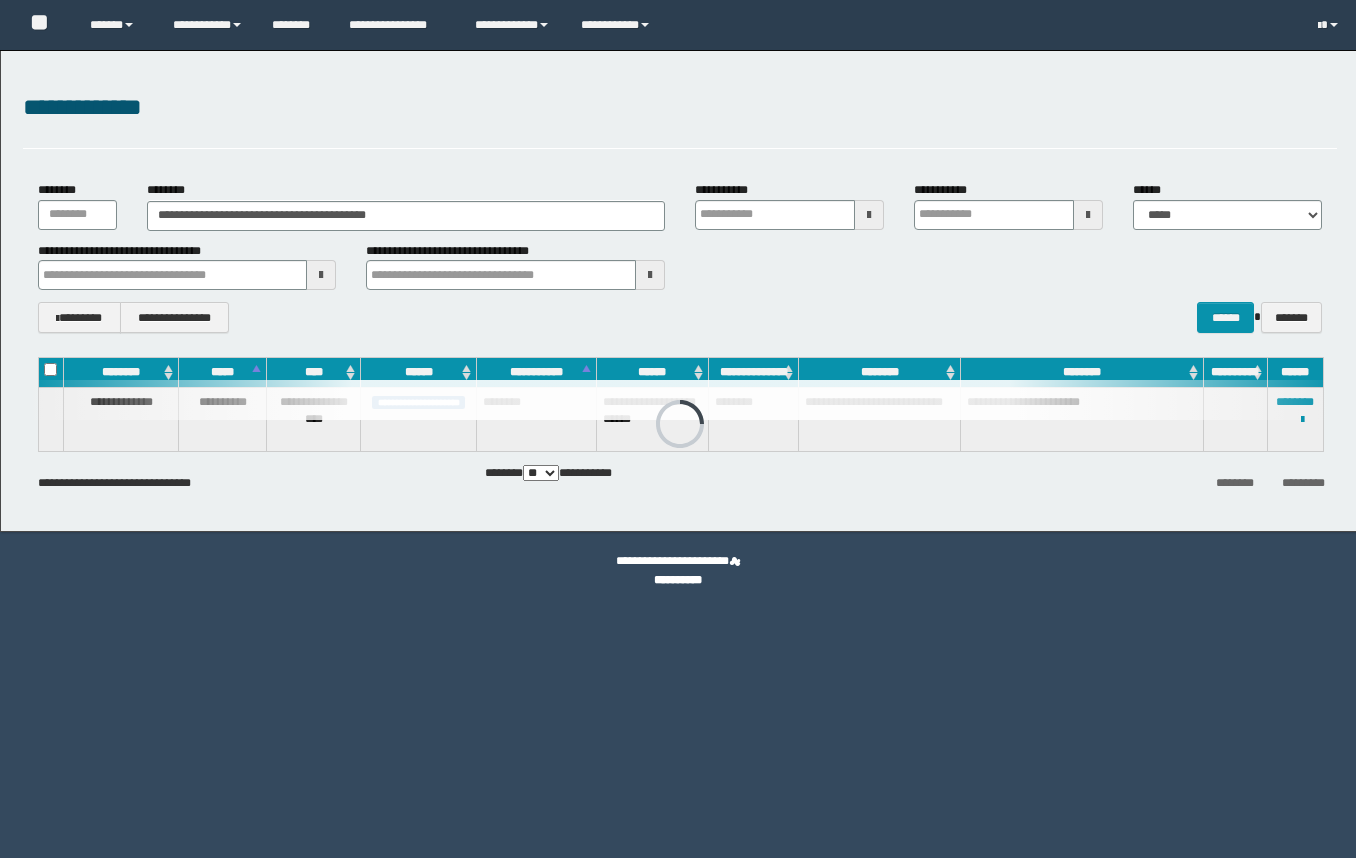 scroll, scrollTop: 0, scrollLeft: 0, axis: both 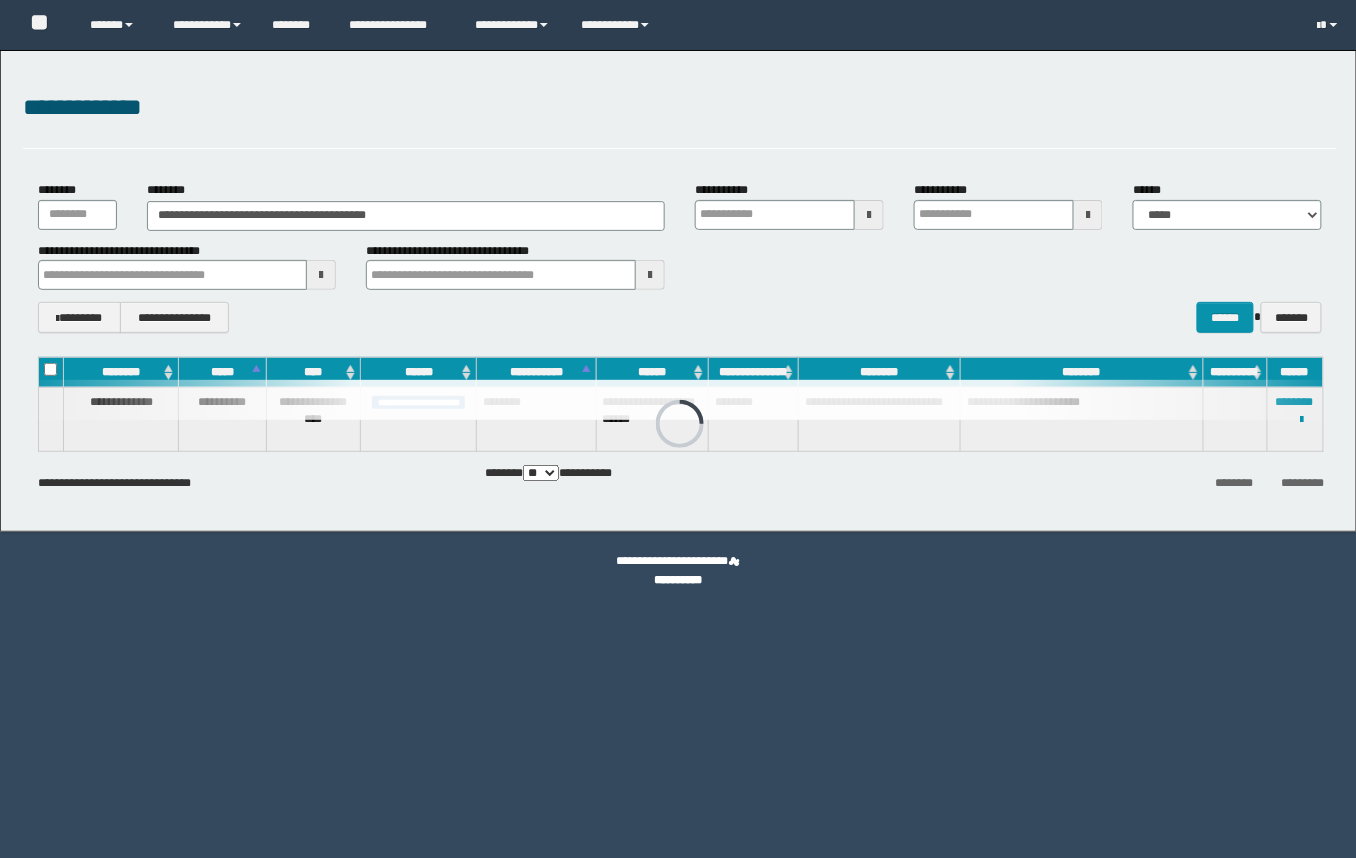 click on "**********" at bounding box center [406, 216] 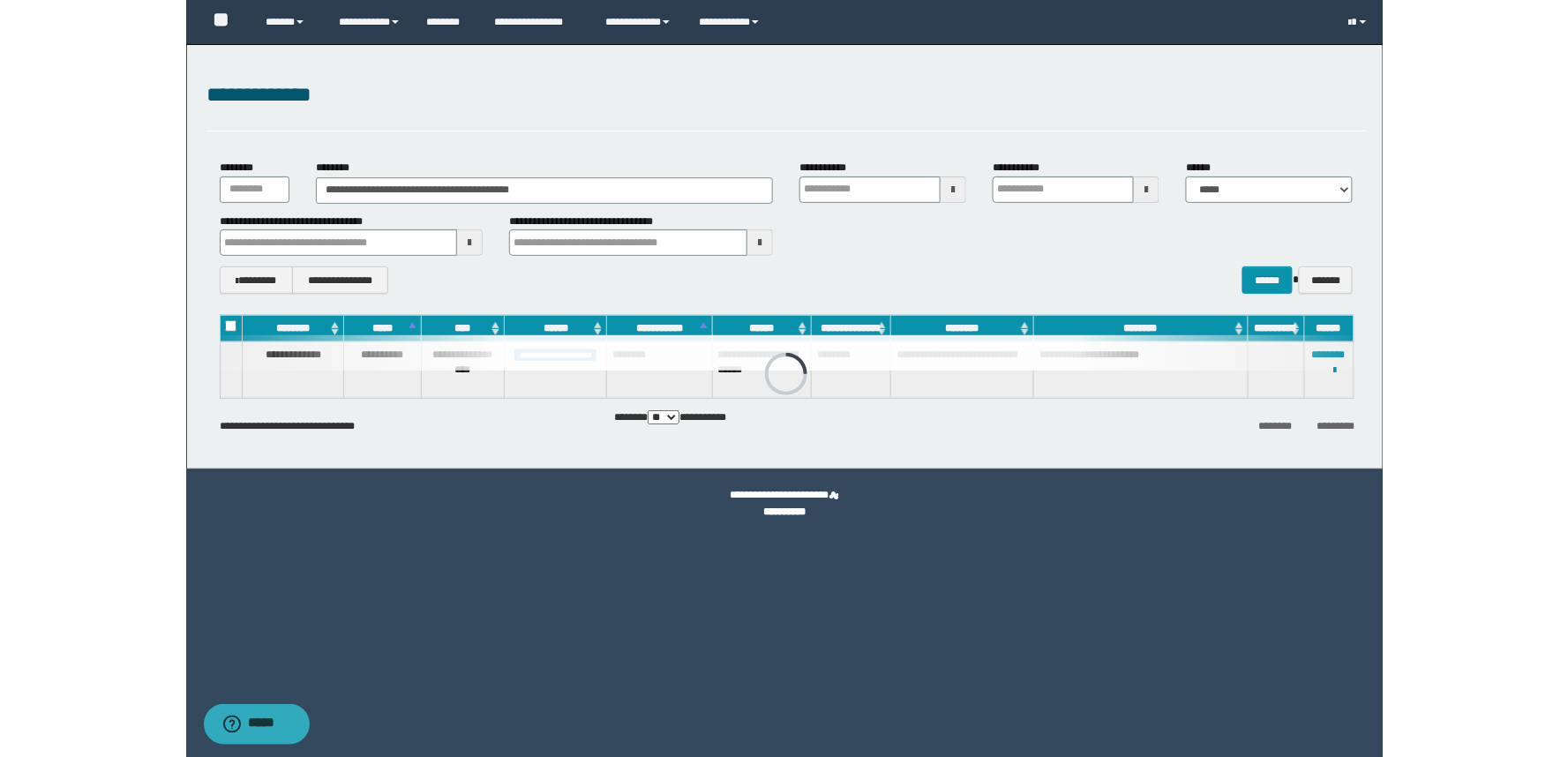 scroll, scrollTop: 0, scrollLeft: 0, axis: both 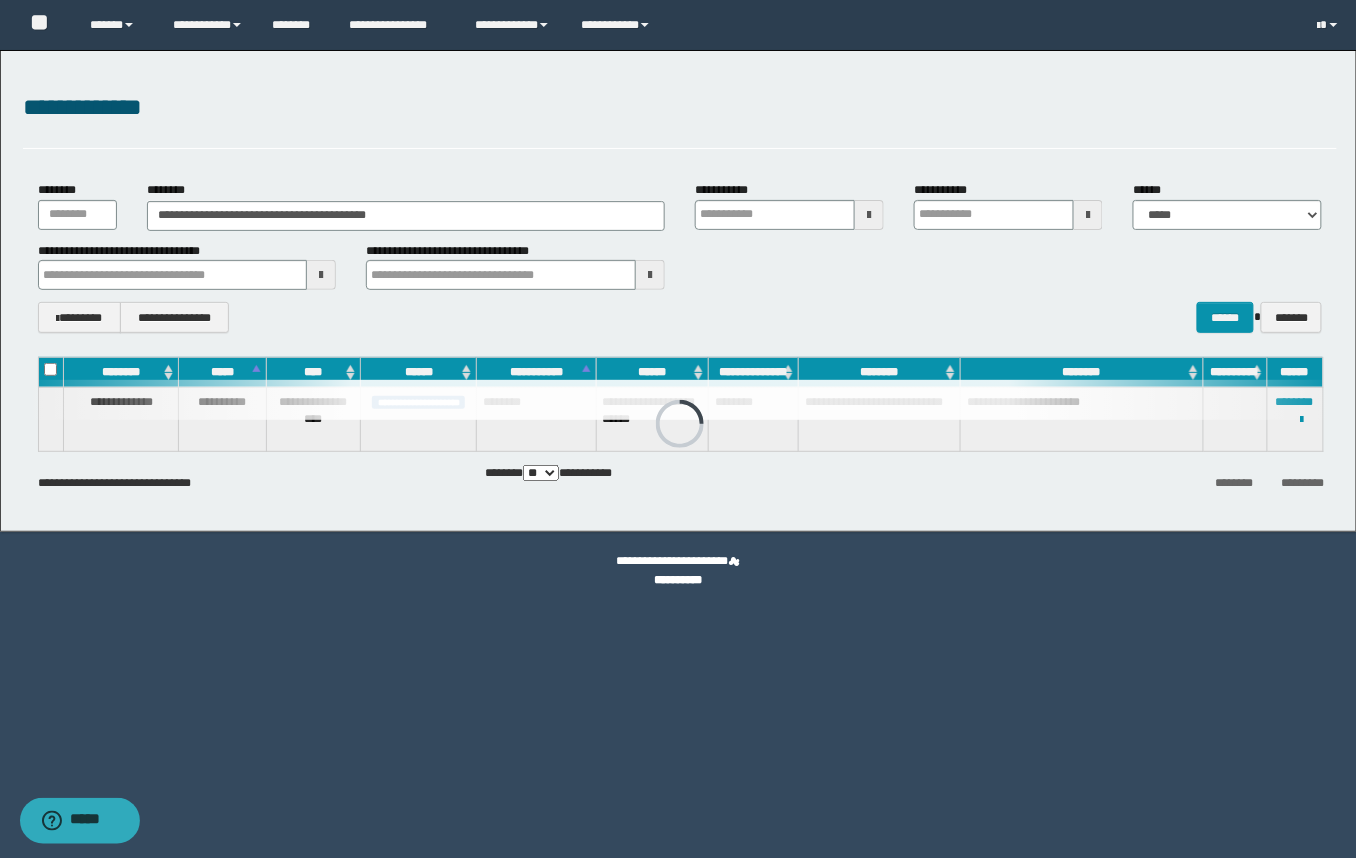 click on "**********" at bounding box center (406, 216) 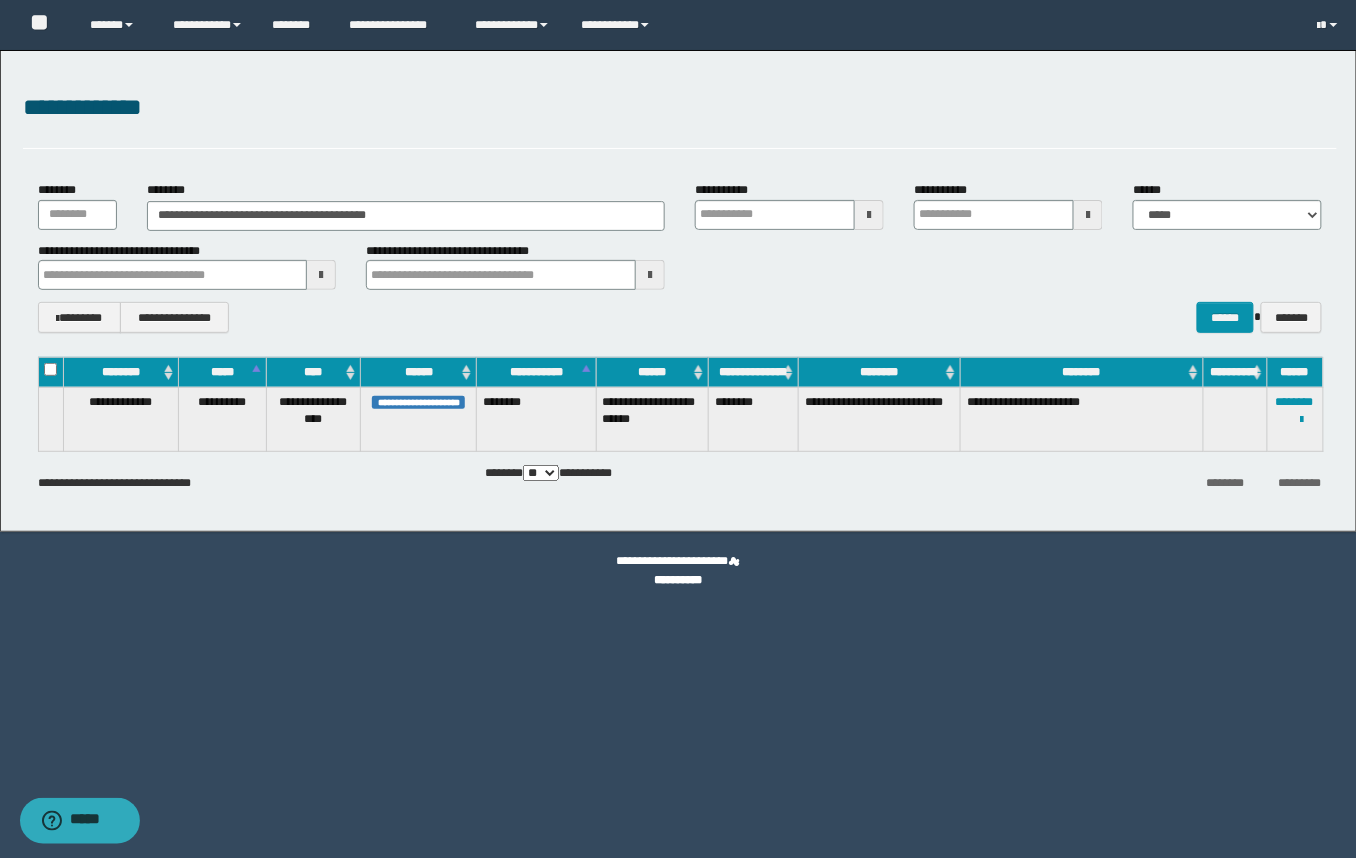 click on "**********" at bounding box center [406, 216] 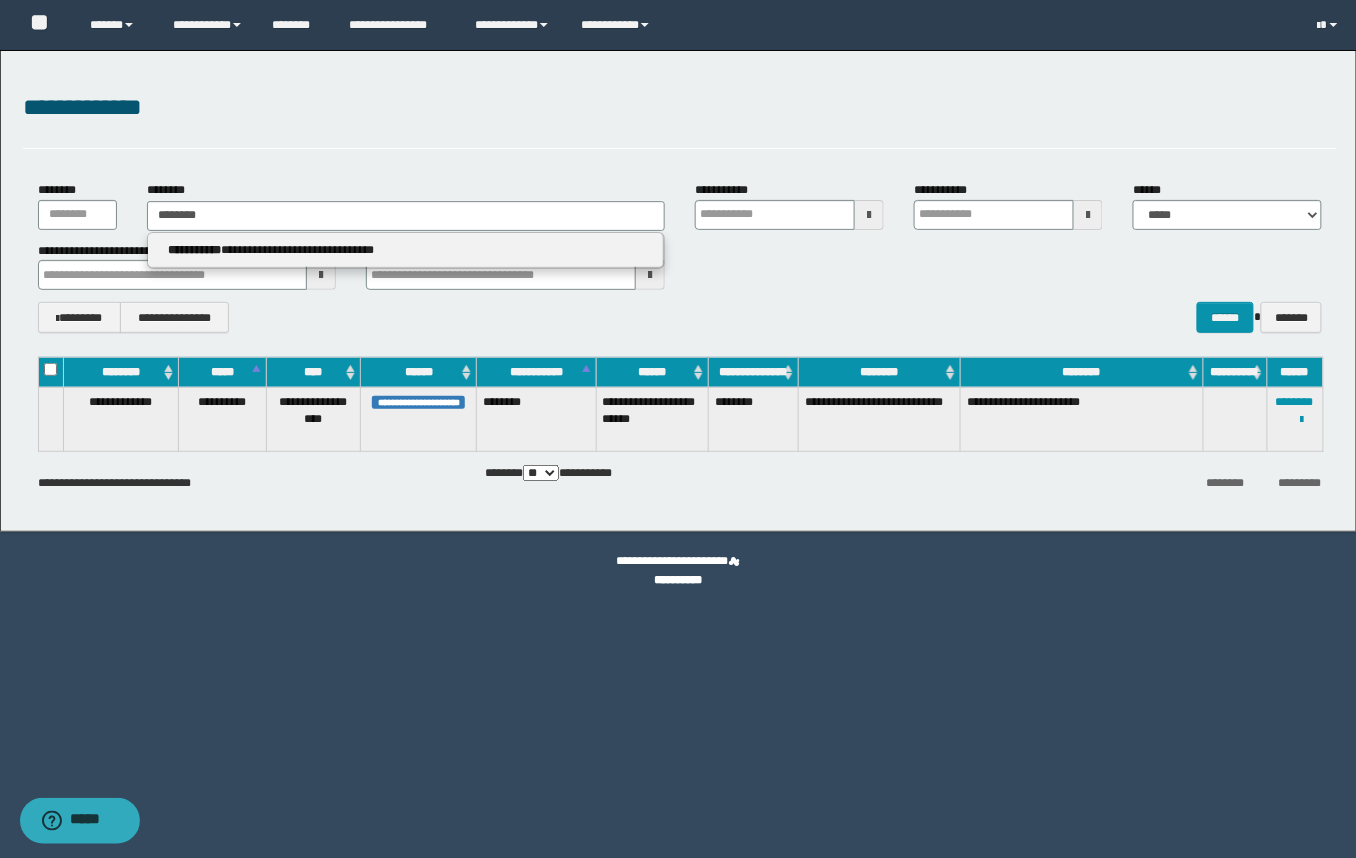 type on "********" 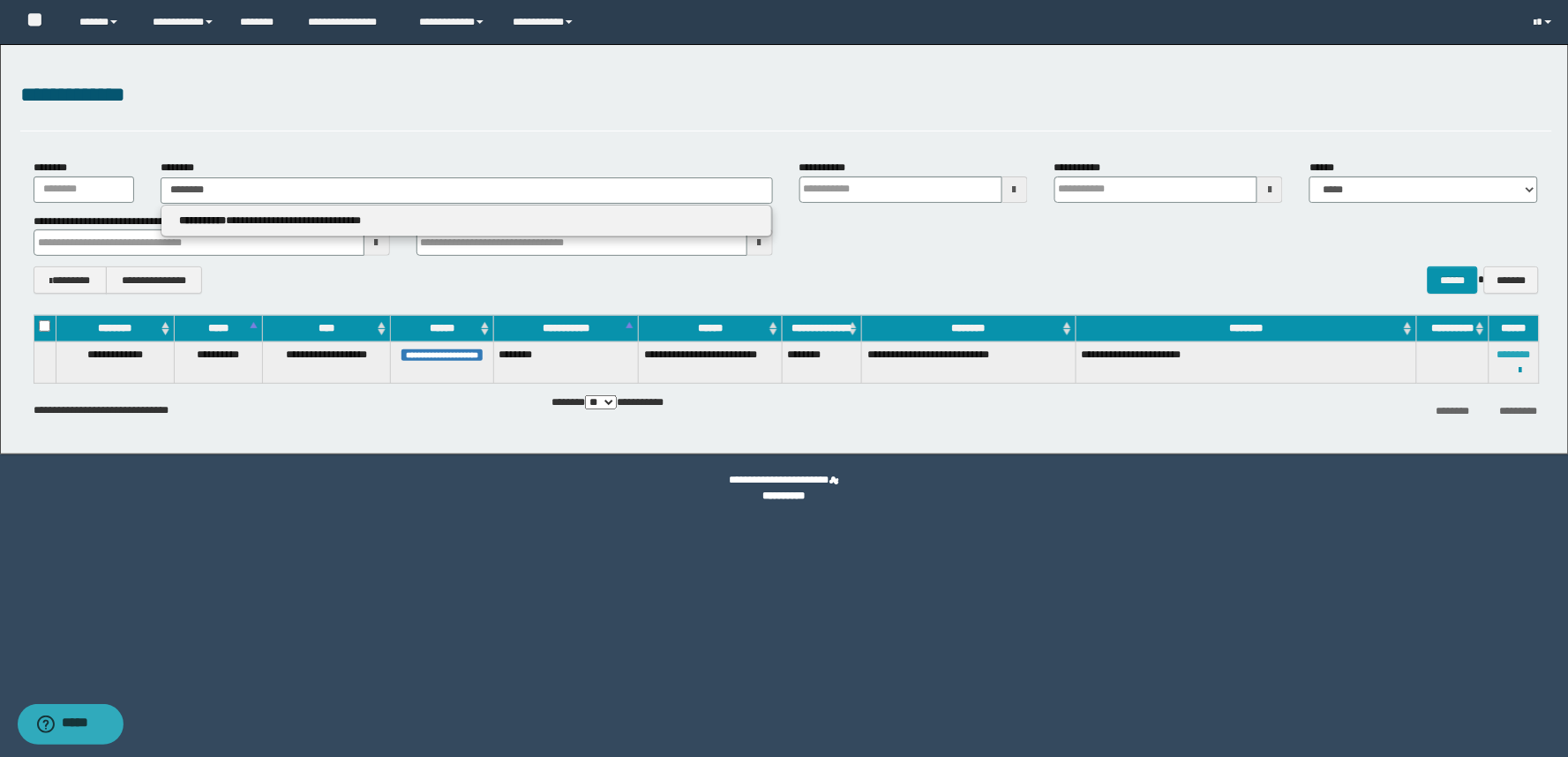 type on "********" 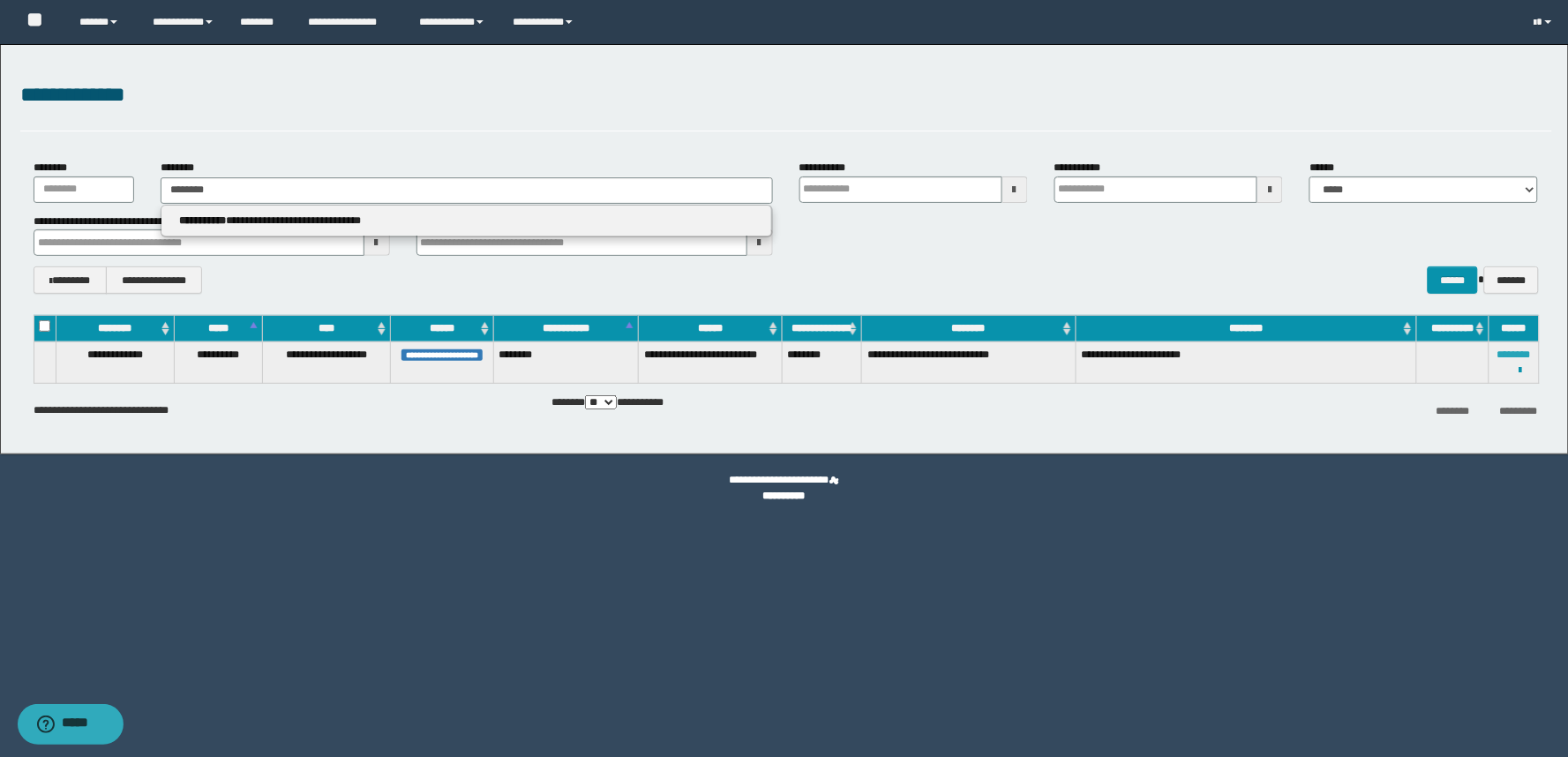 click on "********" at bounding box center (1514, 355) 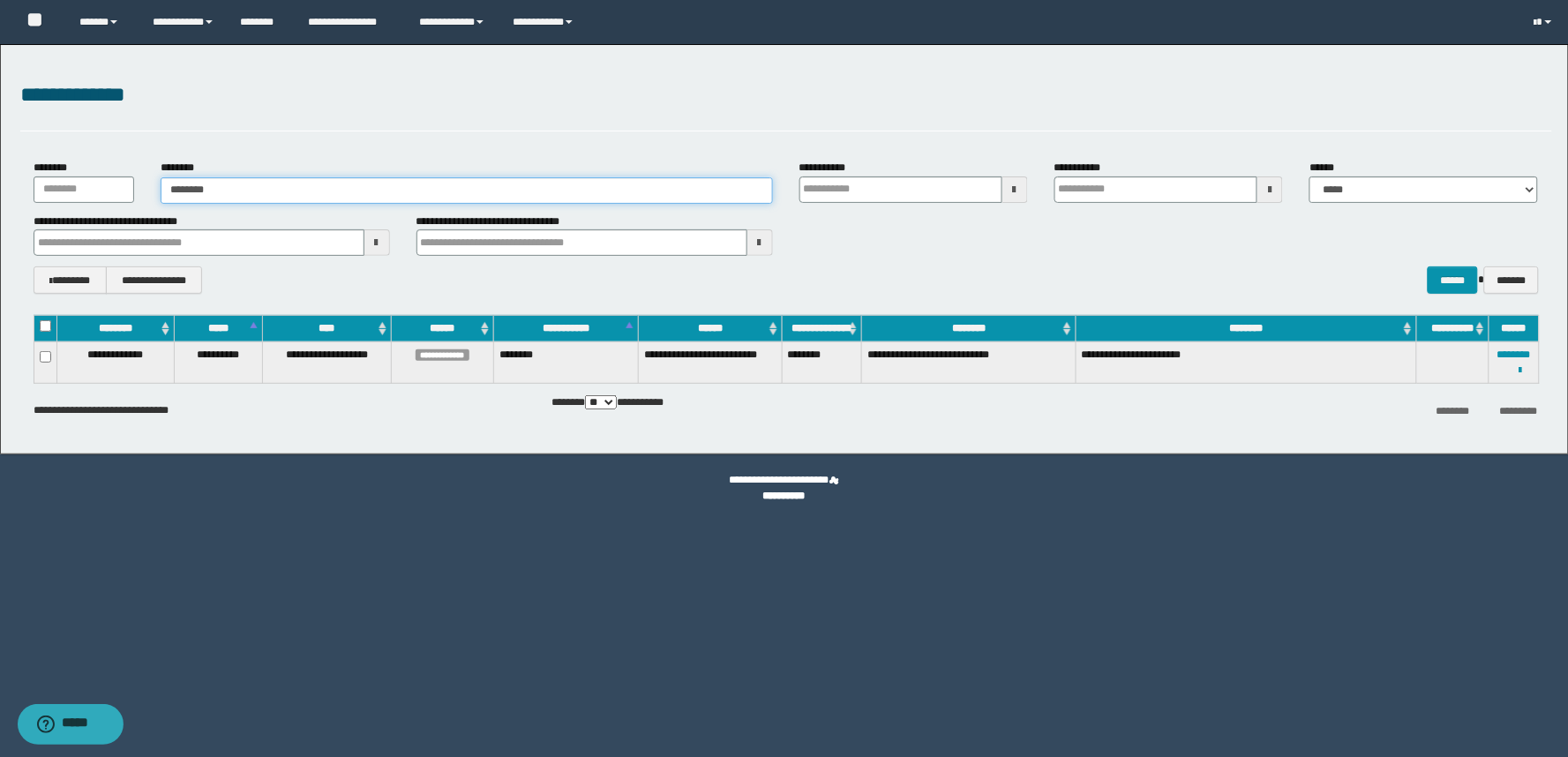 type on "********" 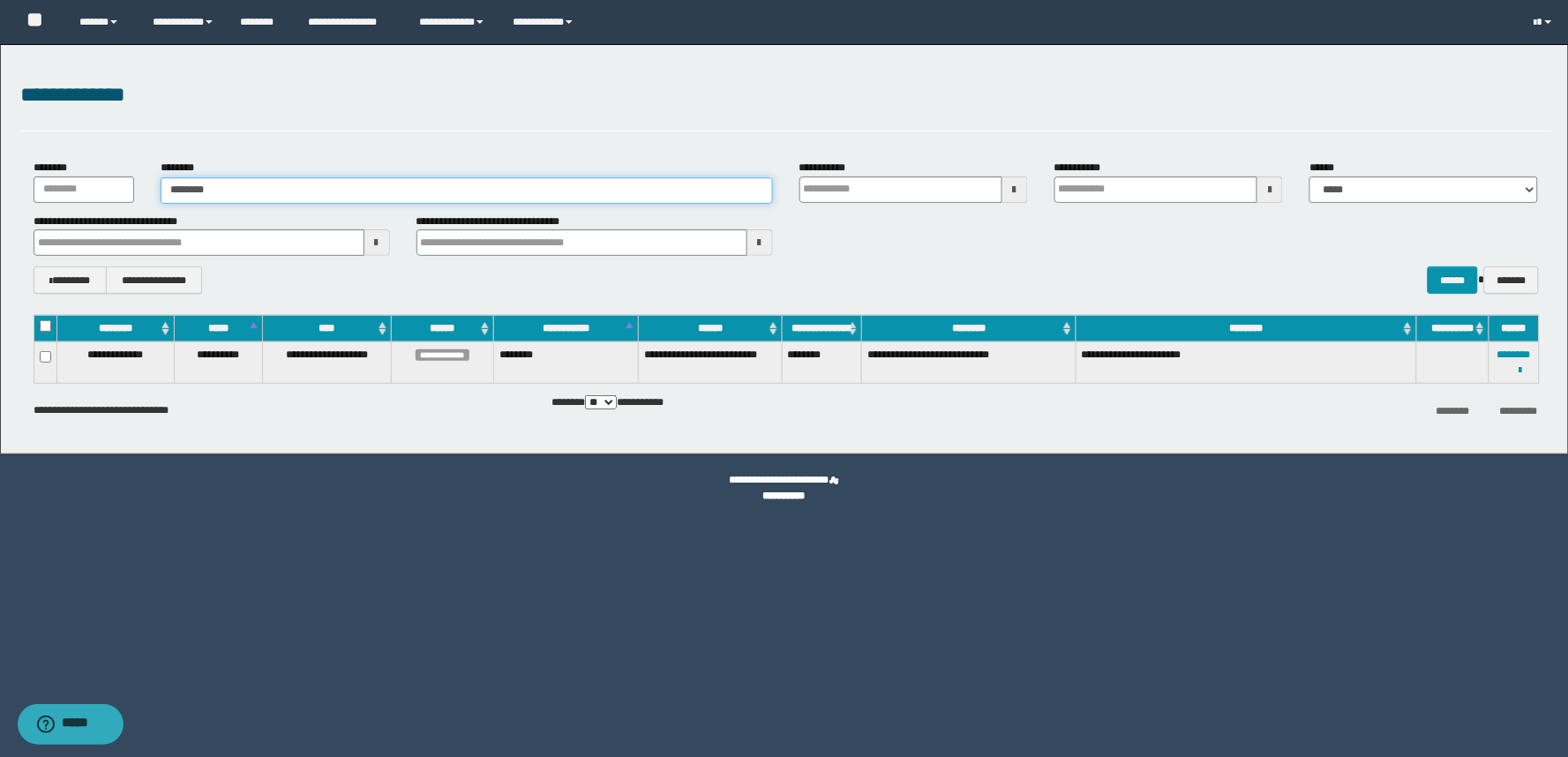 click on "********" at bounding box center [466, 191] 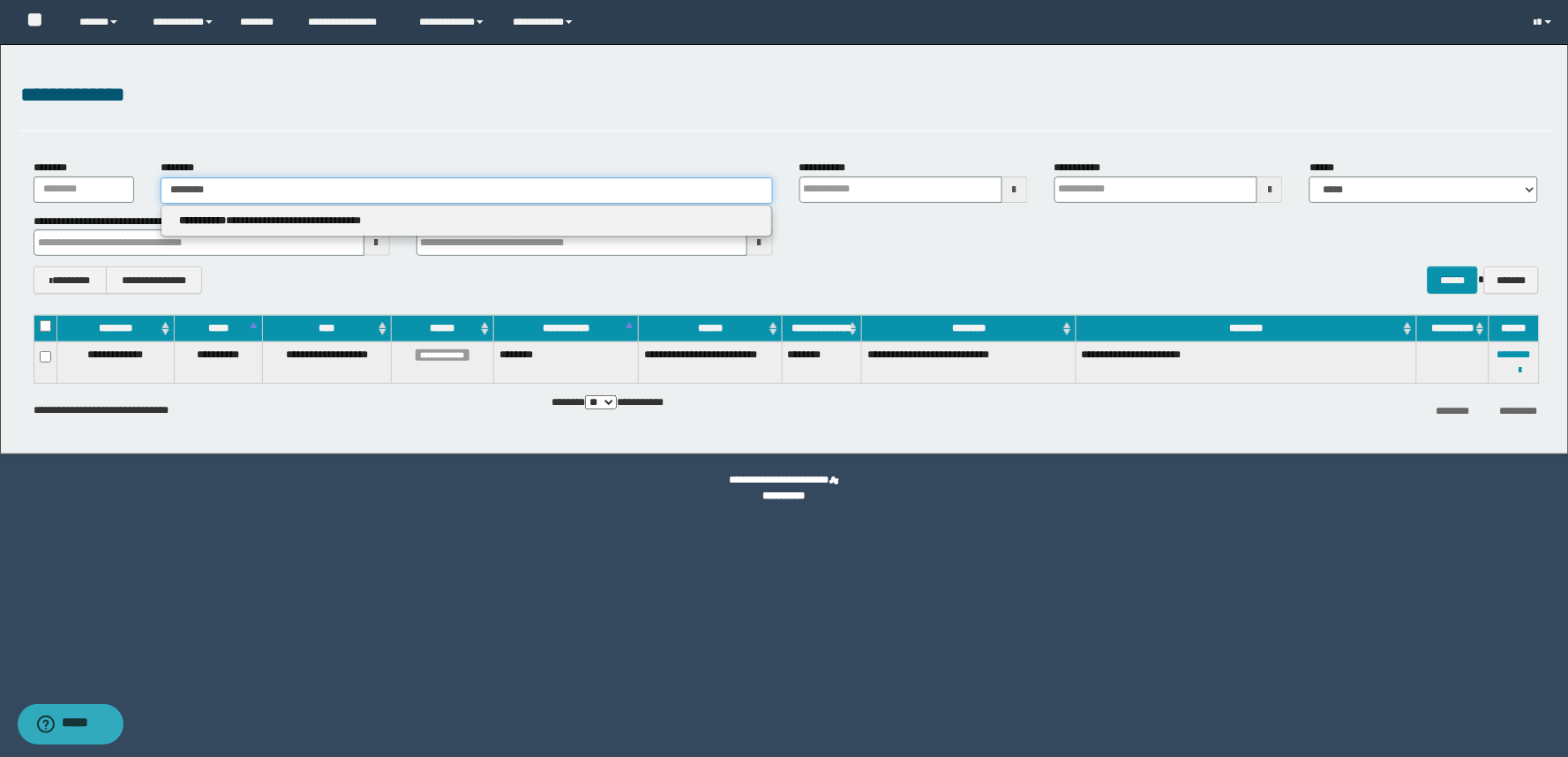 click on "********" at bounding box center [466, 191] 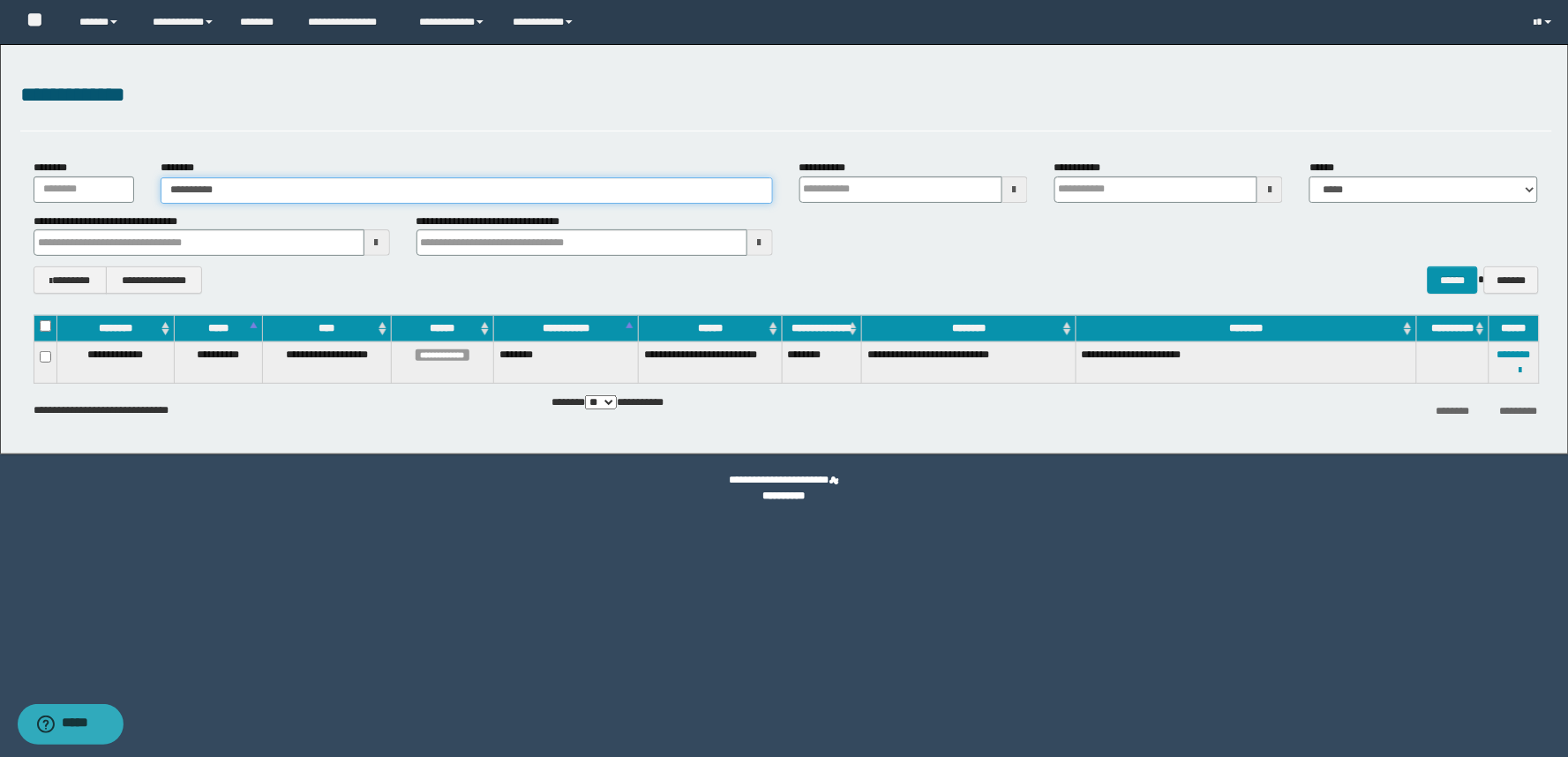 click on "**********" at bounding box center [466, 191] 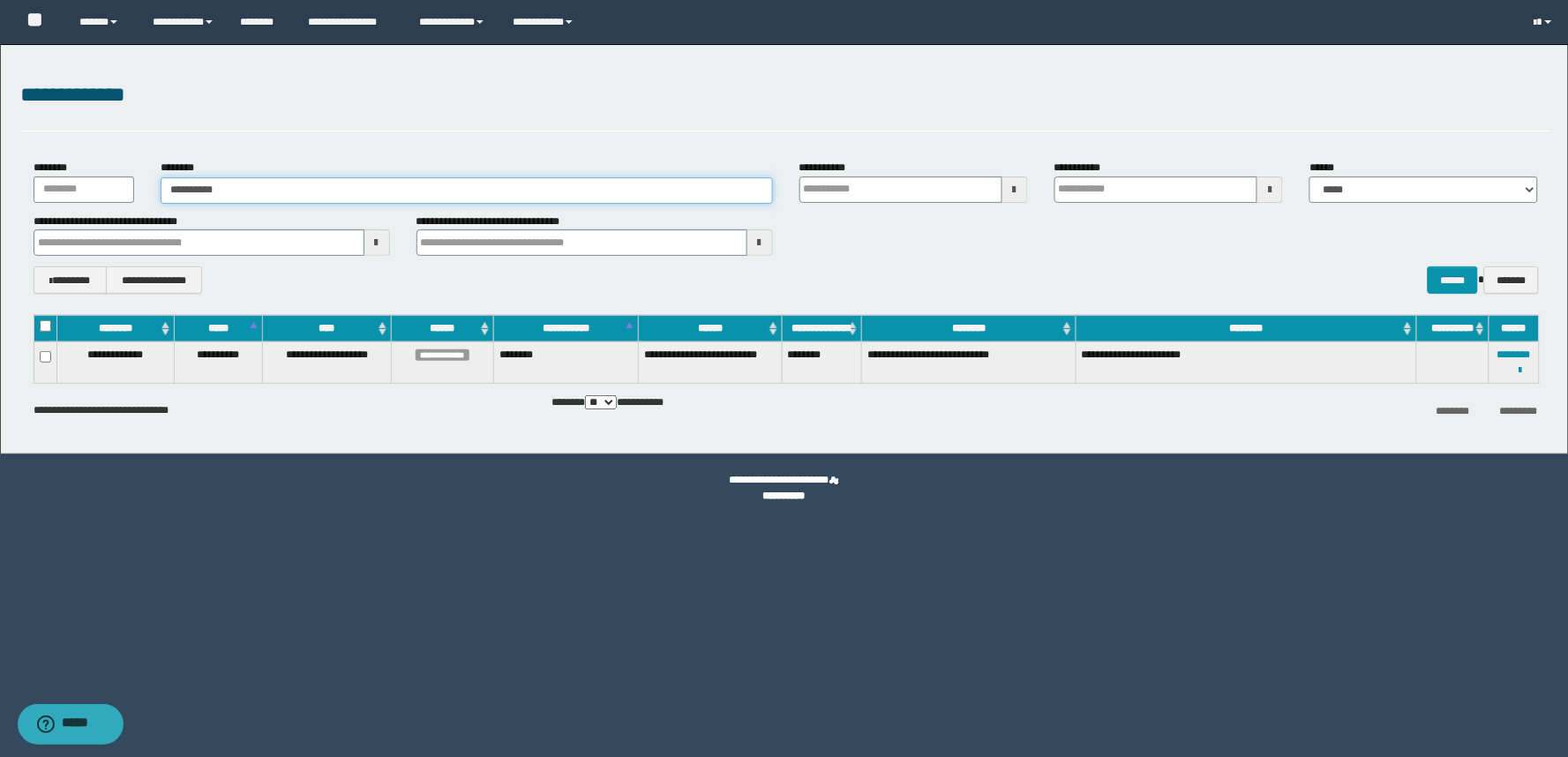 click on "**********" at bounding box center (466, 191) 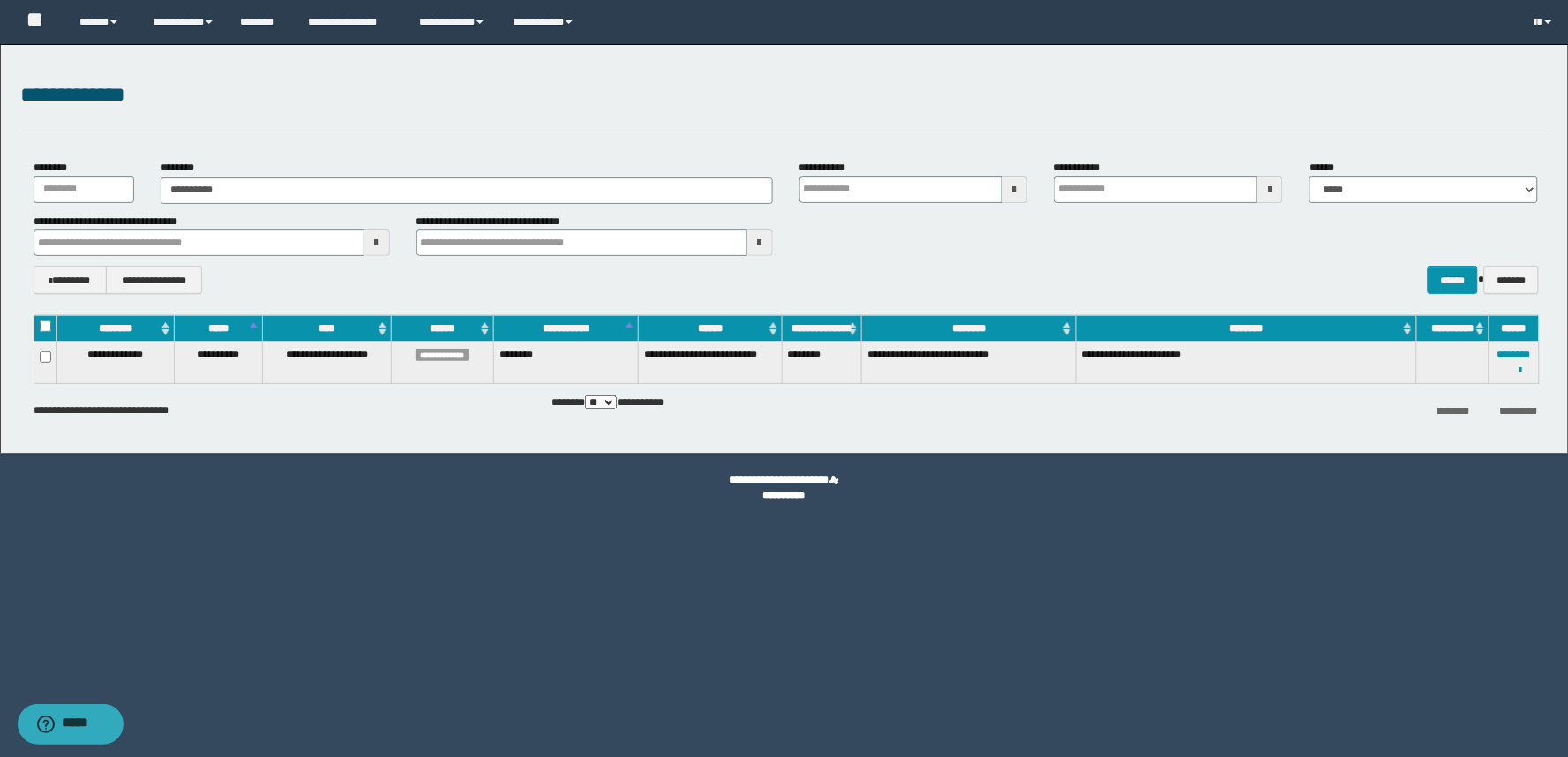 click on "**********" at bounding box center [786, 105] 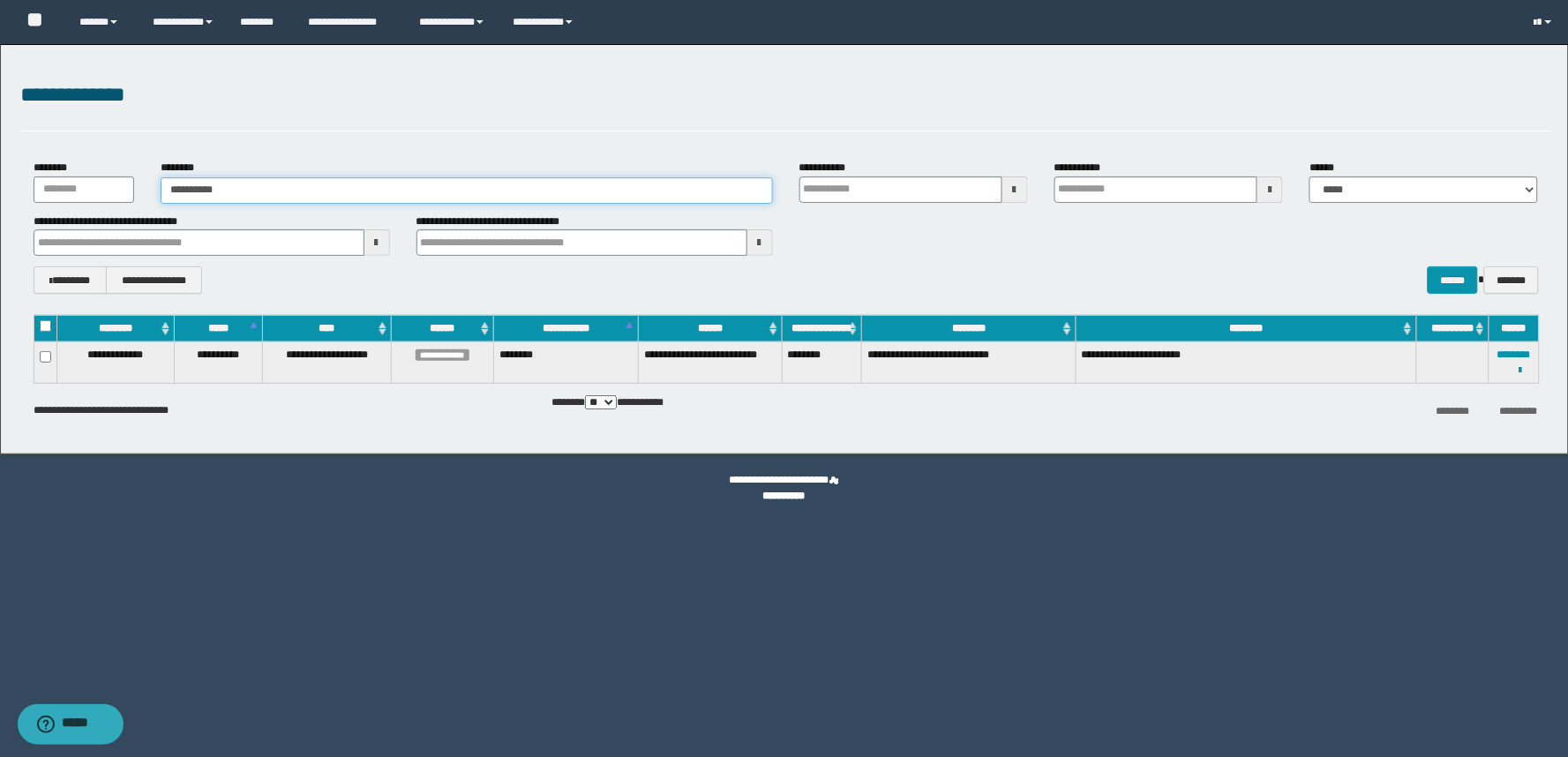 click on "**********" at bounding box center (466, 191) 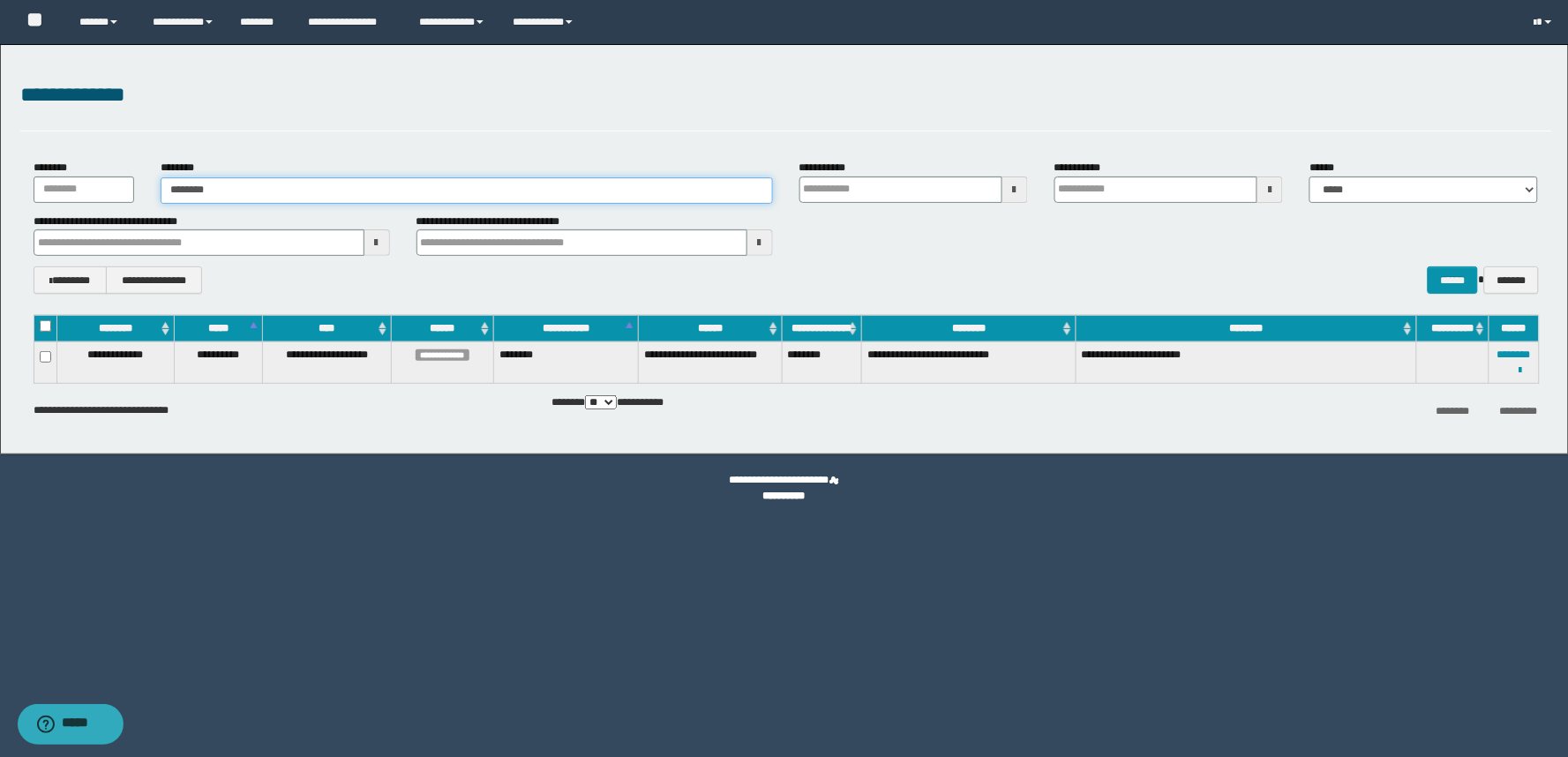 type on "********" 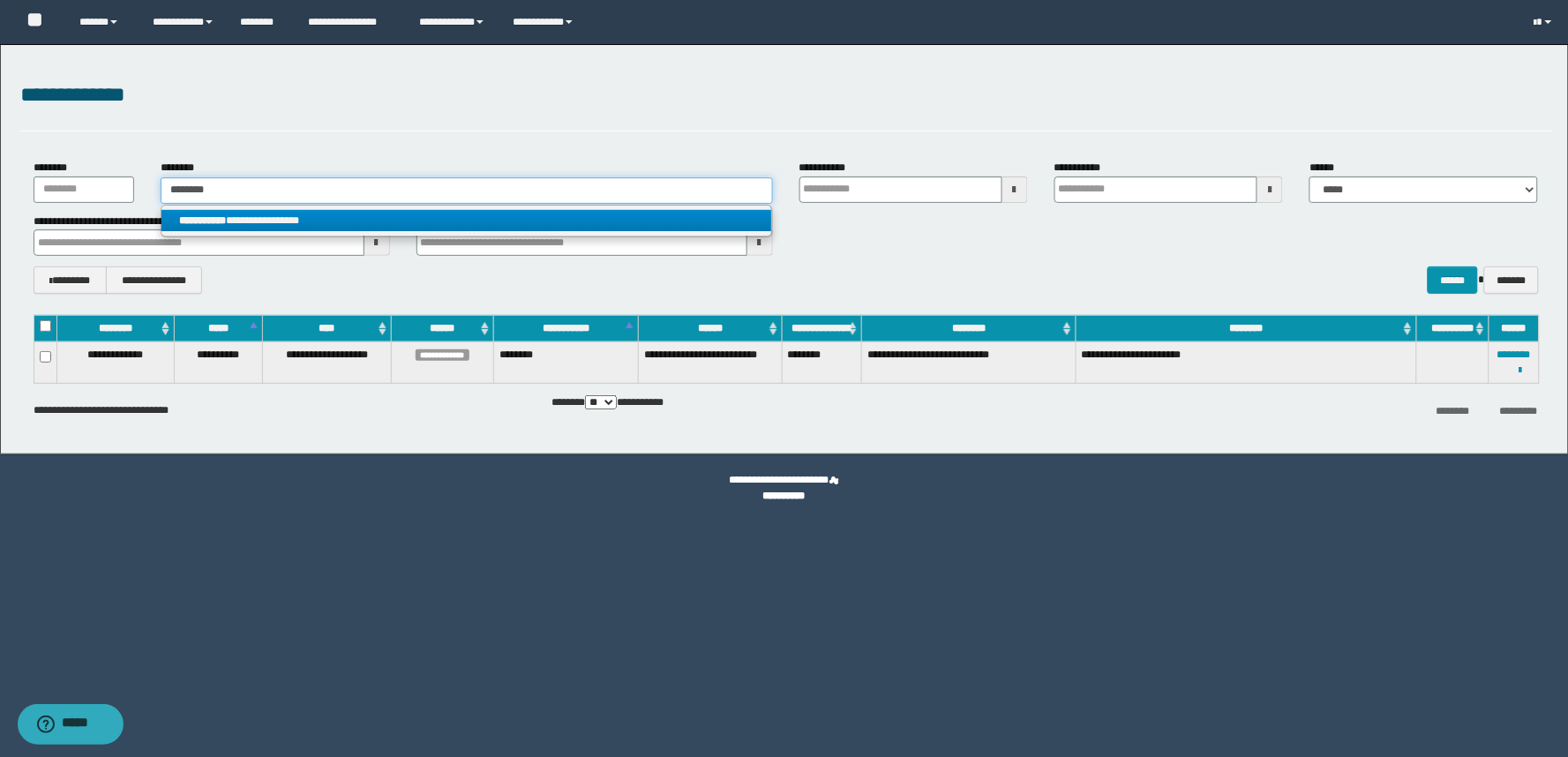 type on "********" 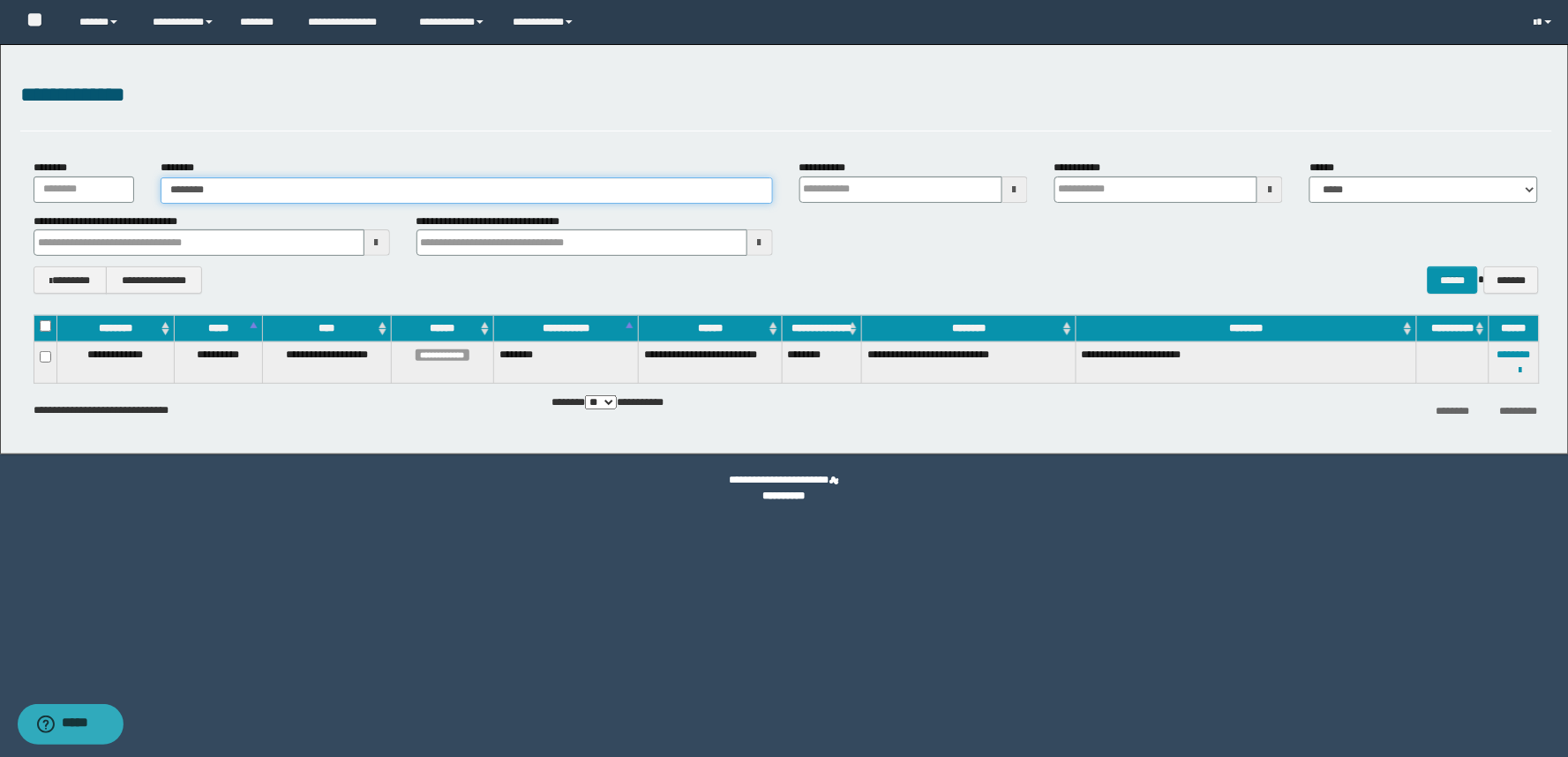 type on "********" 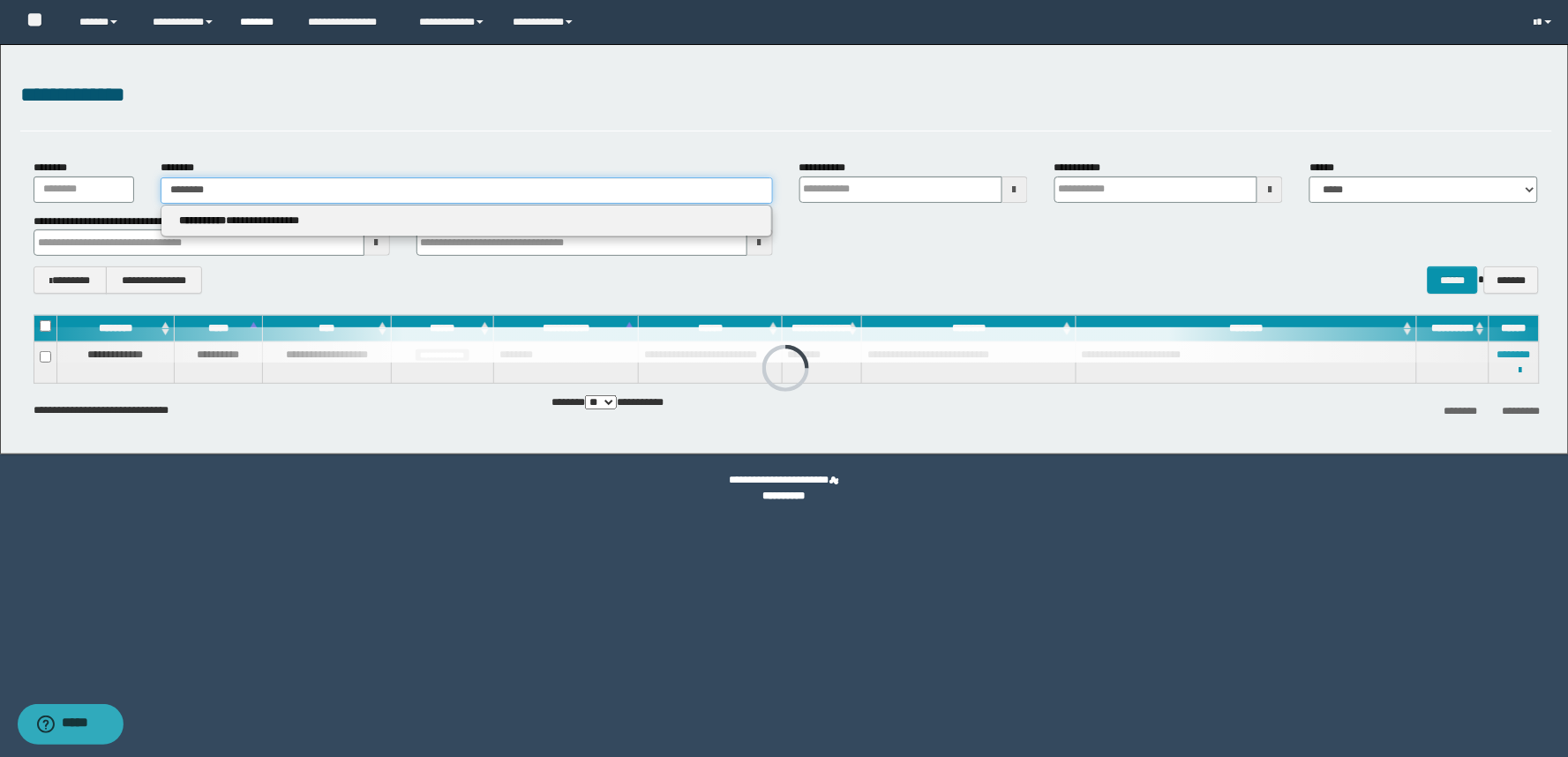 type on "********" 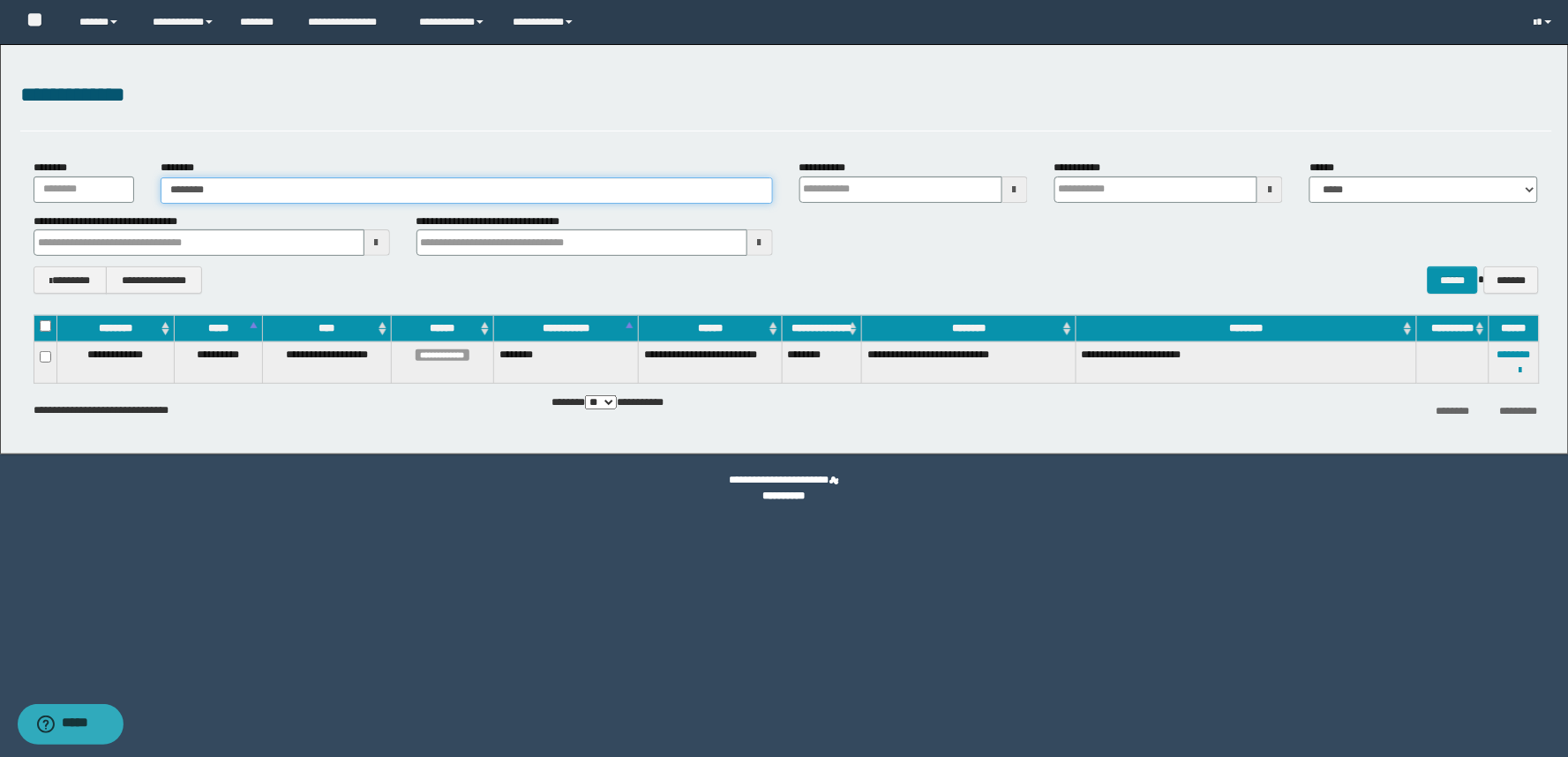 type on "********" 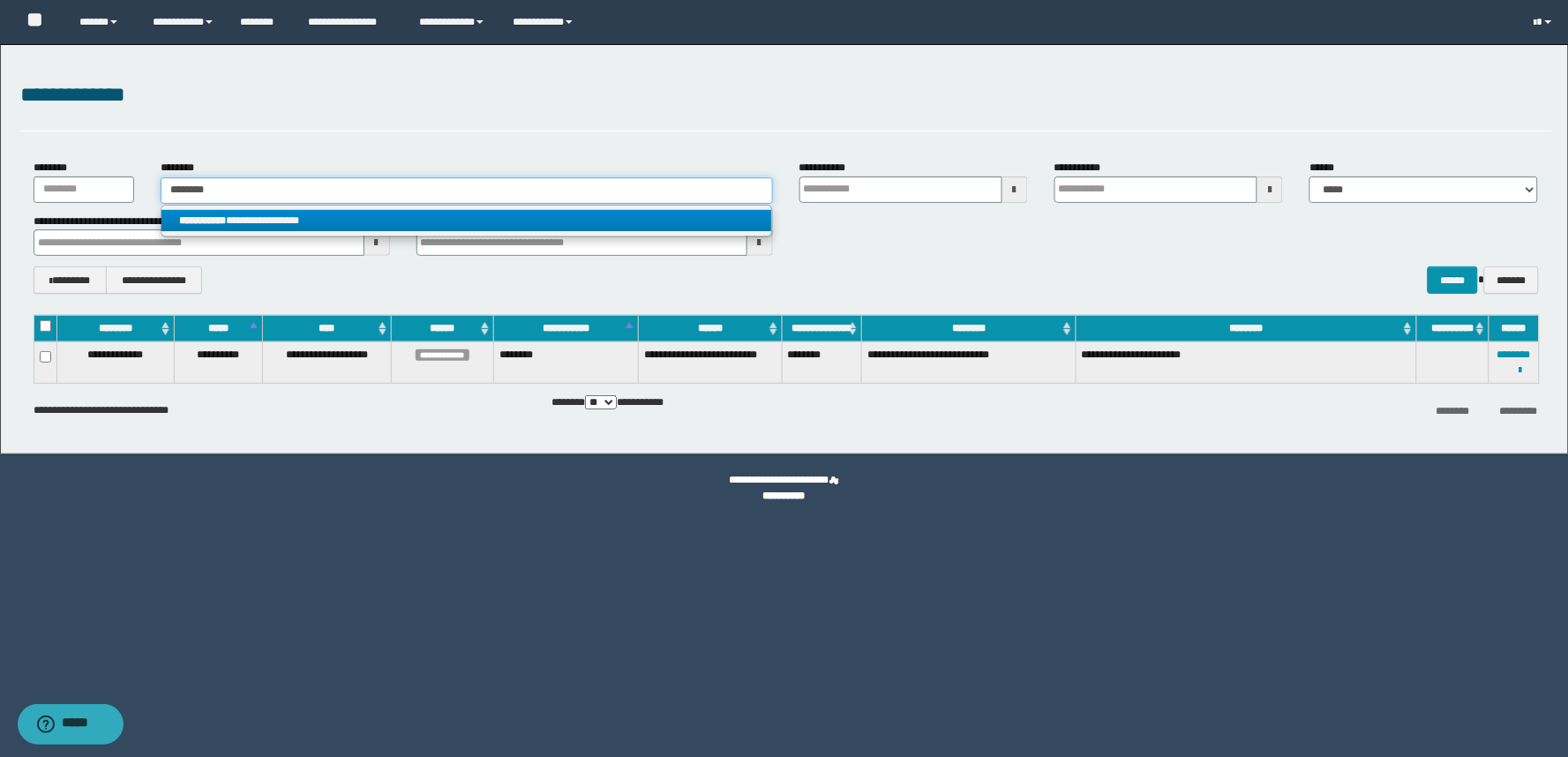 click on "********" at bounding box center (466, 191) 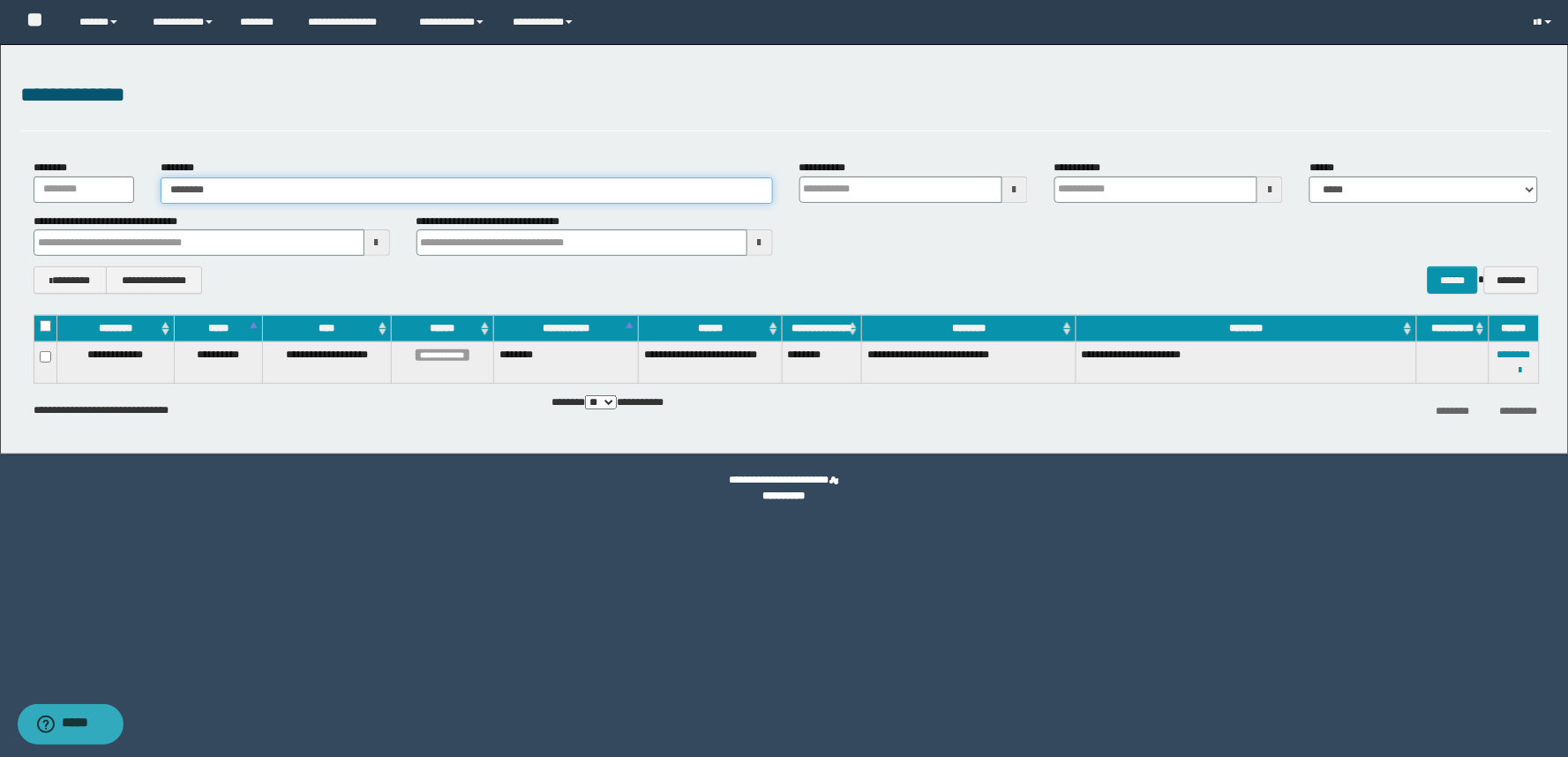 type on "********" 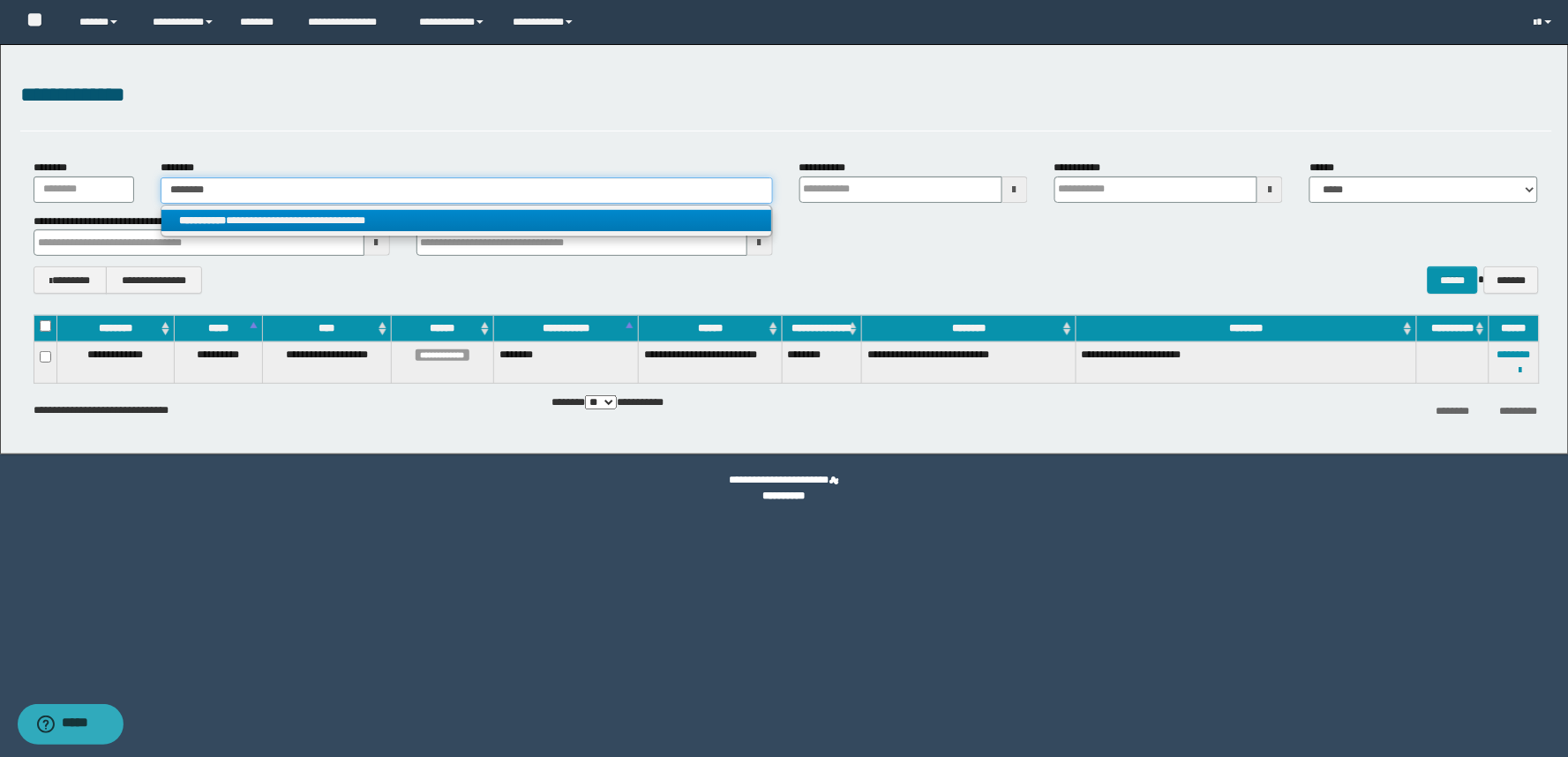 type on "********" 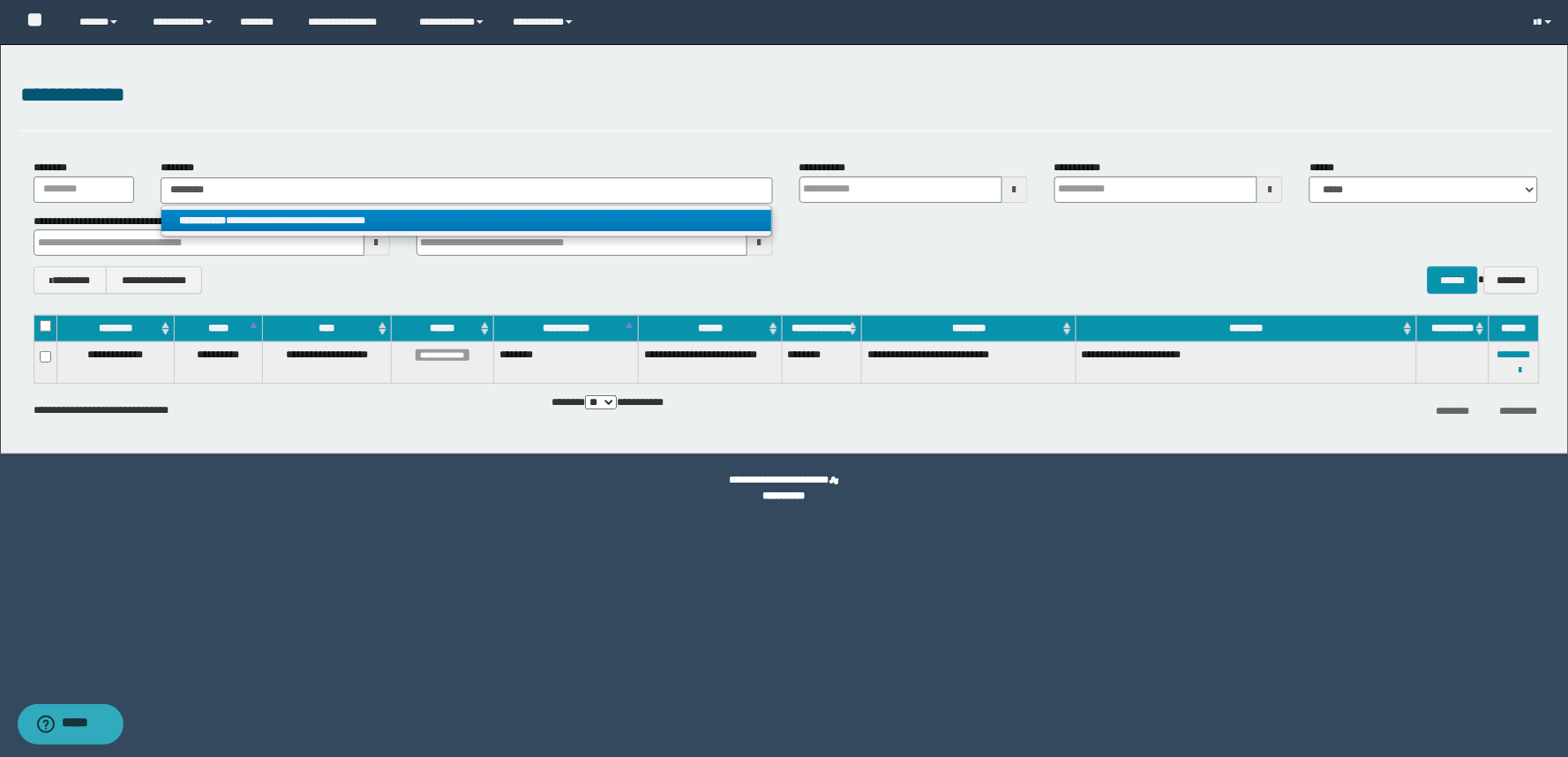 click on "**********" at bounding box center [466, 221] 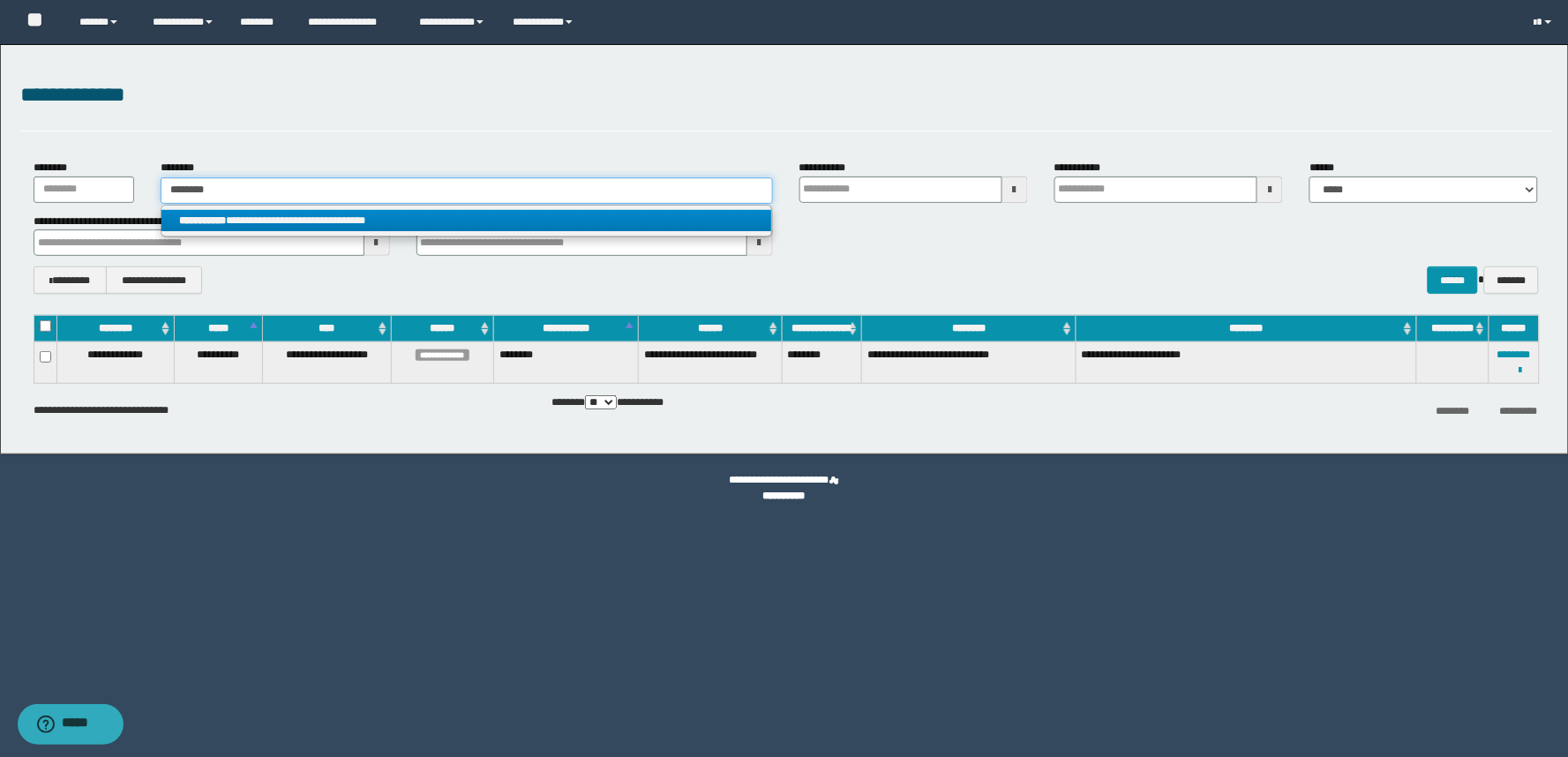 type 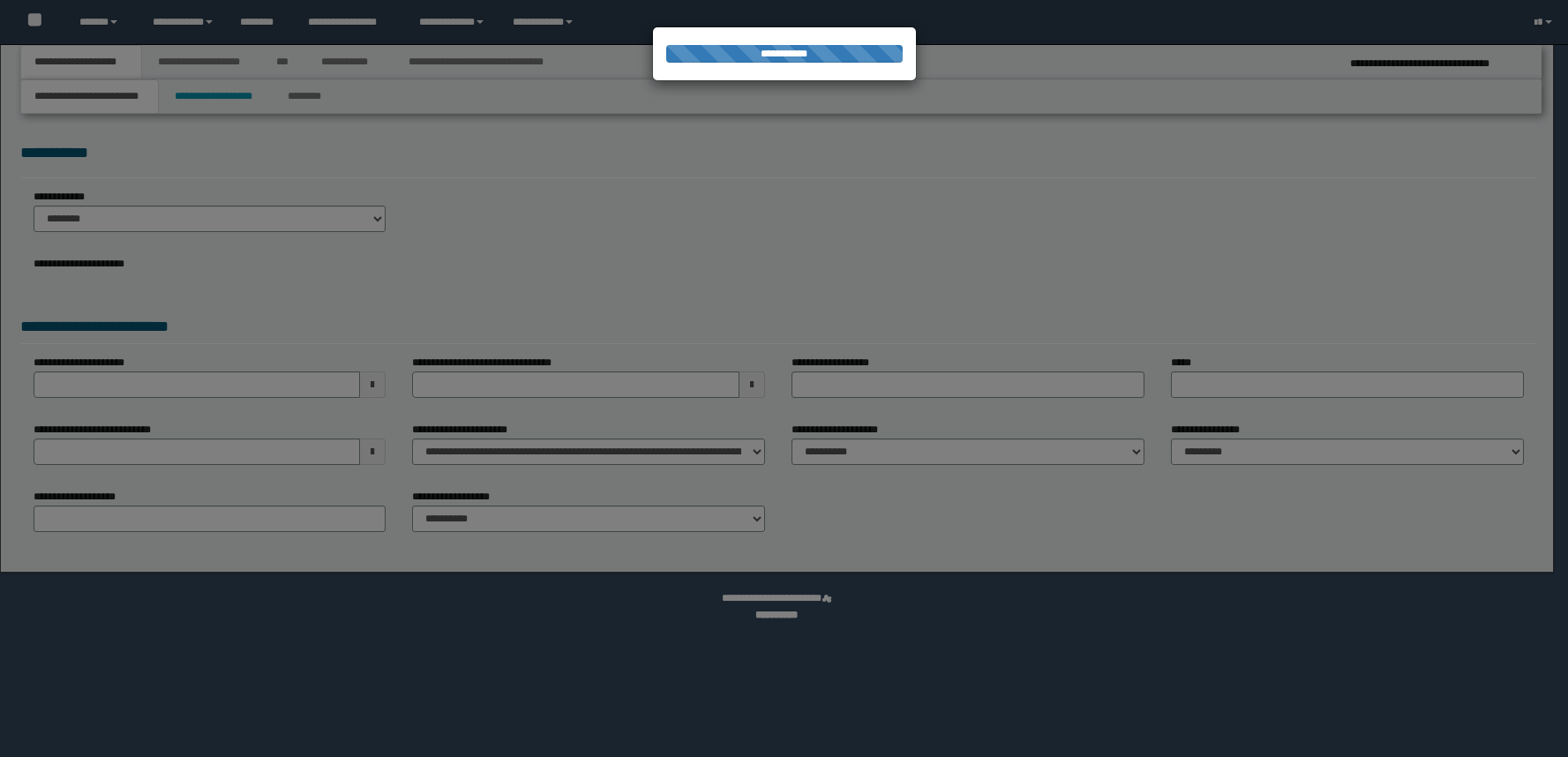 select on "*" 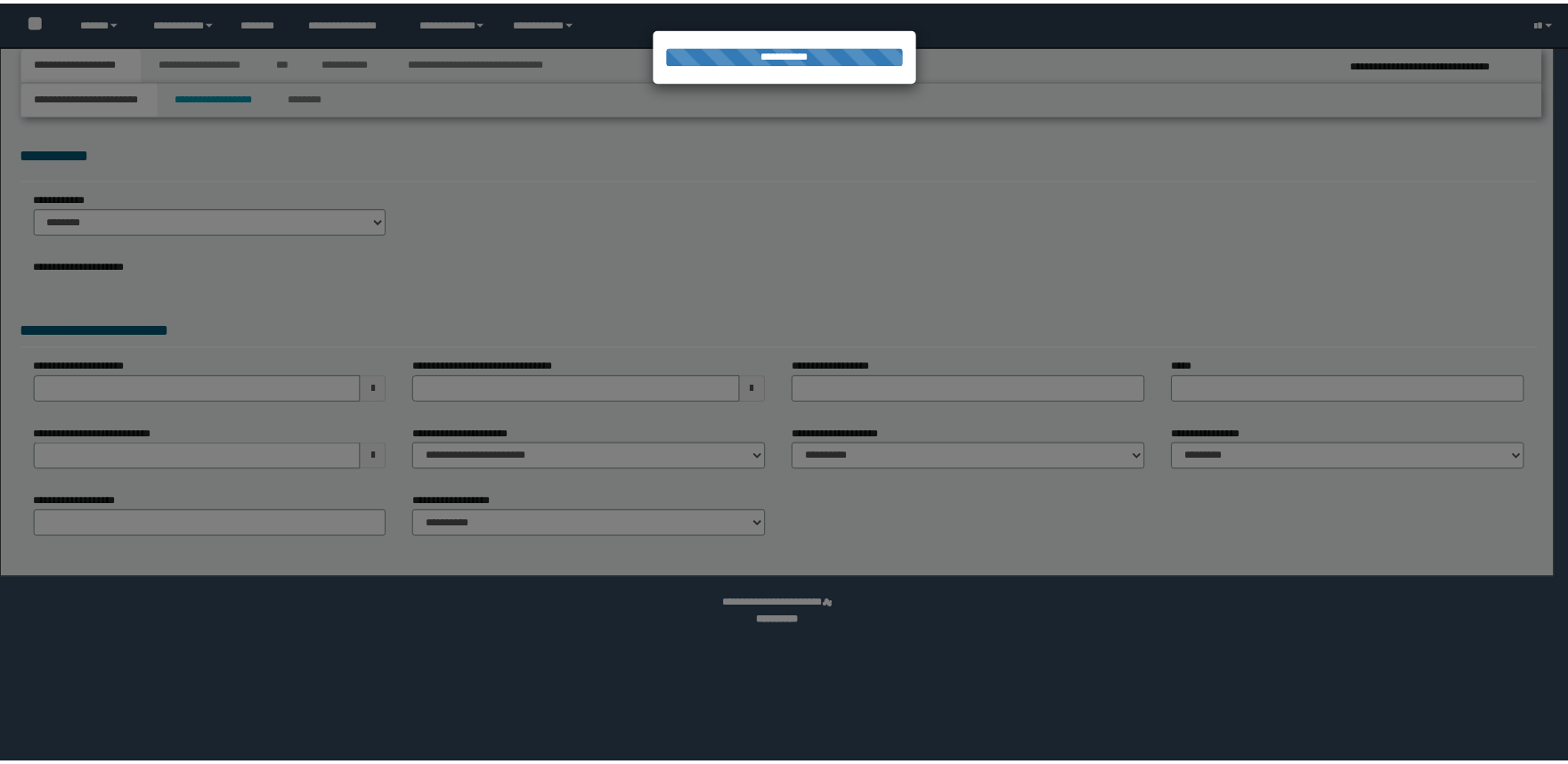 scroll, scrollTop: 0, scrollLeft: 0, axis: both 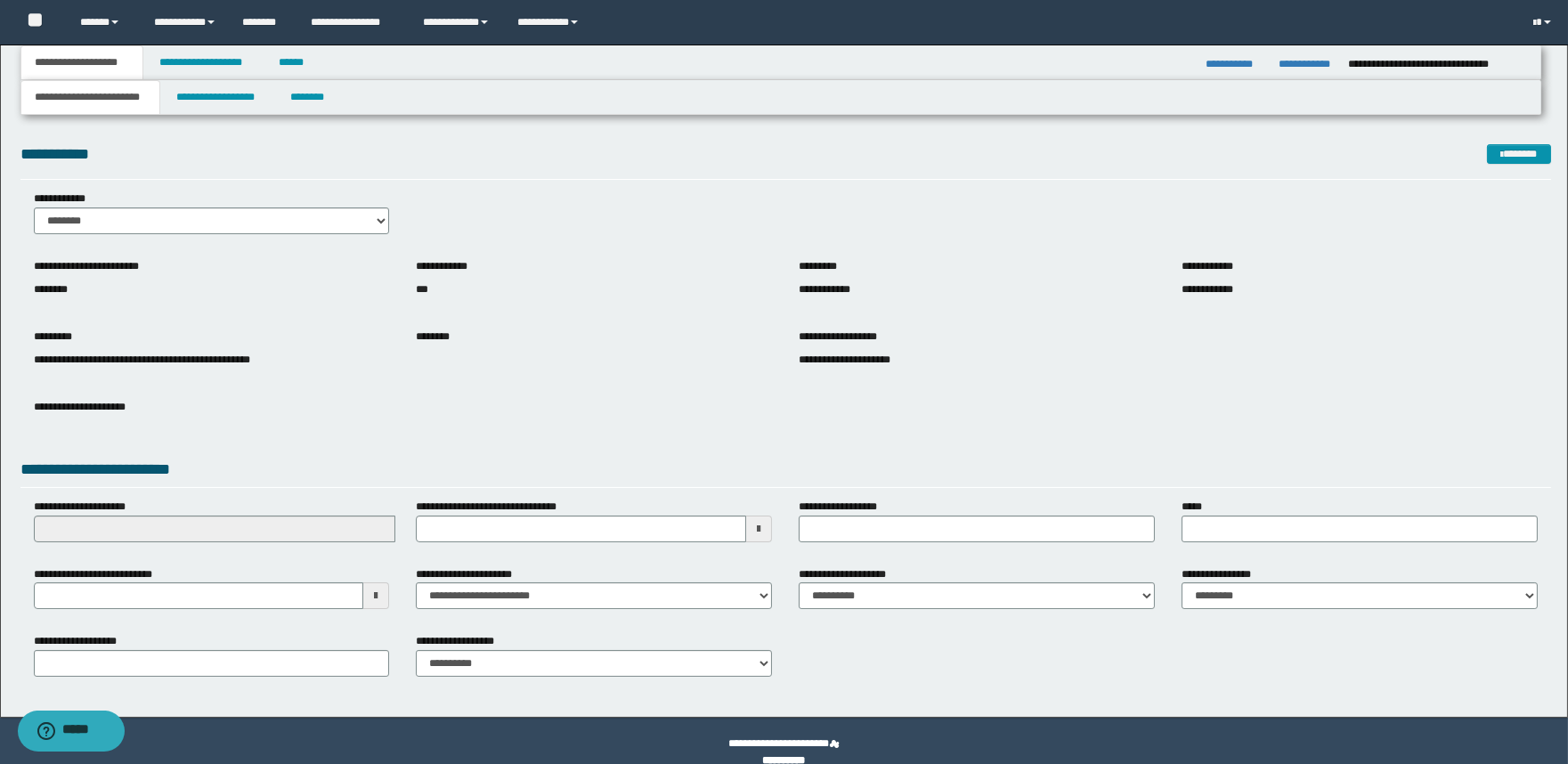 click on "**********" at bounding box center (500, 507) 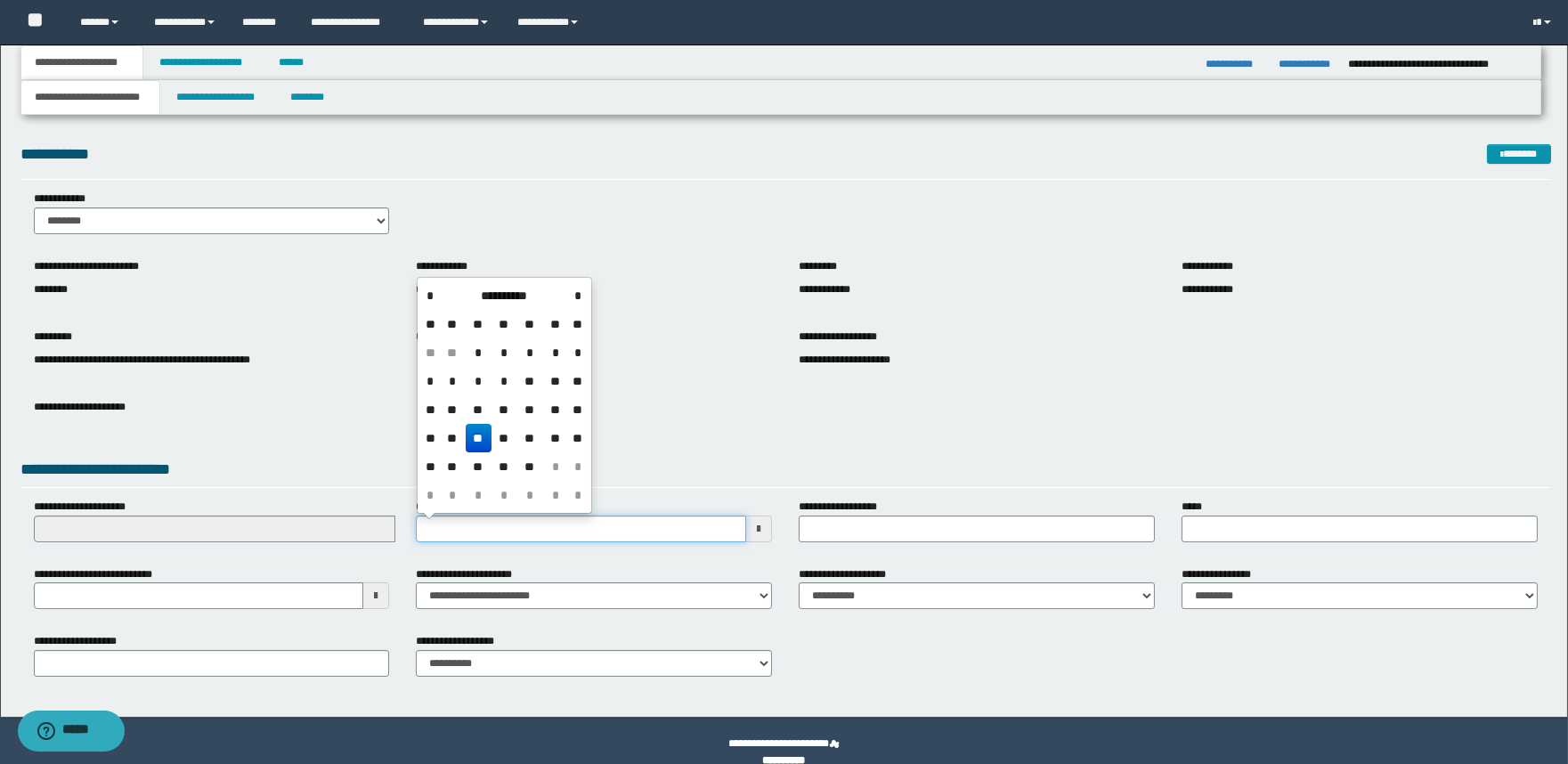 click on "**********" at bounding box center (581, 529) 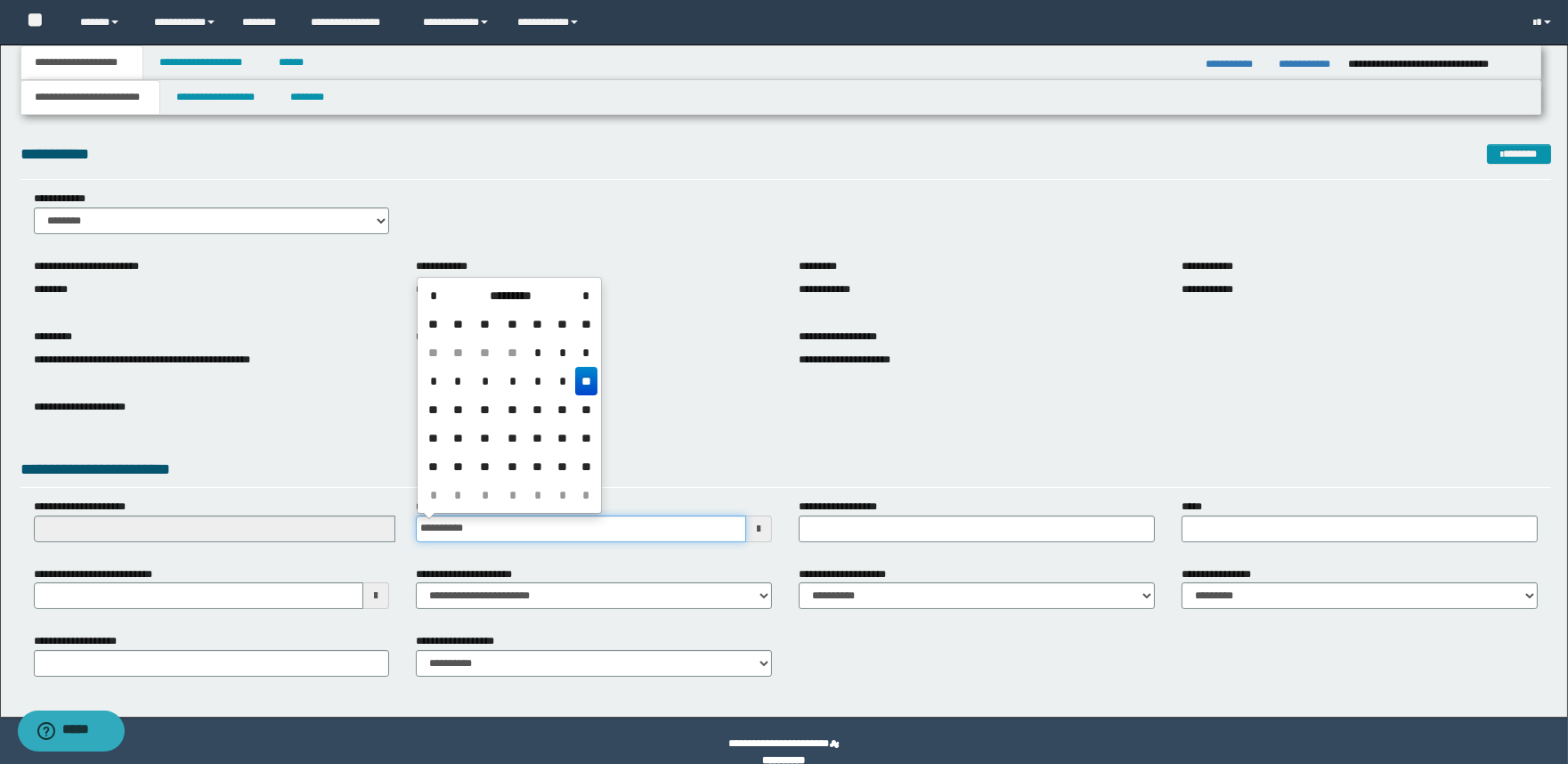 type on "**********" 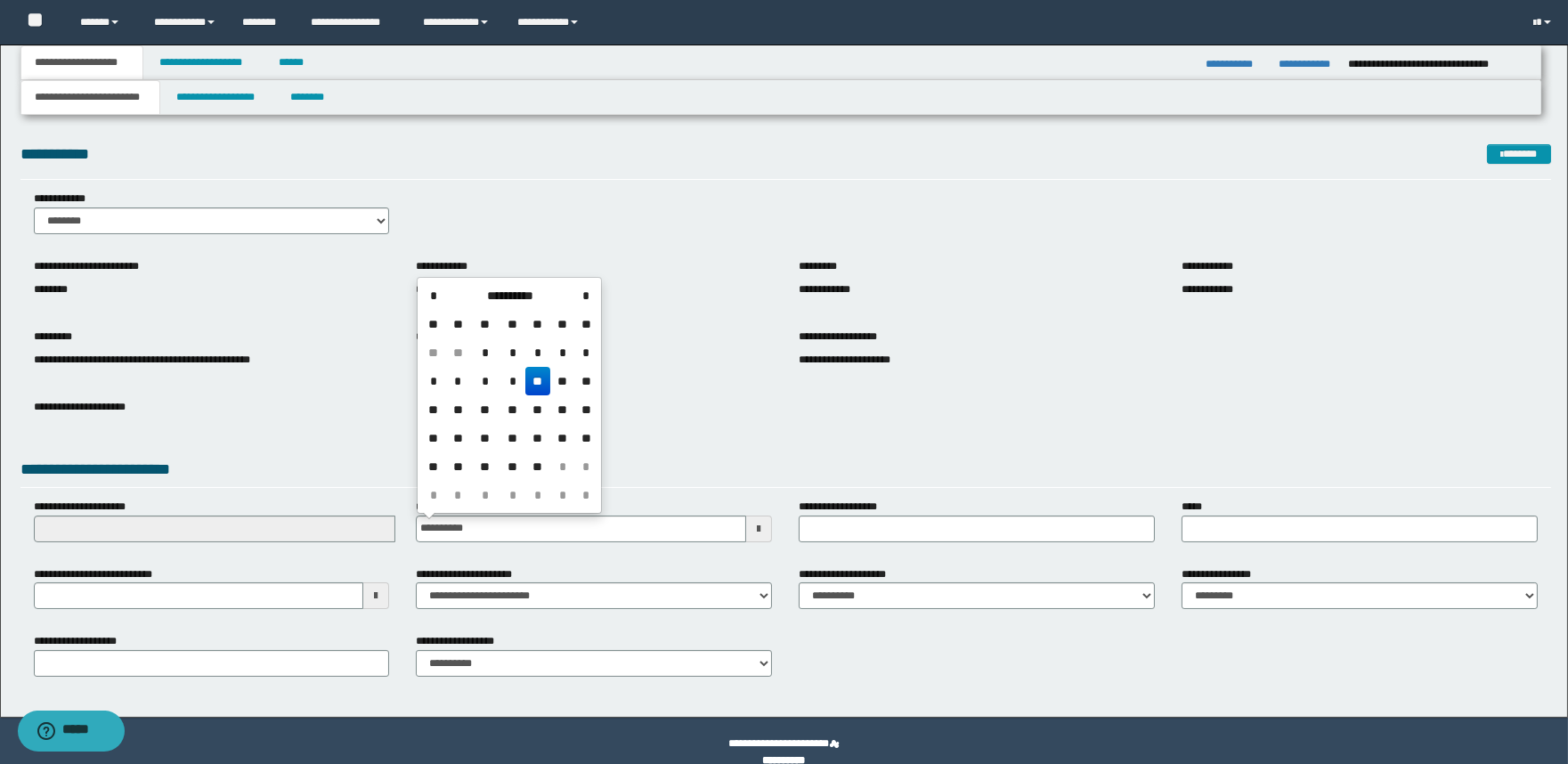 click on "**" at bounding box center [538, 381] 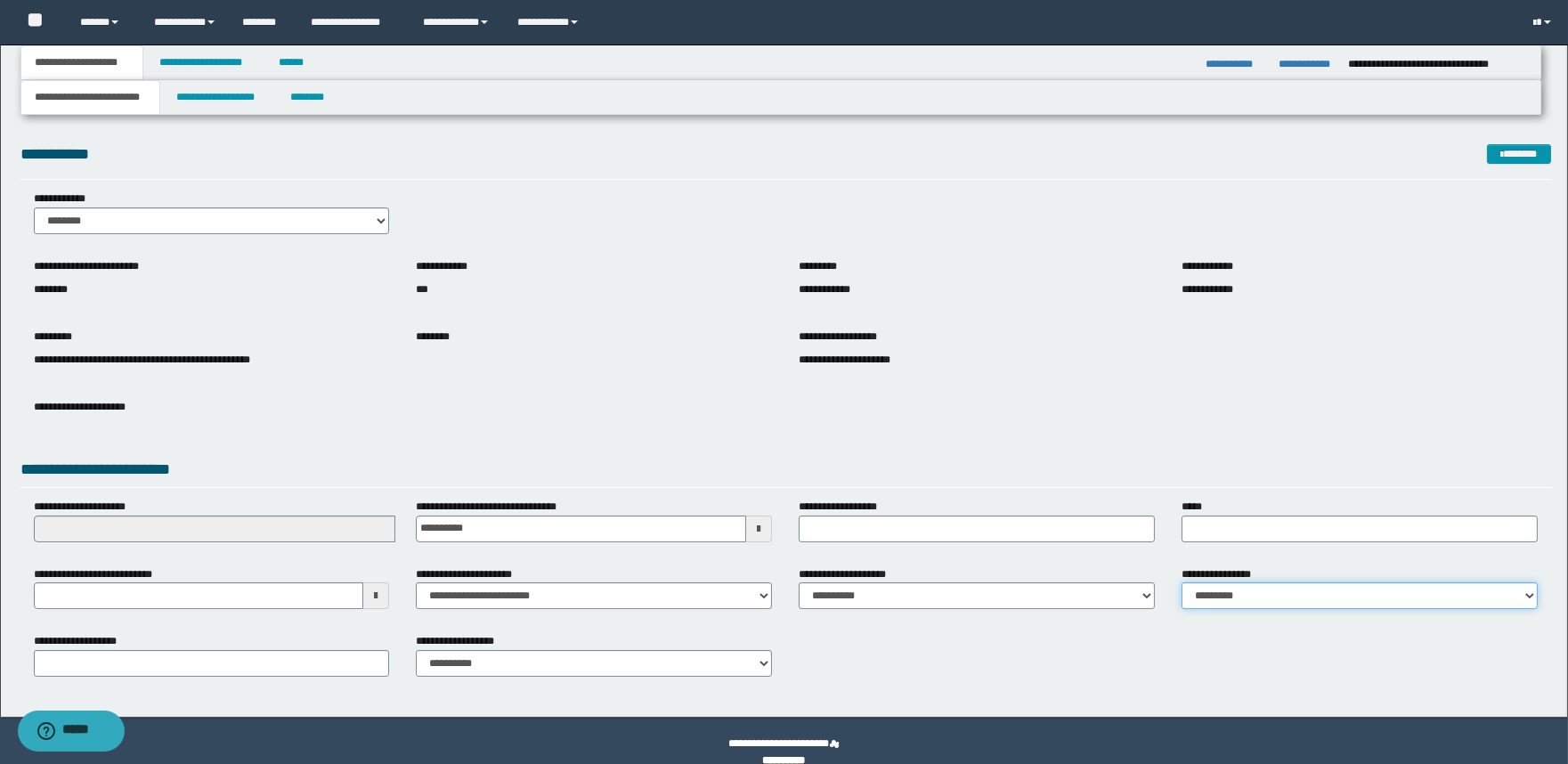 click on "**********" at bounding box center [1360, 596] 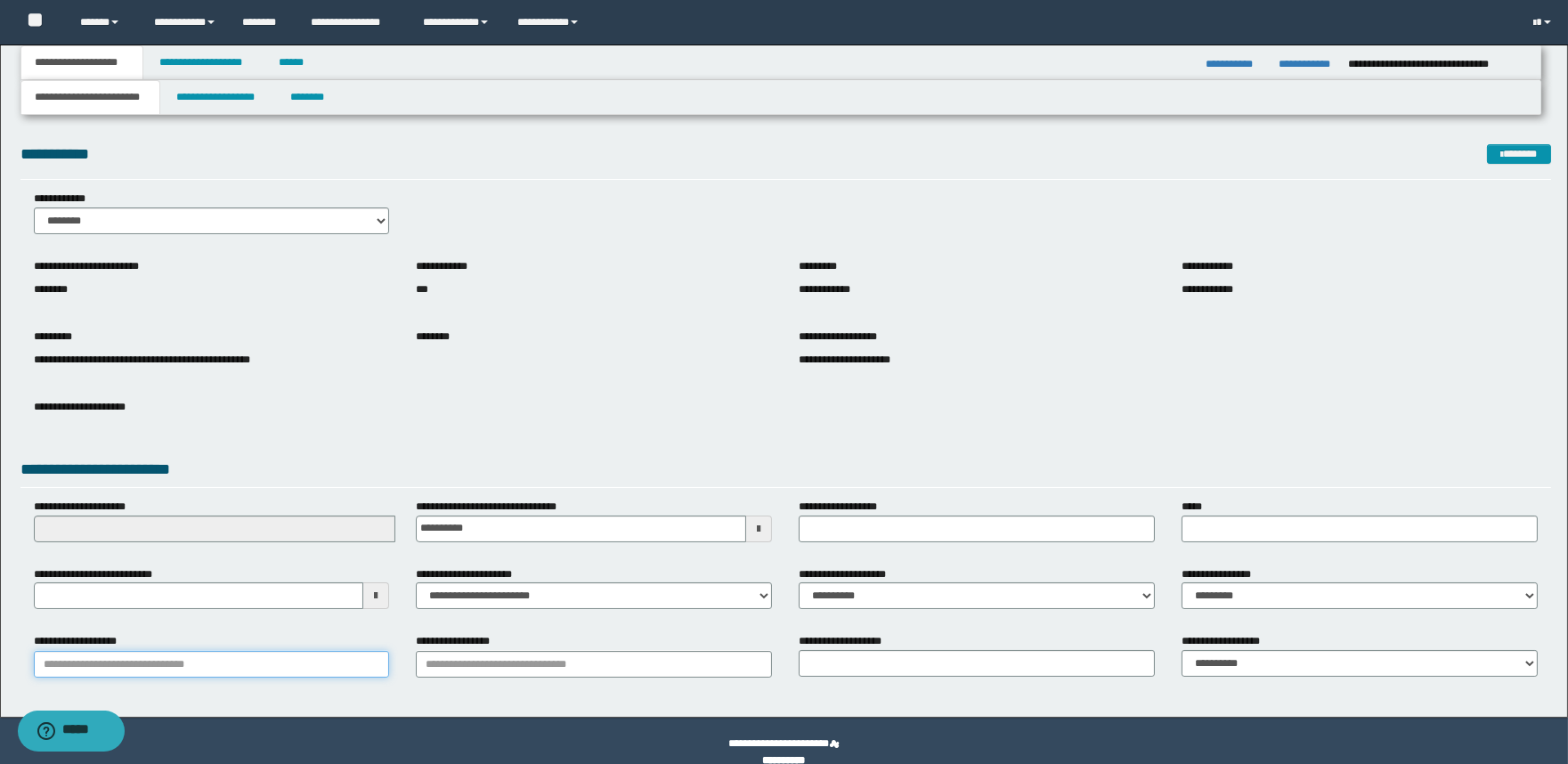click on "**********" at bounding box center (212, 664) 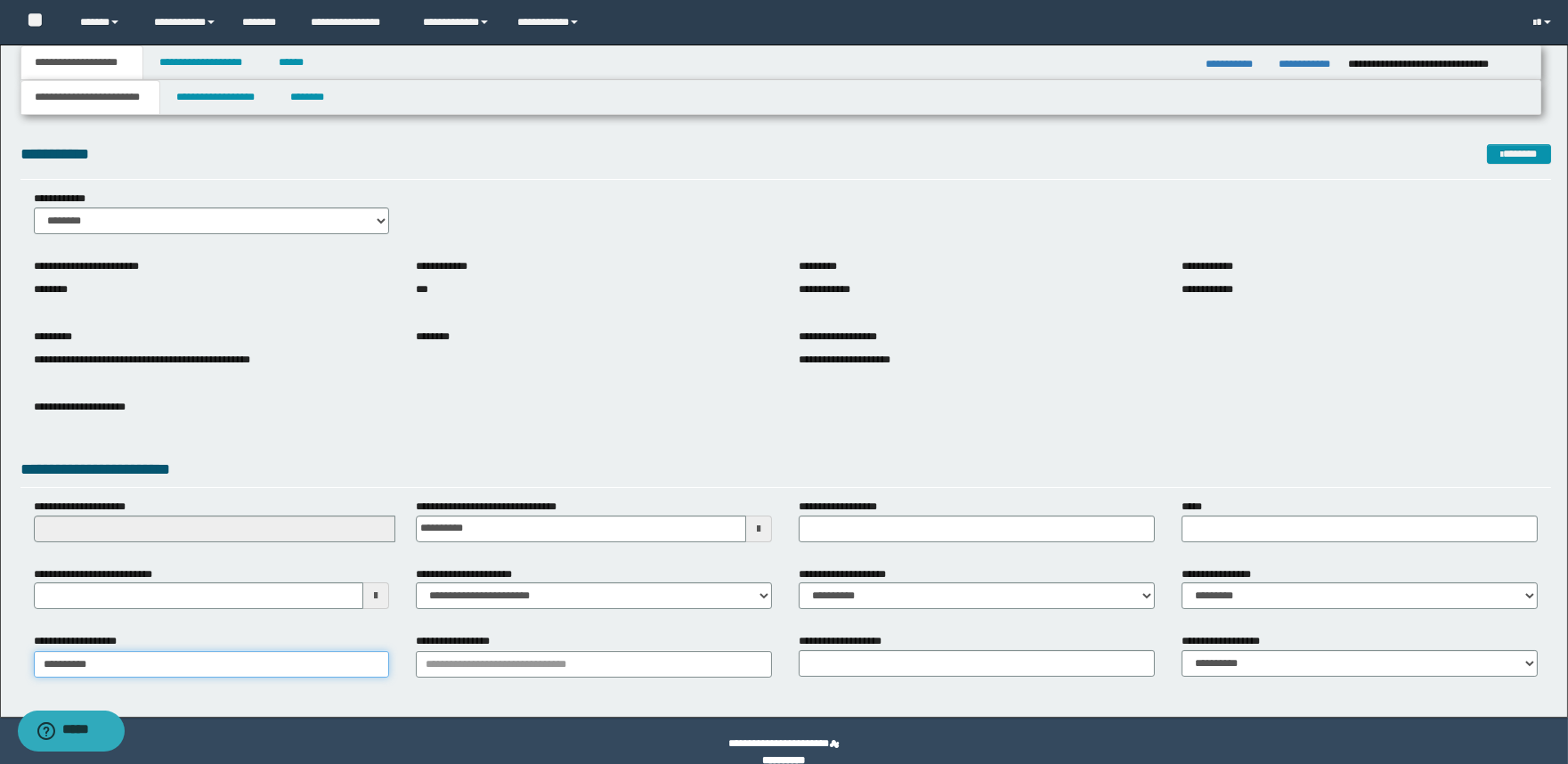 type on "**********" 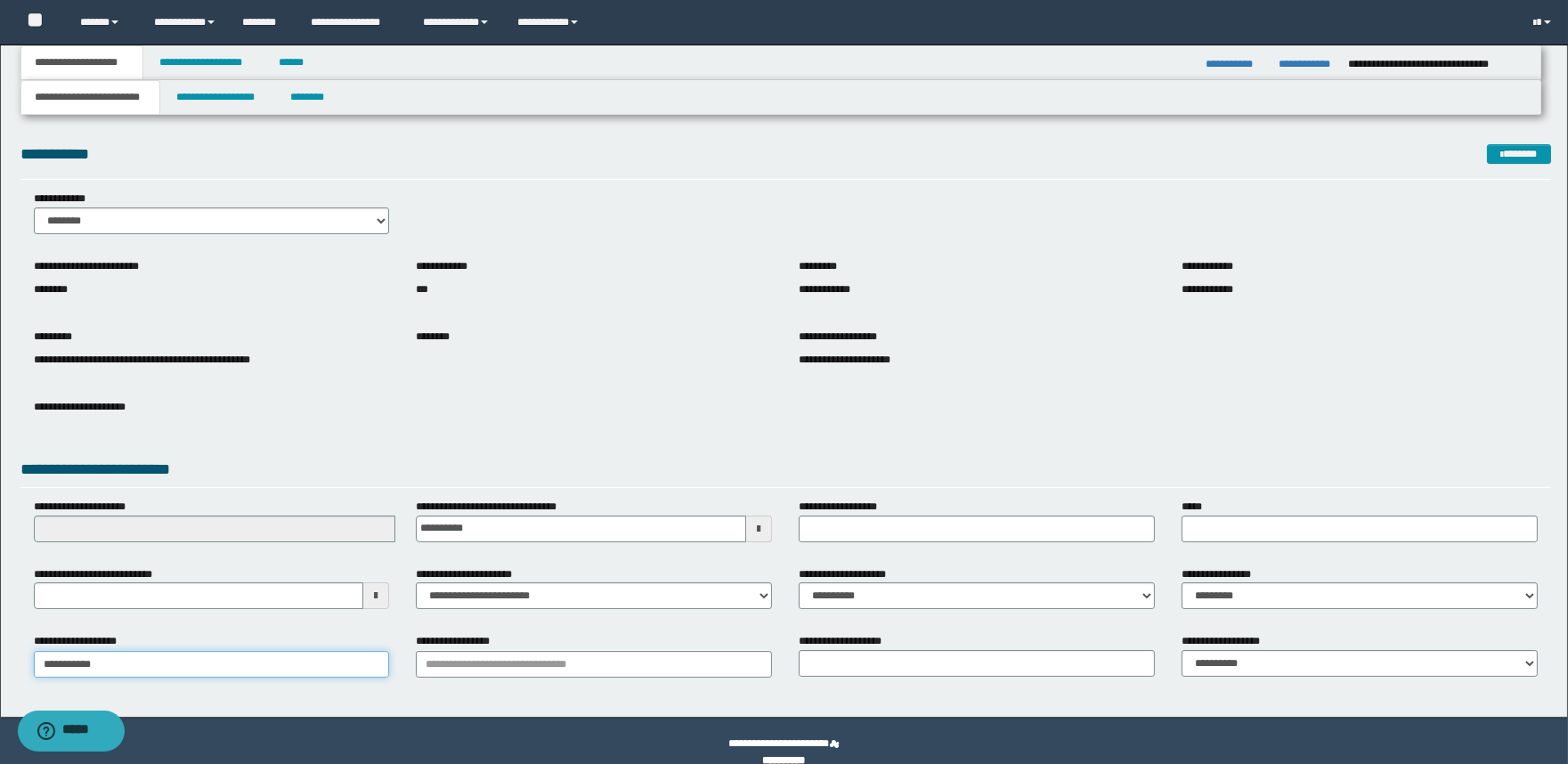 type on "**********" 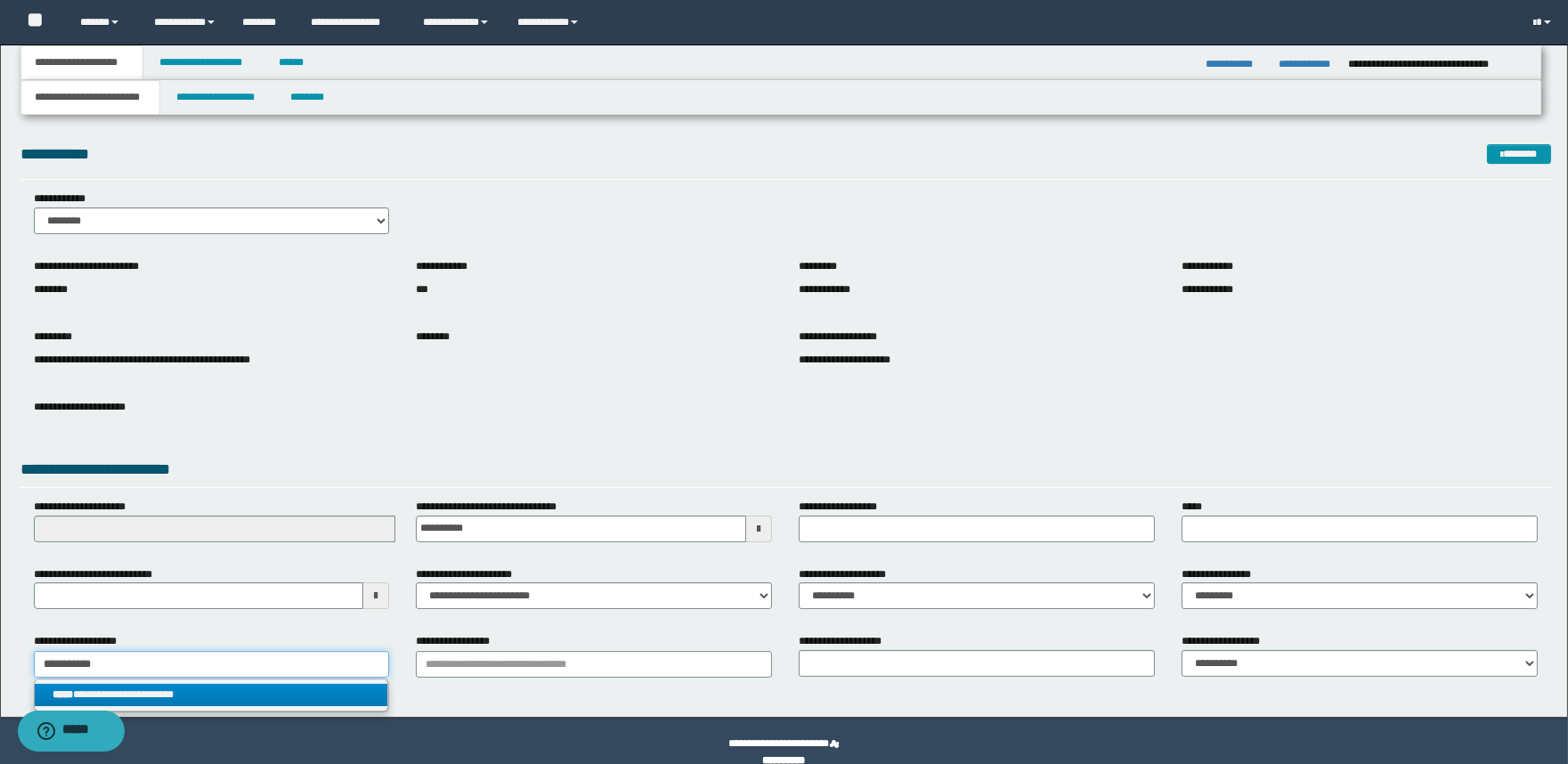 type on "**********" 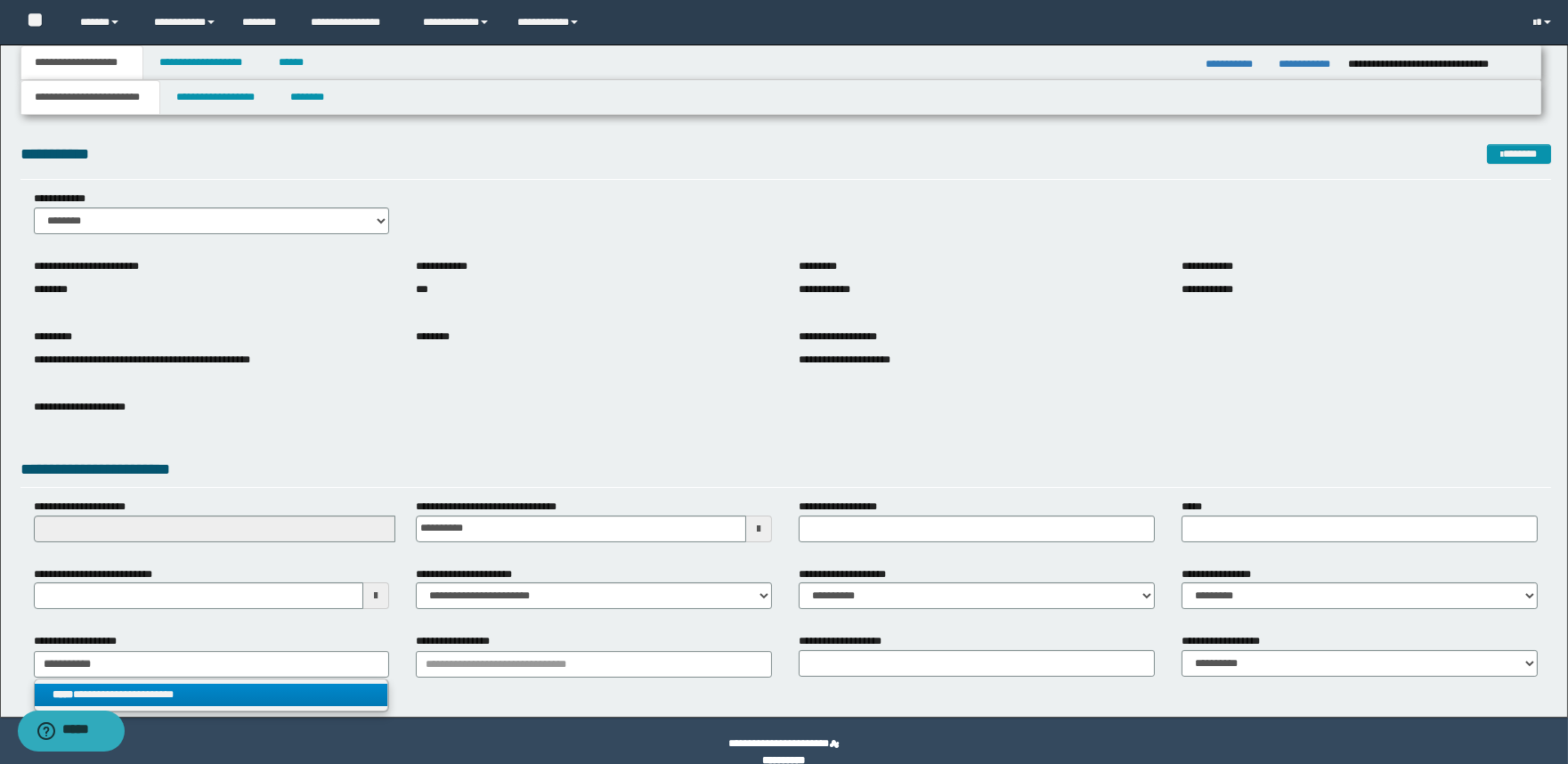 click on "**********" at bounding box center (212, 695) 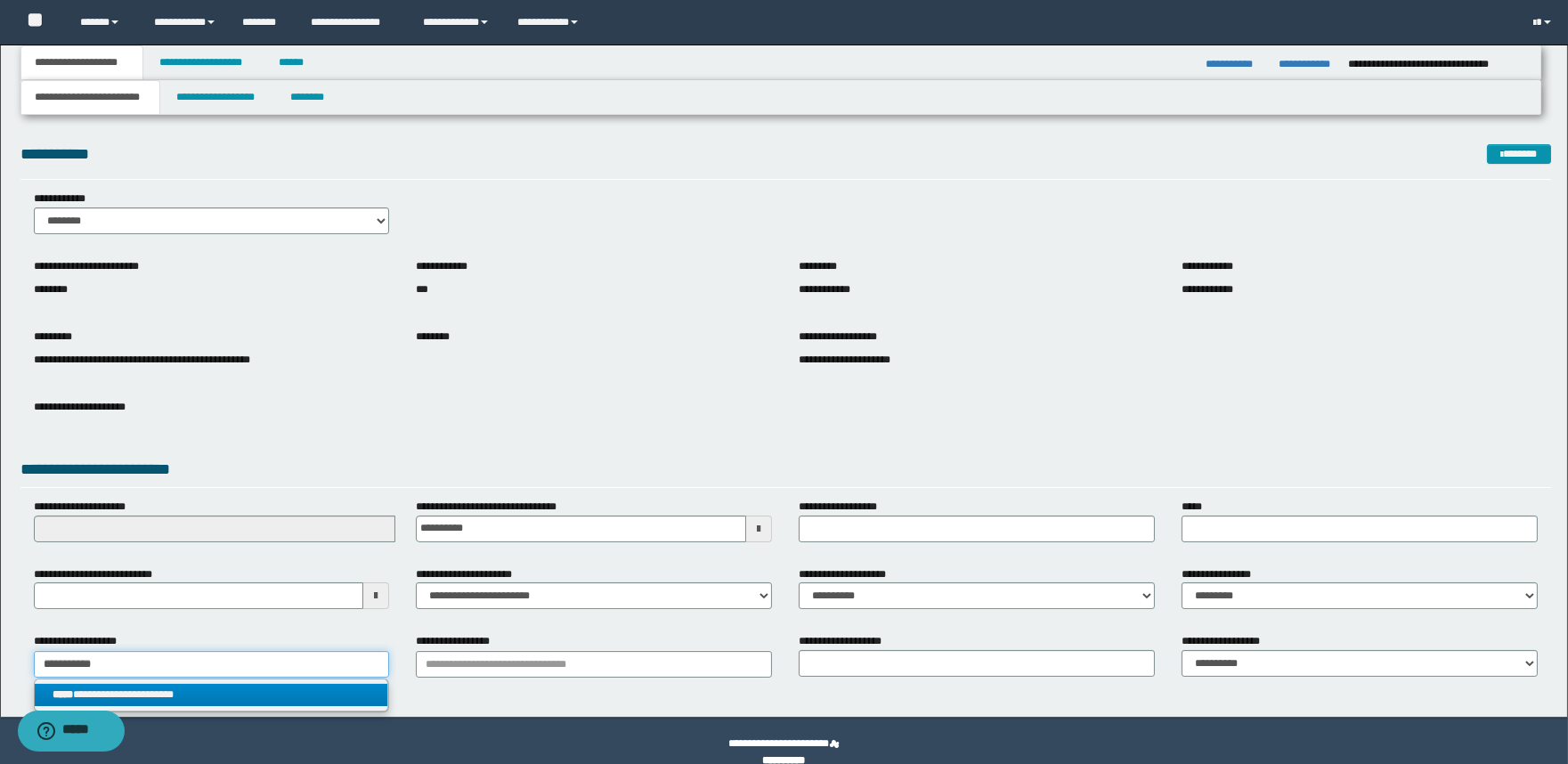 type 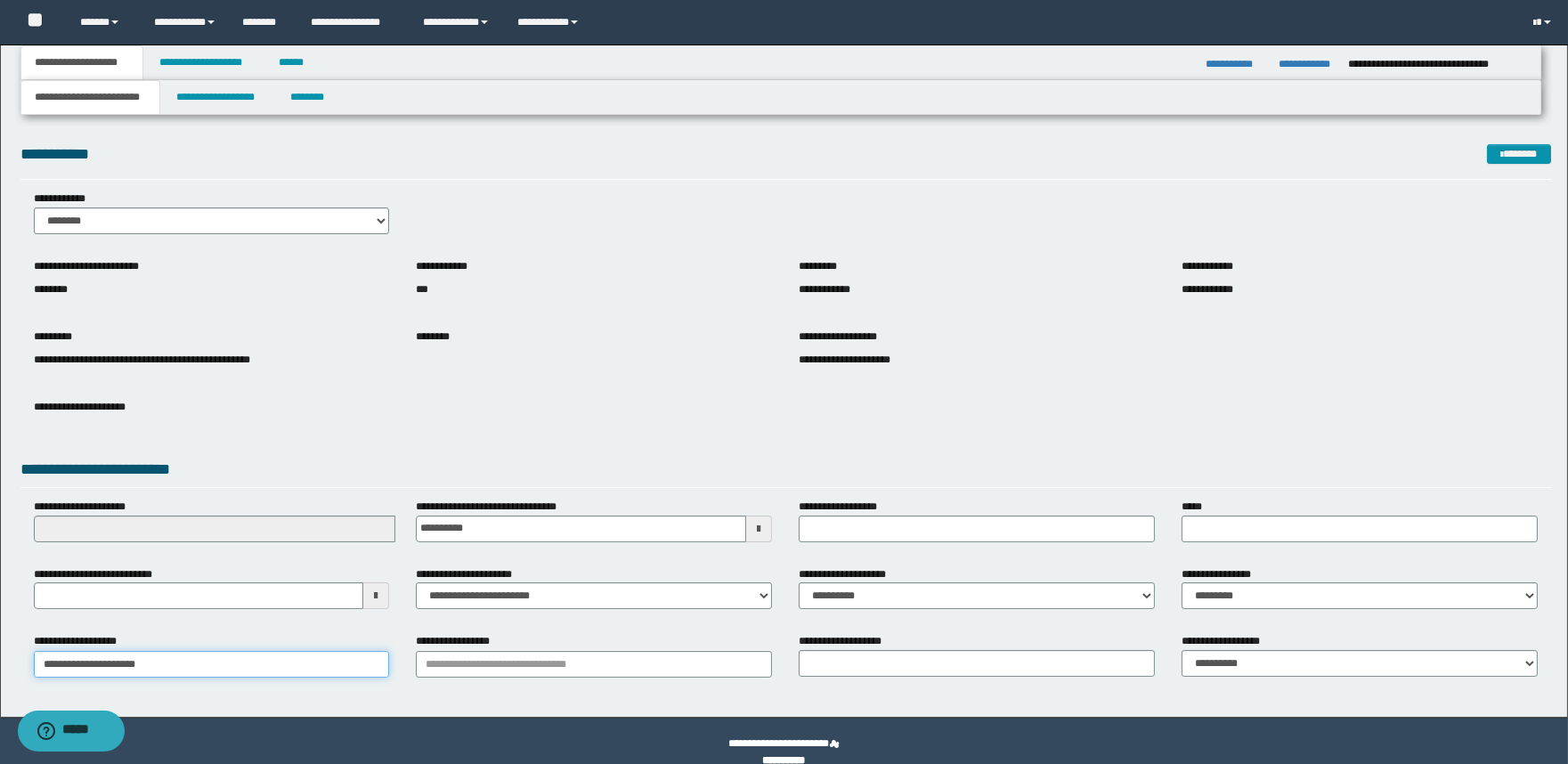 drag, startPoint x: 191, startPoint y: 660, endPoint x: 92, endPoint y: 652, distance: 99.32271 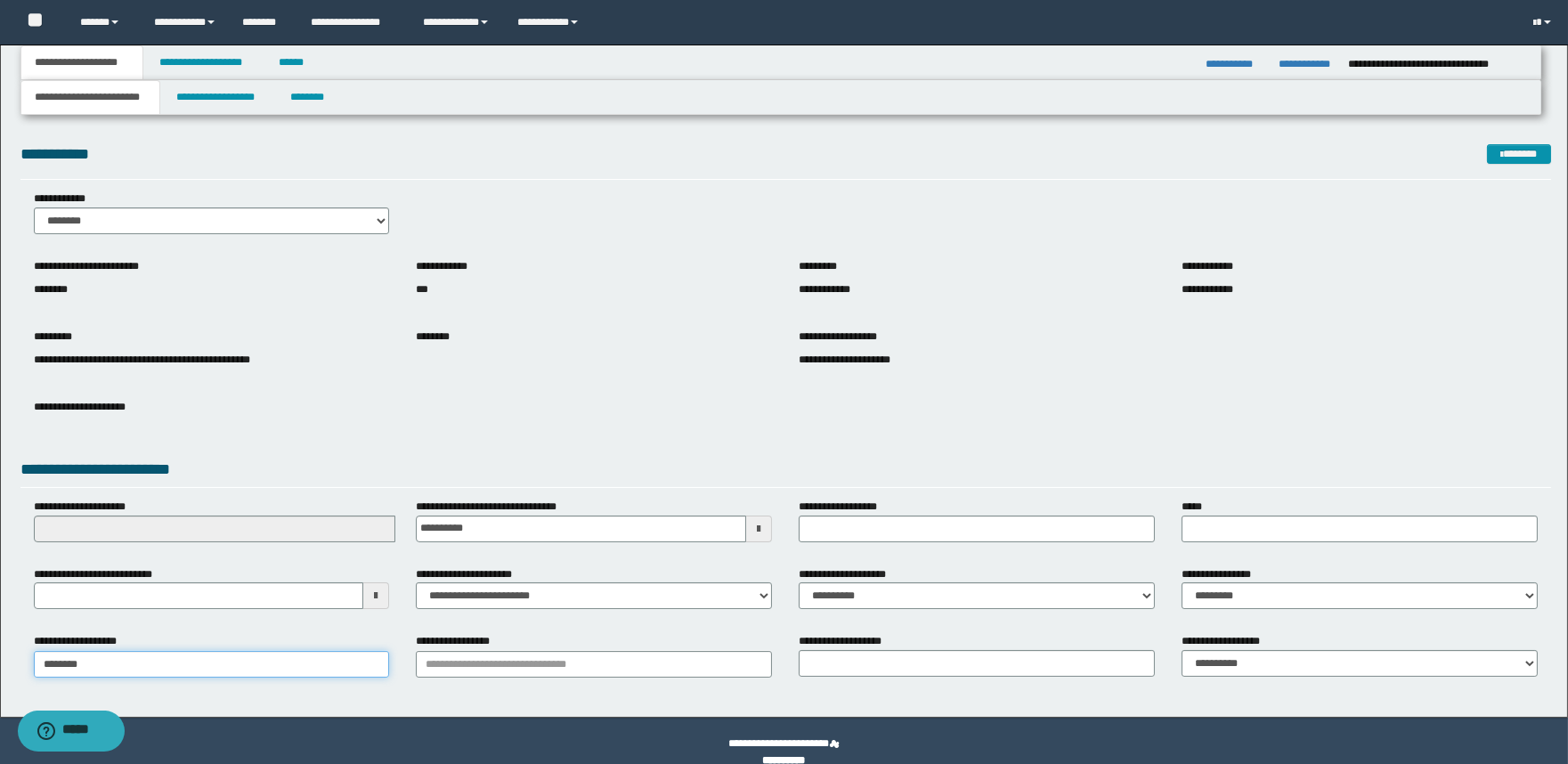 type on "**********" 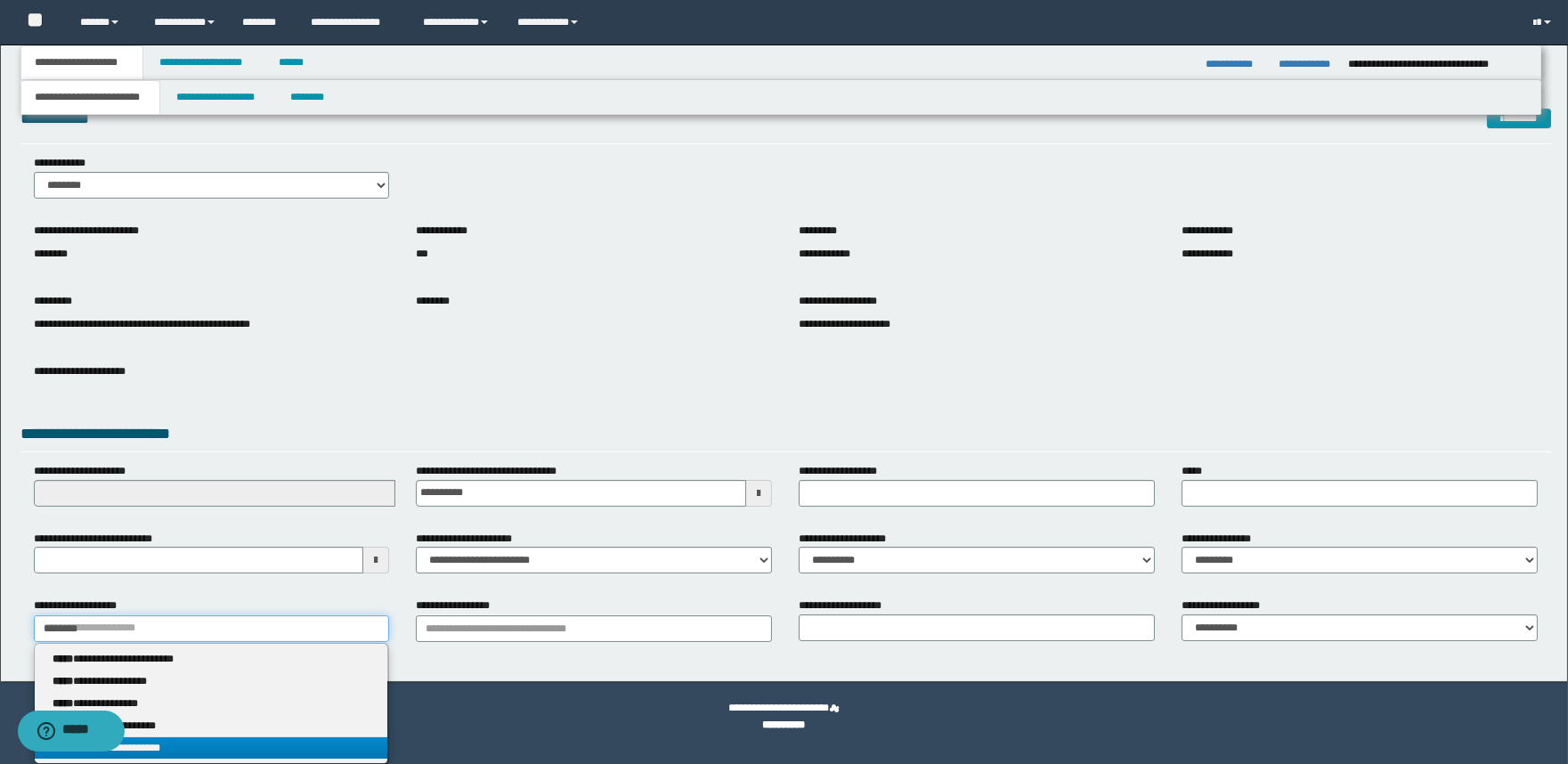 type on "********" 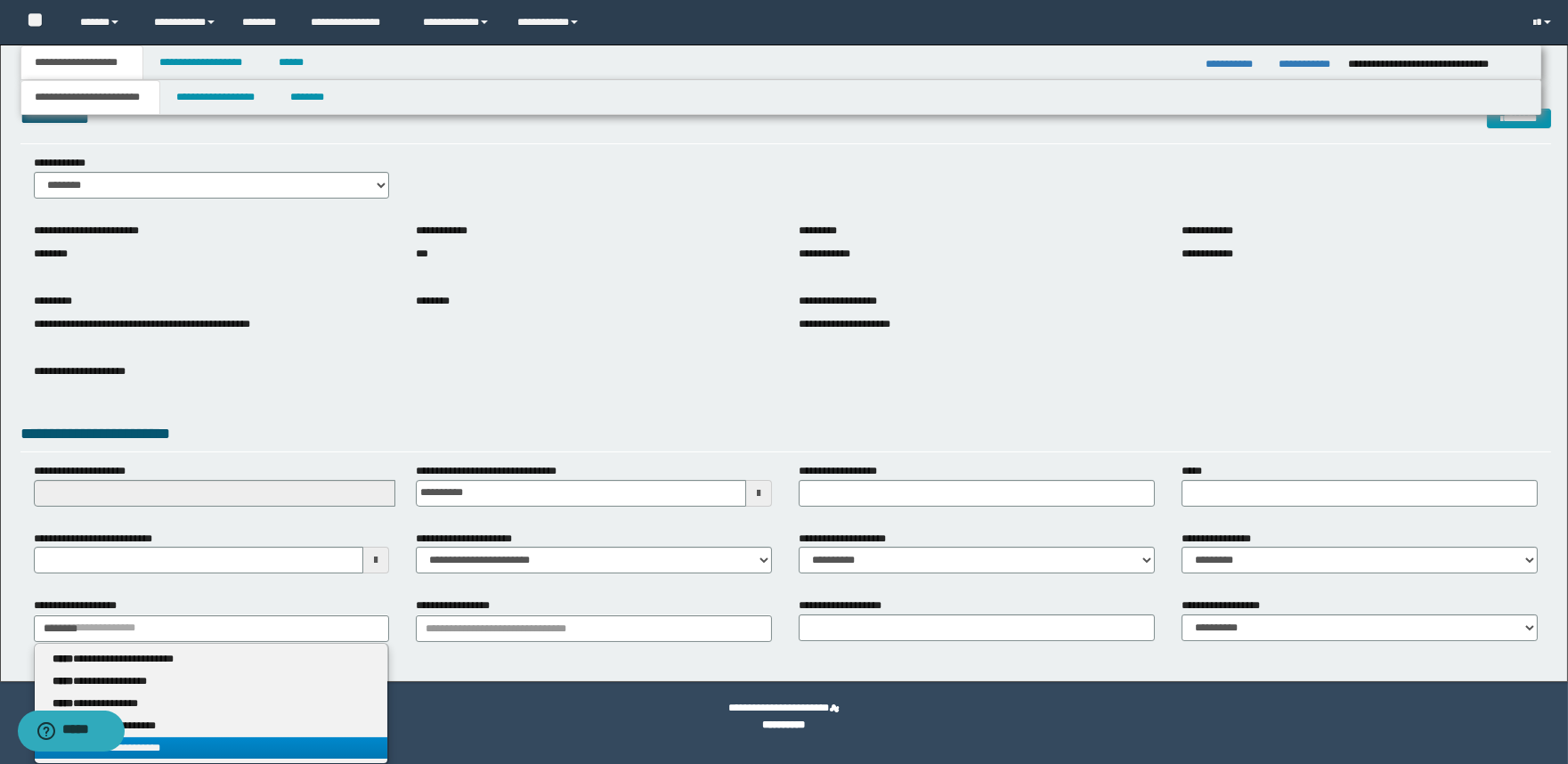 click on "**********" at bounding box center [212, 748] 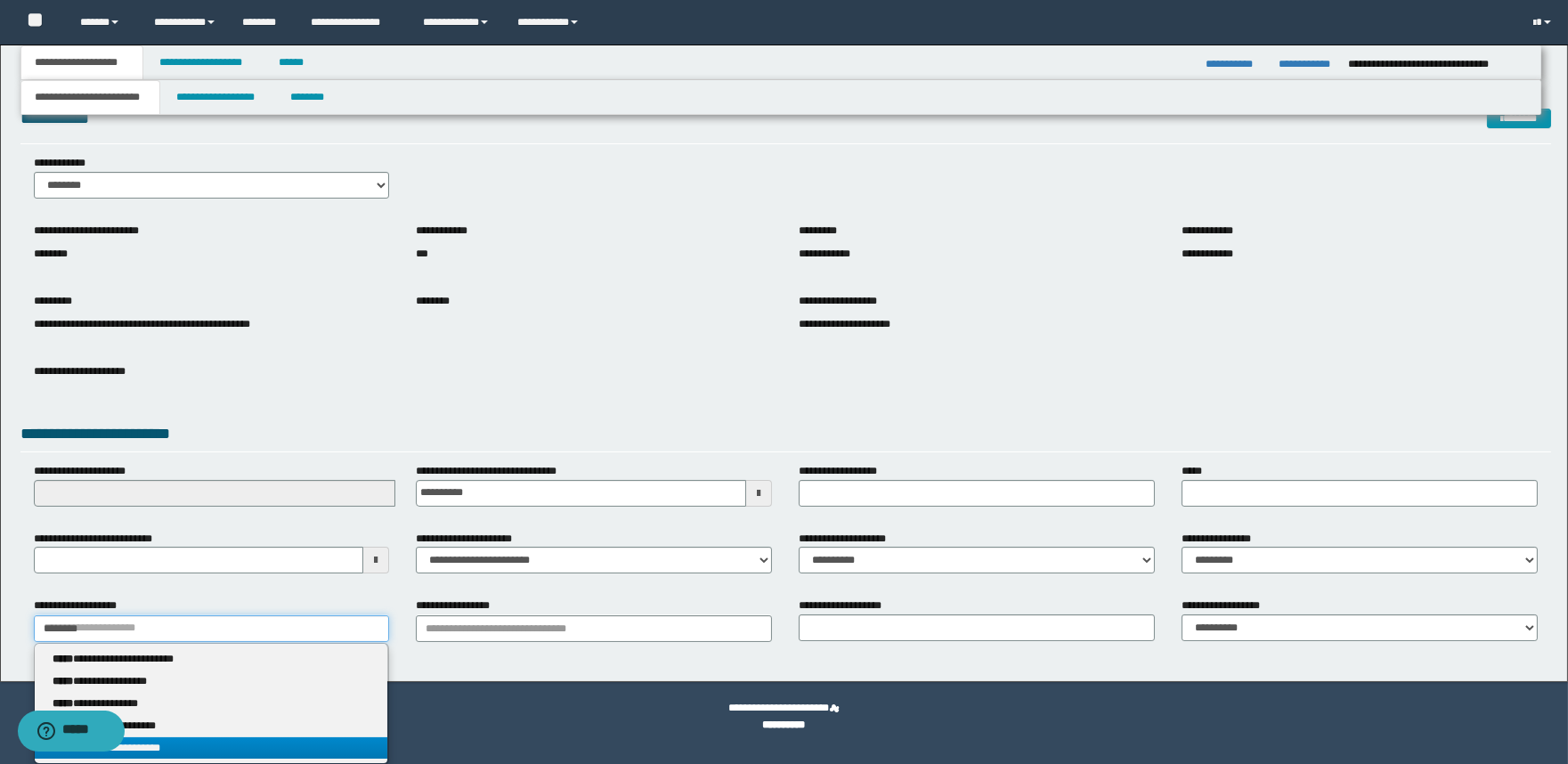 type 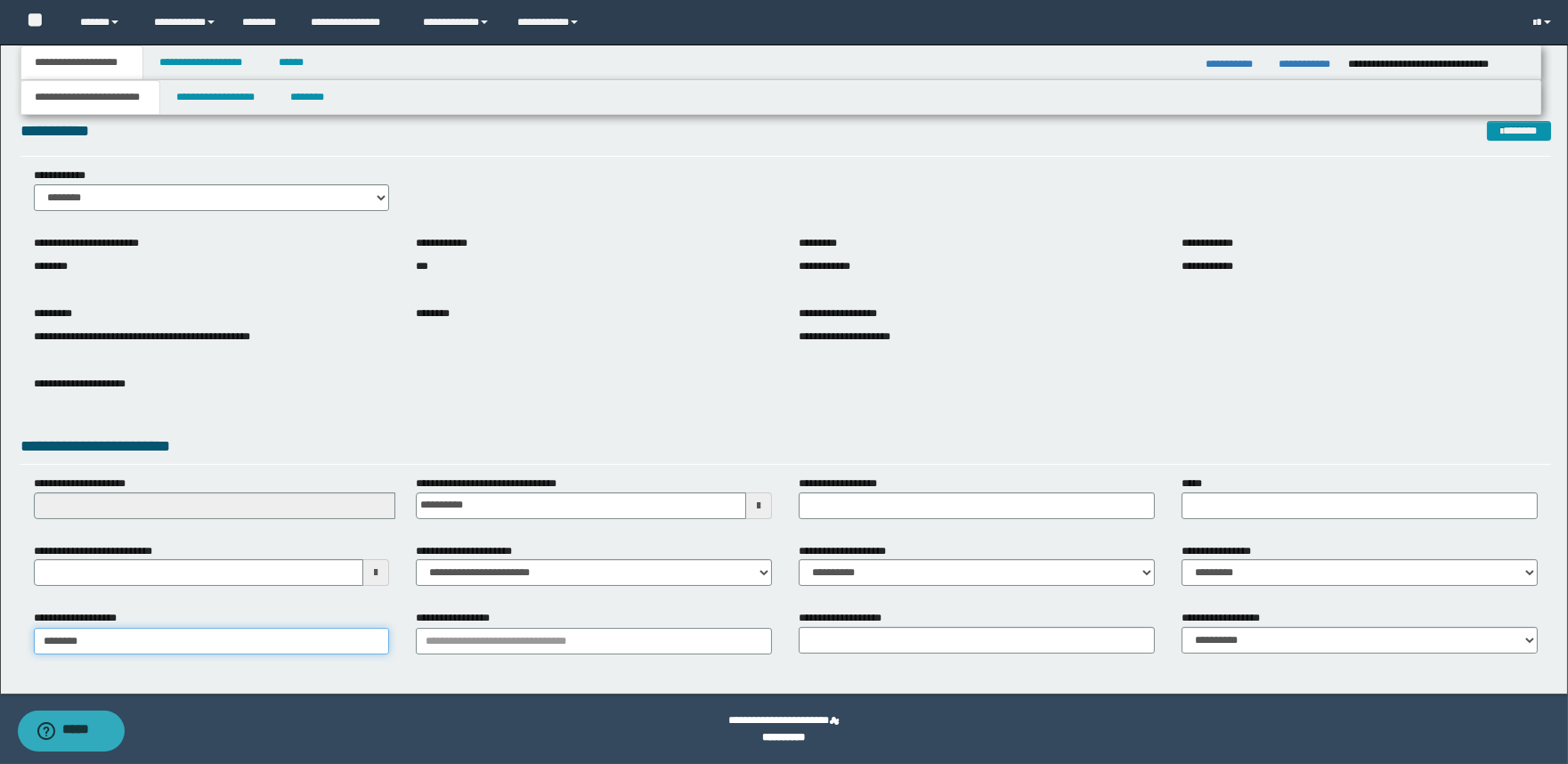 scroll, scrollTop: 22, scrollLeft: 0, axis: vertical 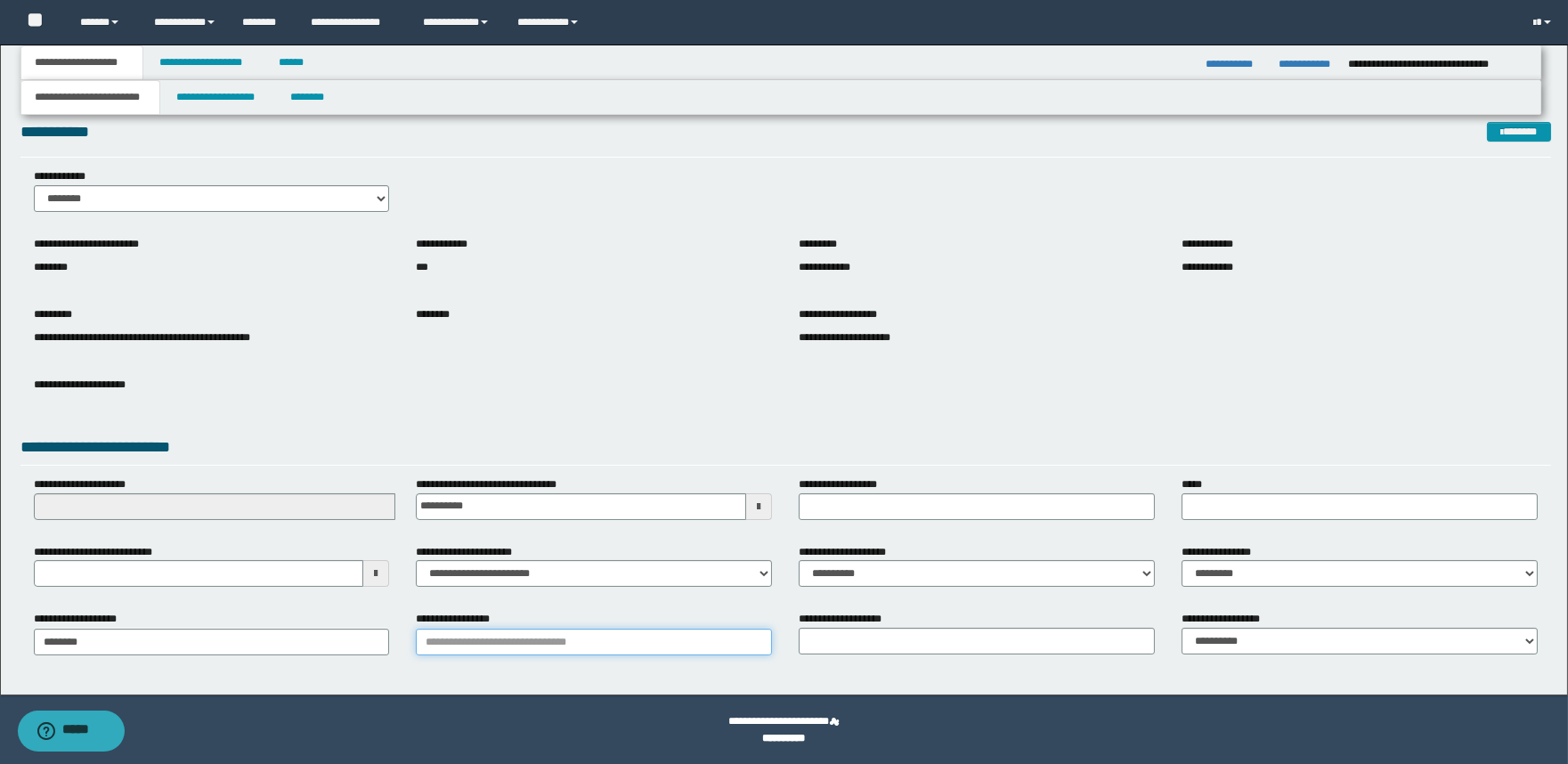click on "**********" at bounding box center (594, 642) 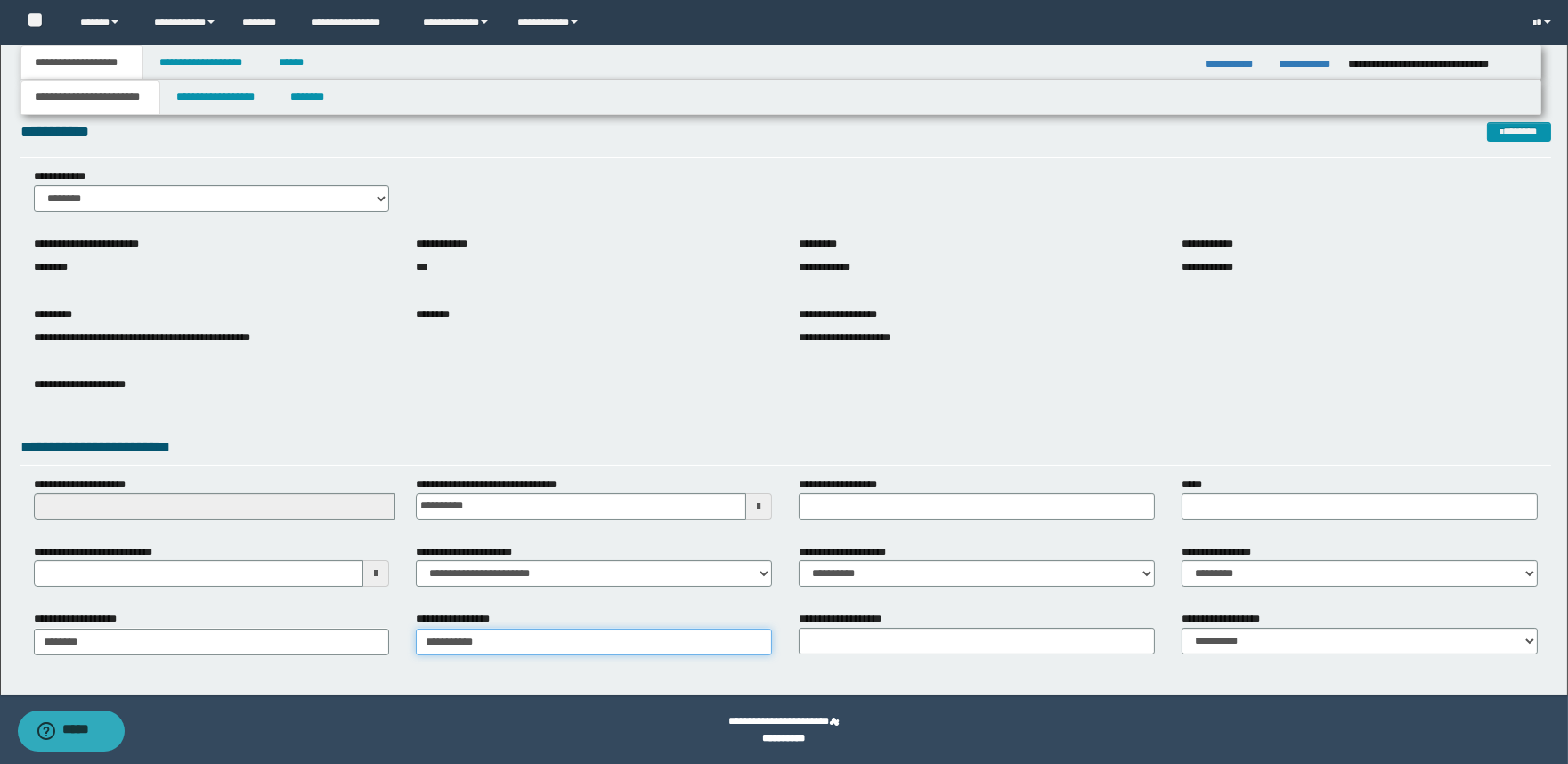 type on "**********" 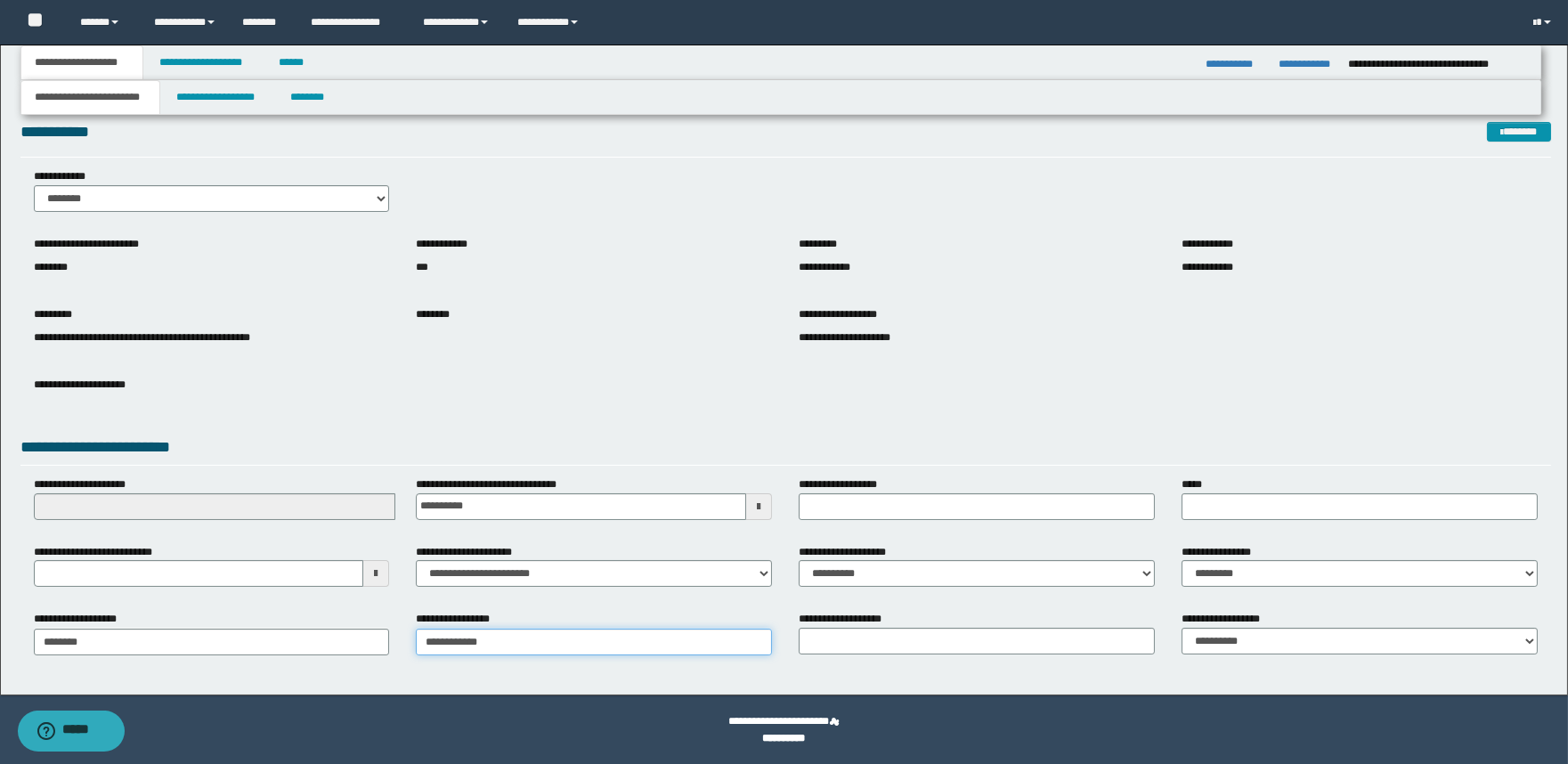 type on "**********" 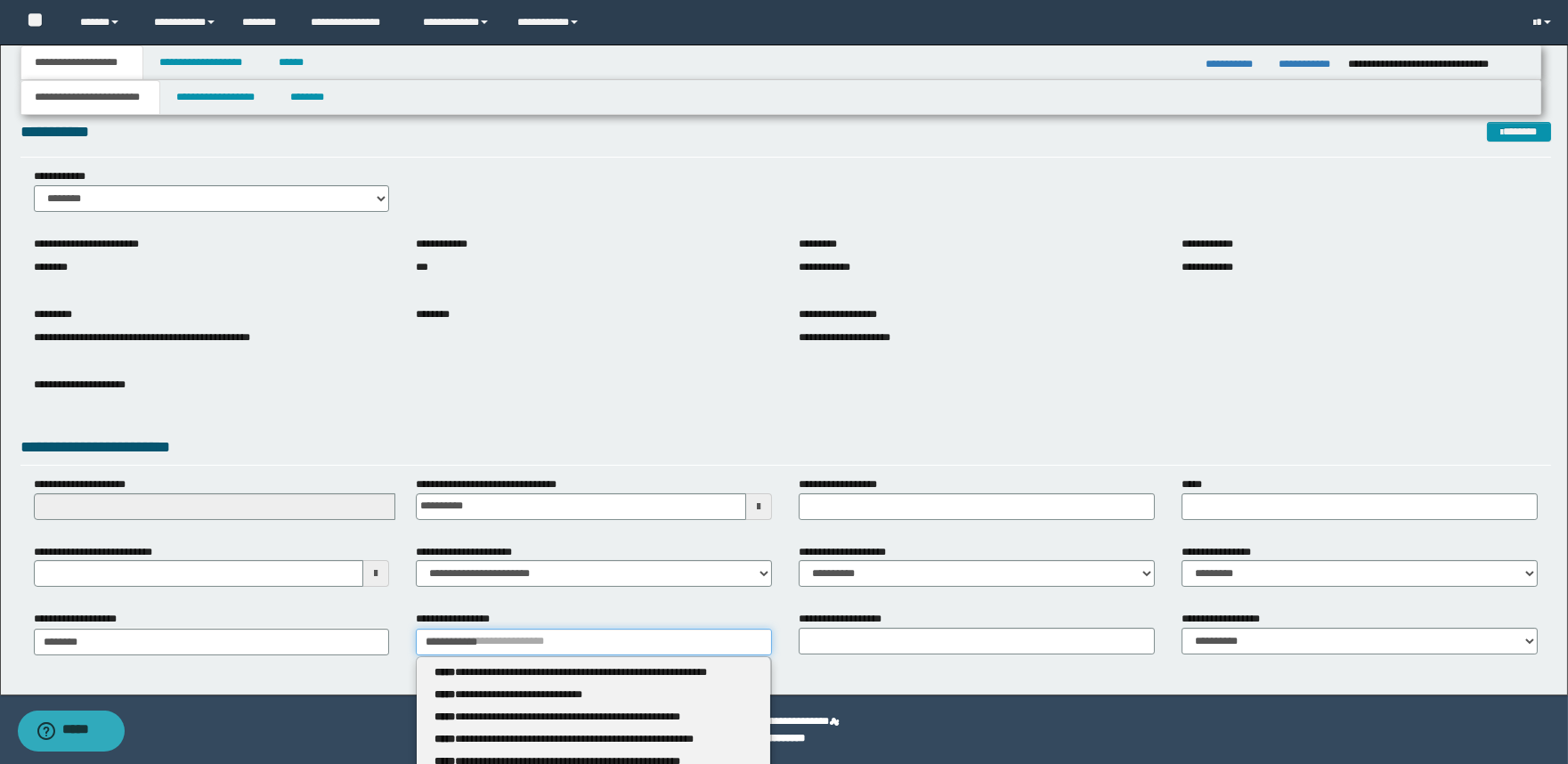 type 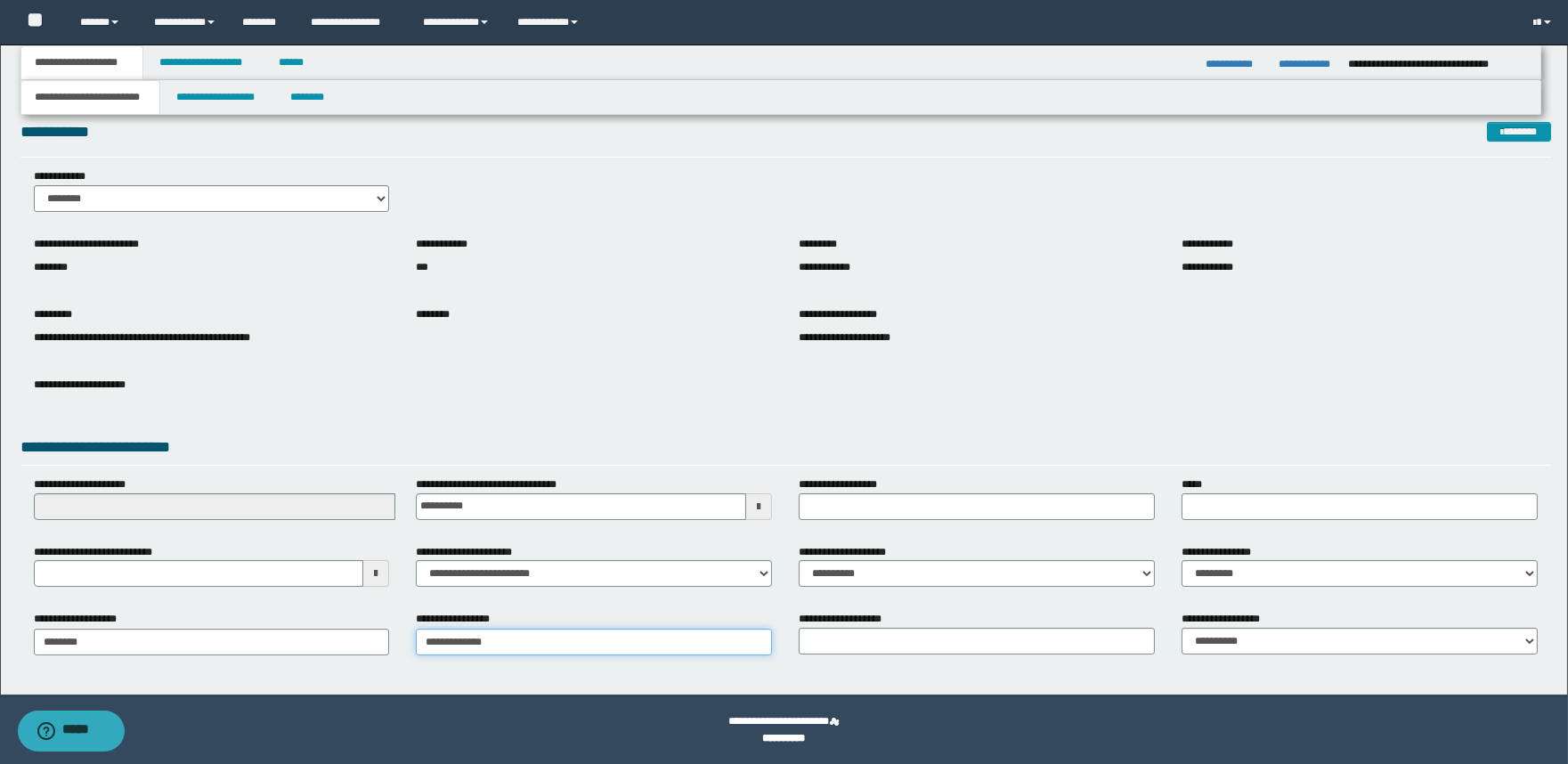 type on "**********" 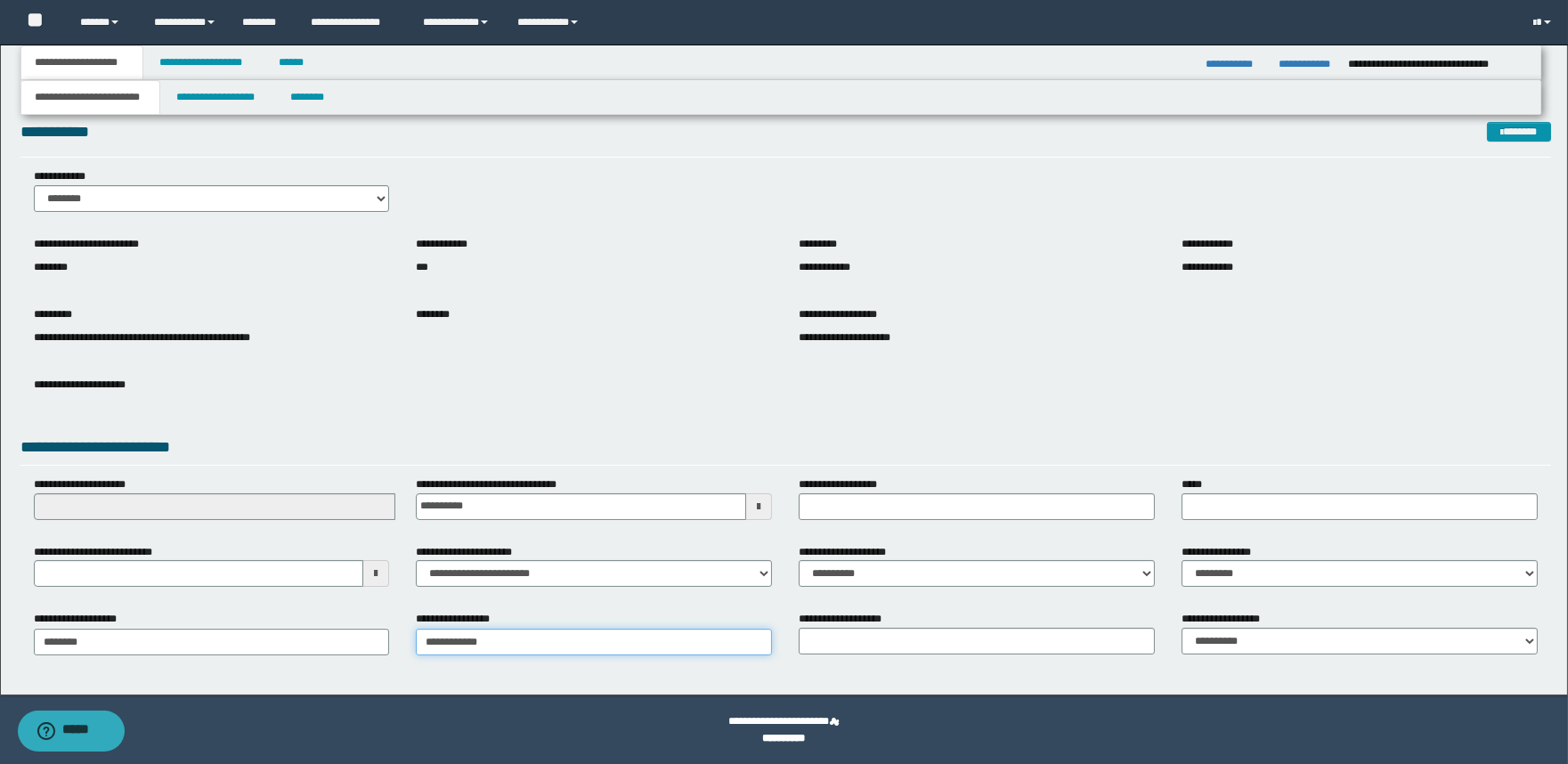 type on "**********" 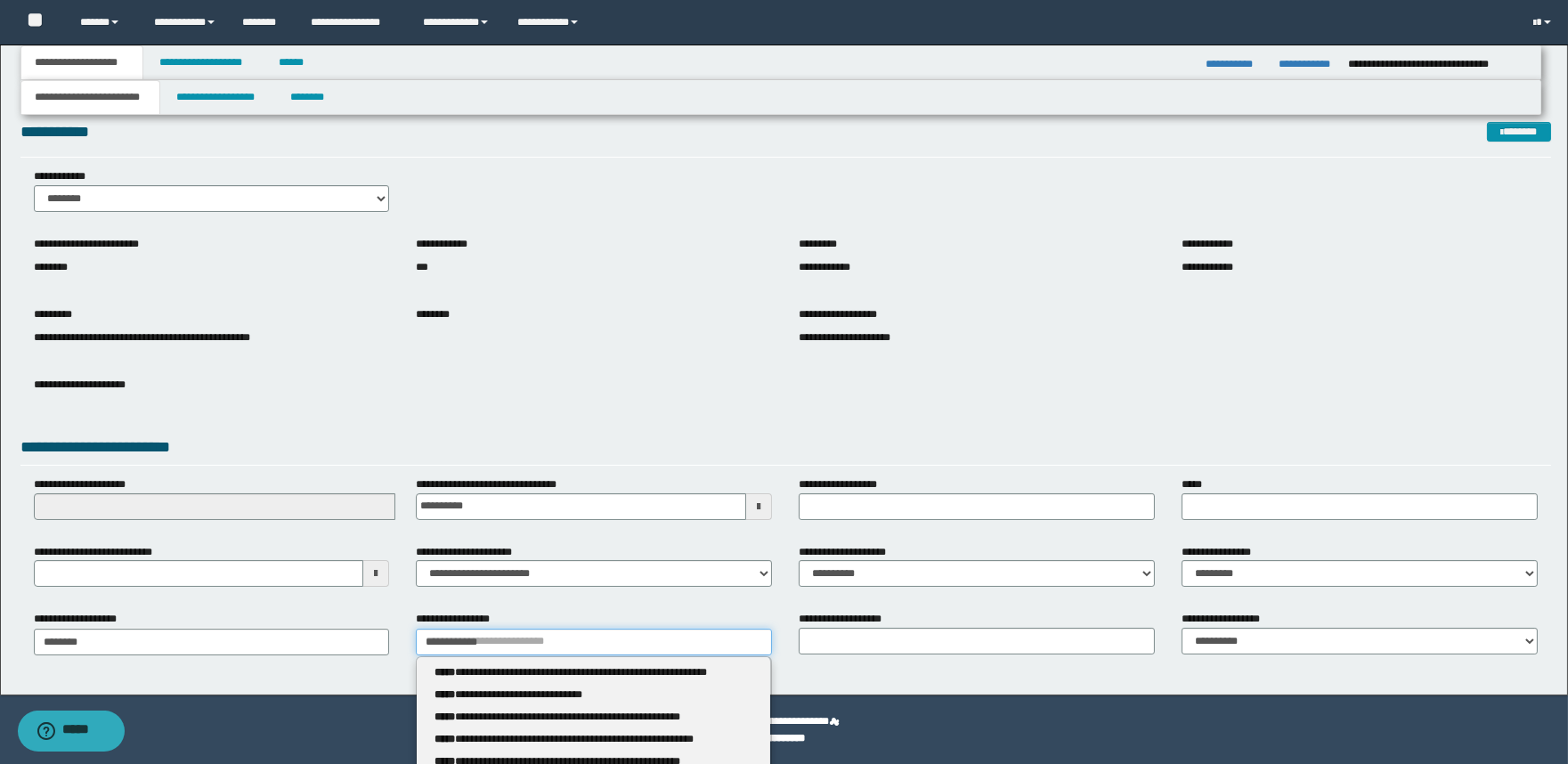 type 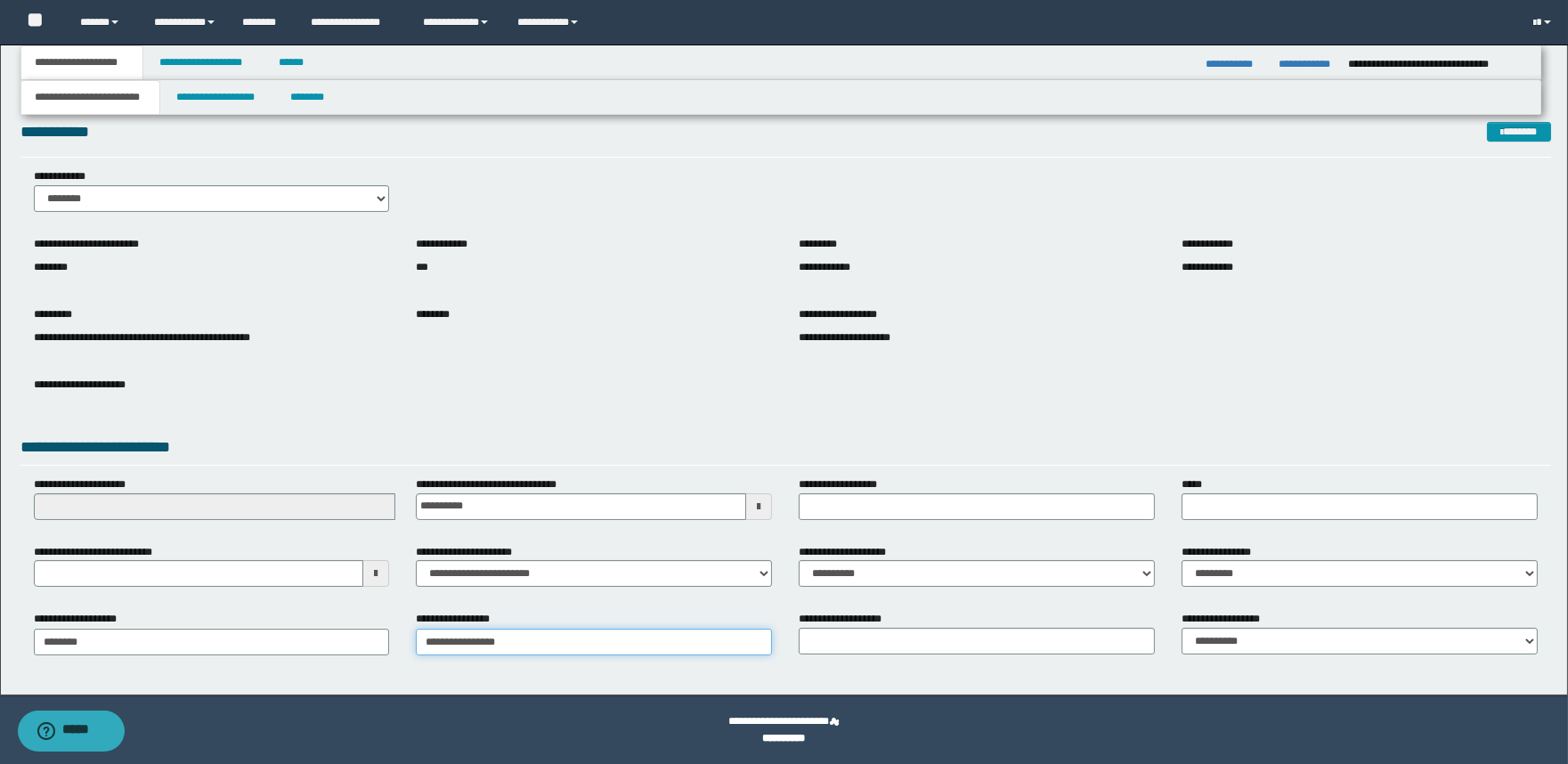 type on "**********" 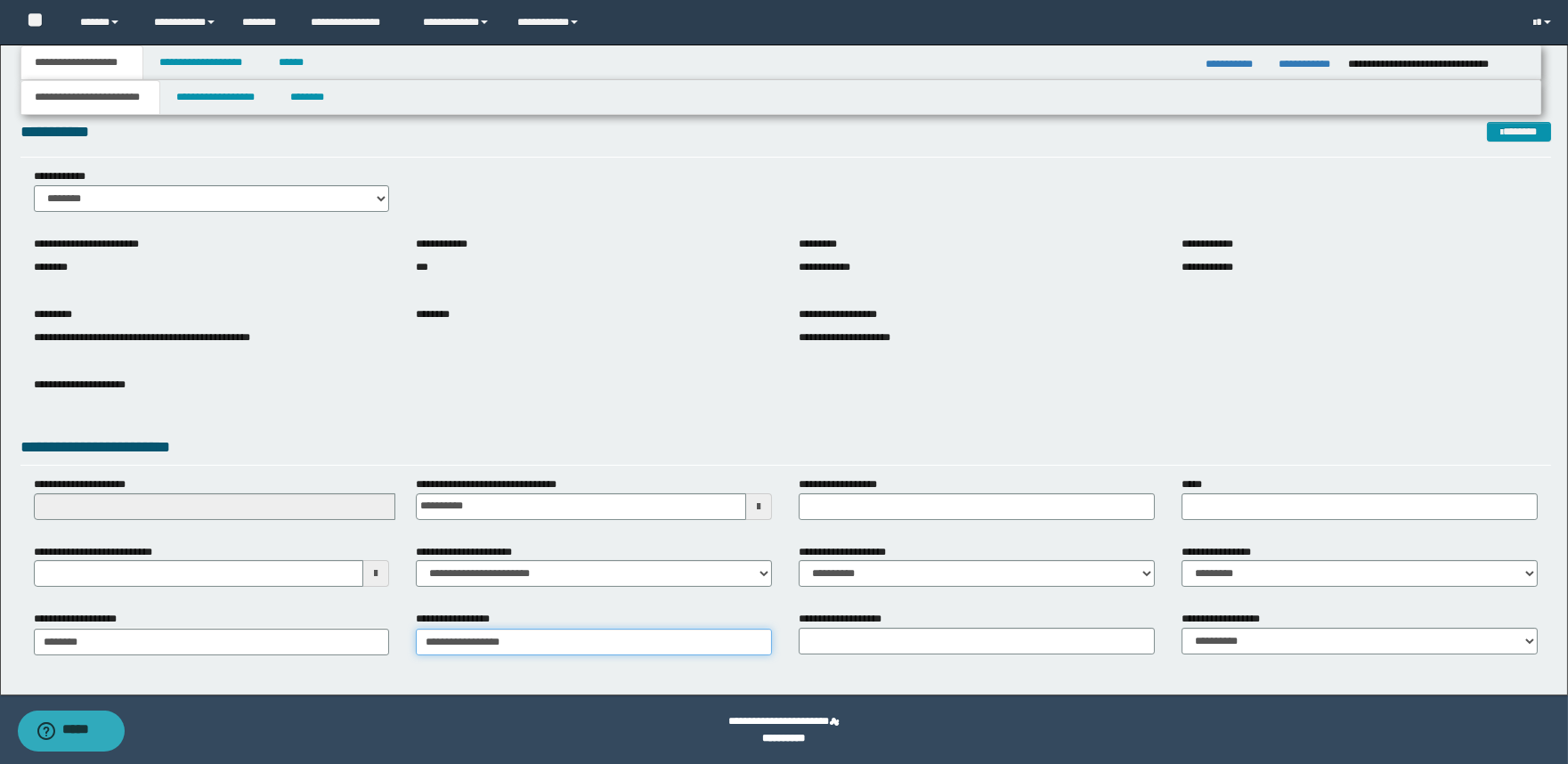 type on "**********" 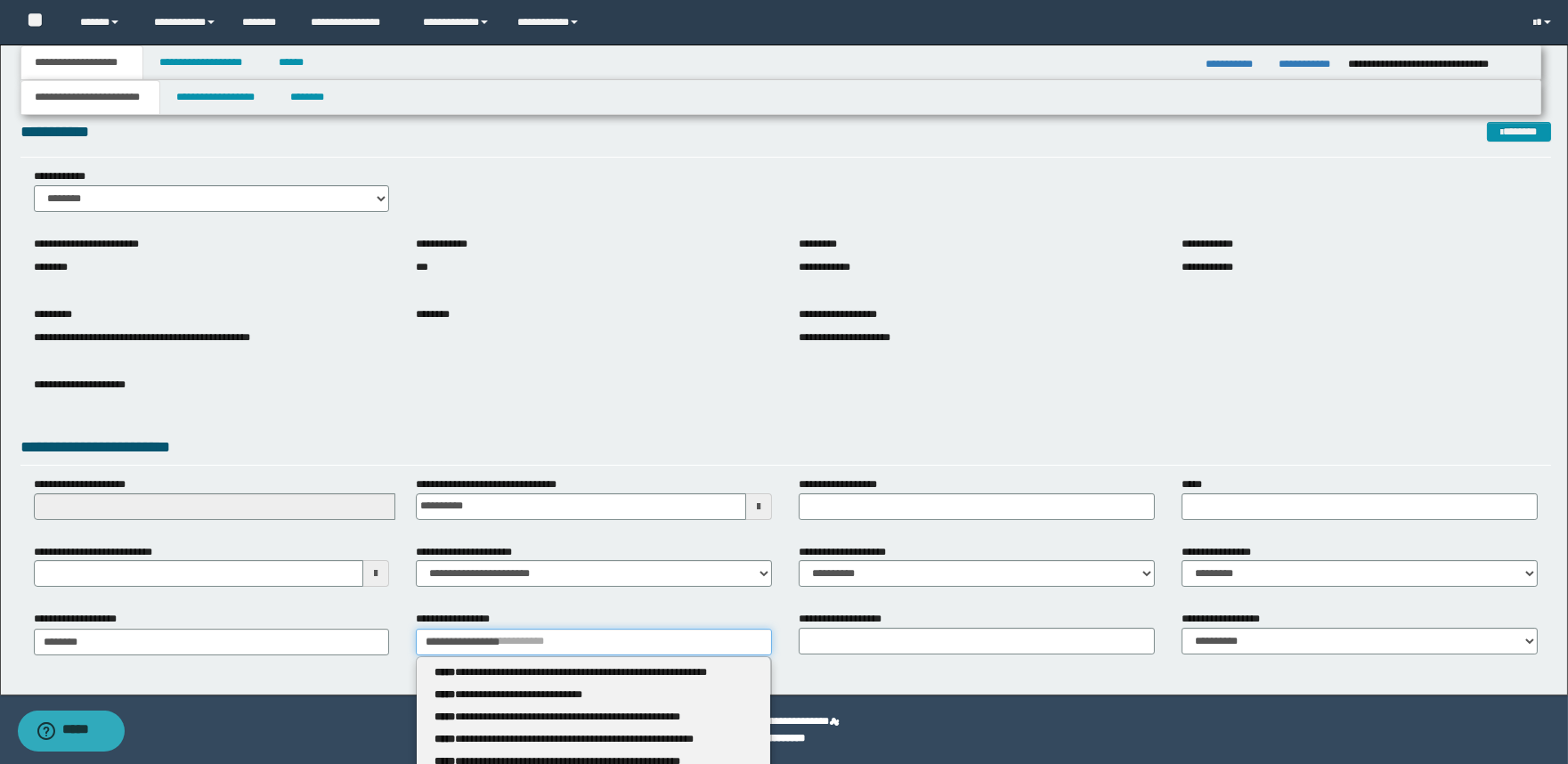 type 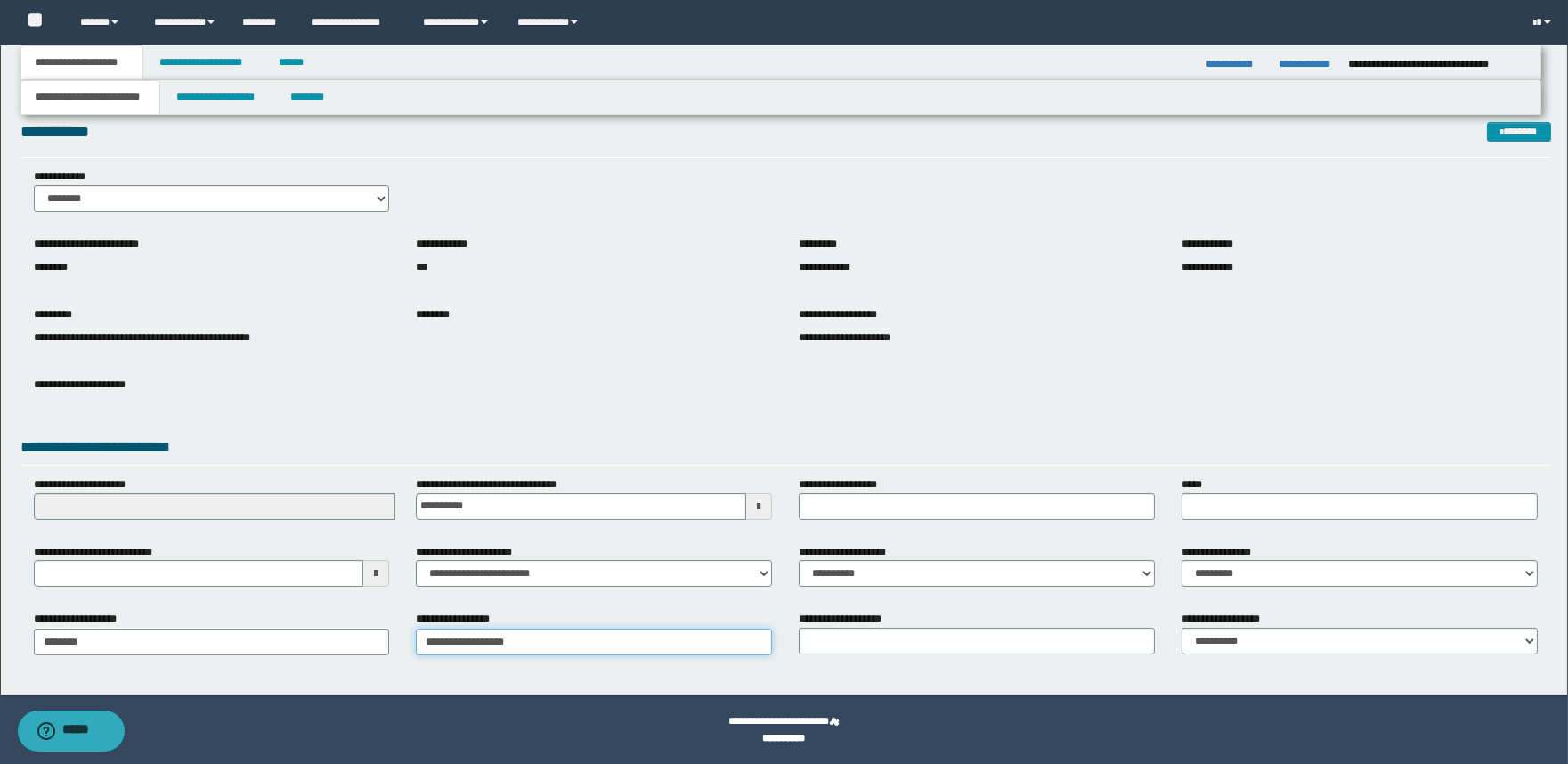 type on "**********" 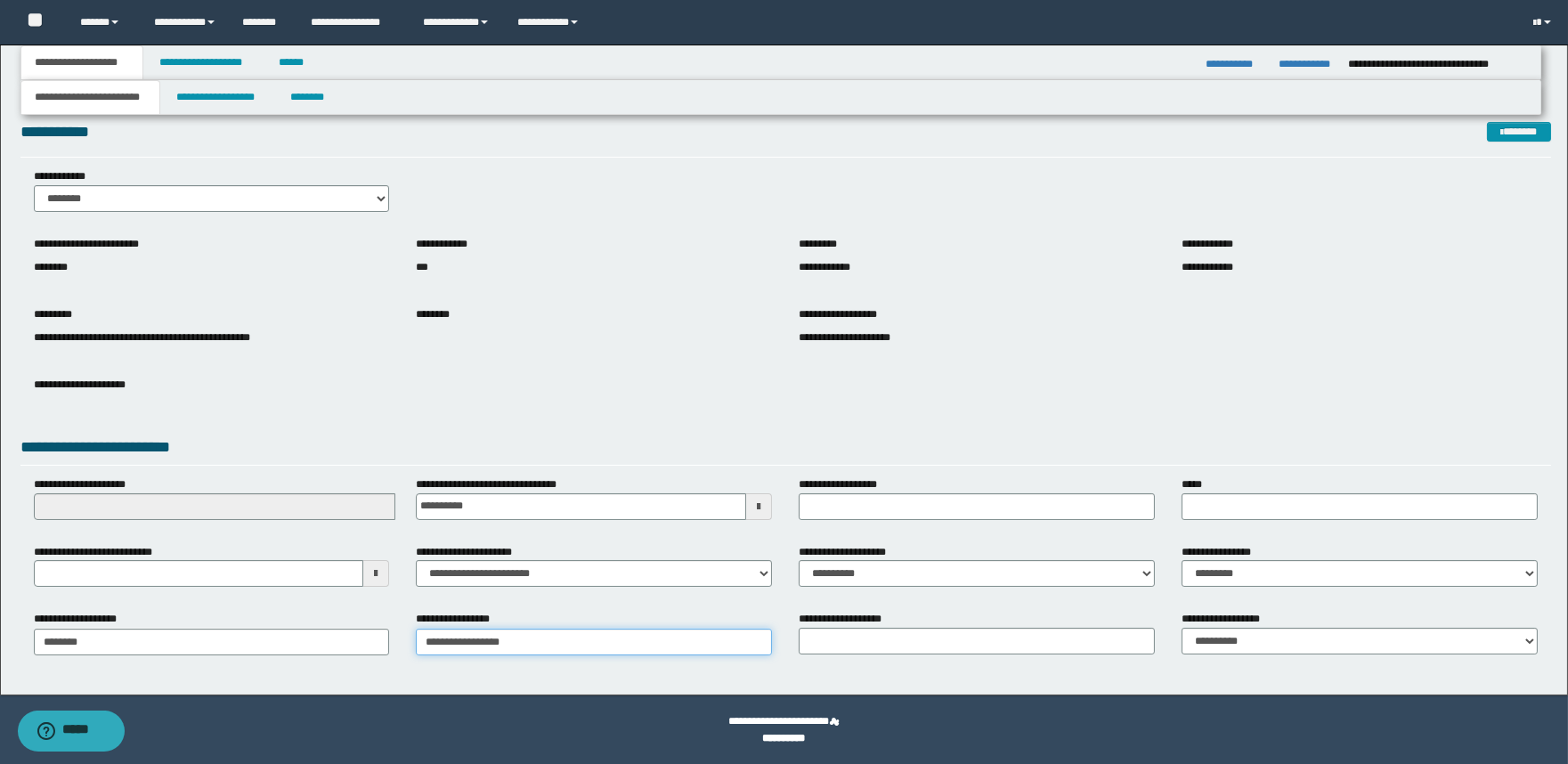 type on "**********" 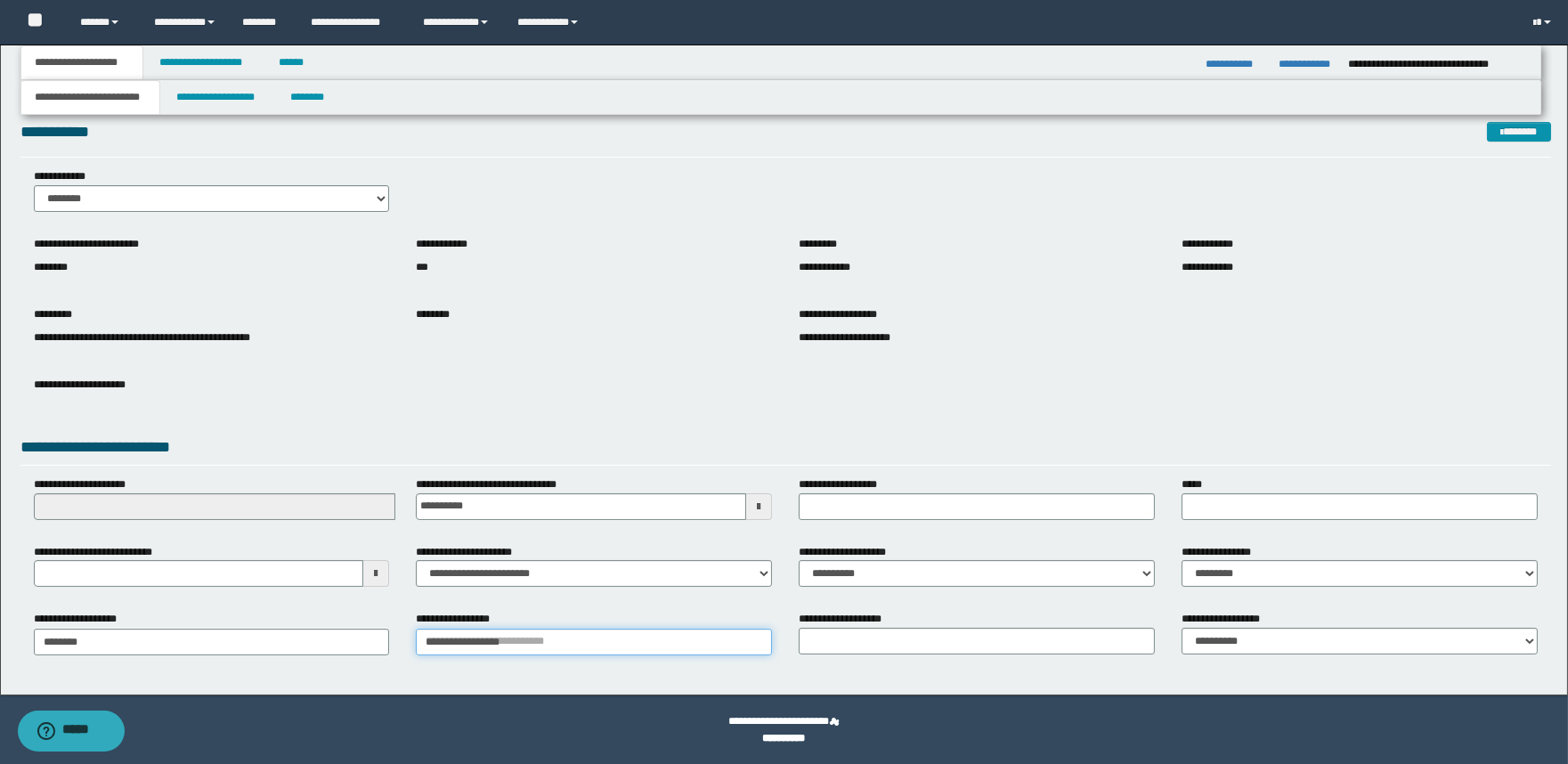 type 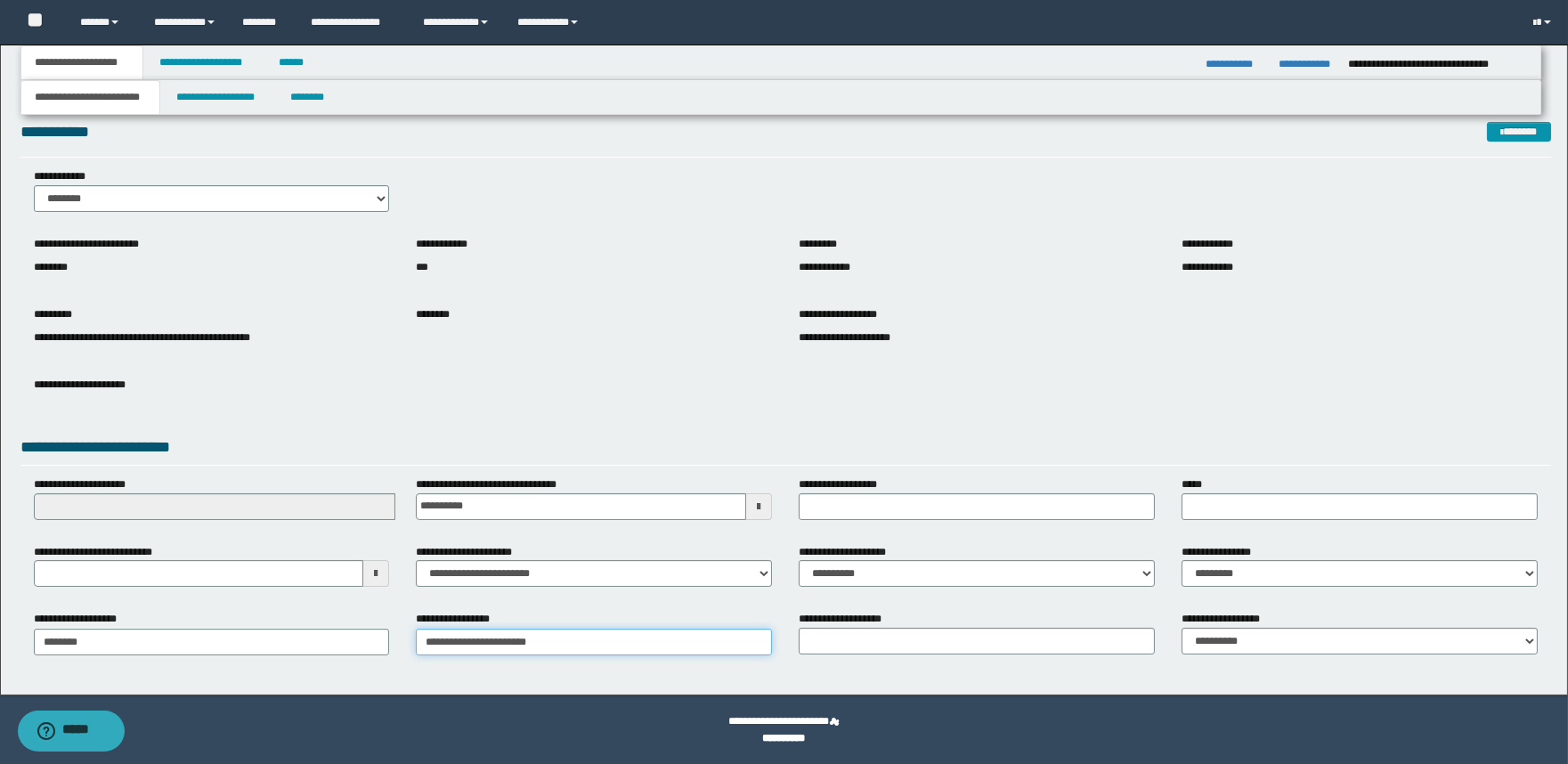 type on "**********" 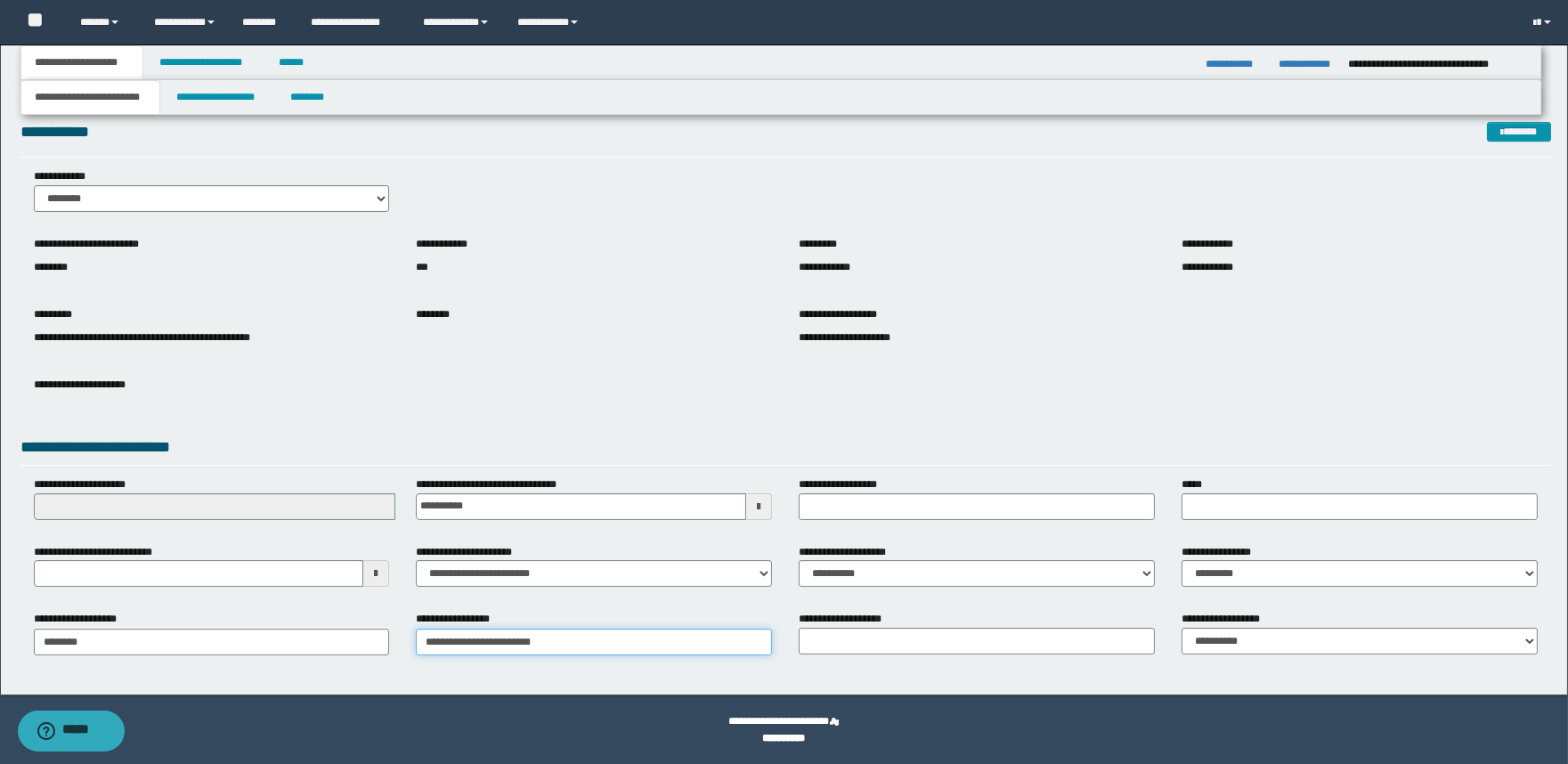 type on "**********" 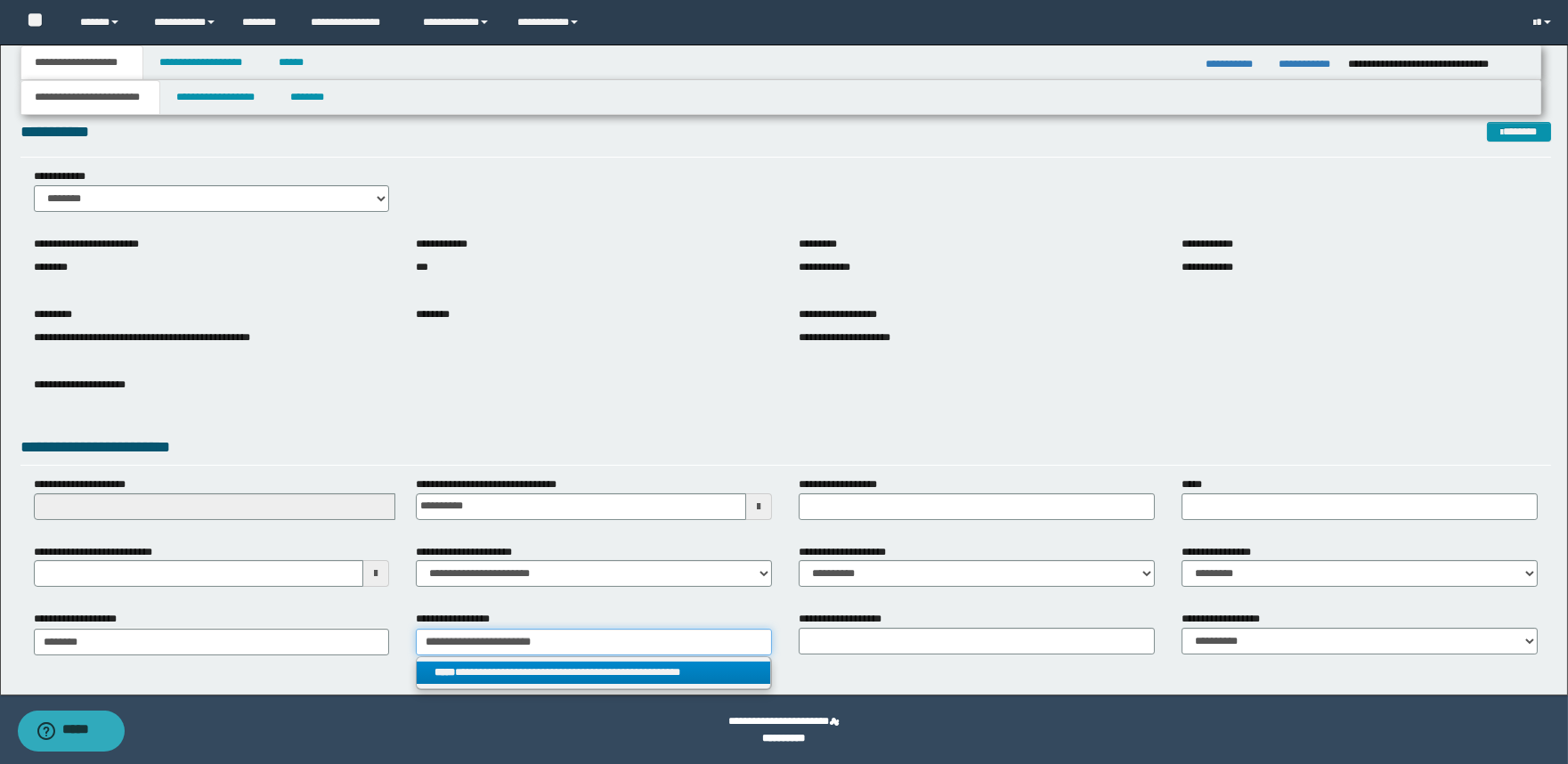 type on "**********" 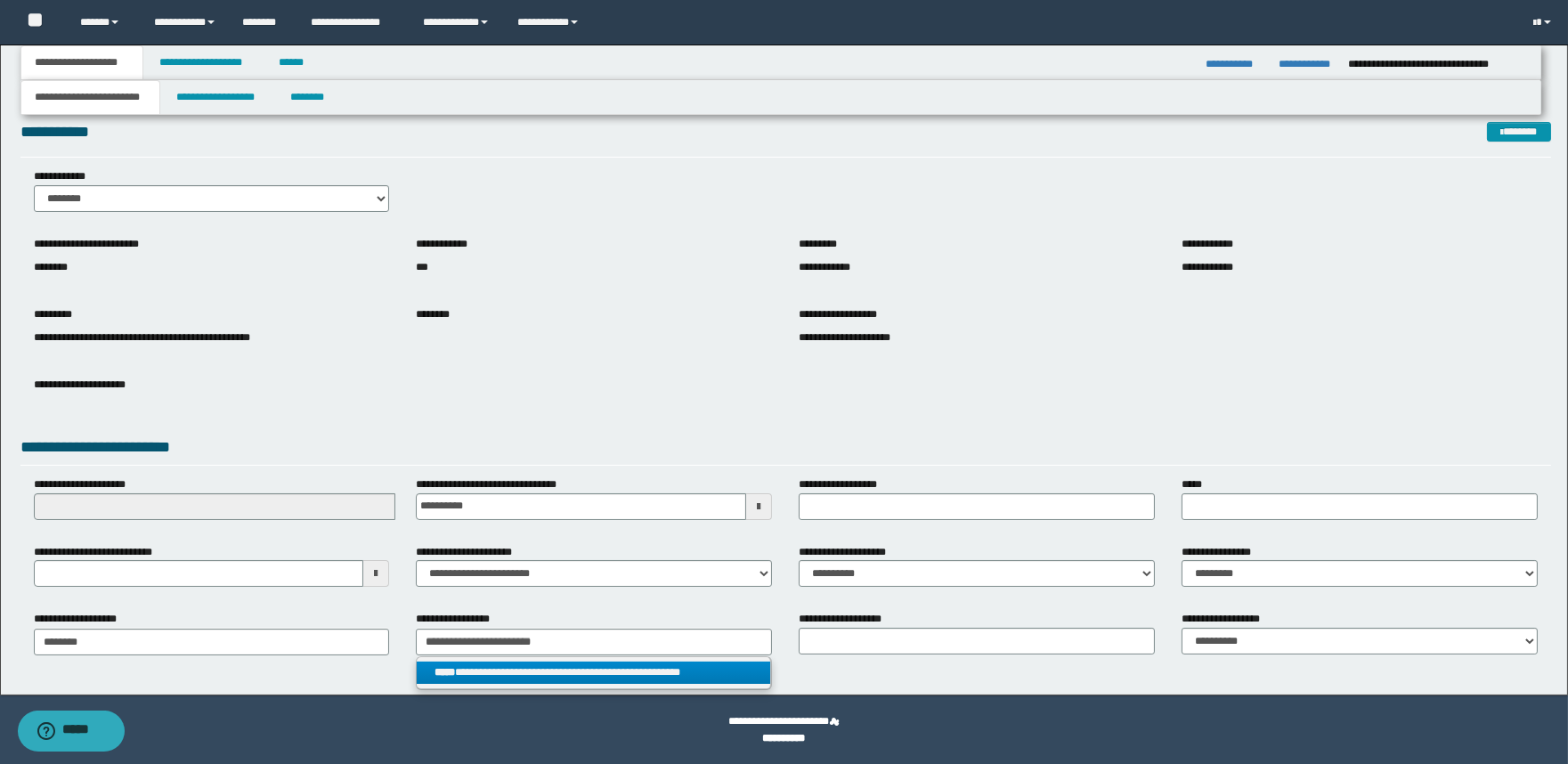 click on "**********" at bounding box center (594, 673) 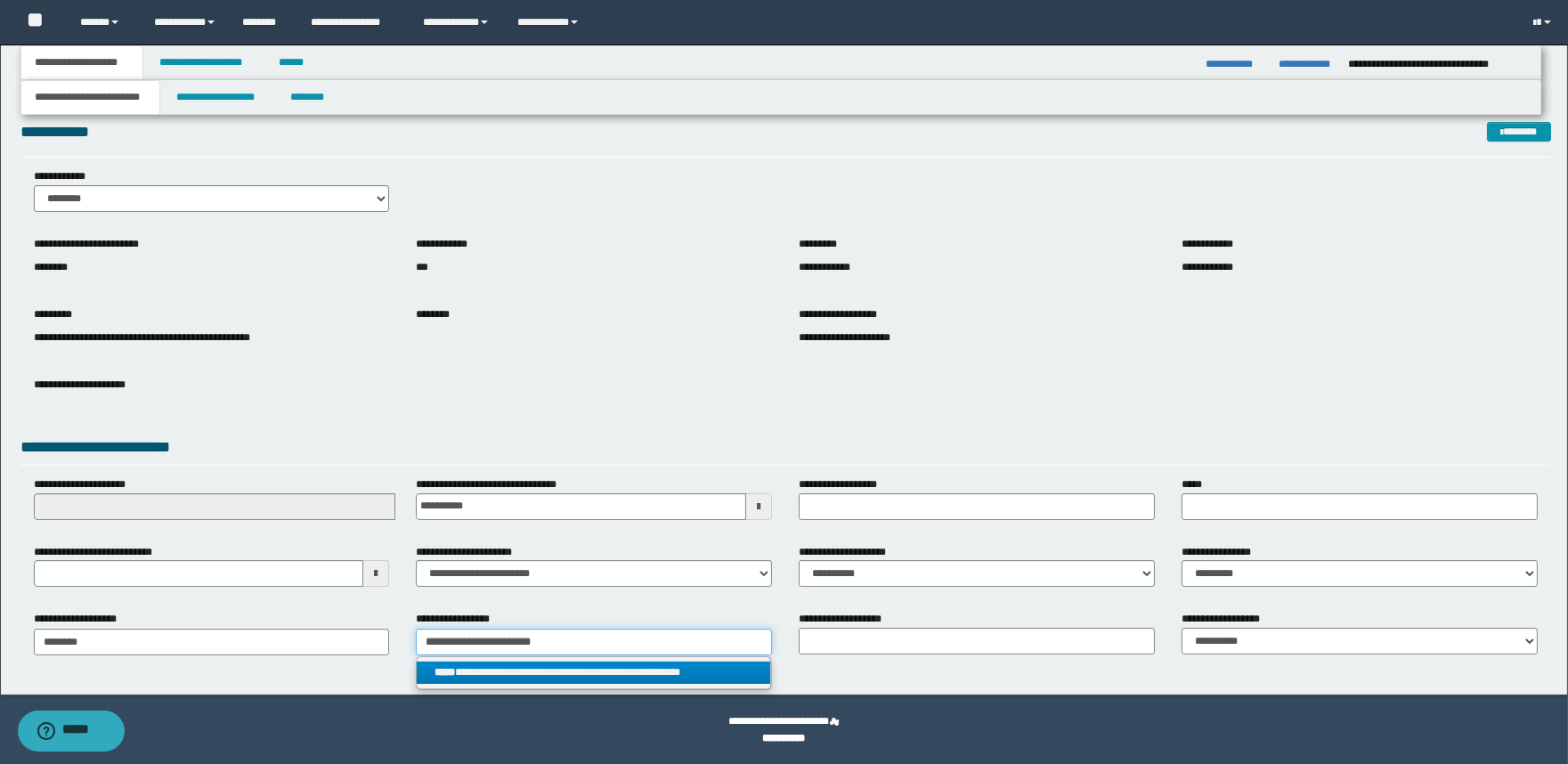 type 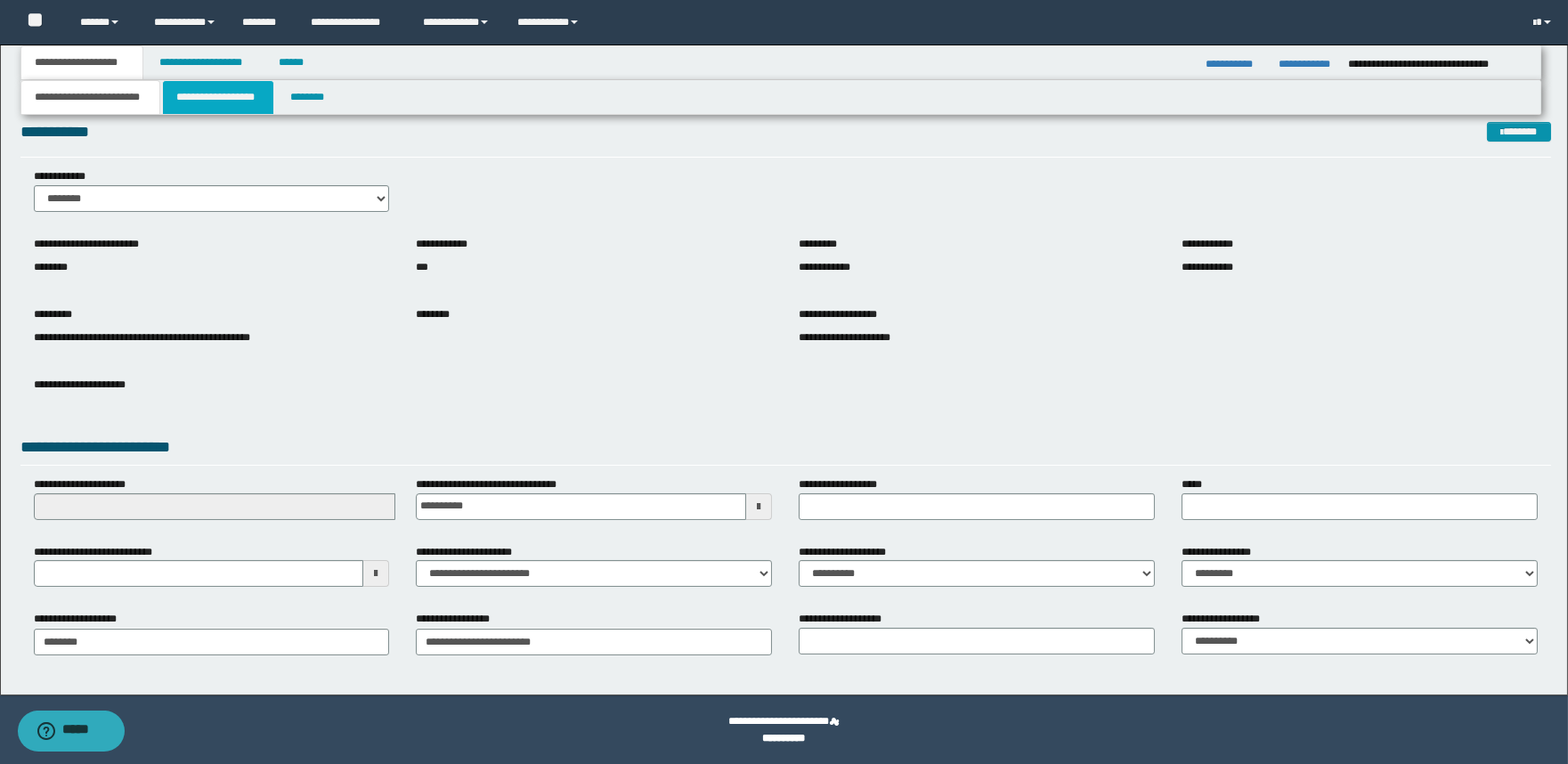 click on "**********" at bounding box center (218, 97) 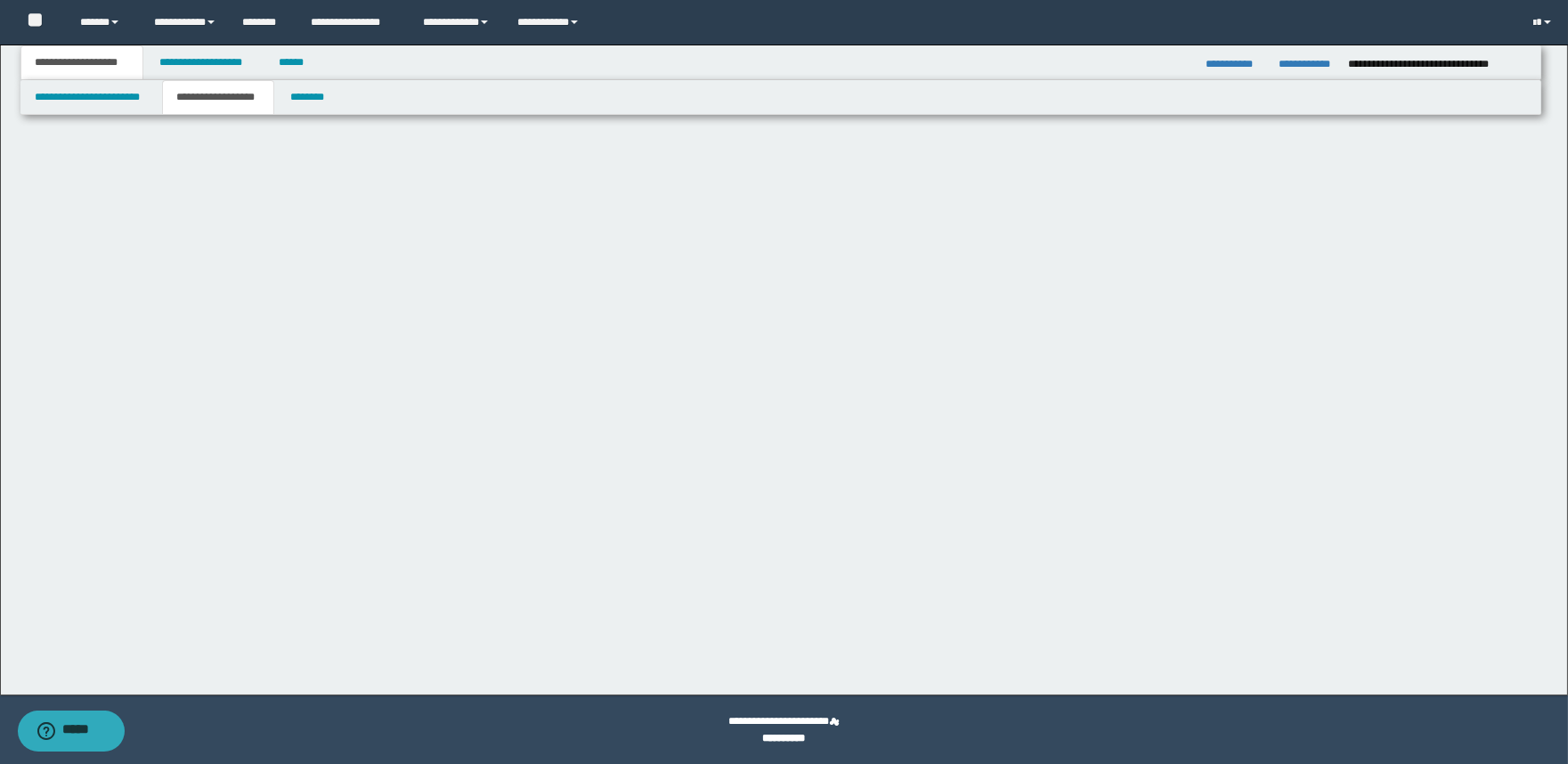 scroll, scrollTop: 0, scrollLeft: 0, axis: both 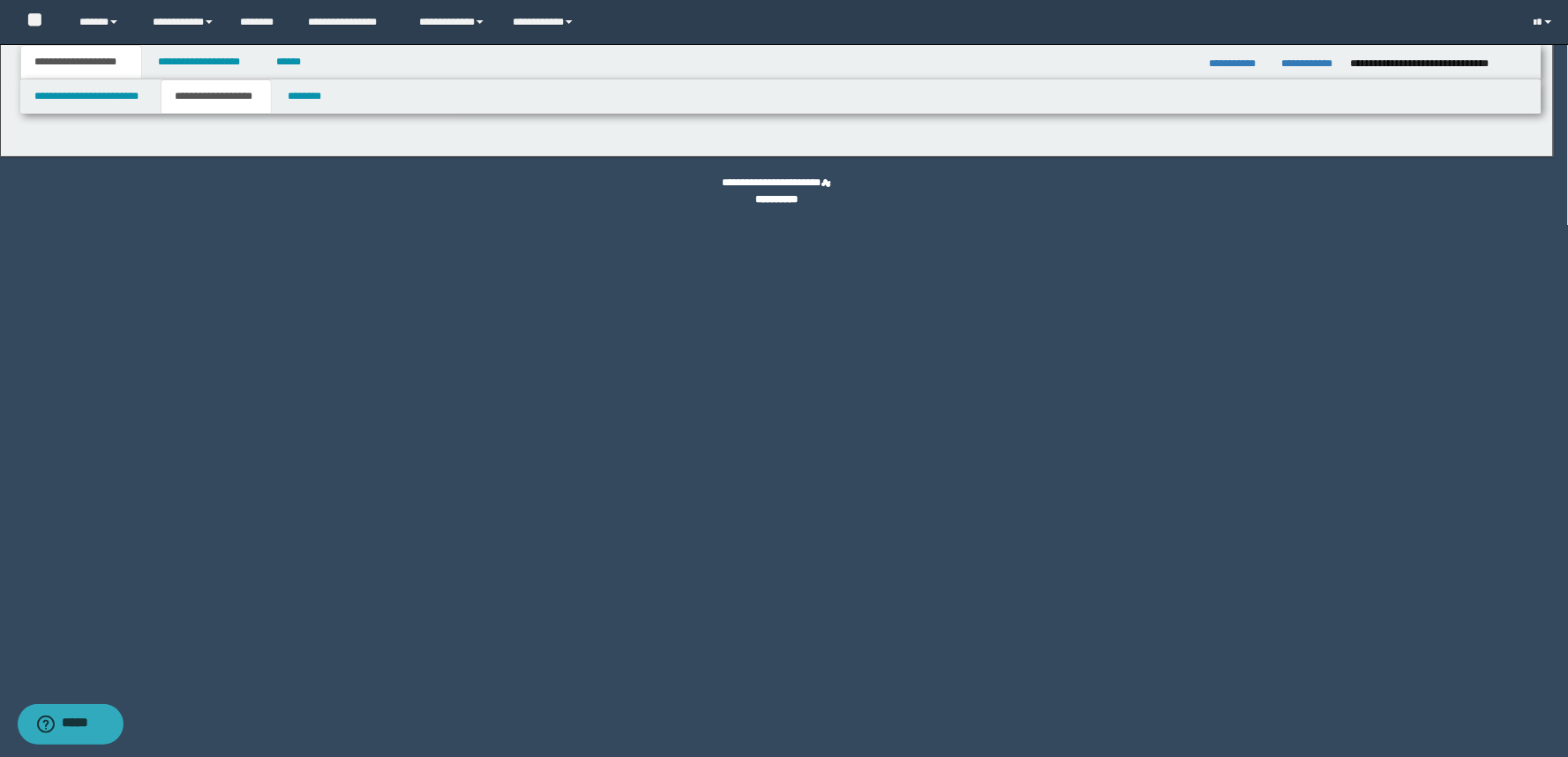 type on "********" 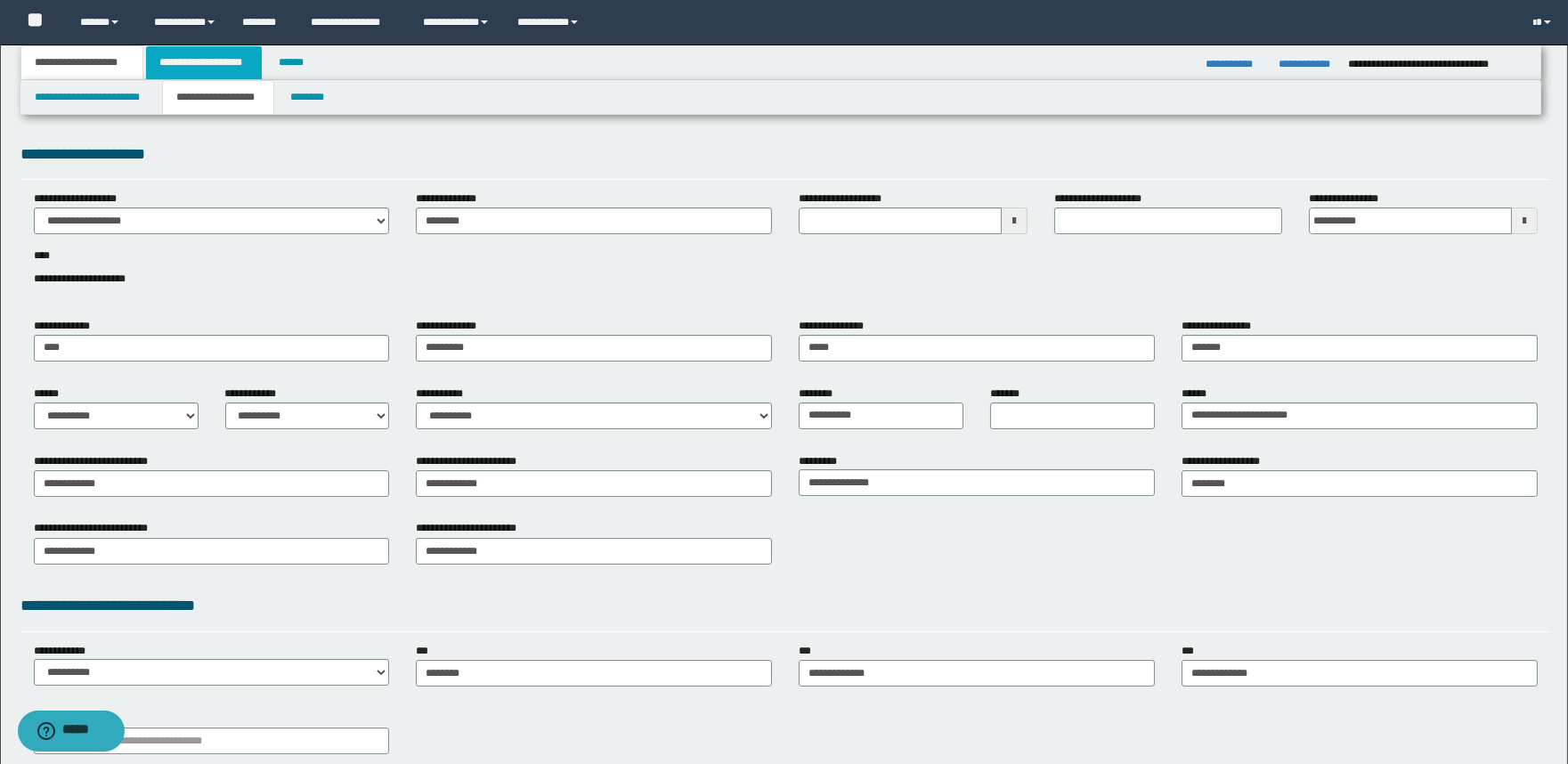 click on "**********" at bounding box center [204, 62] 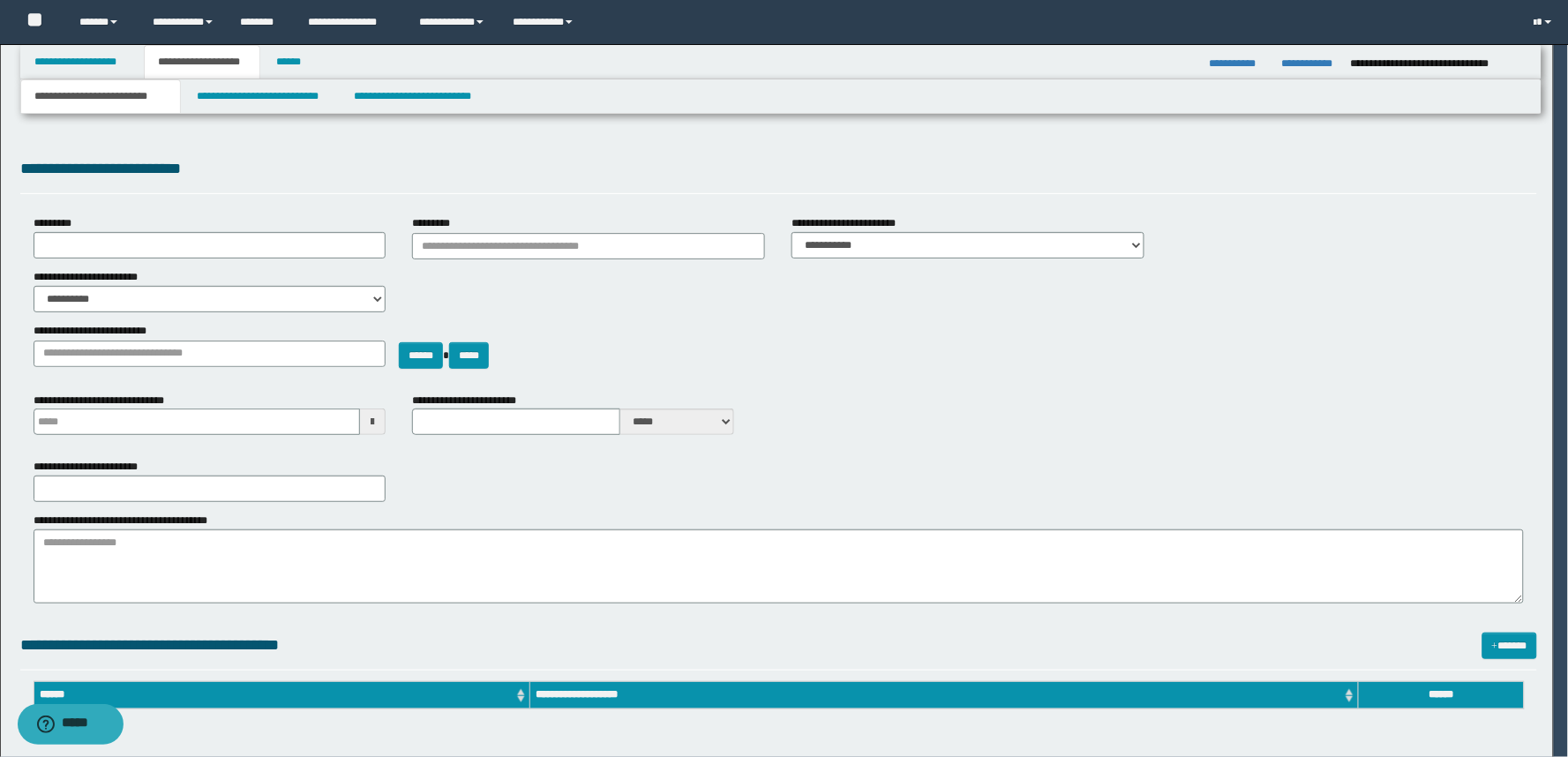 select on "*" 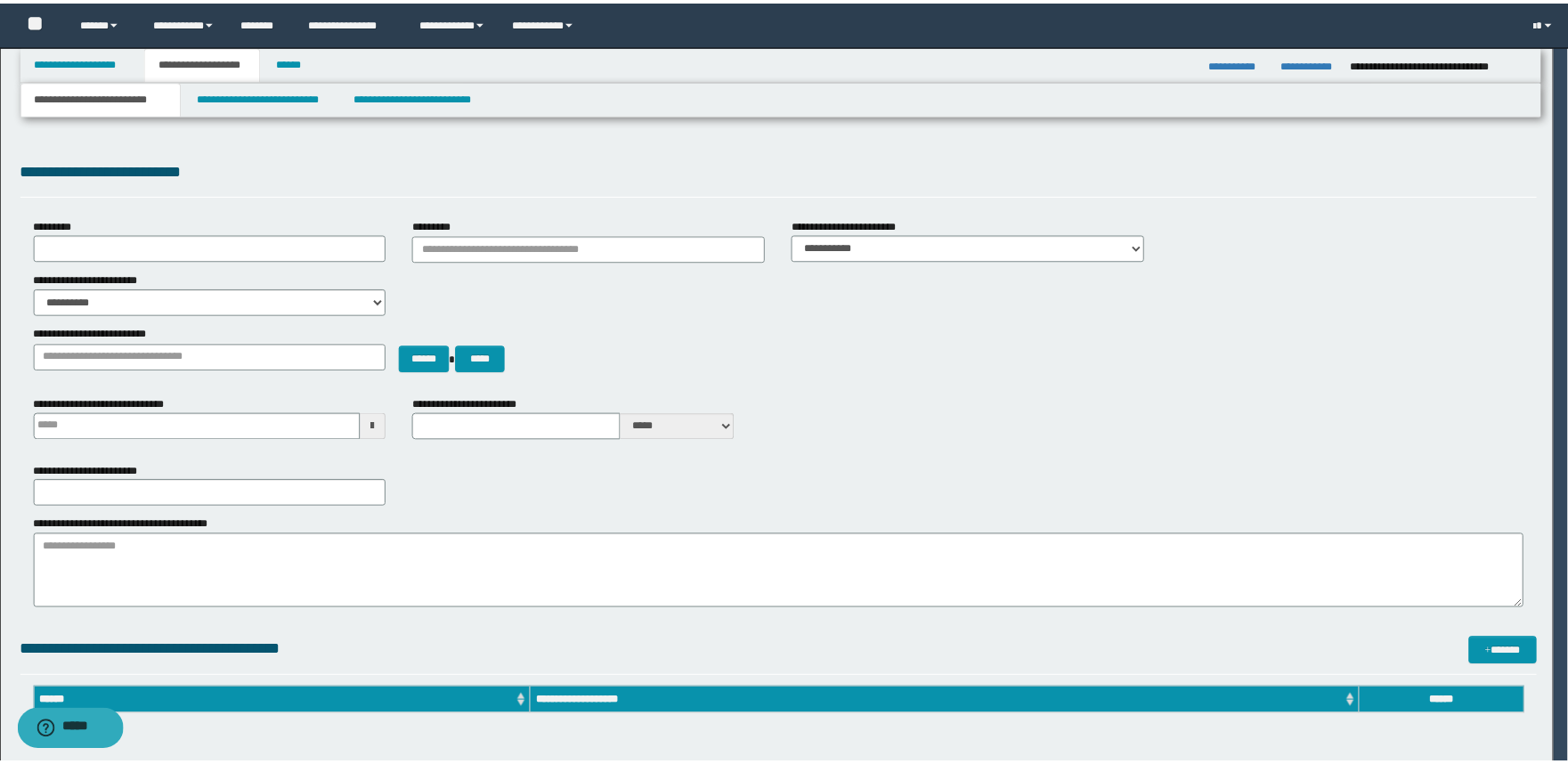 scroll, scrollTop: 0, scrollLeft: 0, axis: both 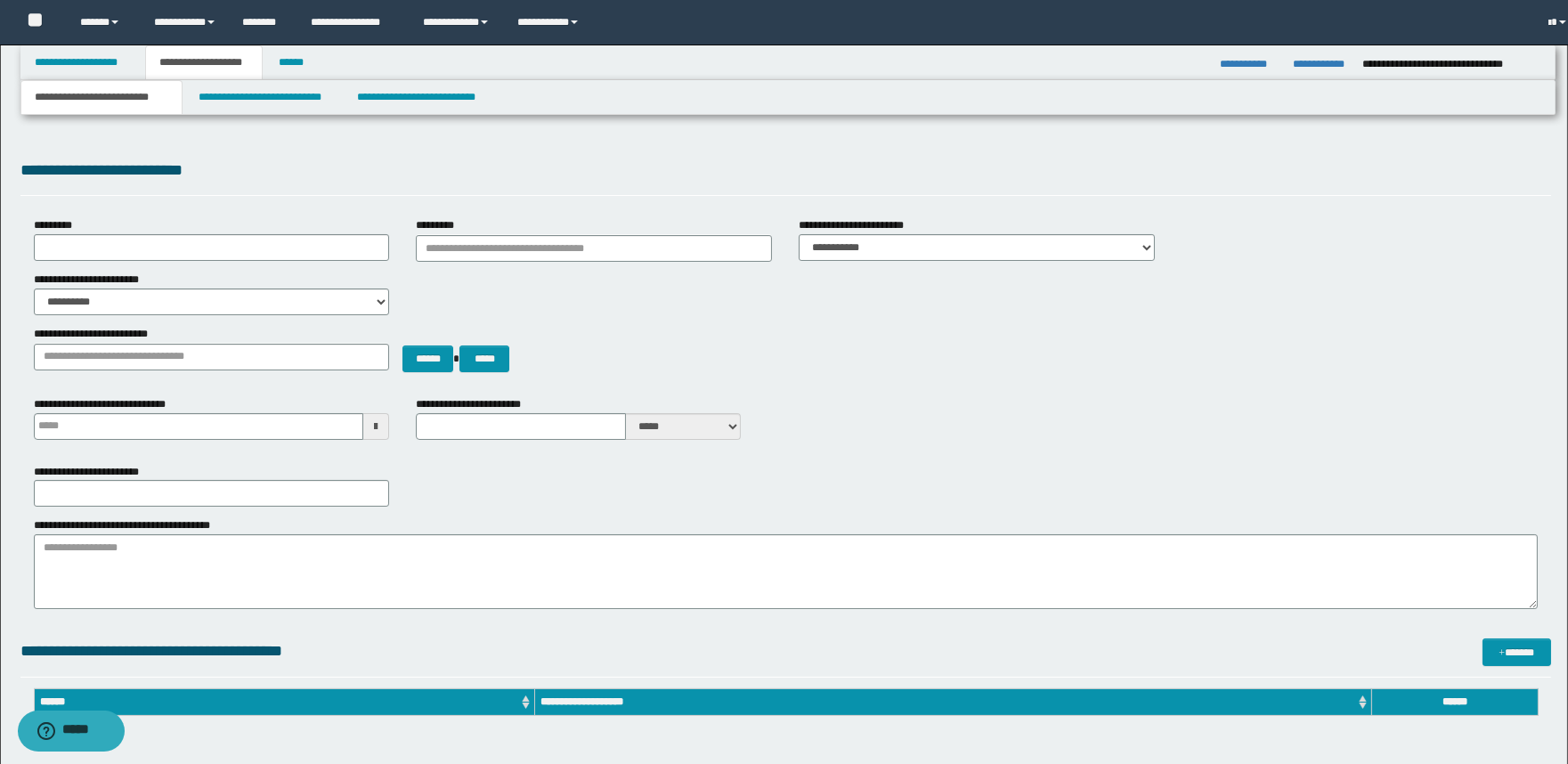 type 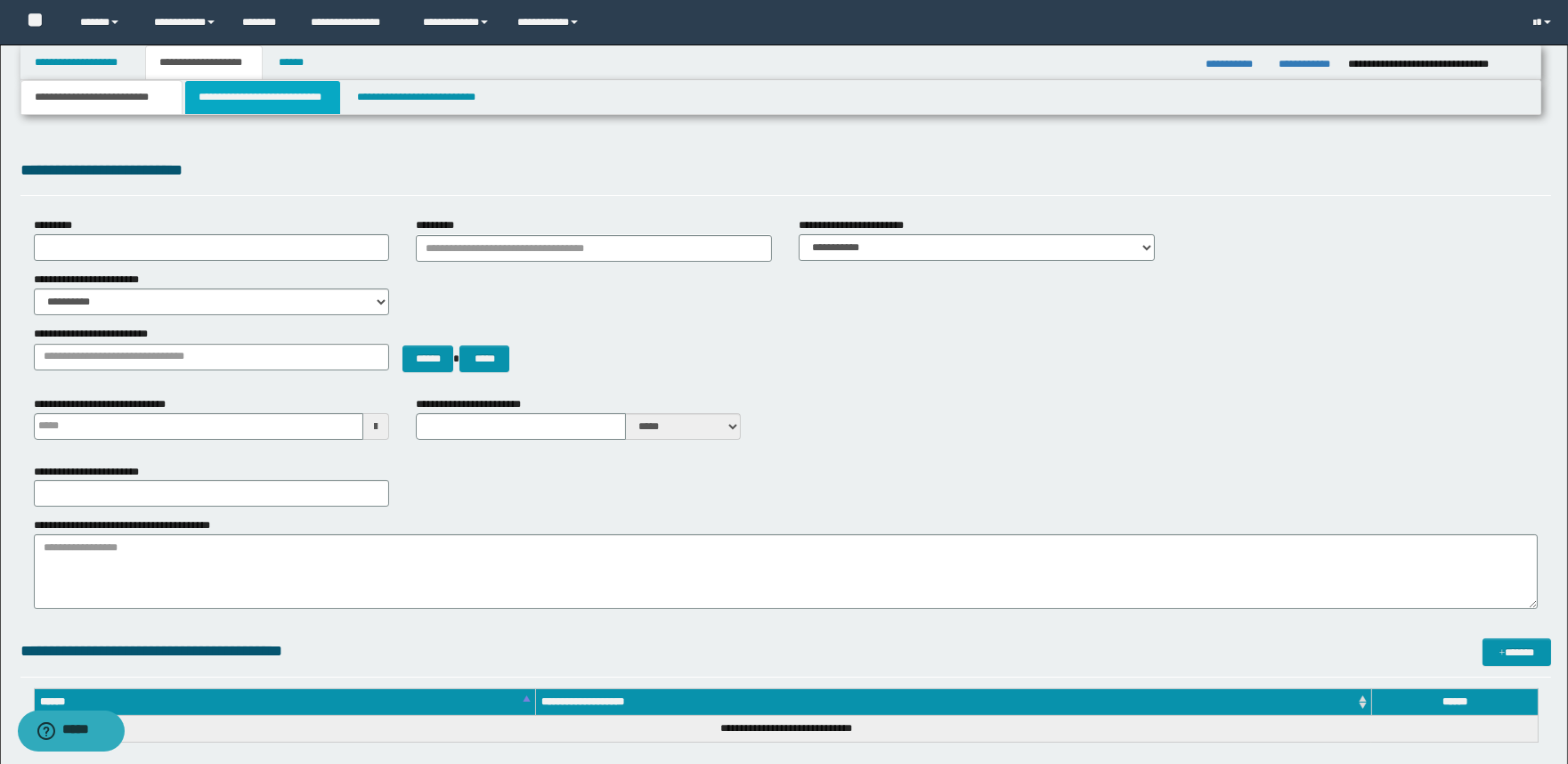 click on "**********" at bounding box center [263, 97] 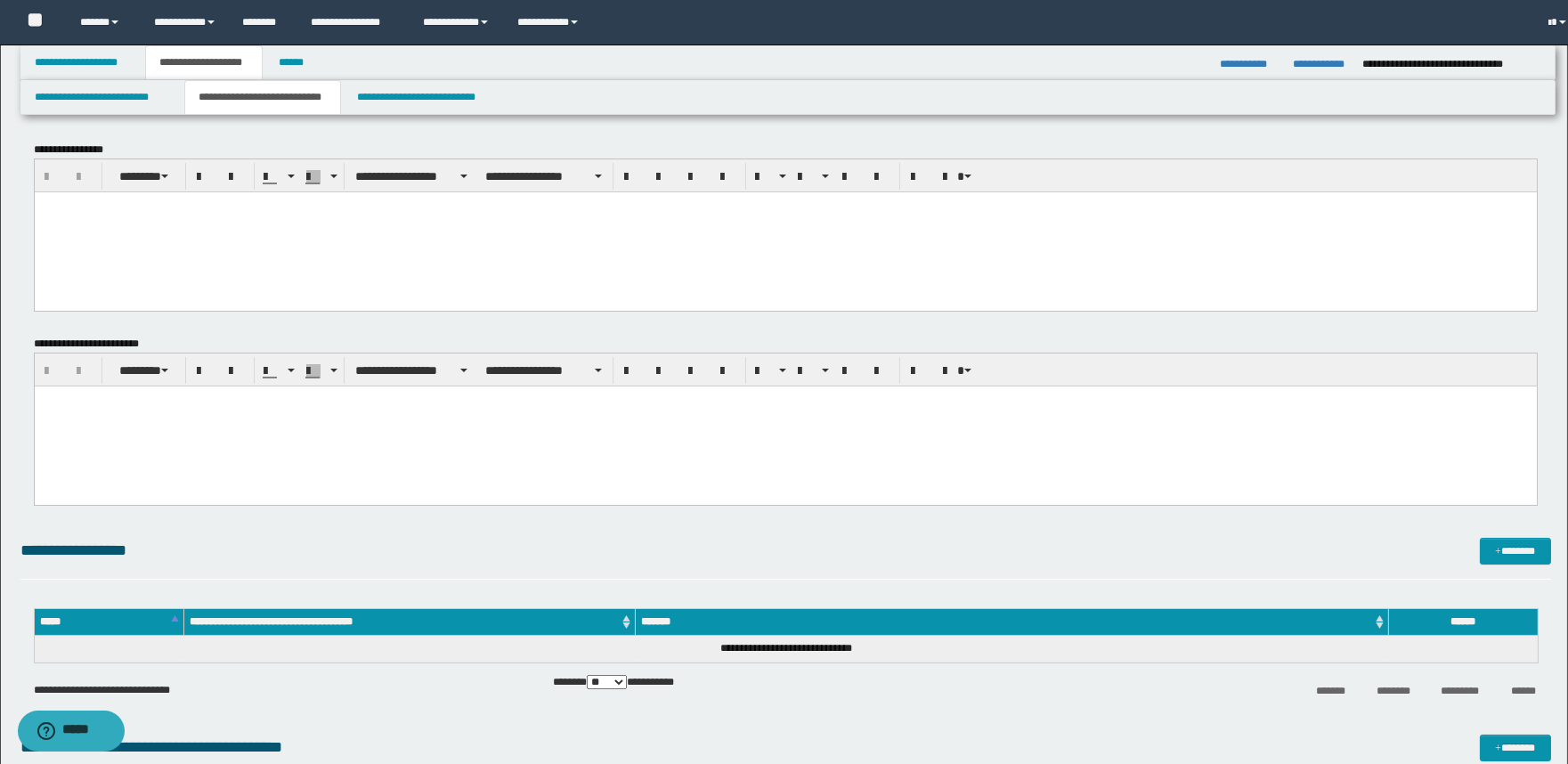 scroll, scrollTop: 0, scrollLeft: 0, axis: both 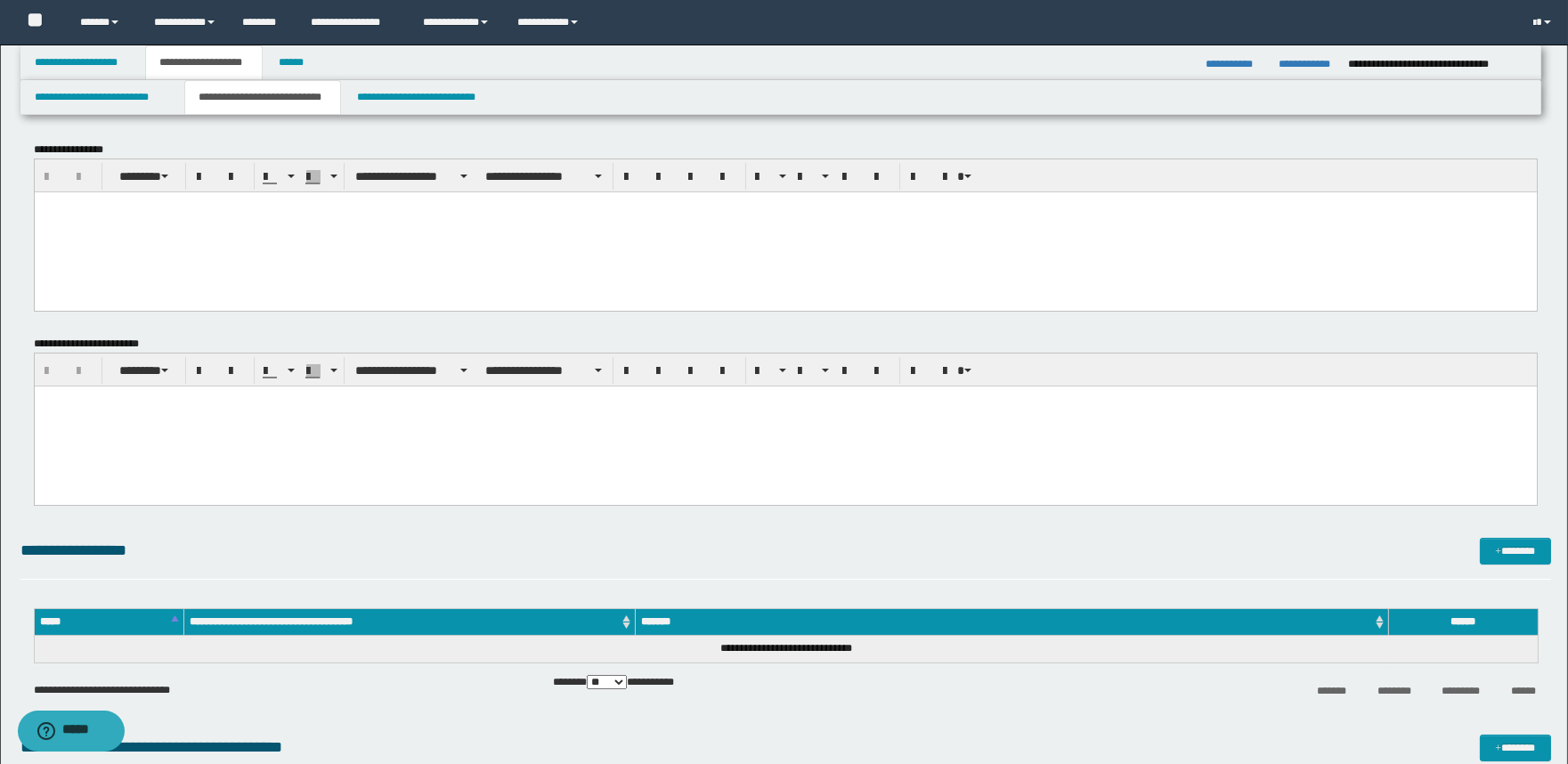 click at bounding box center [784, 227] 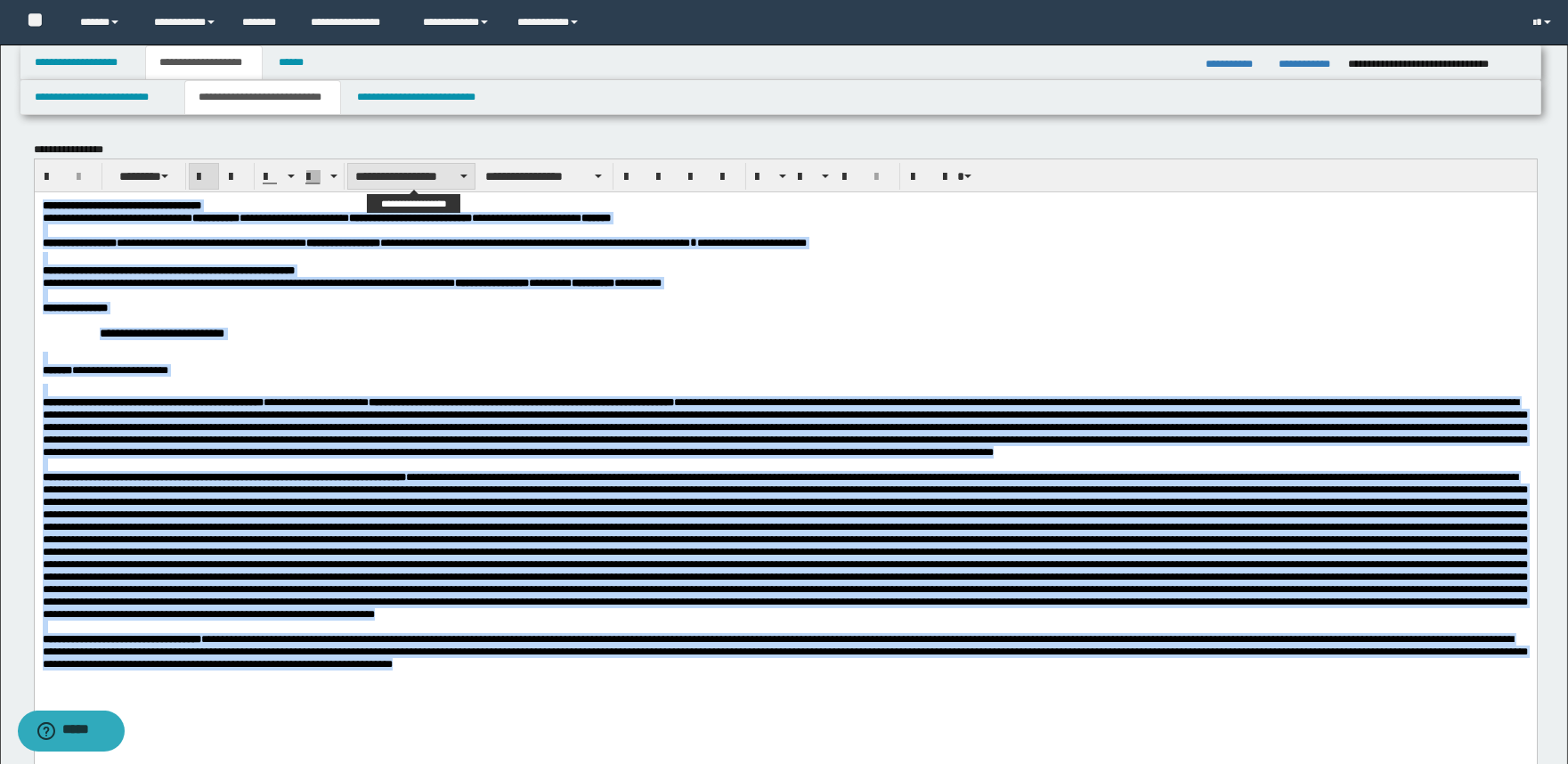 click on "**********" at bounding box center (411, 176) 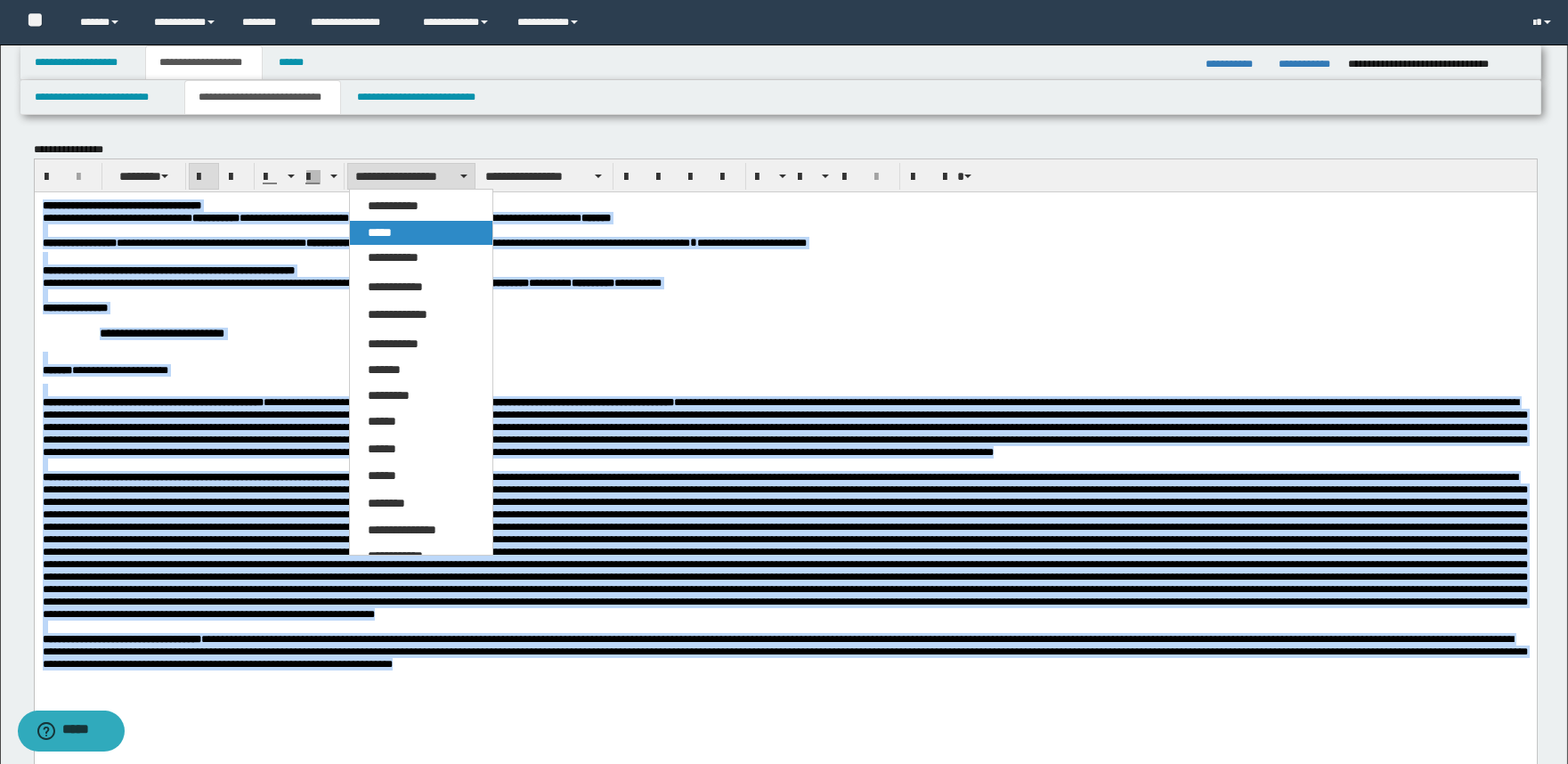 click on "*****" at bounding box center [421, 233] 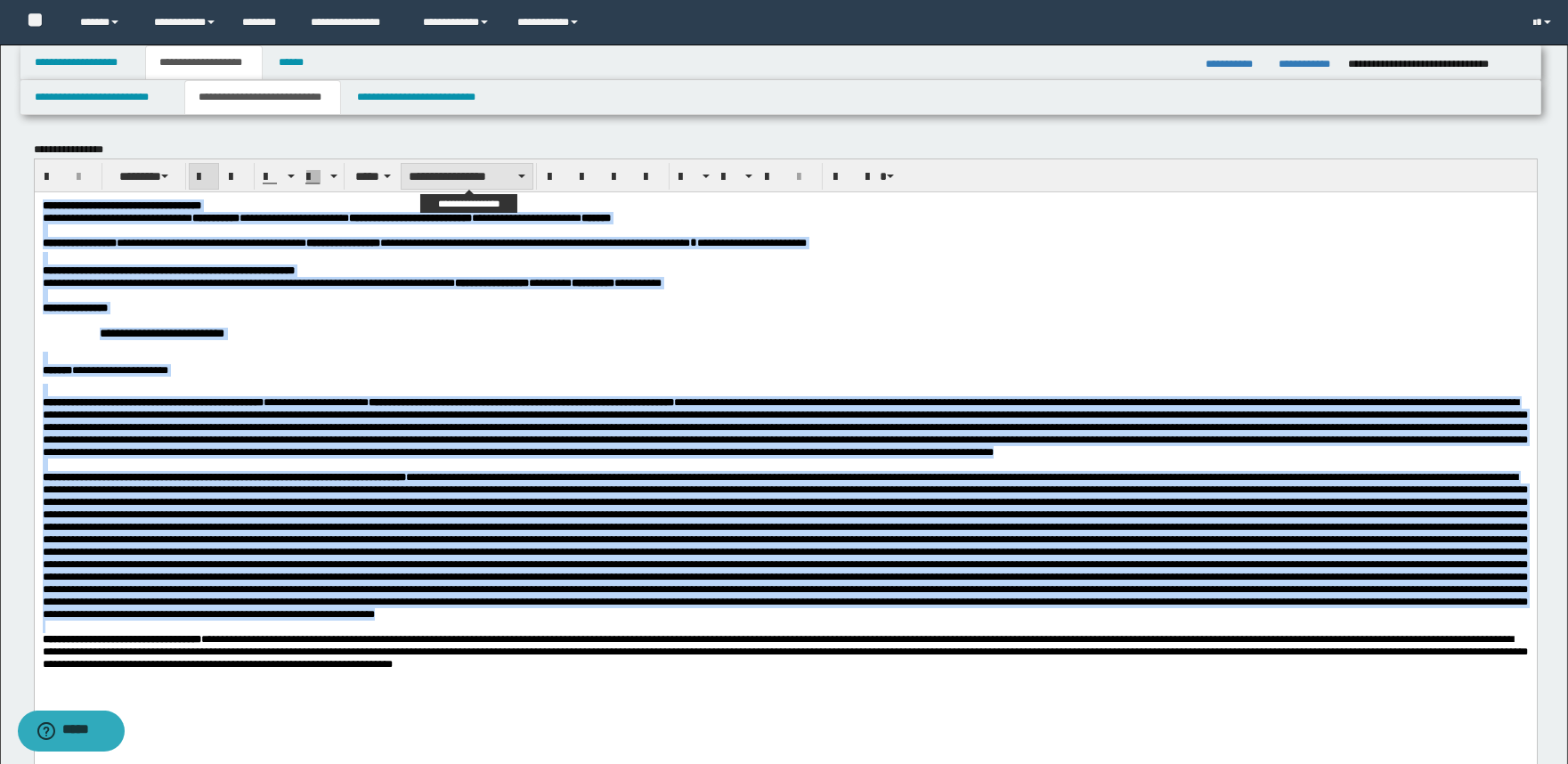 click on "**********" at bounding box center (467, 176) 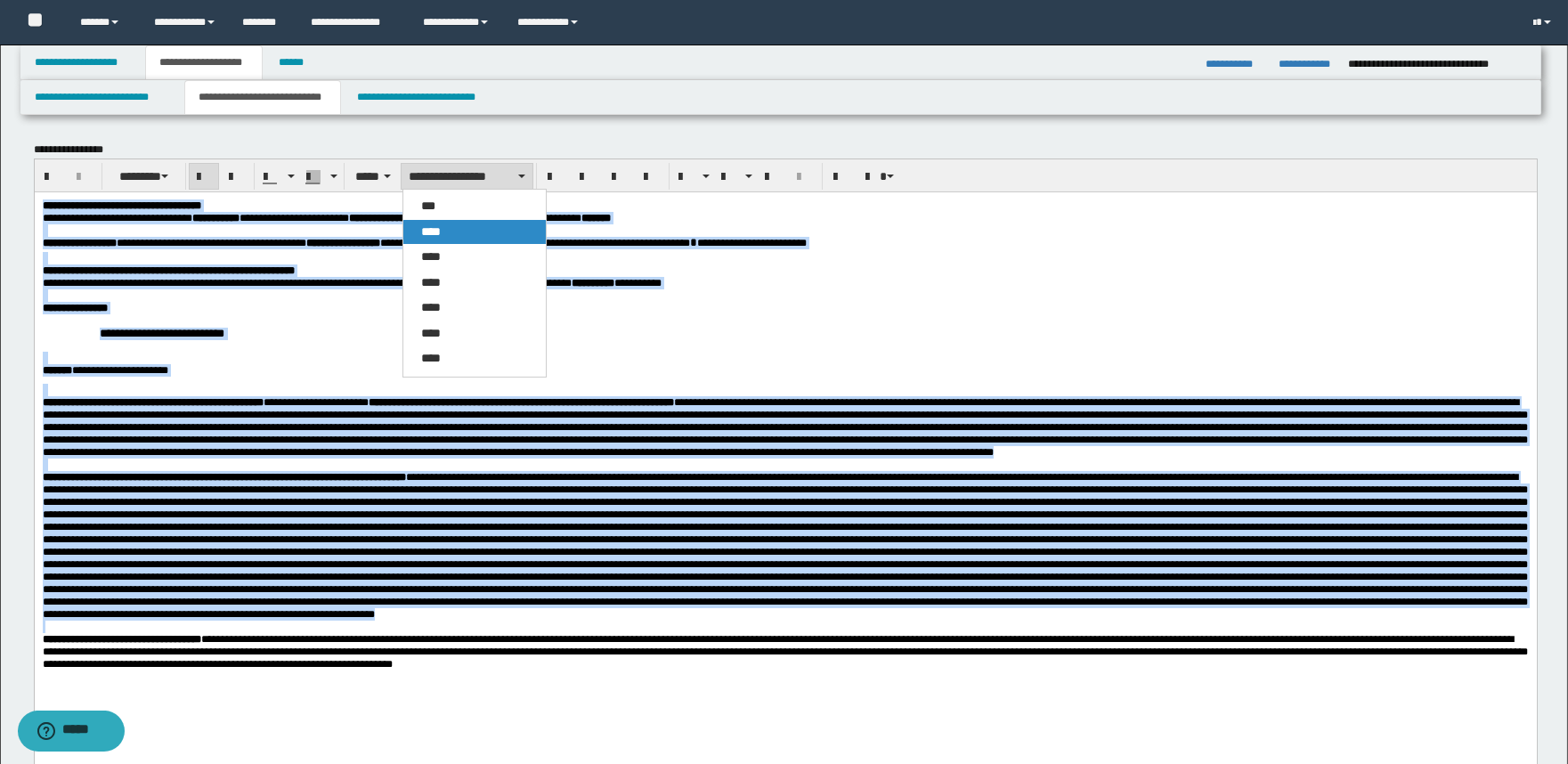 click on "****" at bounding box center (475, 232) 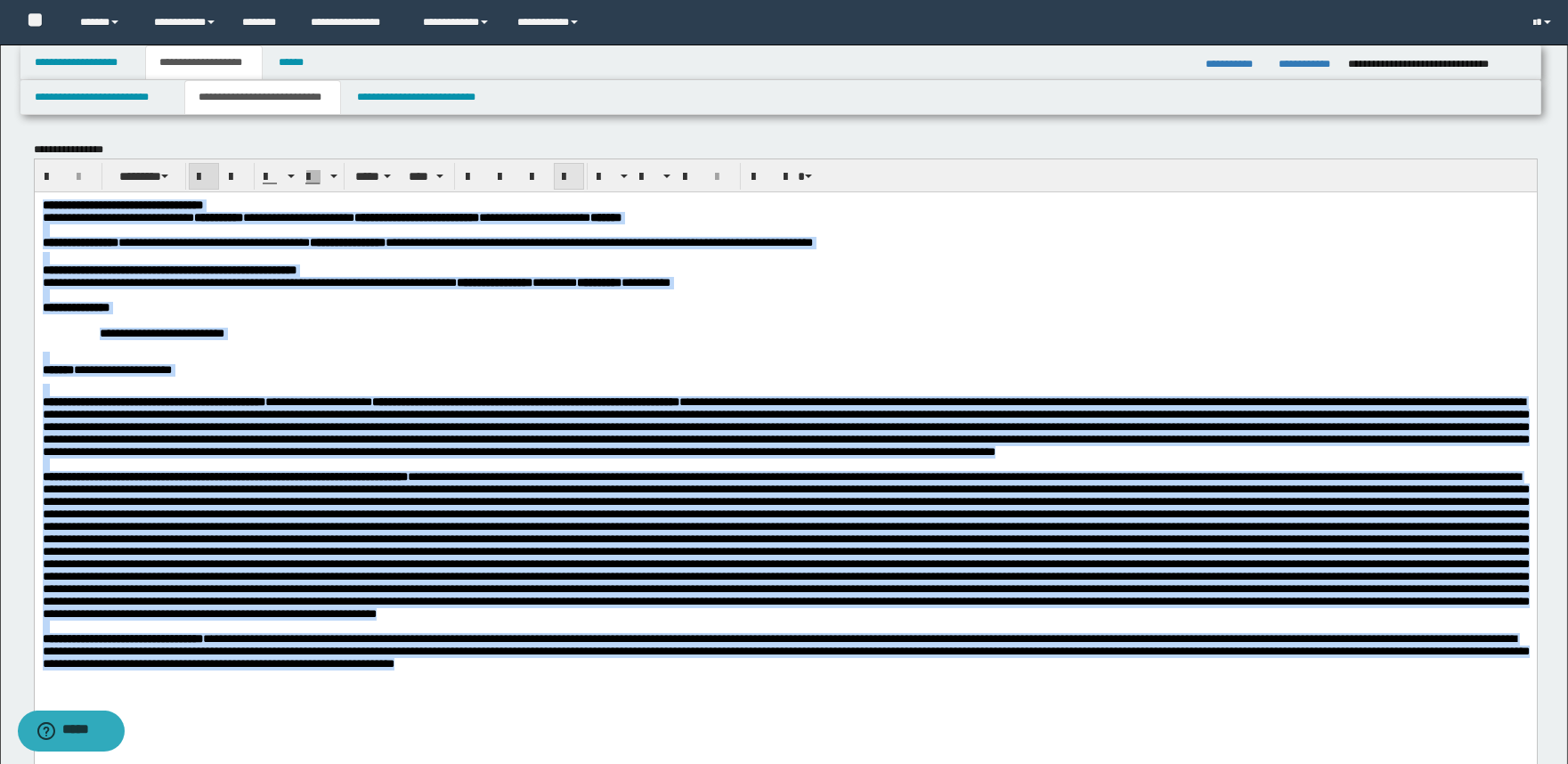 click at bounding box center [569, 177] 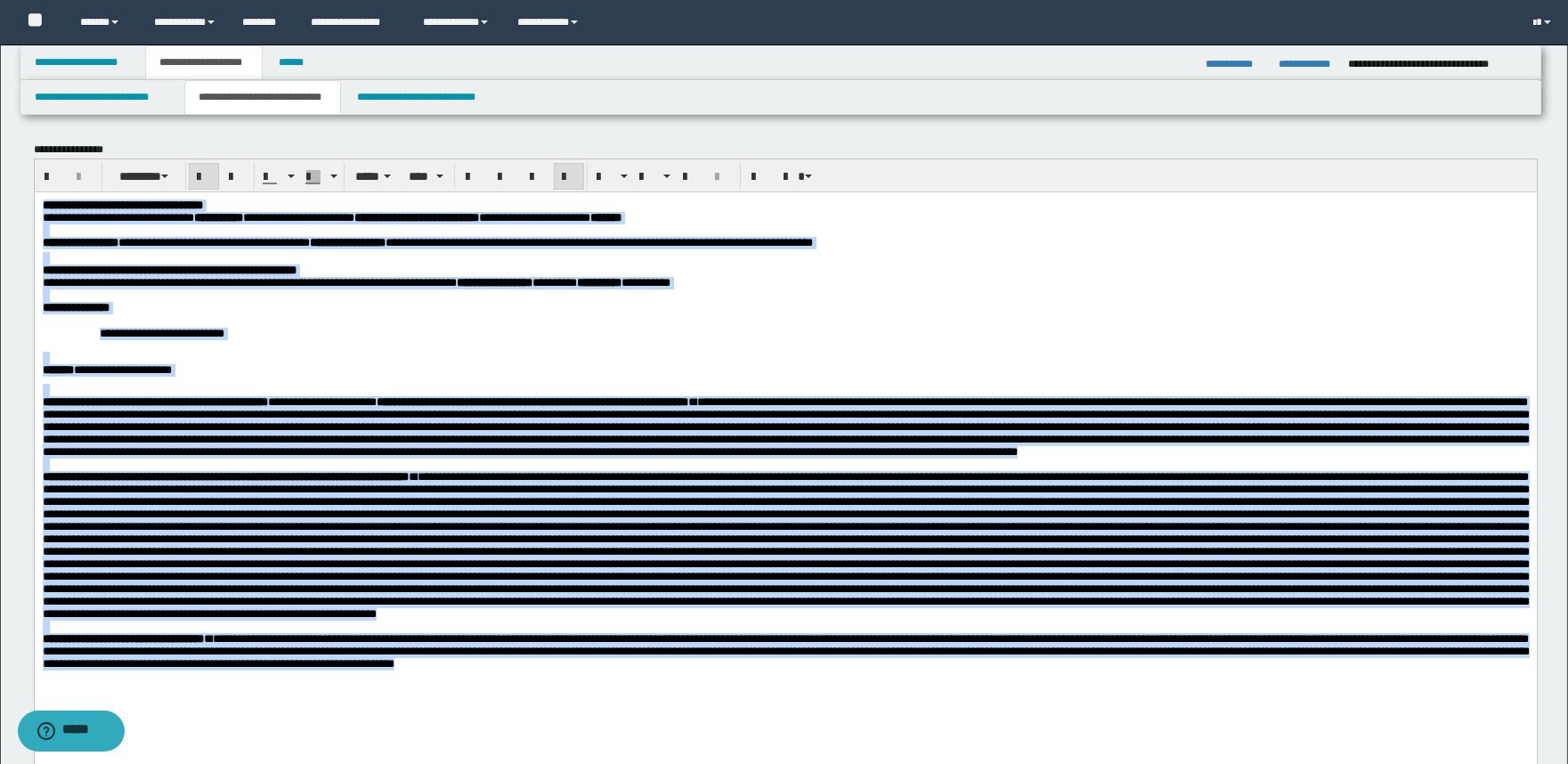 click on "**********" at bounding box center (161, 332) 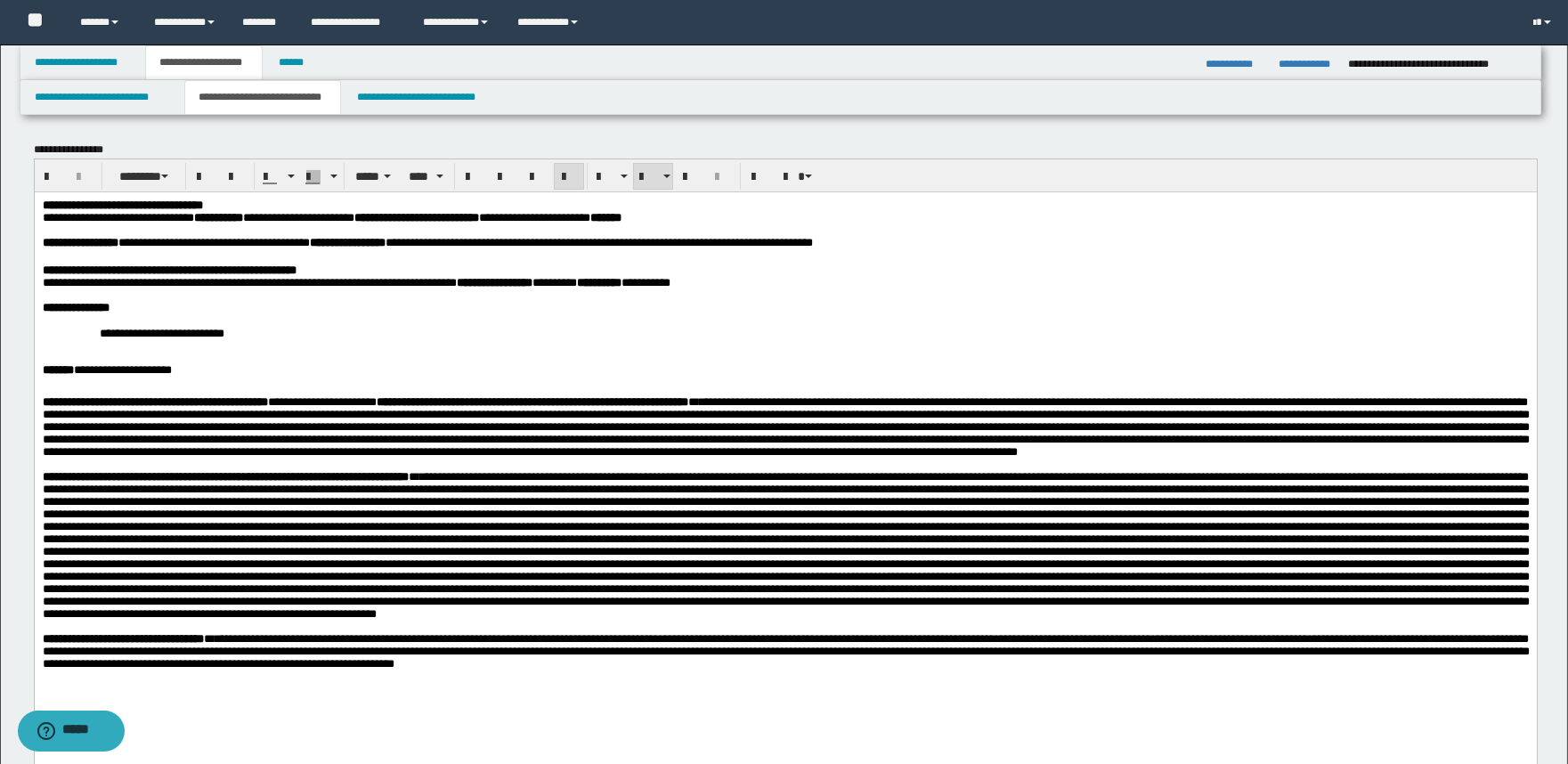 click on "**********" at bounding box center [784, 332] 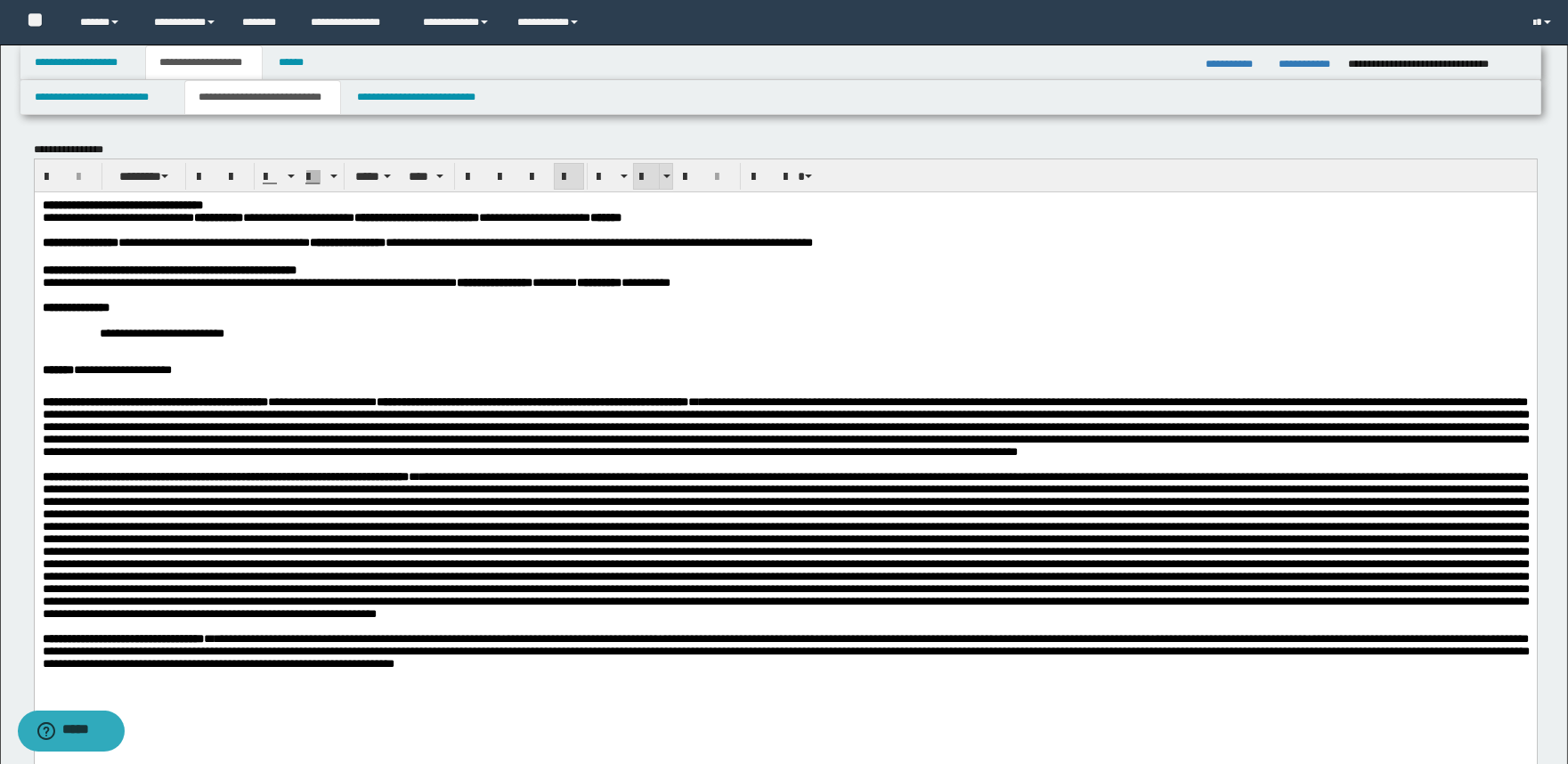 click at bounding box center (646, 177) 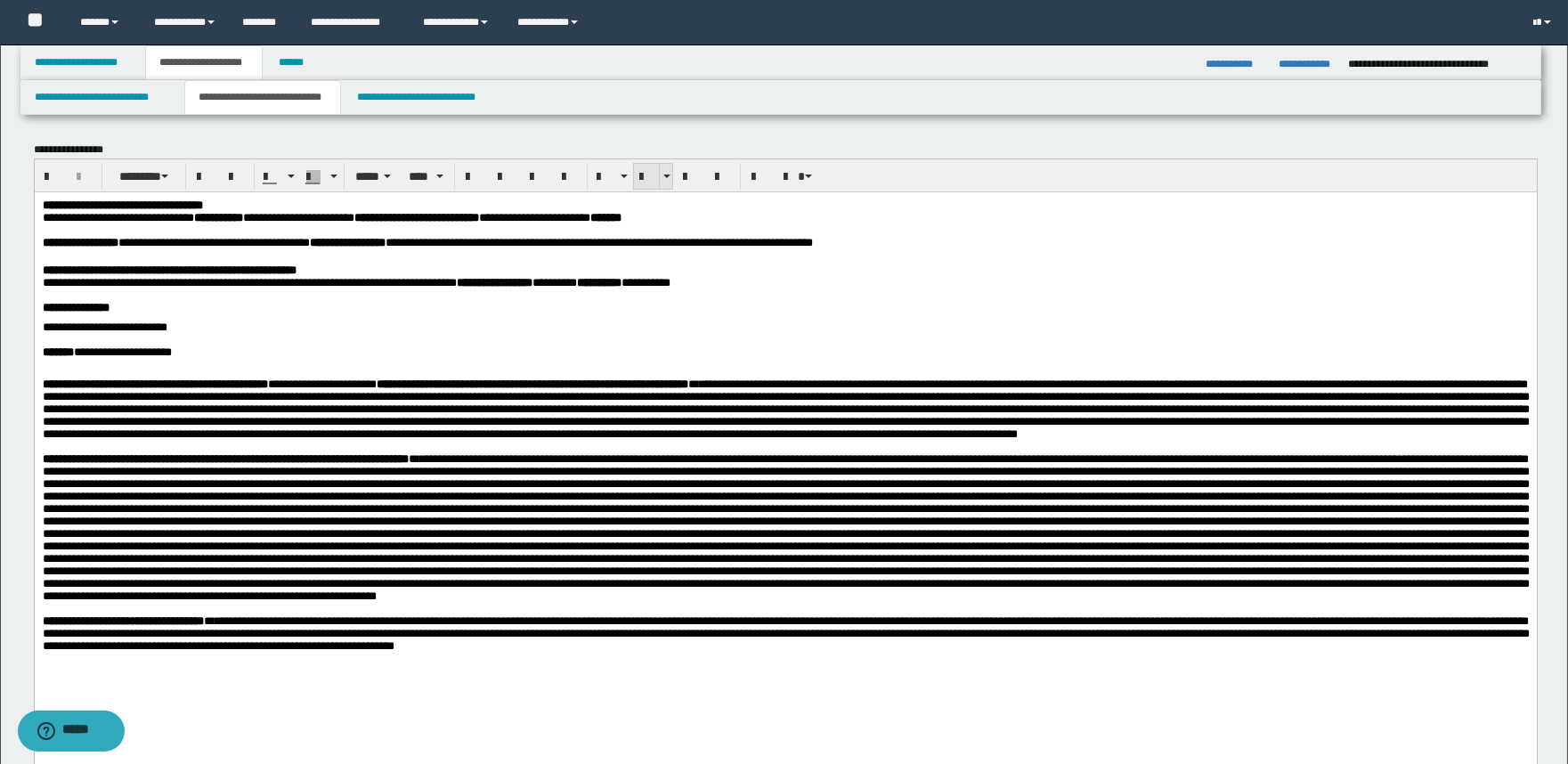 click at bounding box center [646, 177] 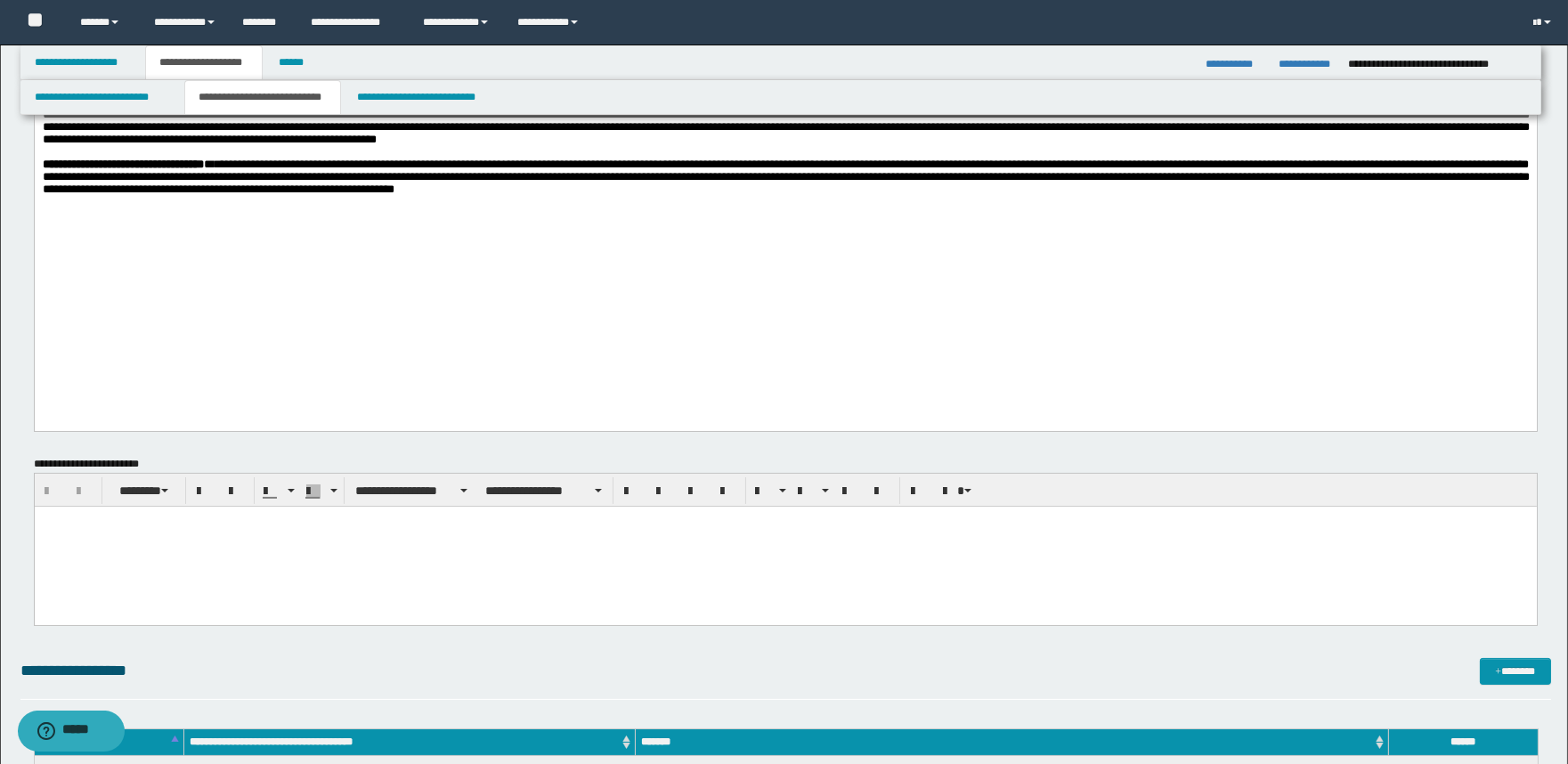 scroll, scrollTop: 494, scrollLeft: 0, axis: vertical 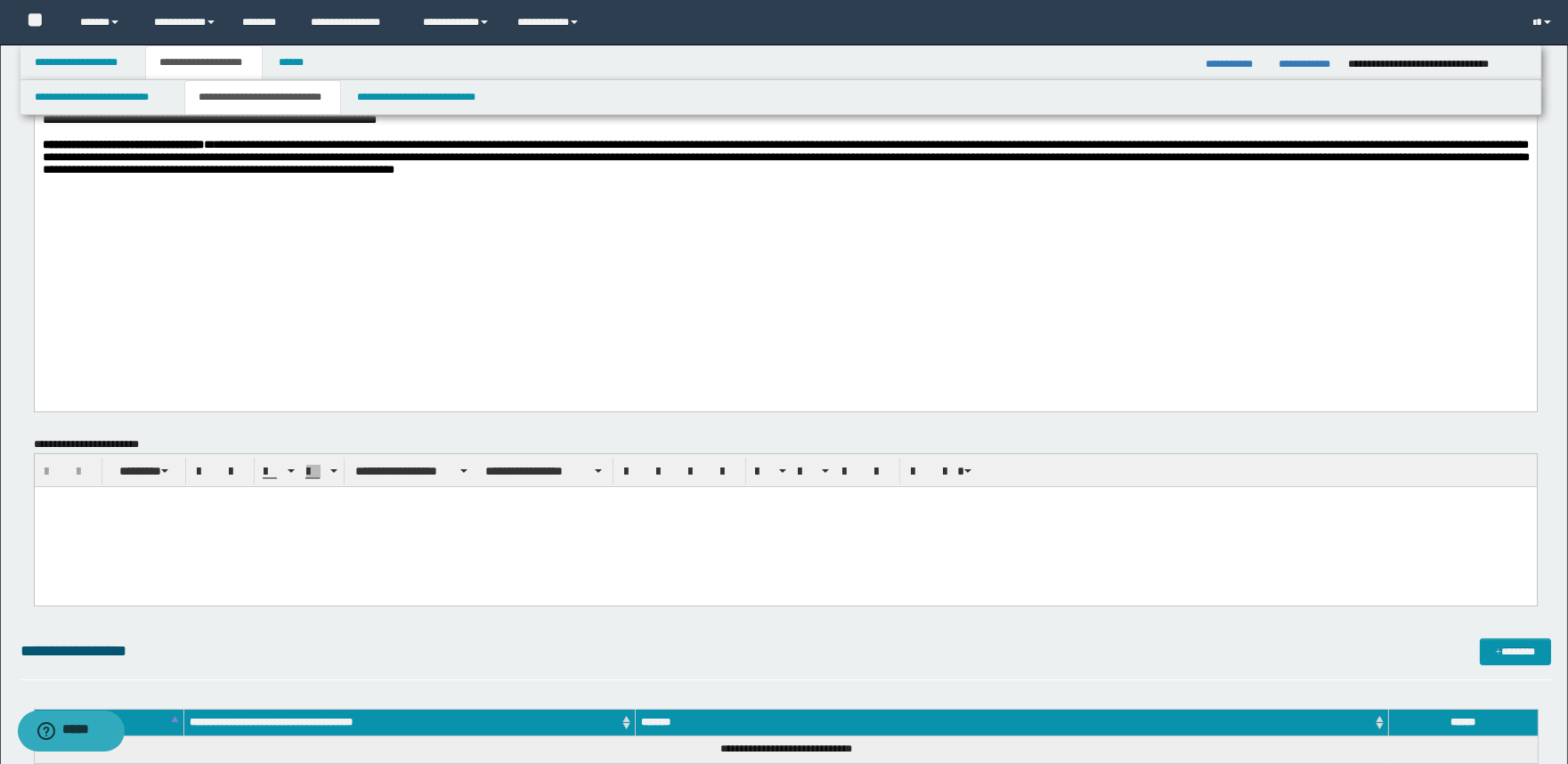 click at bounding box center (784, 523) 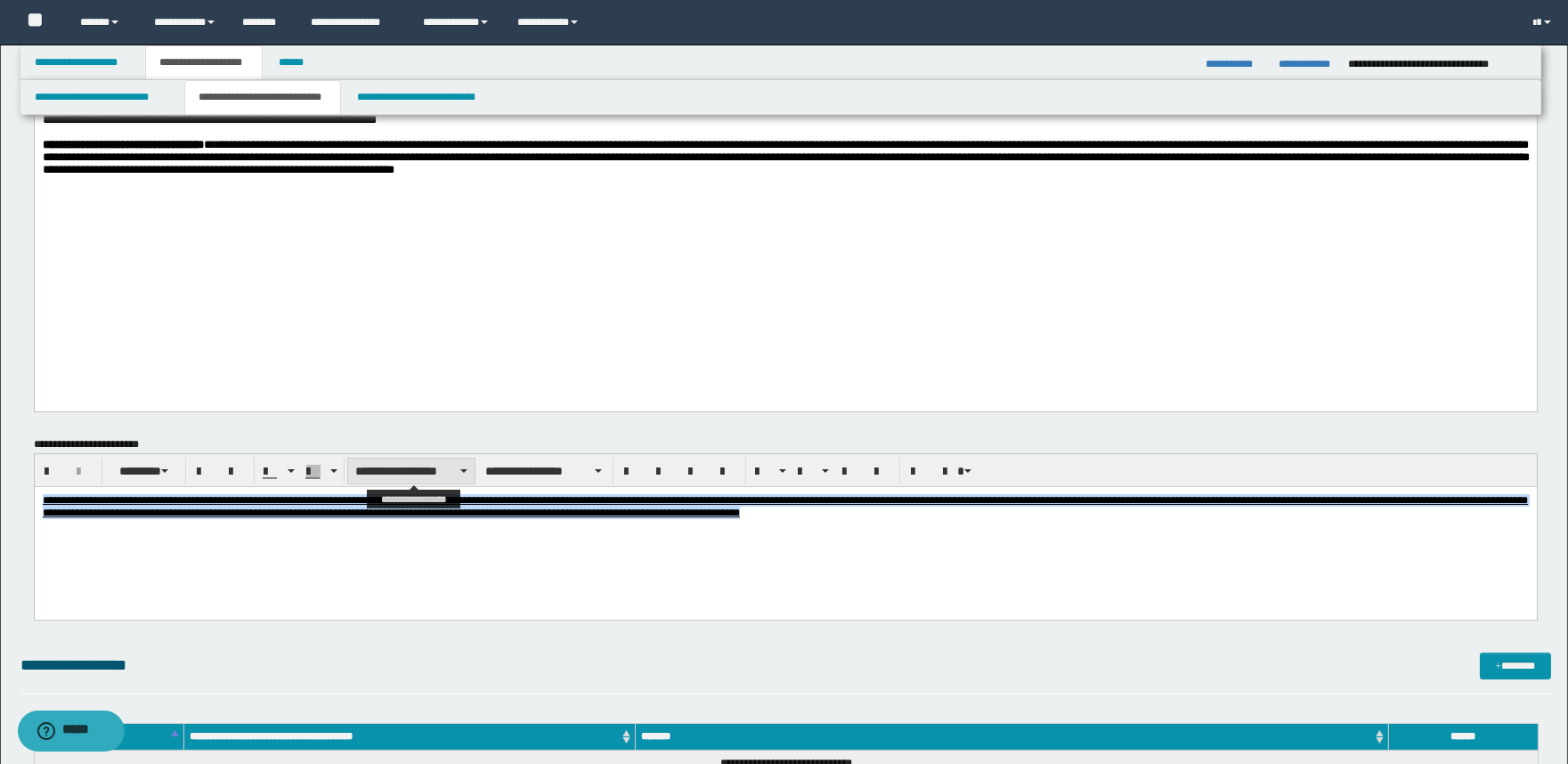 click on "**********" at bounding box center [411, 471] 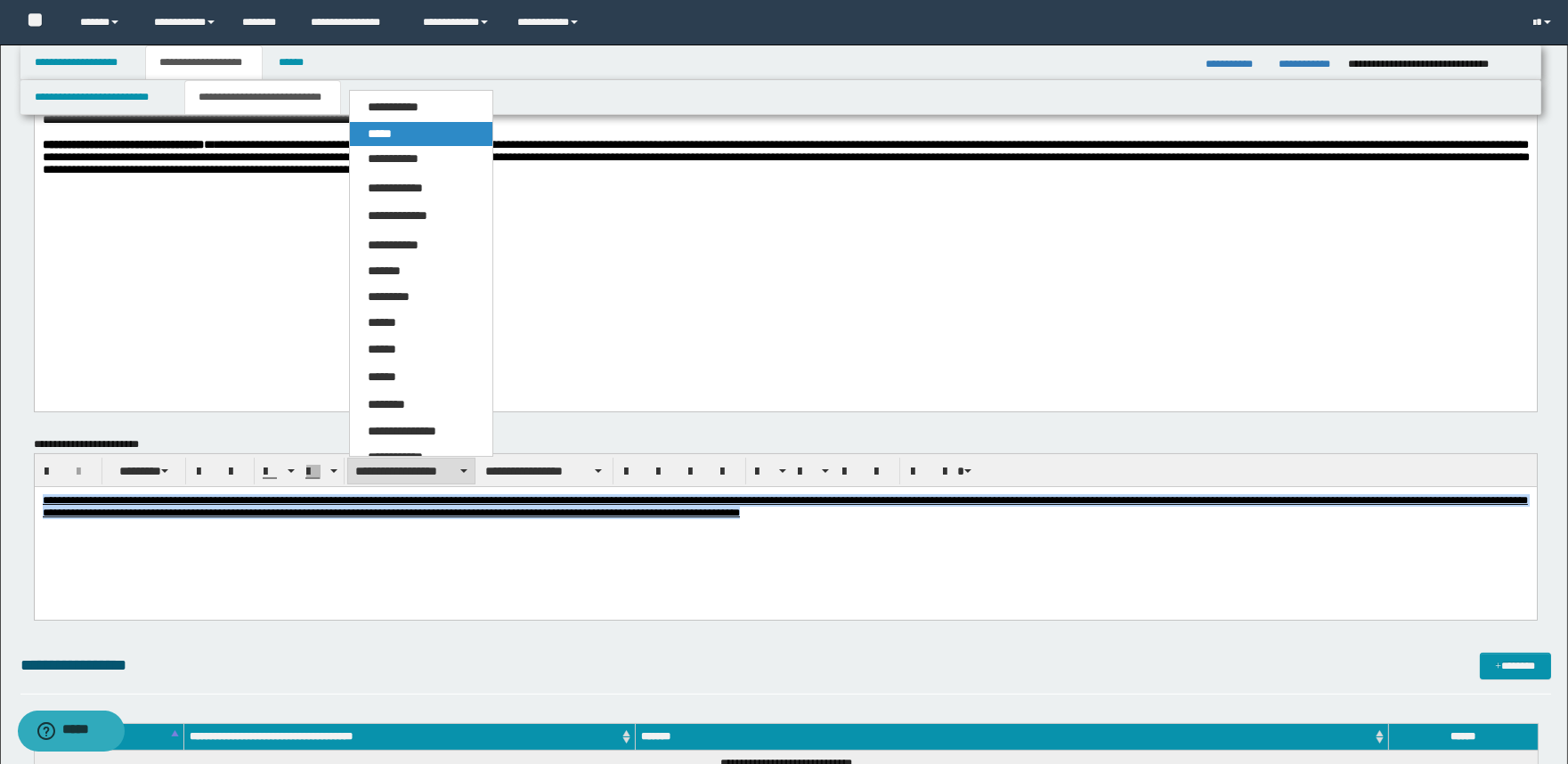 click on "*****" at bounding box center [379, 134] 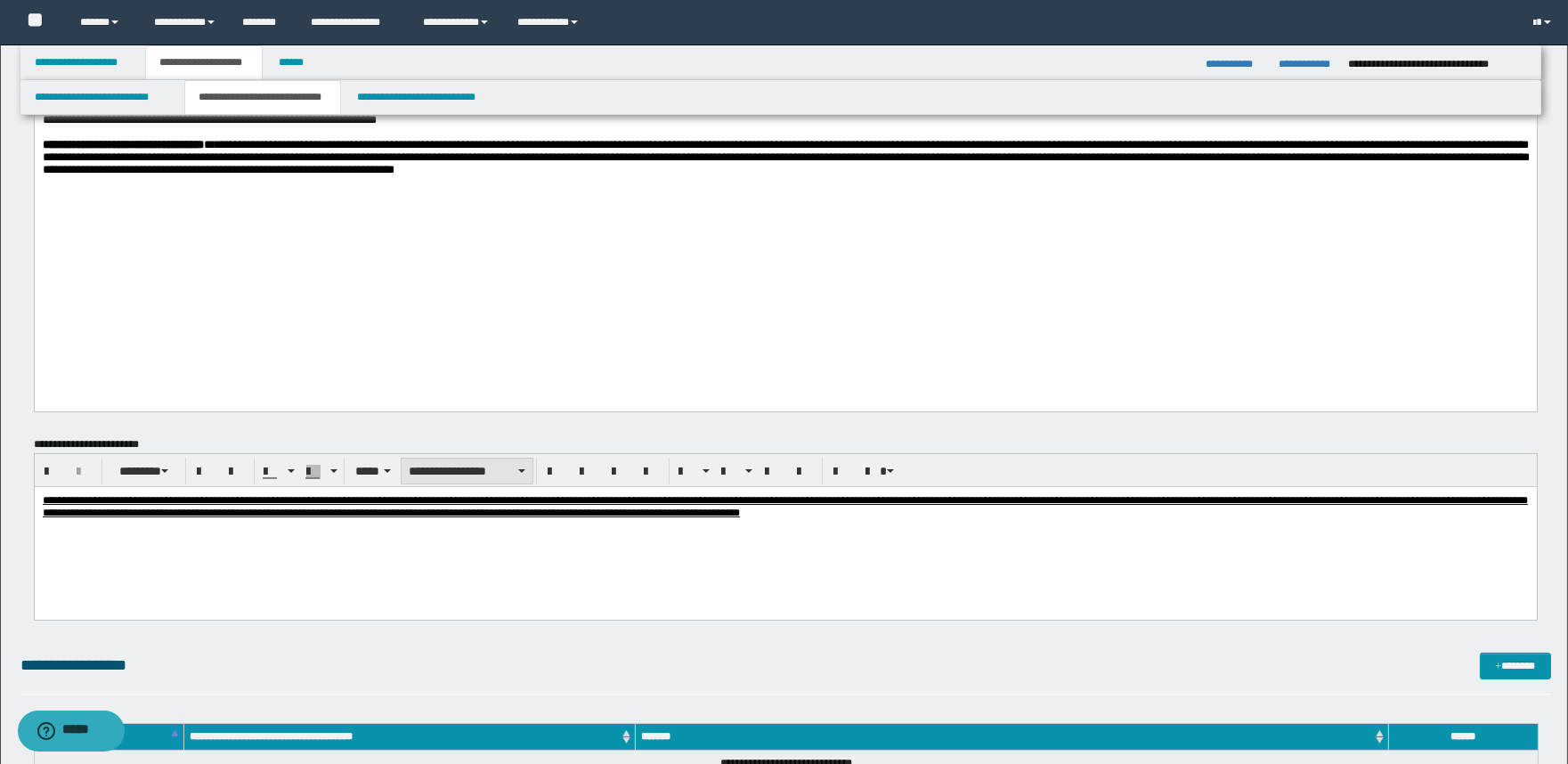 click on "**********" at bounding box center (467, 471) 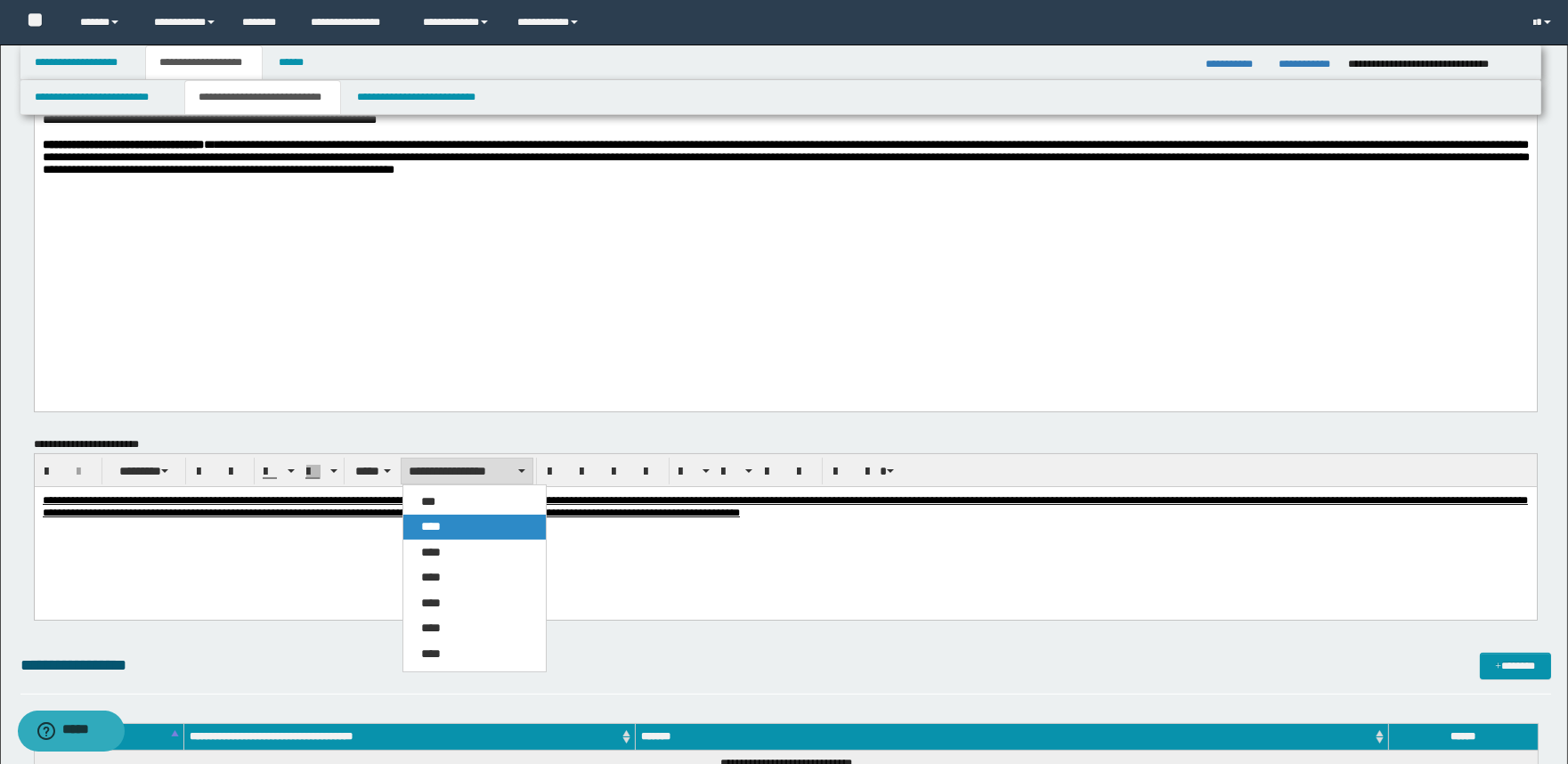 click on "****" at bounding box center [475, 527] 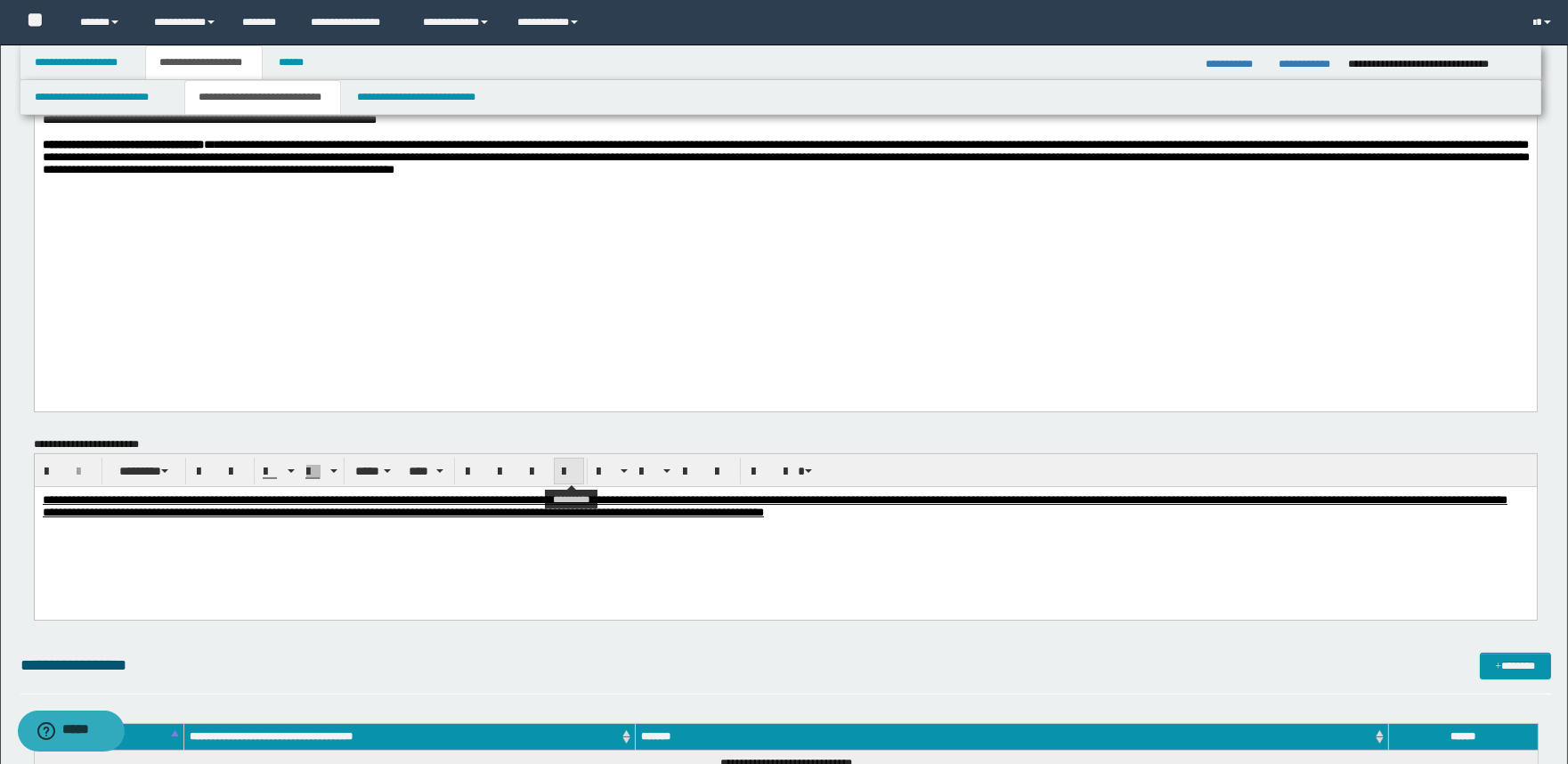 click at bounding box center (569, 471) 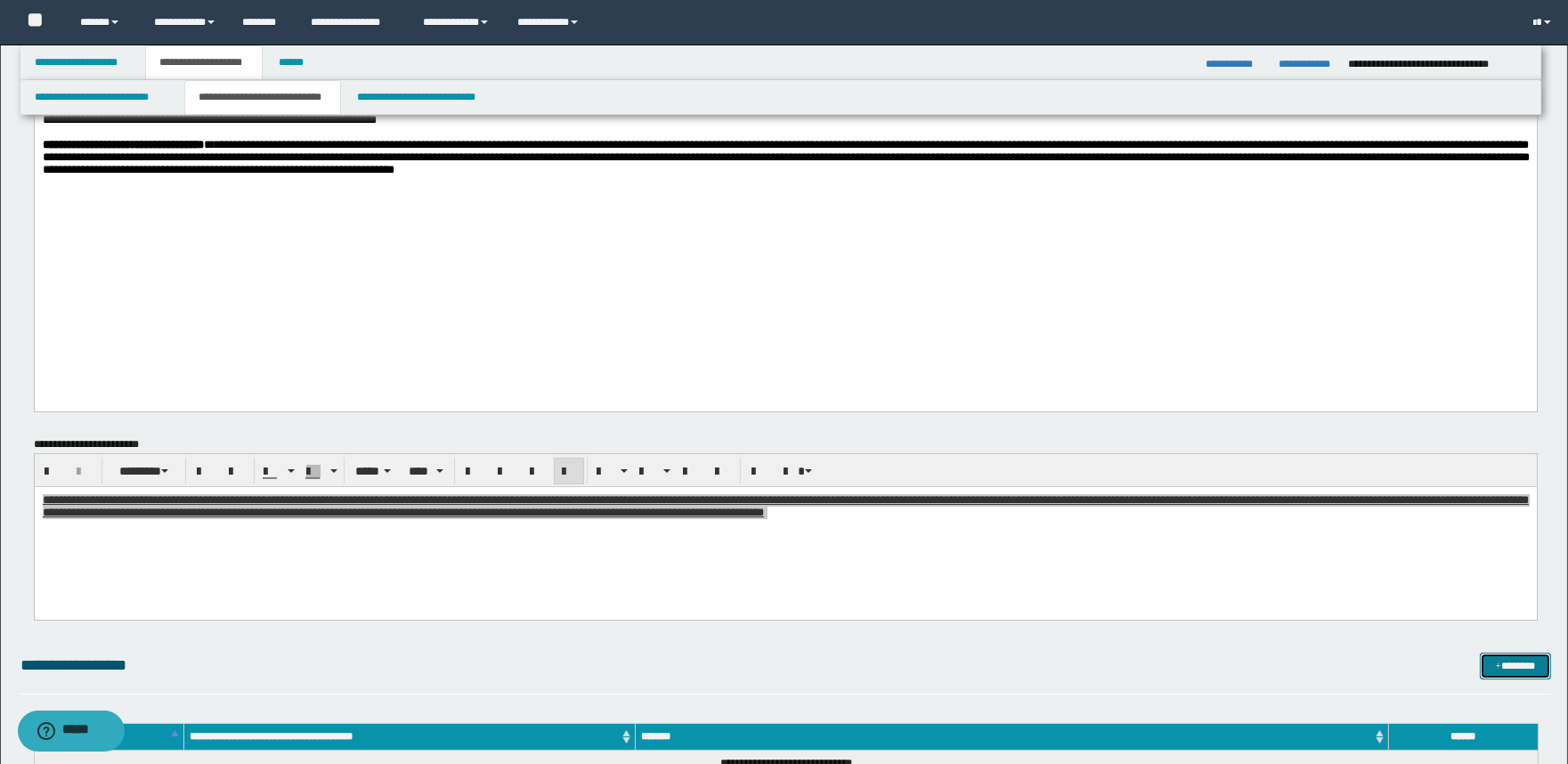click on "*******" at bounding box center [1515, 666] 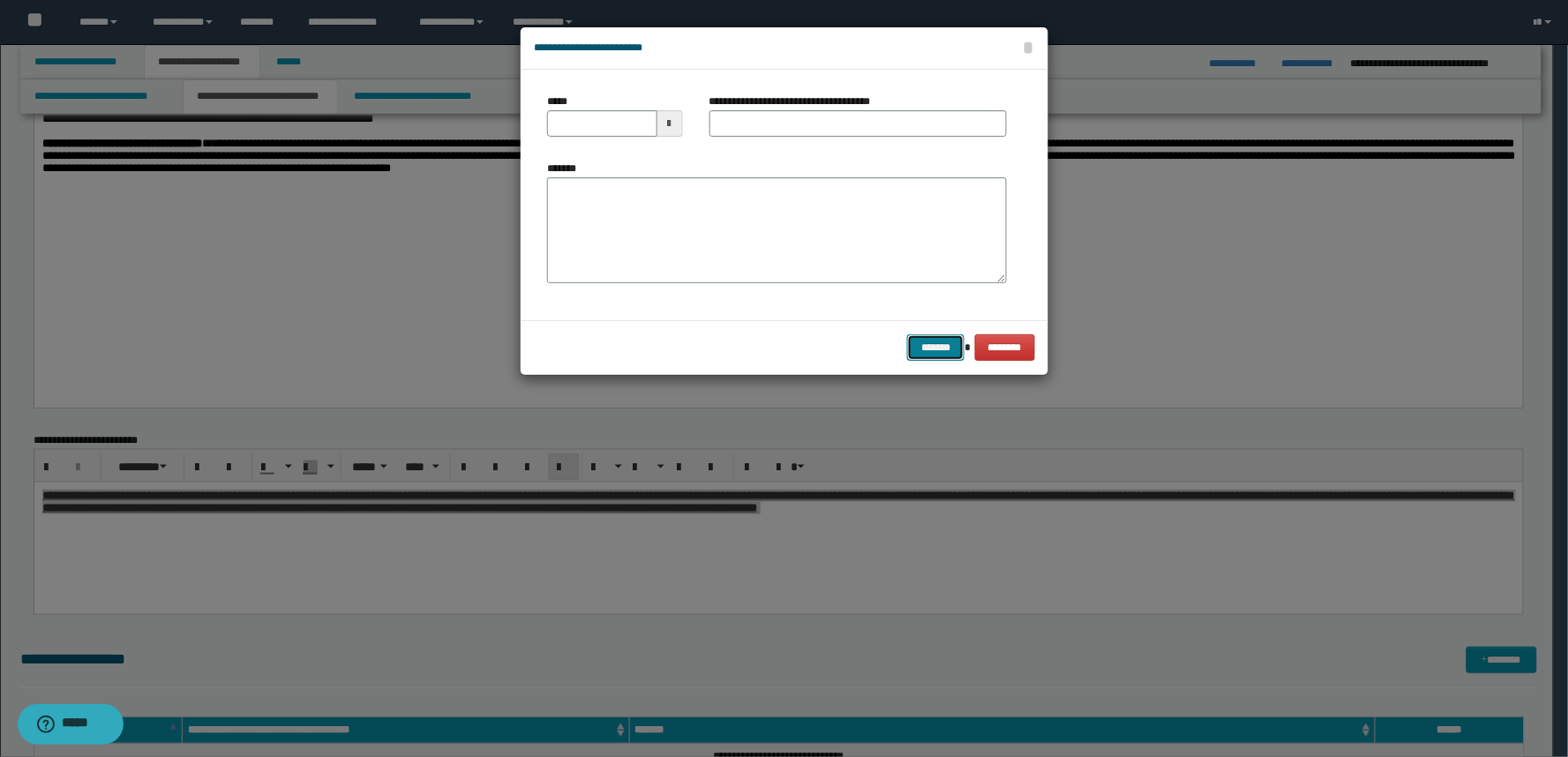 click on "*******" at bounding box center (935, 348) 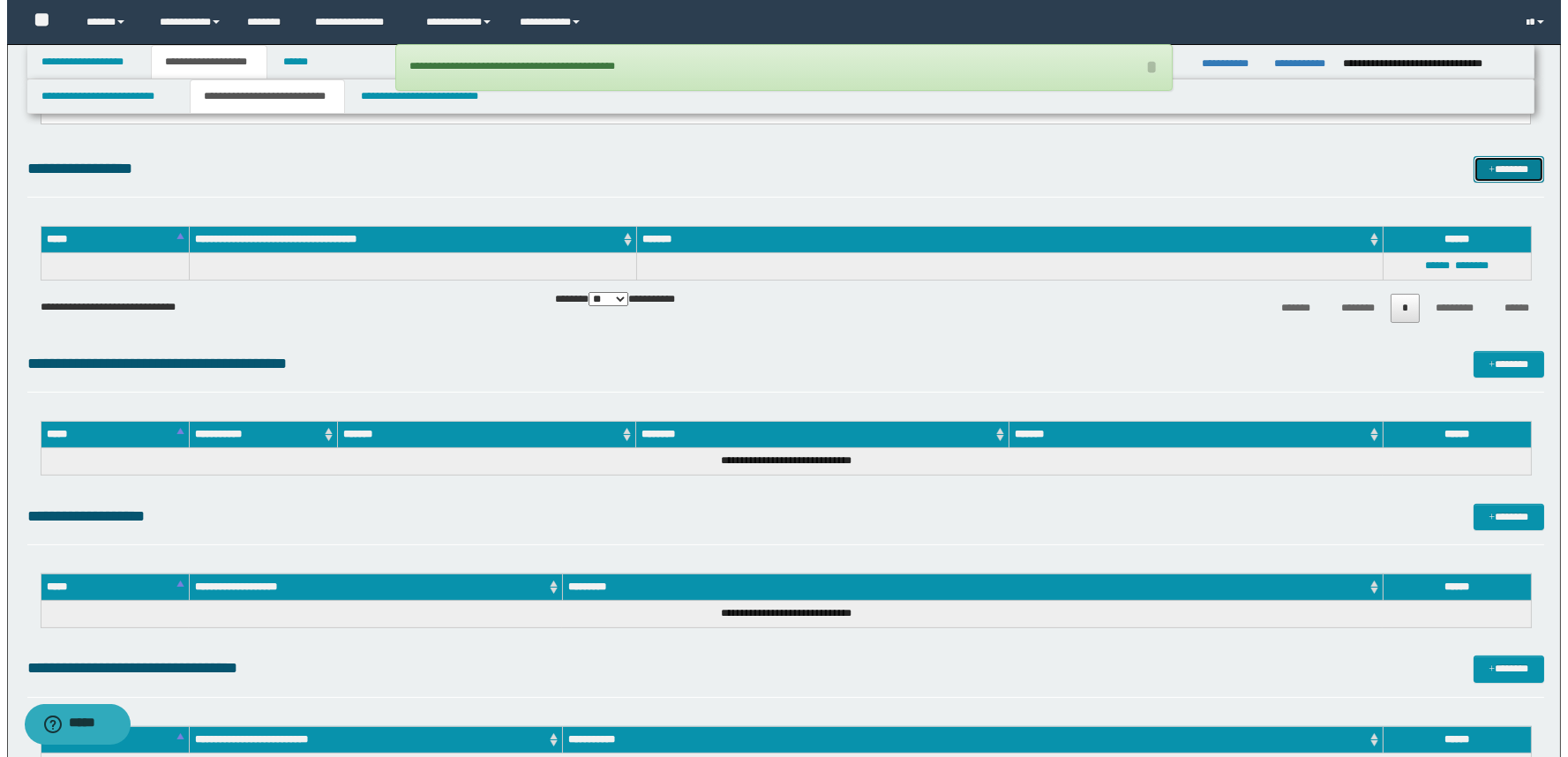 scroll, scrollTop: 1176, scrollLeft: 0, axis: vertical 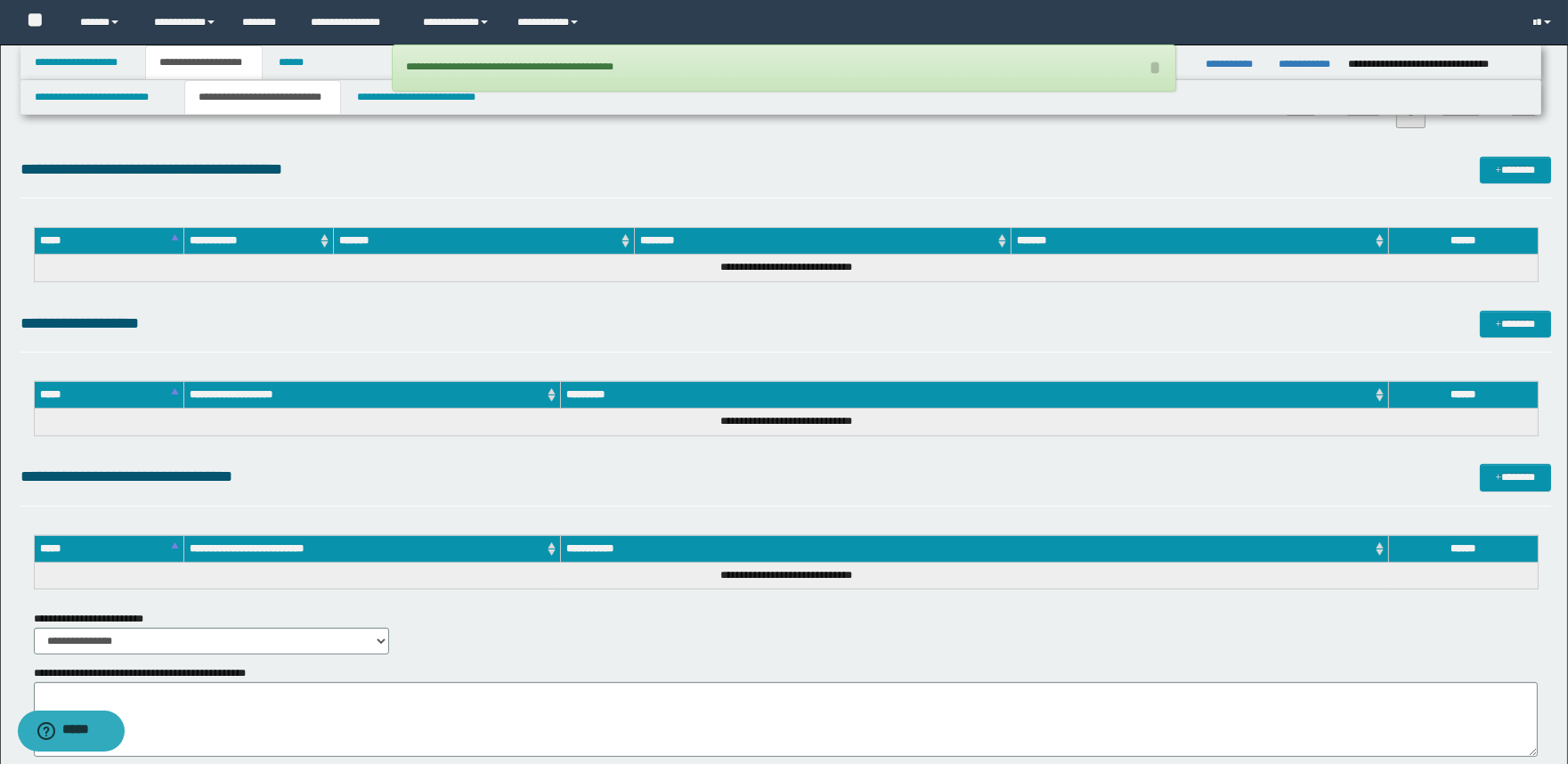 click on "**********" at bounding box center [785, -110] 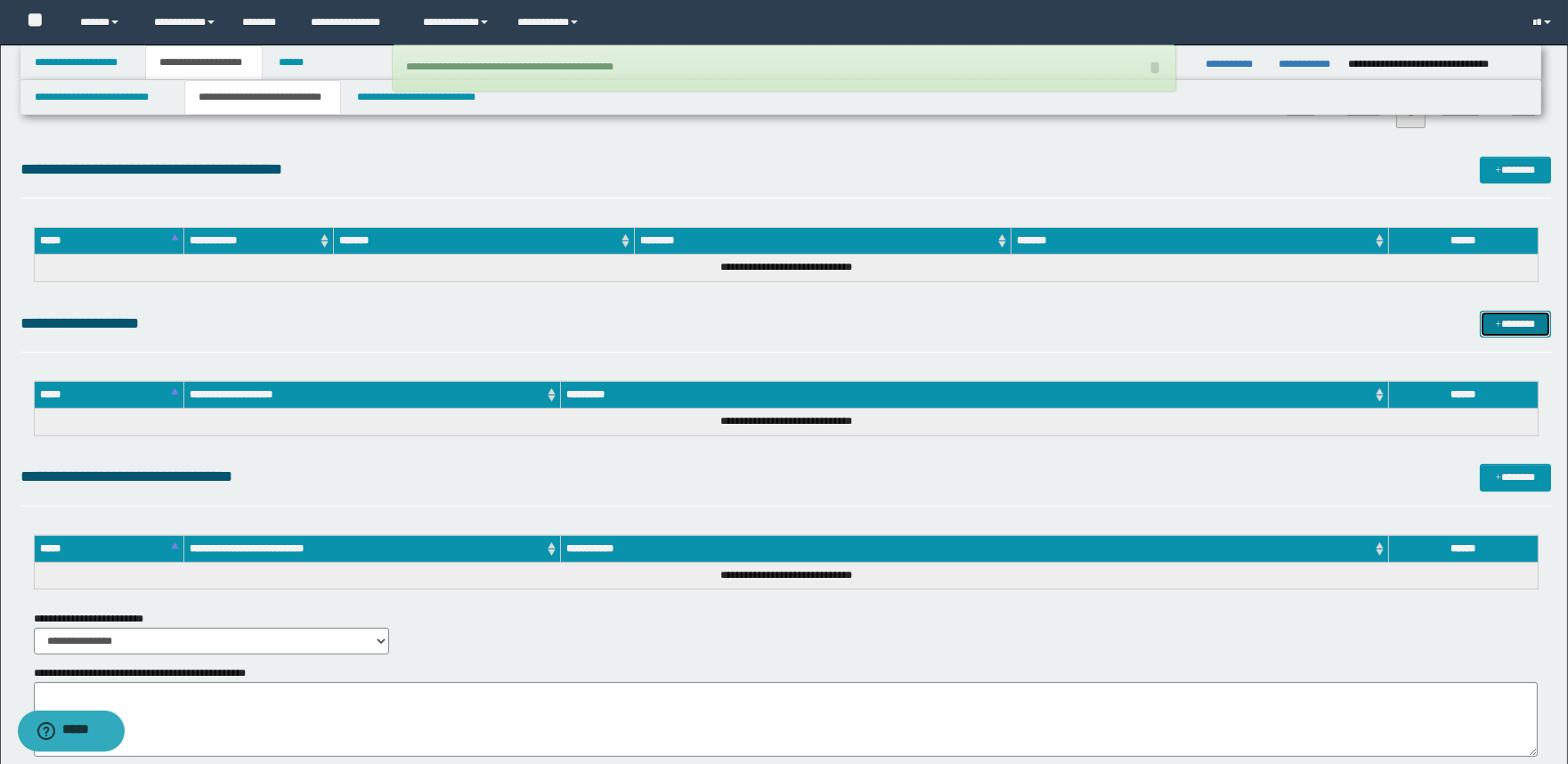 click on "*******" at bounding box center (1515, 324) 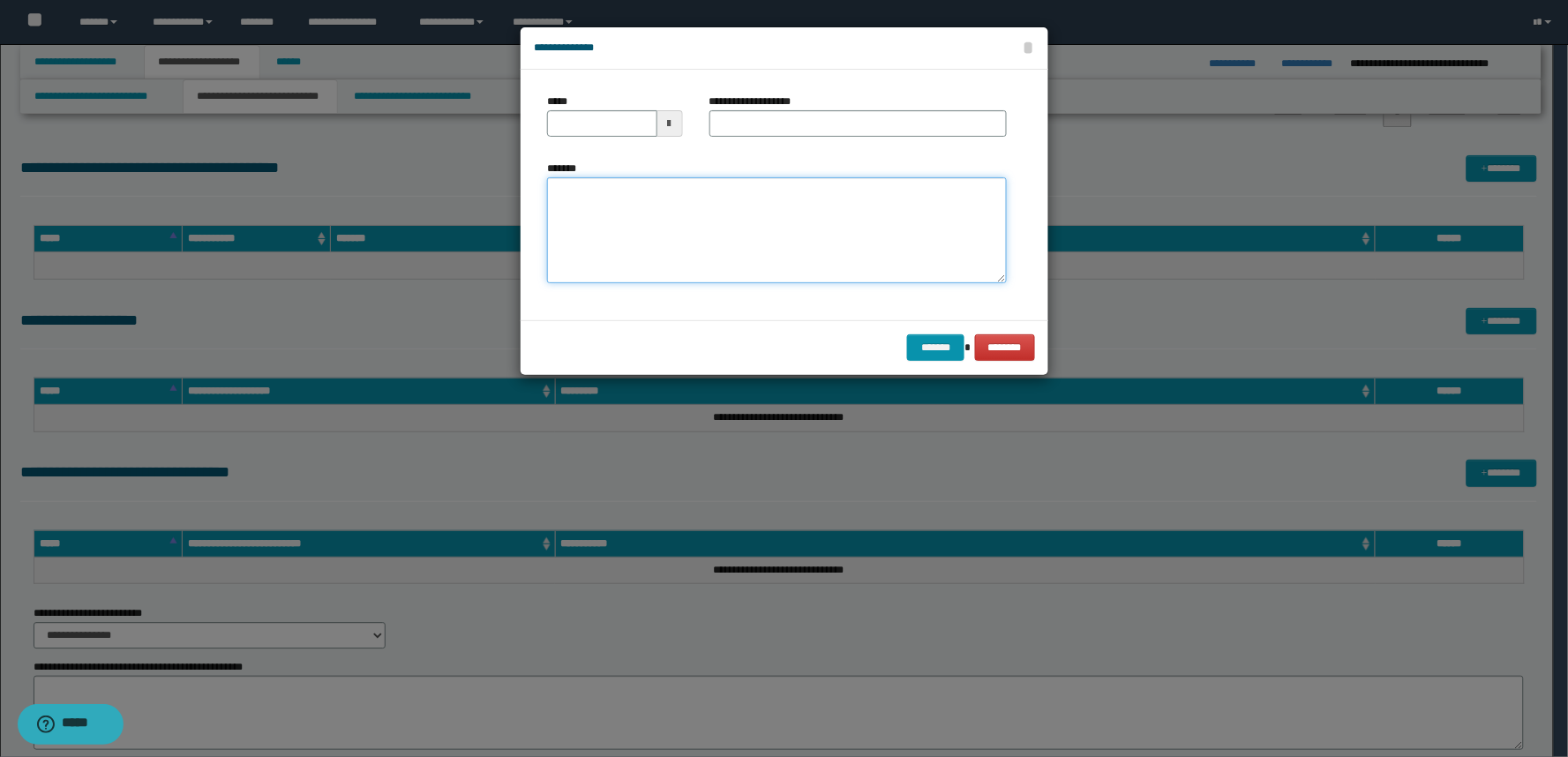 click on "*******" at bounding box center [776, 230] 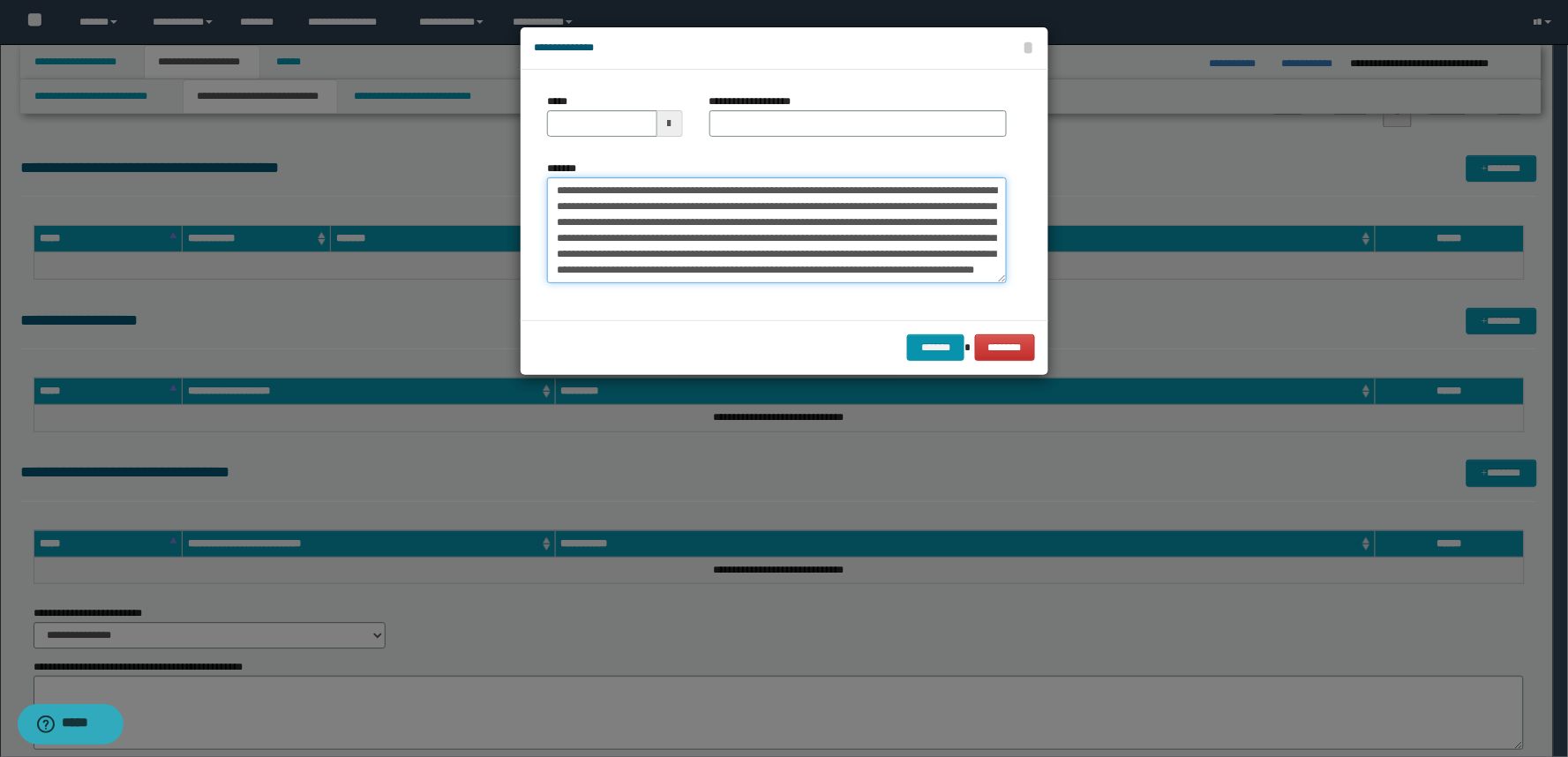 scroll, scrollTop: 0, scrollLeft: 0, axis: both 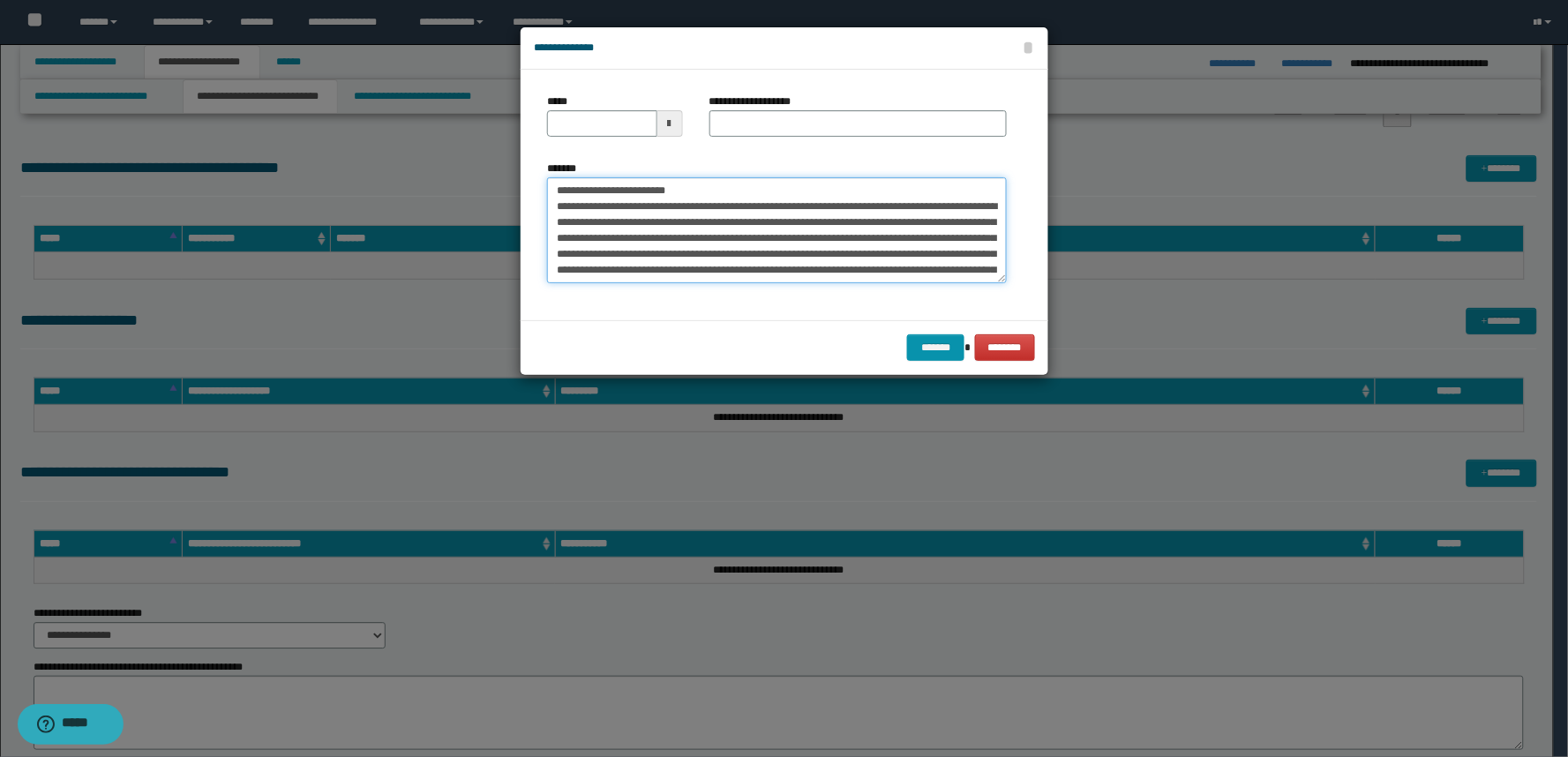 drag, startPoint x: 611, startPoint y: 186, endPoint x: 506, endPoint y: 179, distance: 105.23307 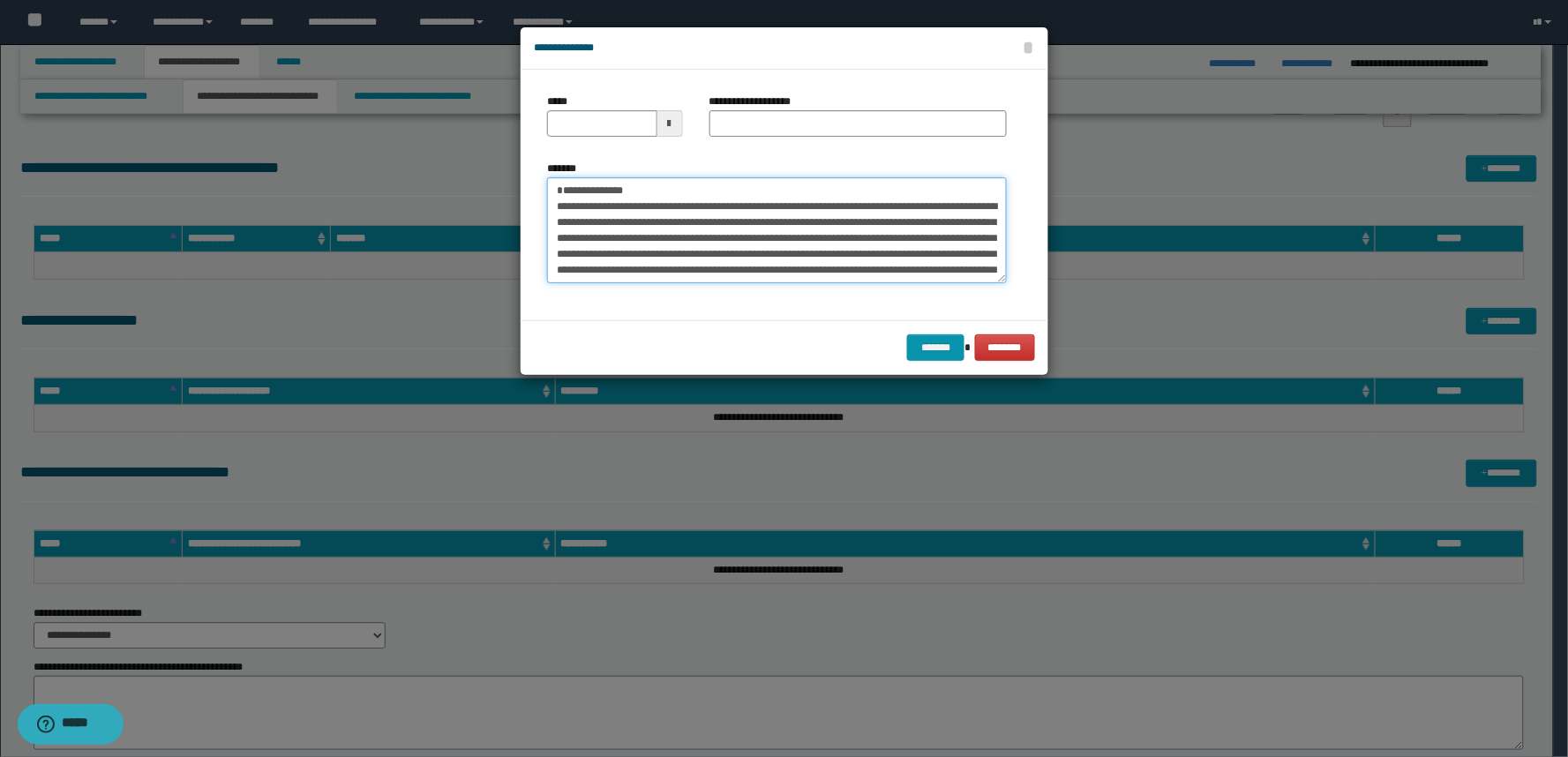 type 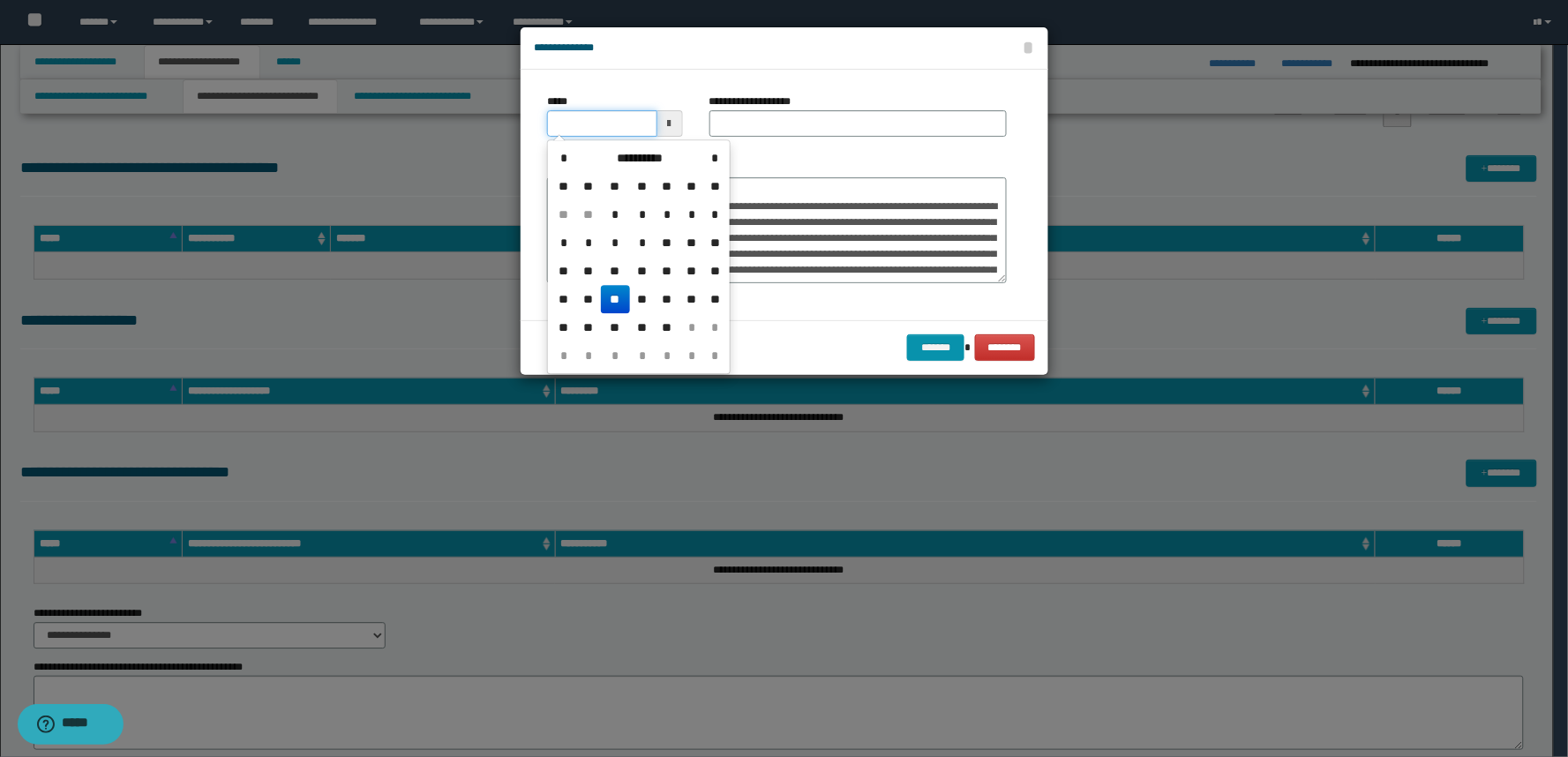 click on "*****" at bounding box center (602, 124) 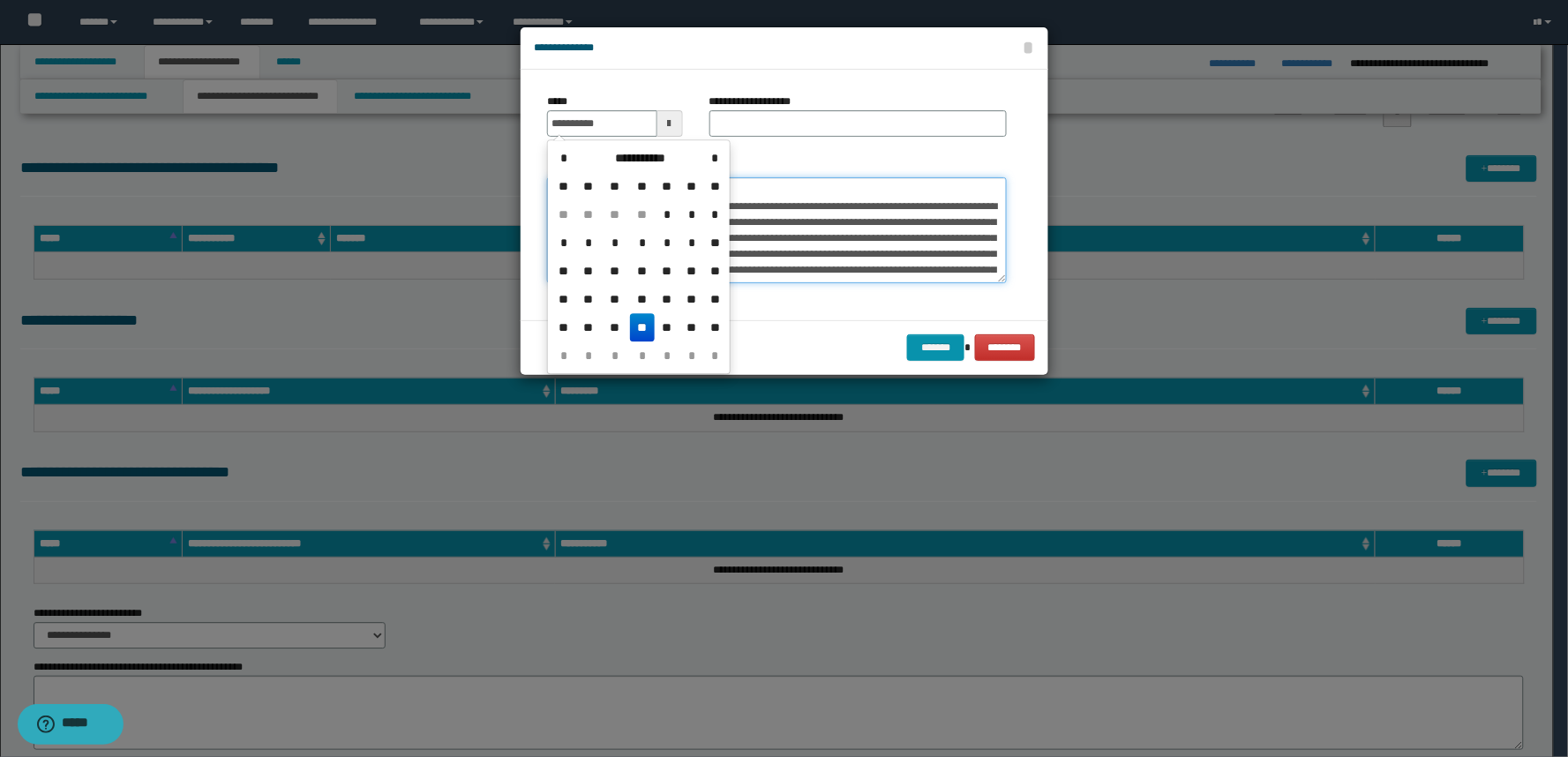 type on "**********" 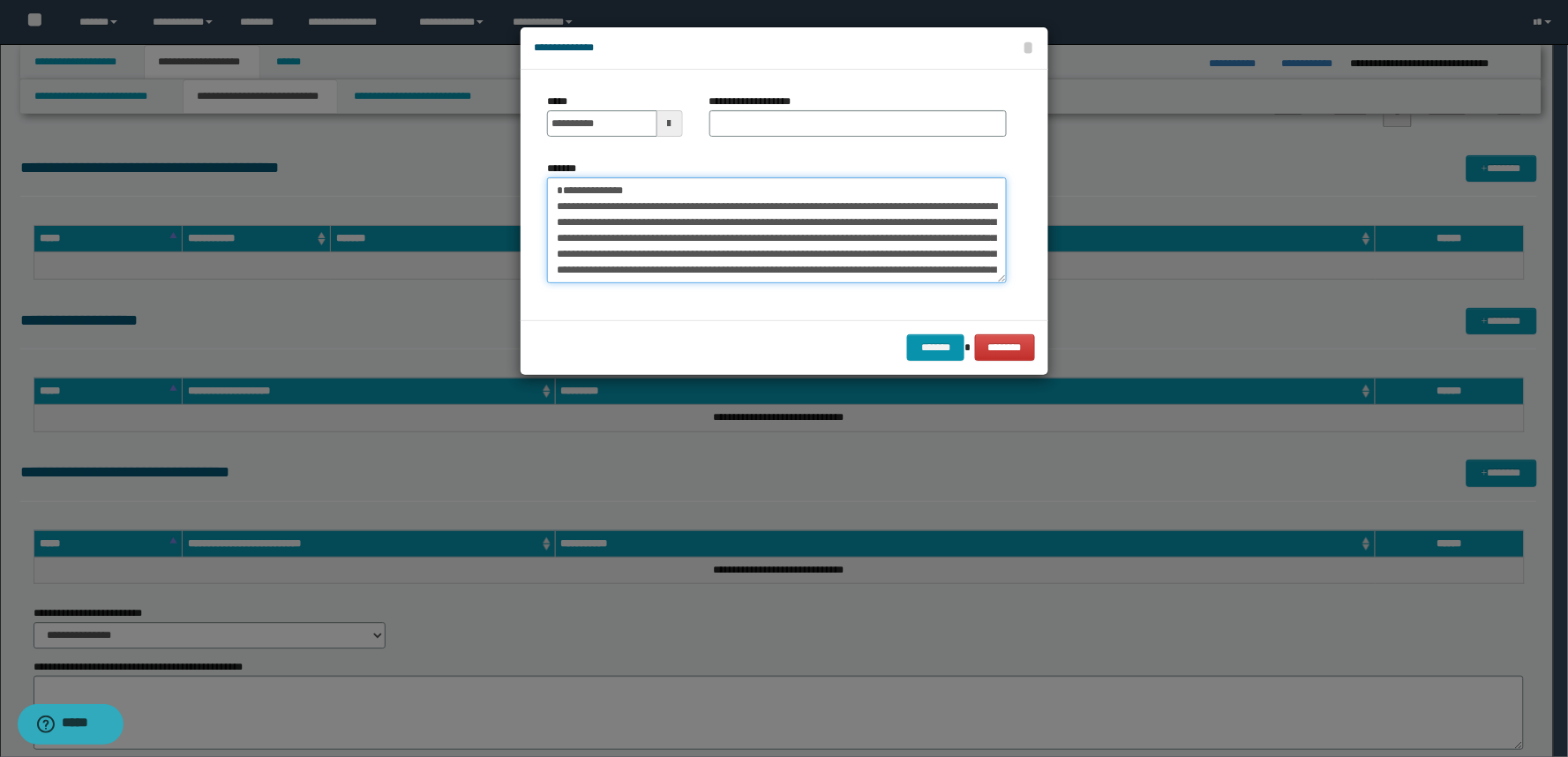 click on "**********" at bounding box center (776, 230) 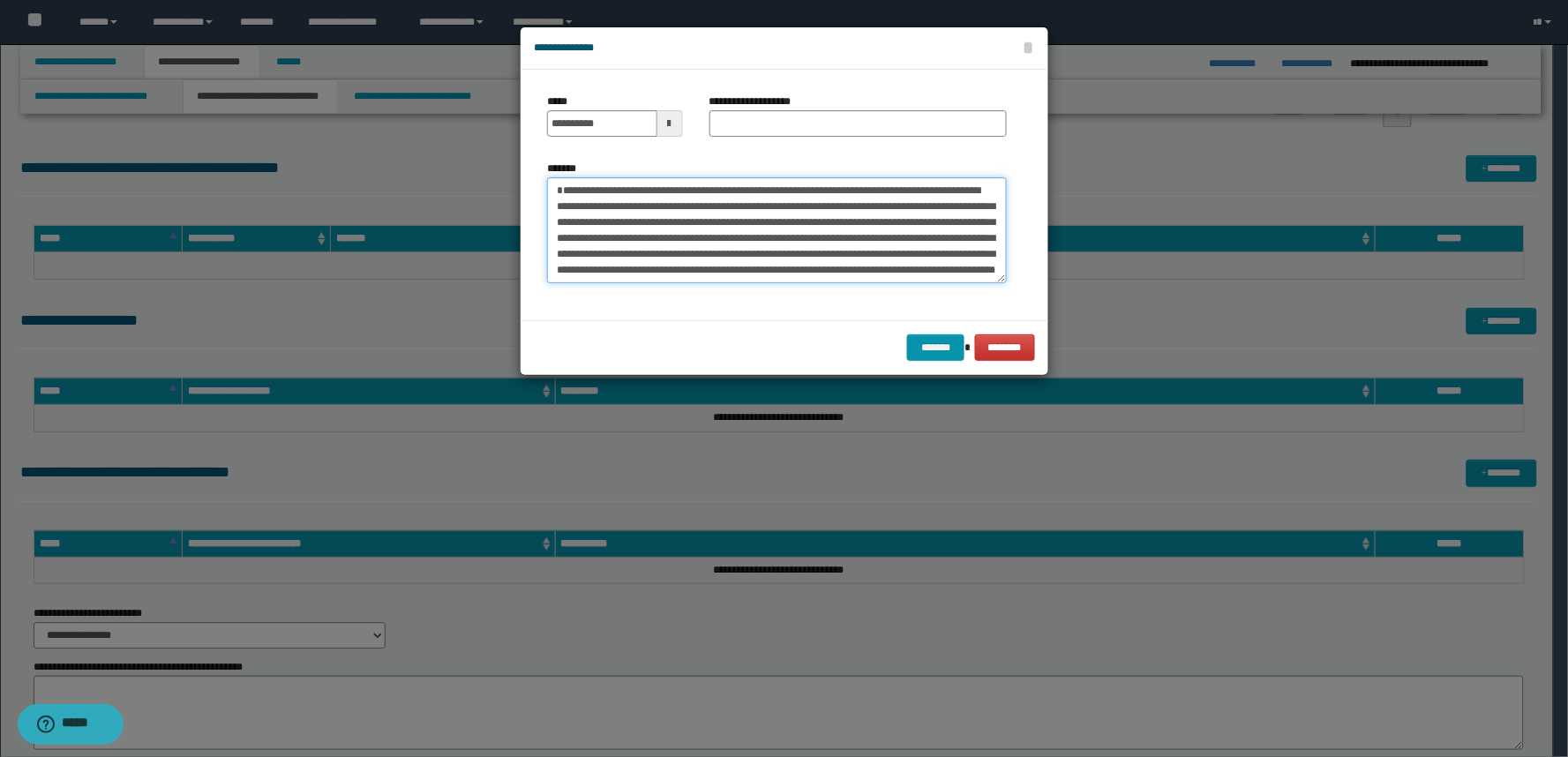 type on "**********" 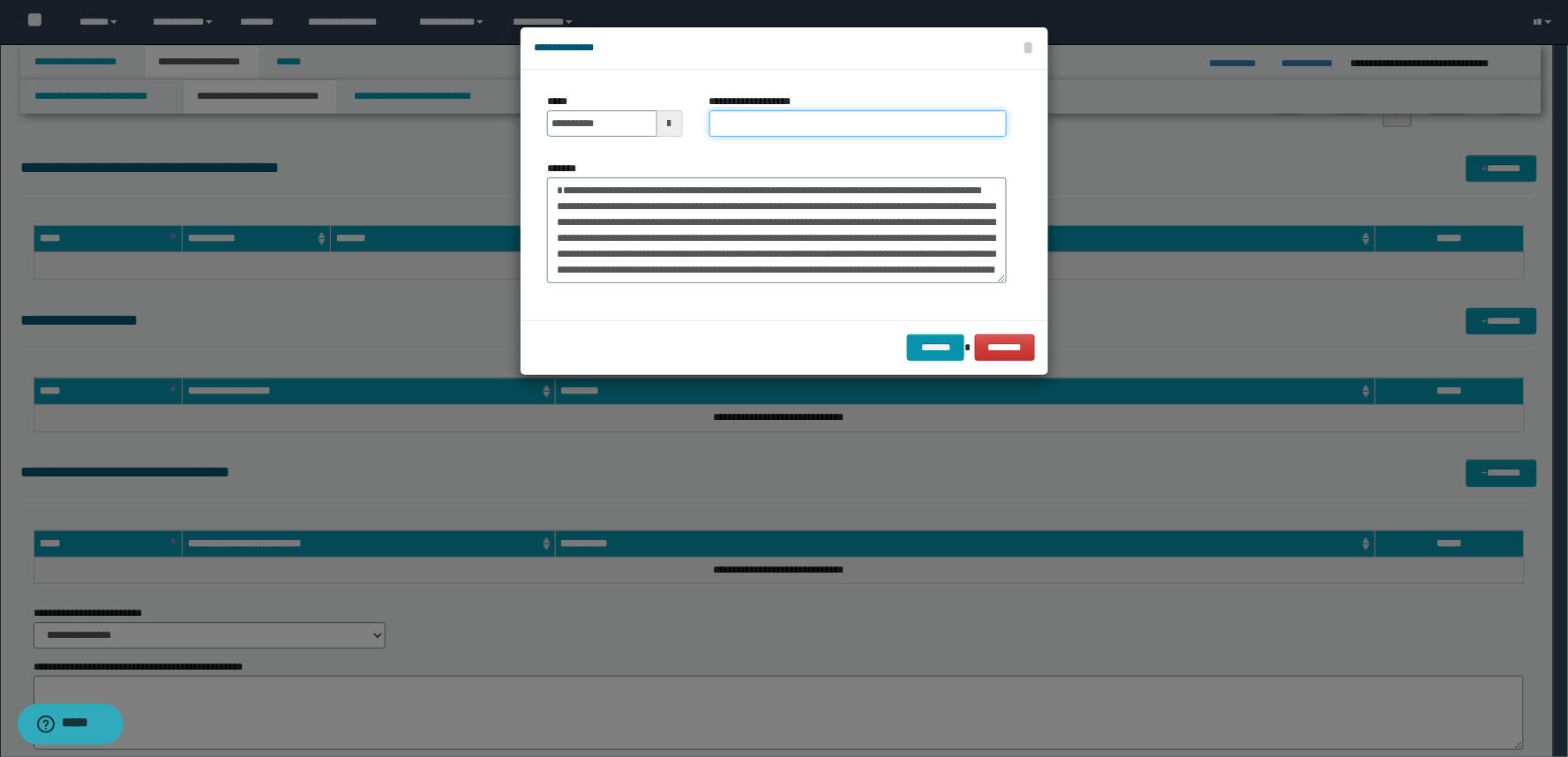 click on "**********" at bounding box center [858, 124] 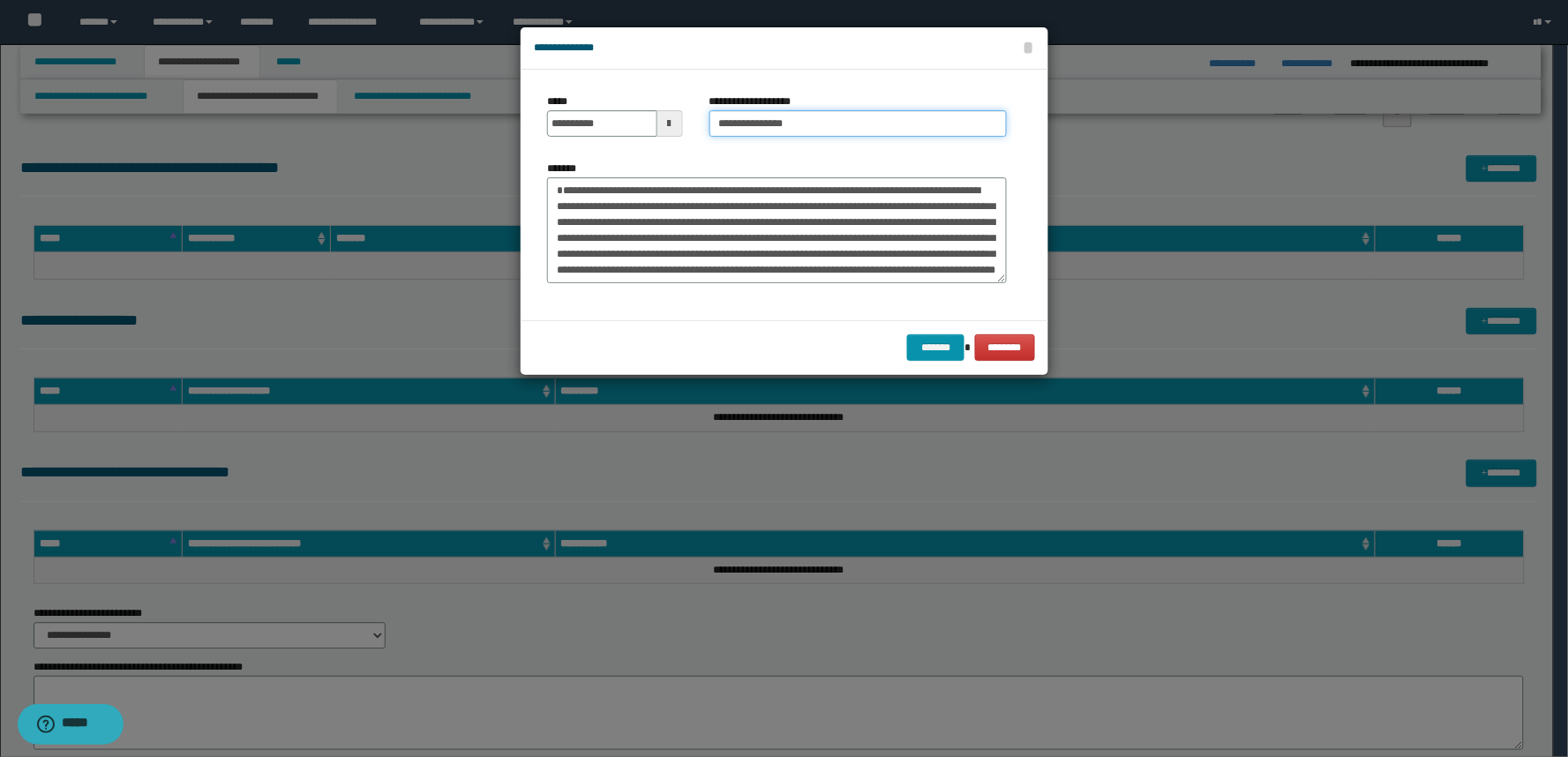 type on "**********" 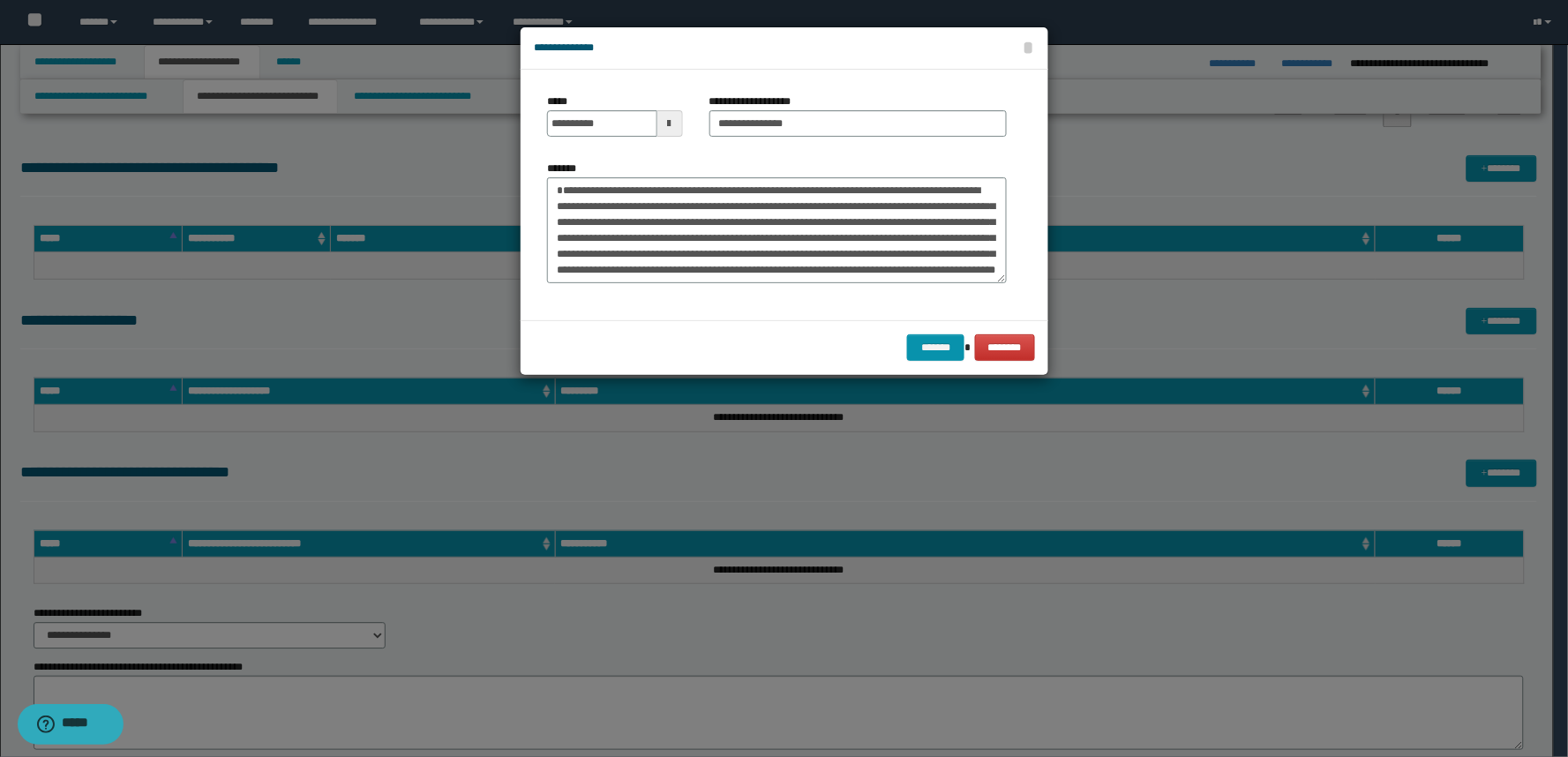 click on "*******
********" at bounding box center [784, 347] 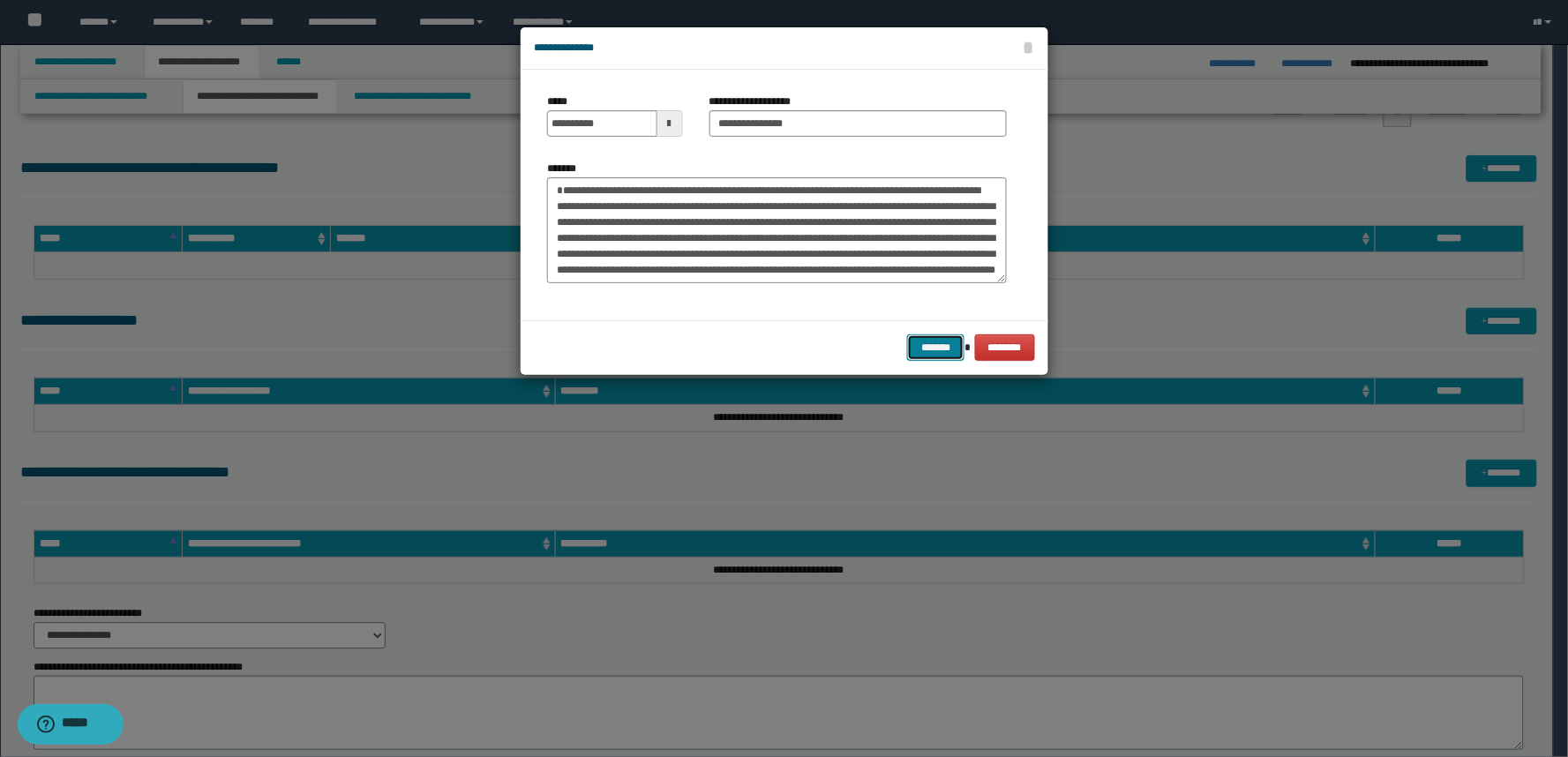 click on "*******" at bounding box center (935, 348) 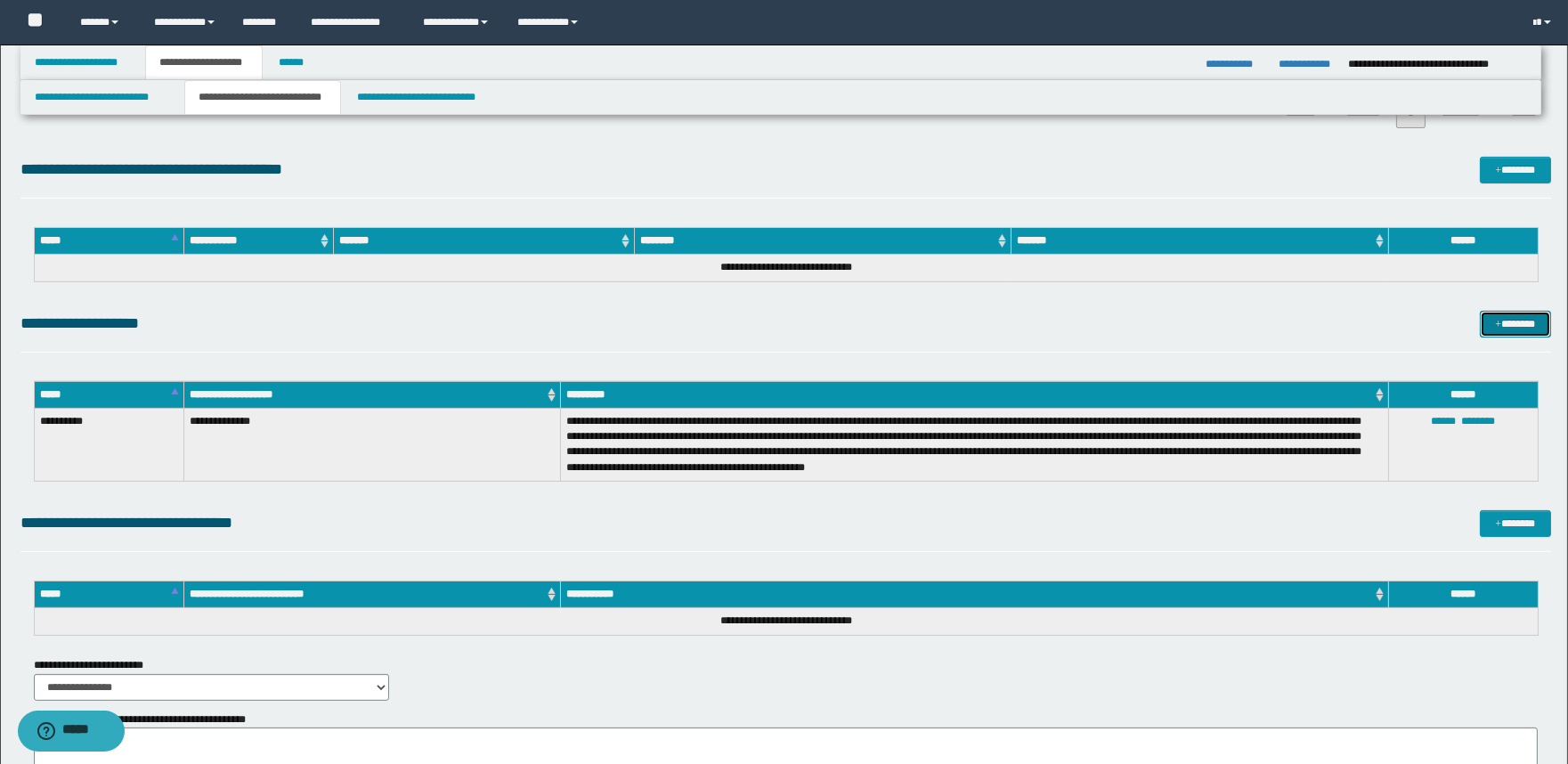 click on "*******" at bounding box center [1515, 324] 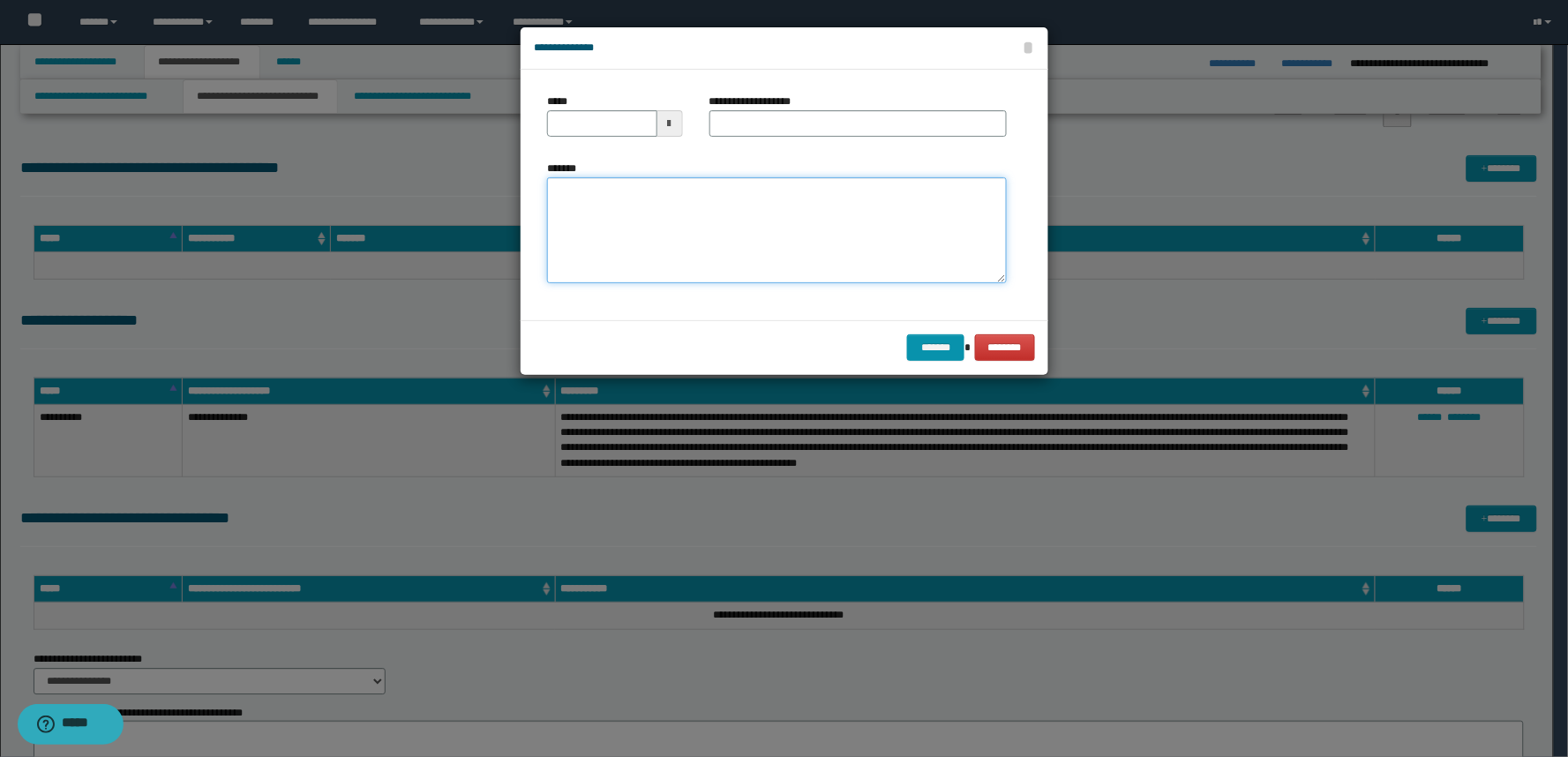 click on "*******" at bounding box center [776, 230] 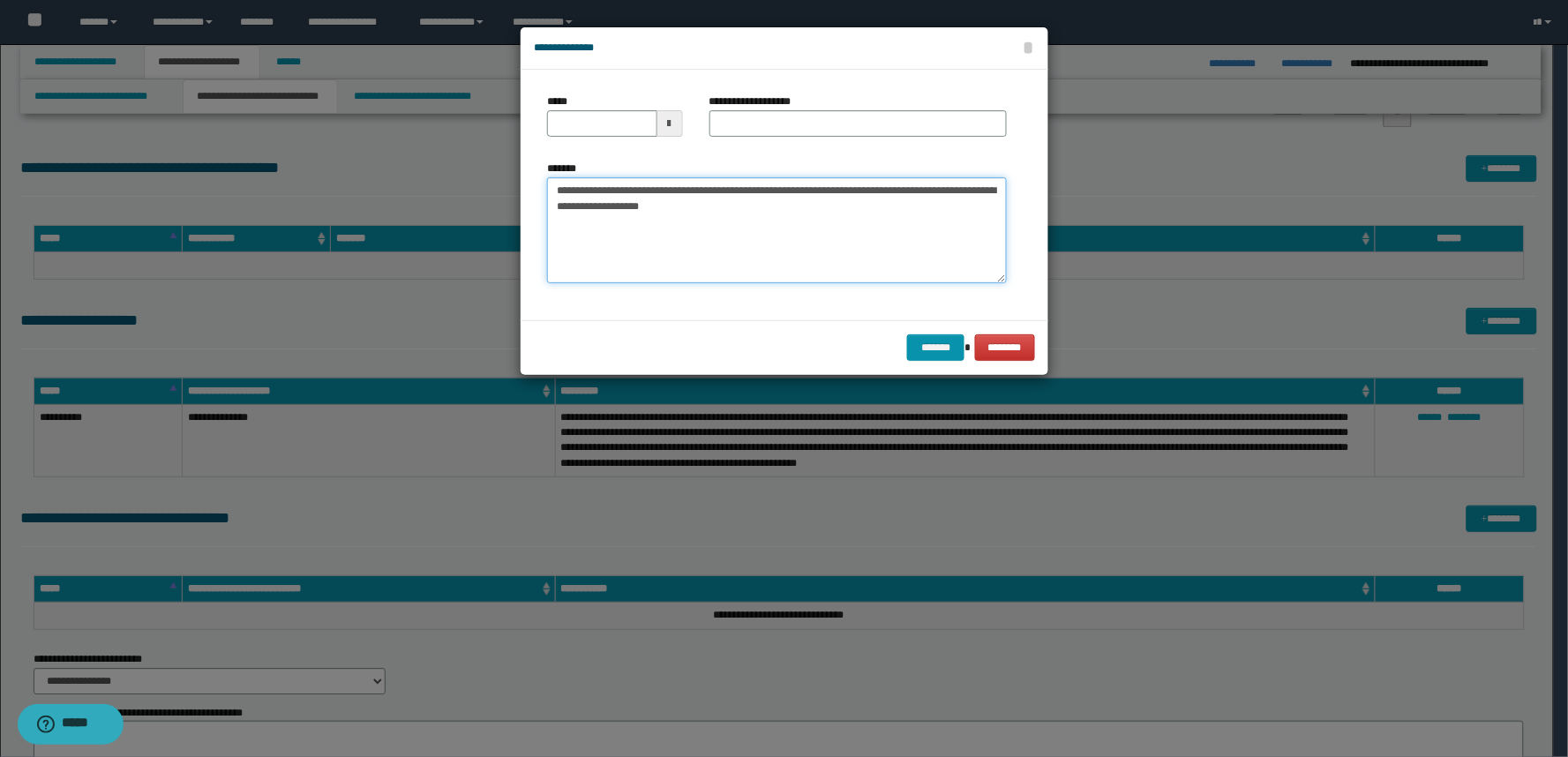 drag, startPoint x: 607, startPoint y: 192, endPoint x: 500, endPoint y: 175, distance: 108.342051 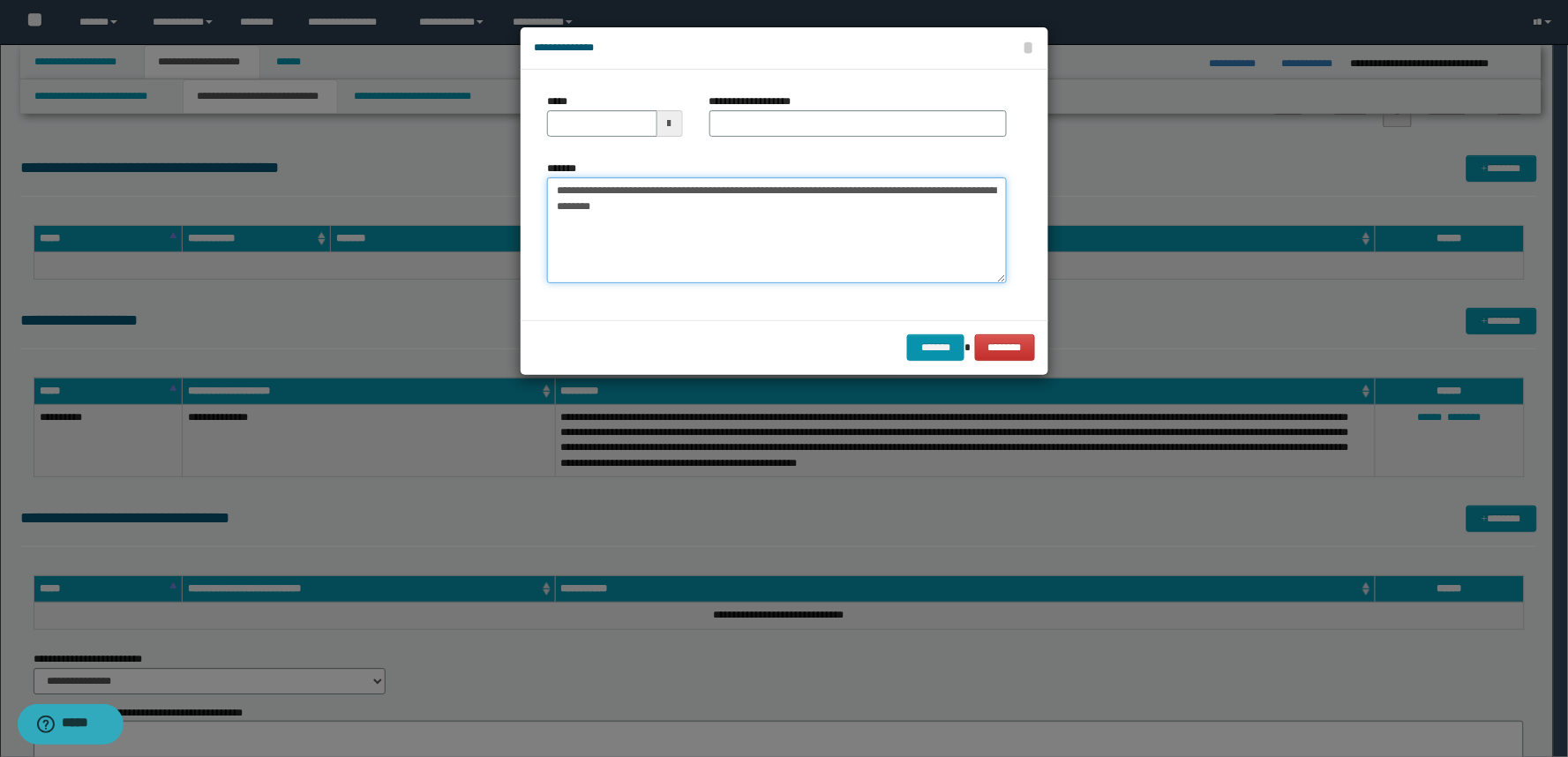 type 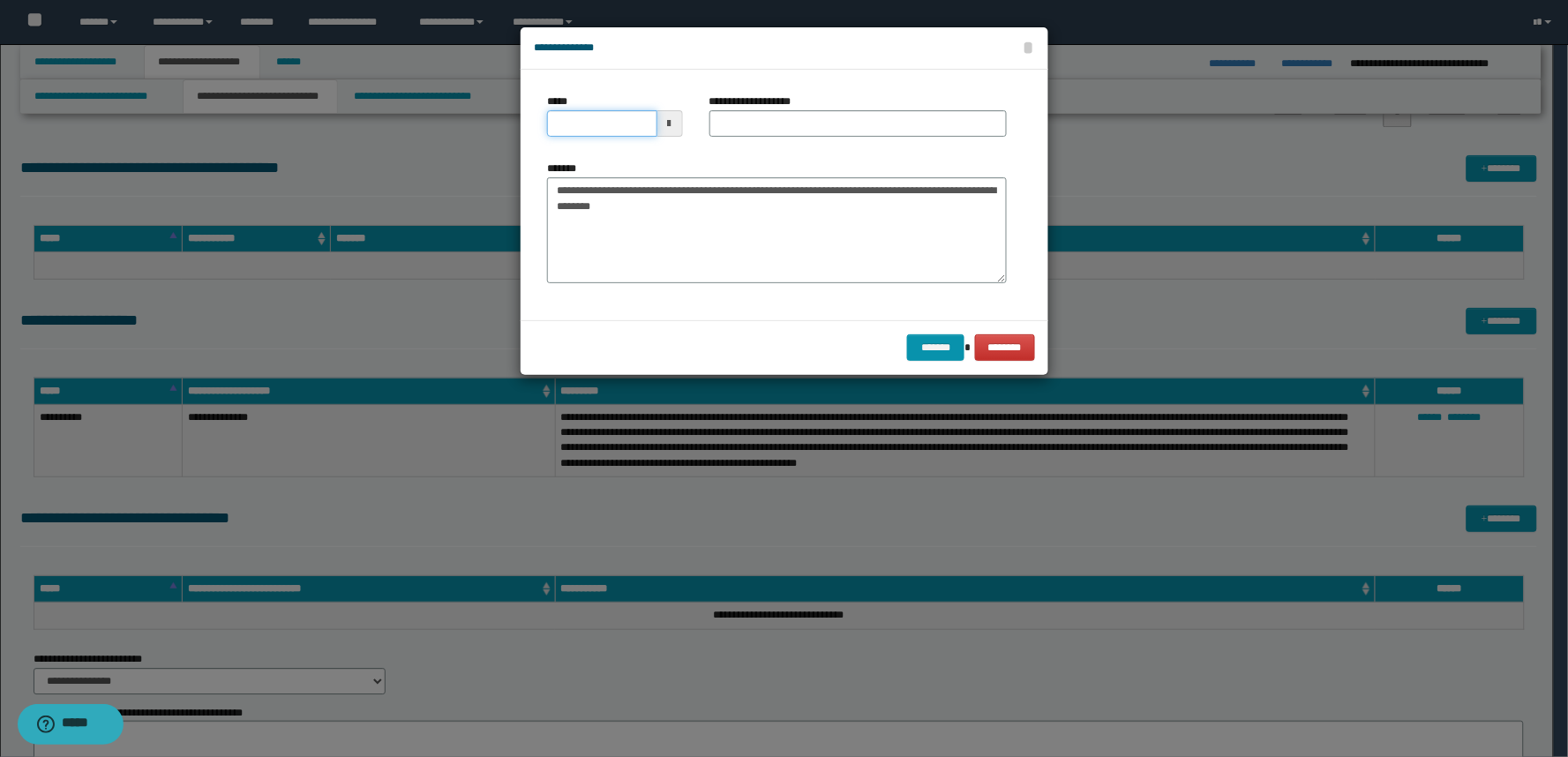 click on "*****" at bounding box center [602, 124] 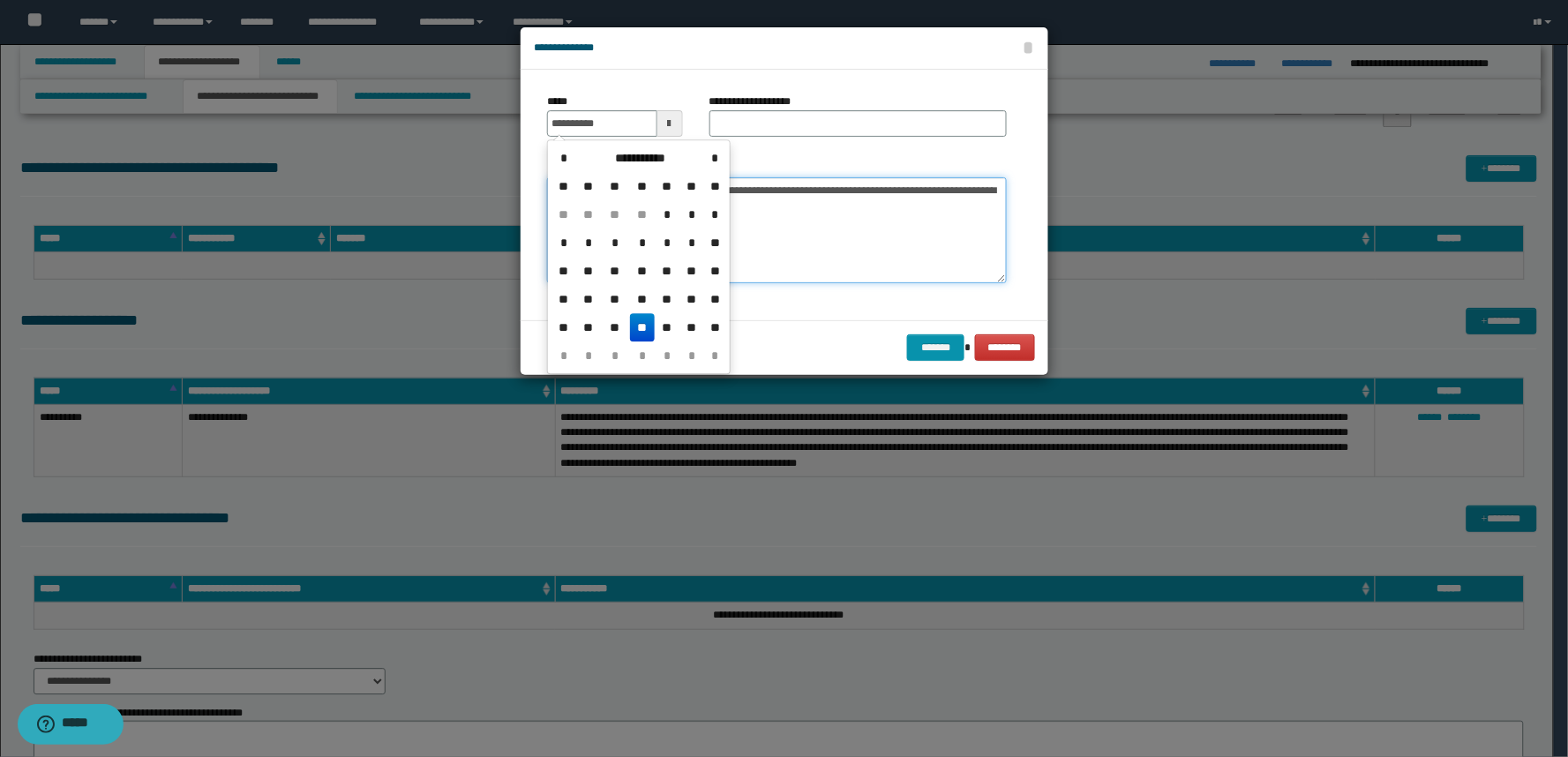 type on "**********" 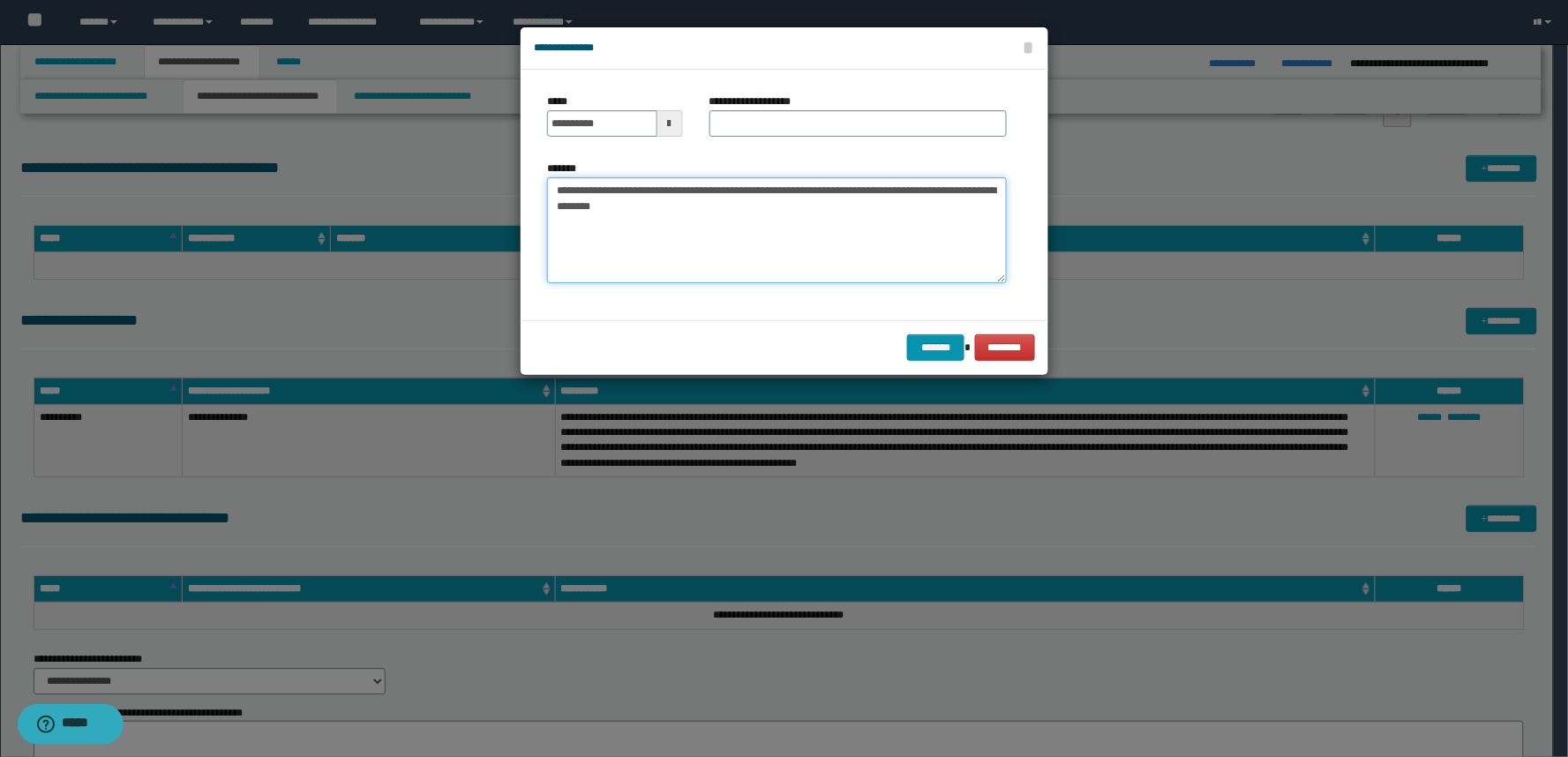 drag, startPoint x: 773, startPoint y: 186, endPoint x: 496, endPoint y: 177, distance: 277.1462 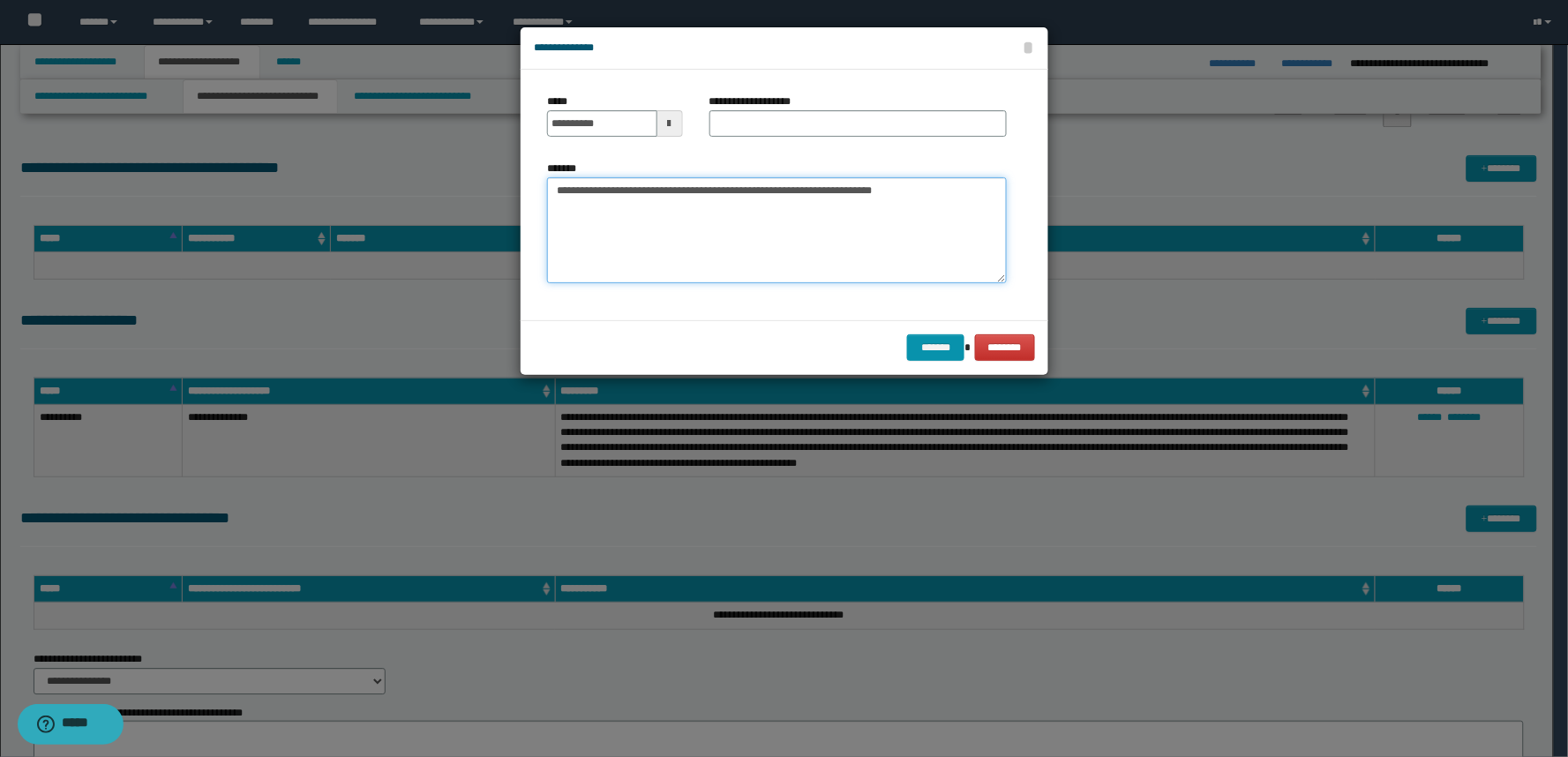 type on "**********" 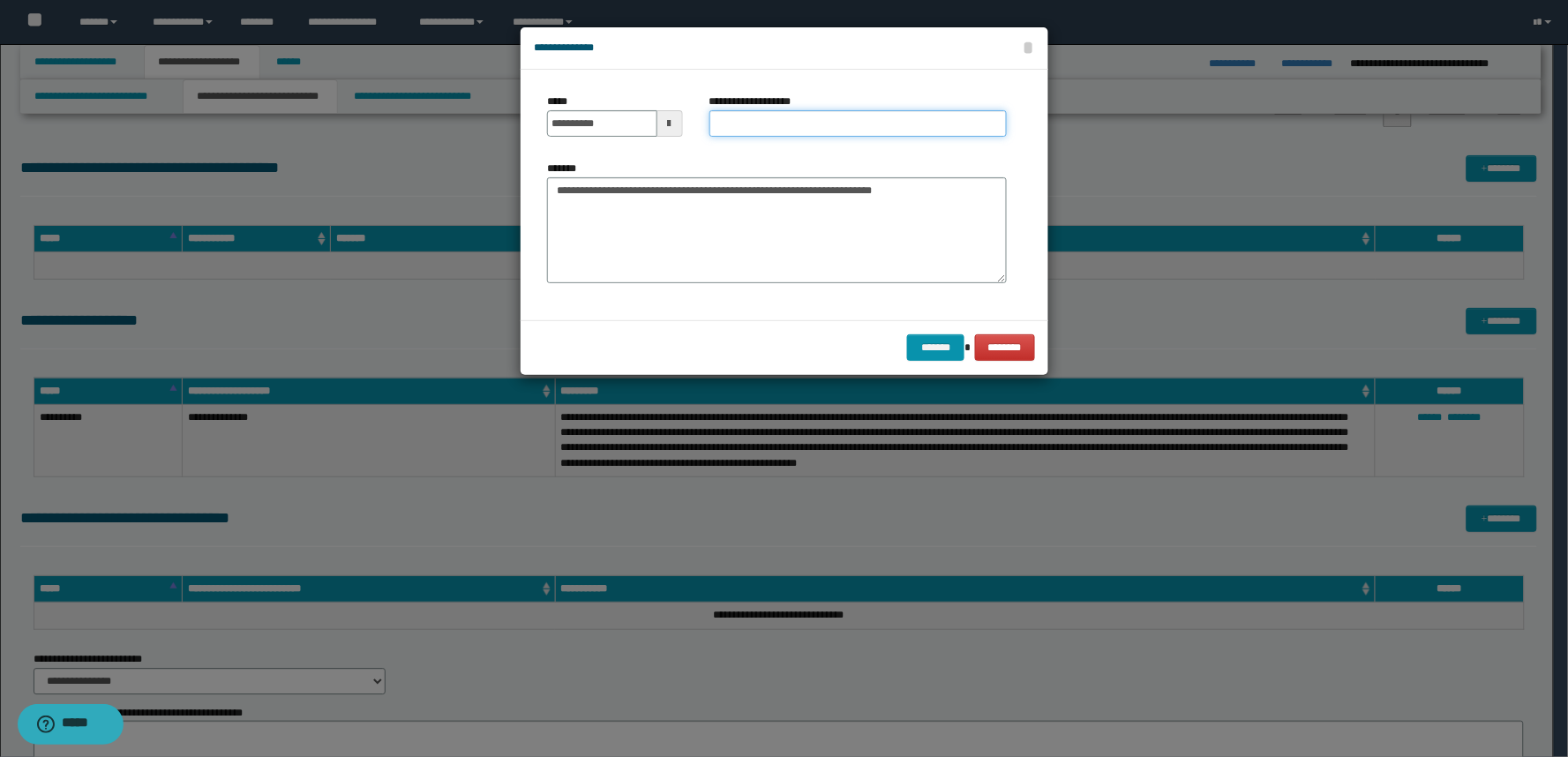 click on "**********" at bounding box center (858, 124) 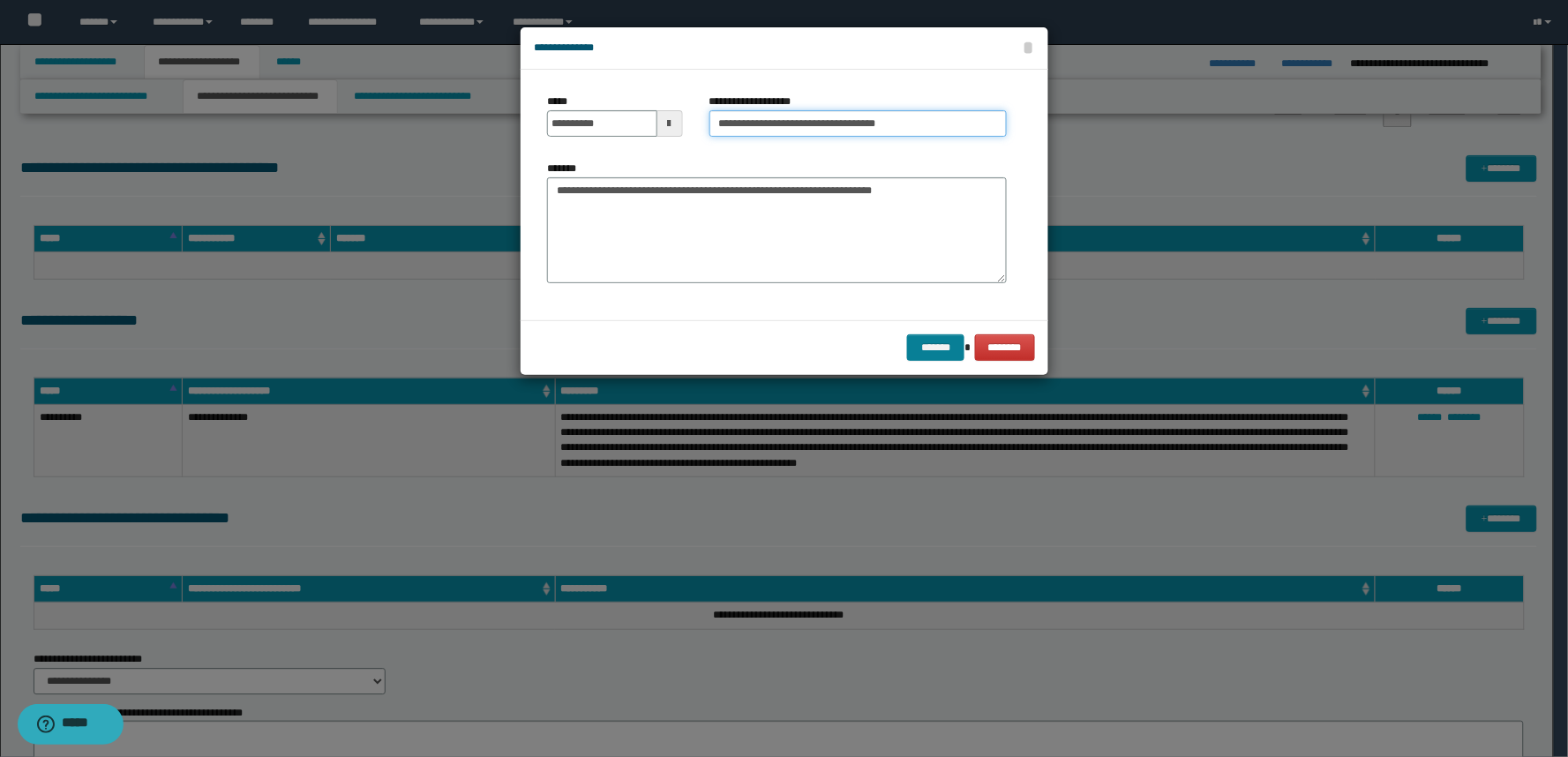 type on "**********" 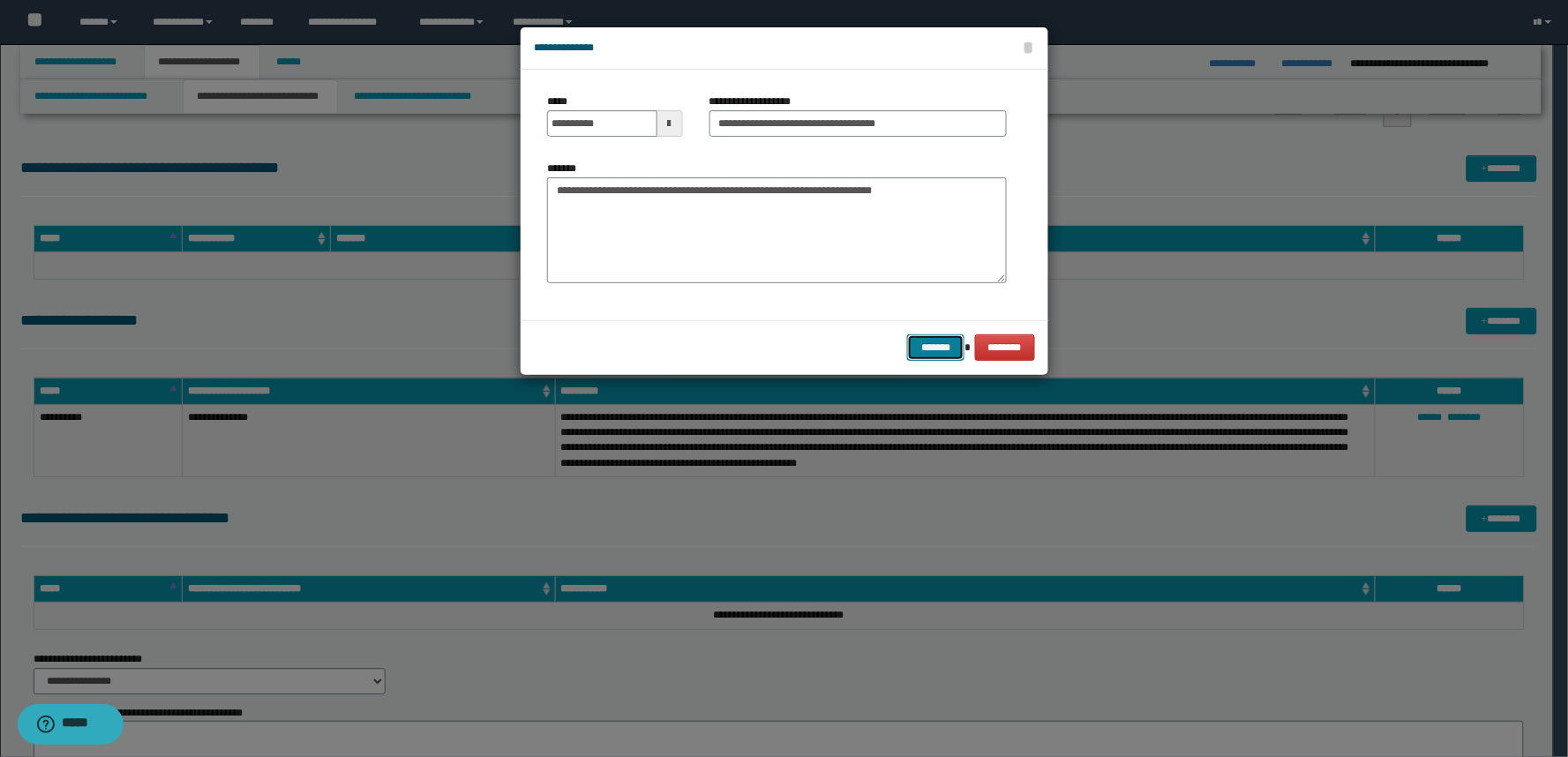 click on "*******" at bounding box center (935, 348) 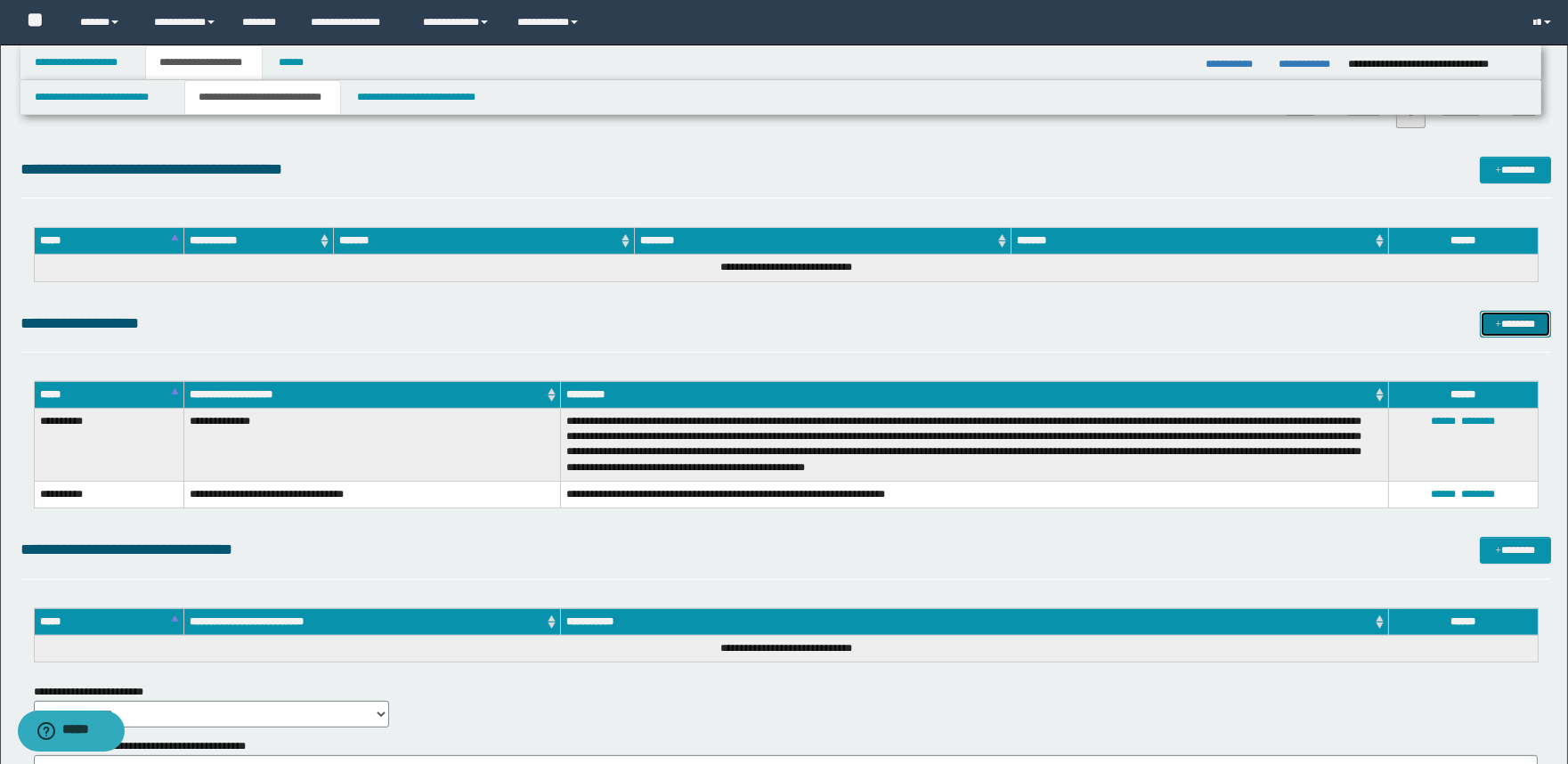 click on "*******" at bounding box center [1515, 324] 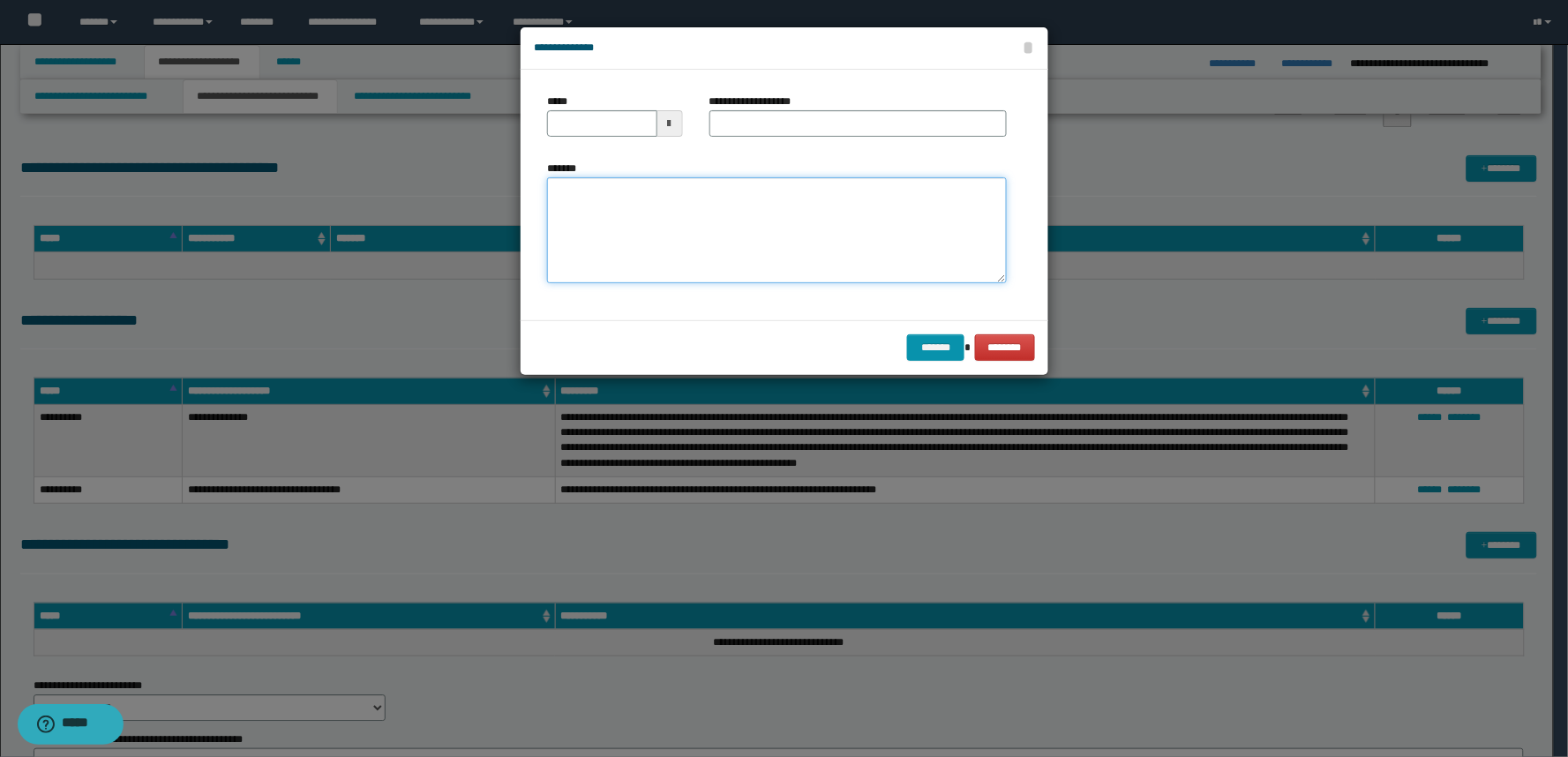 click on "*******" at bounding box center (776, 230) 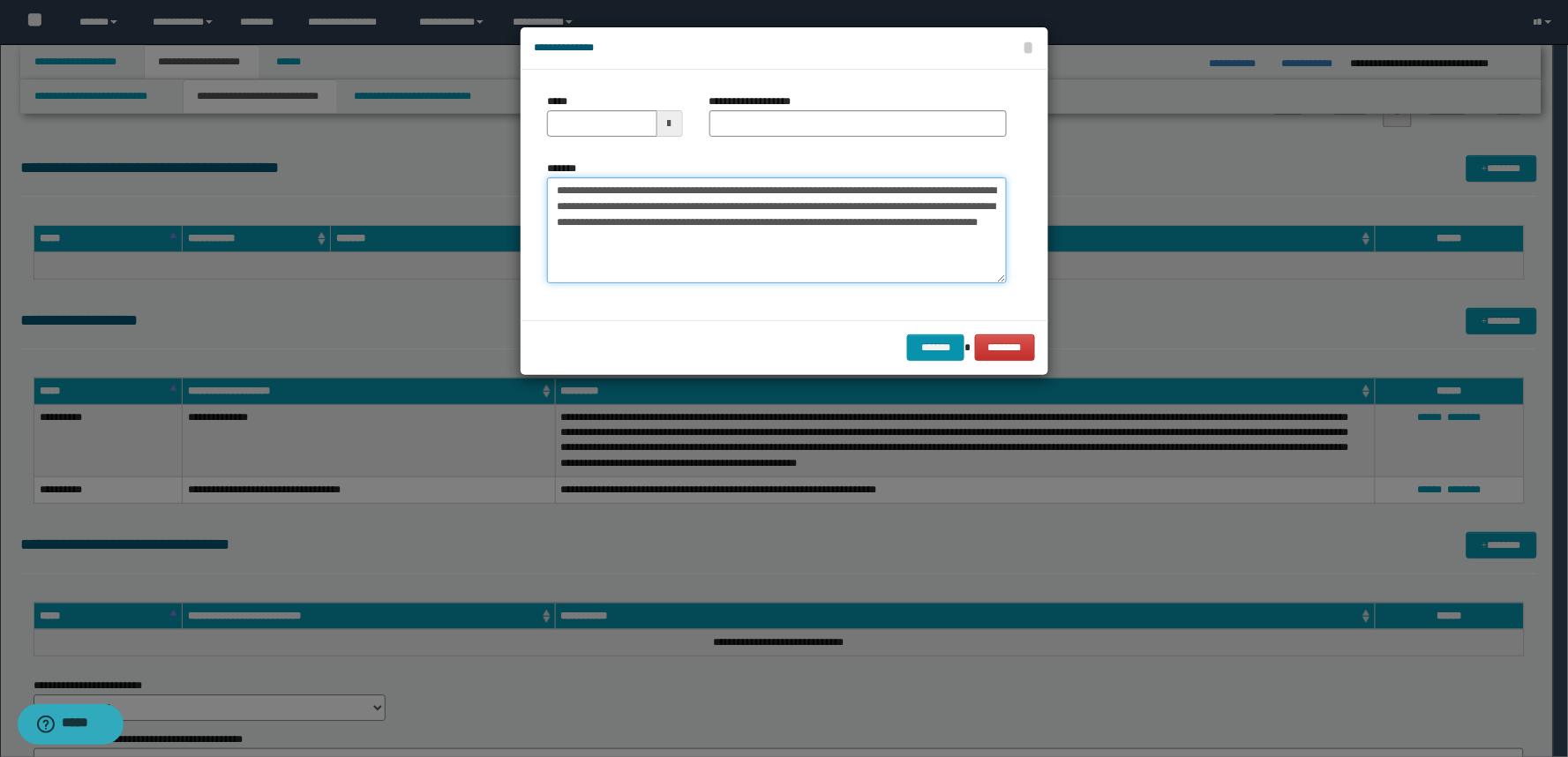 drag, startPoint x: 613, startPoint y: 191, endPoint x: 487, endPoint y: 187, distance: 126.06348 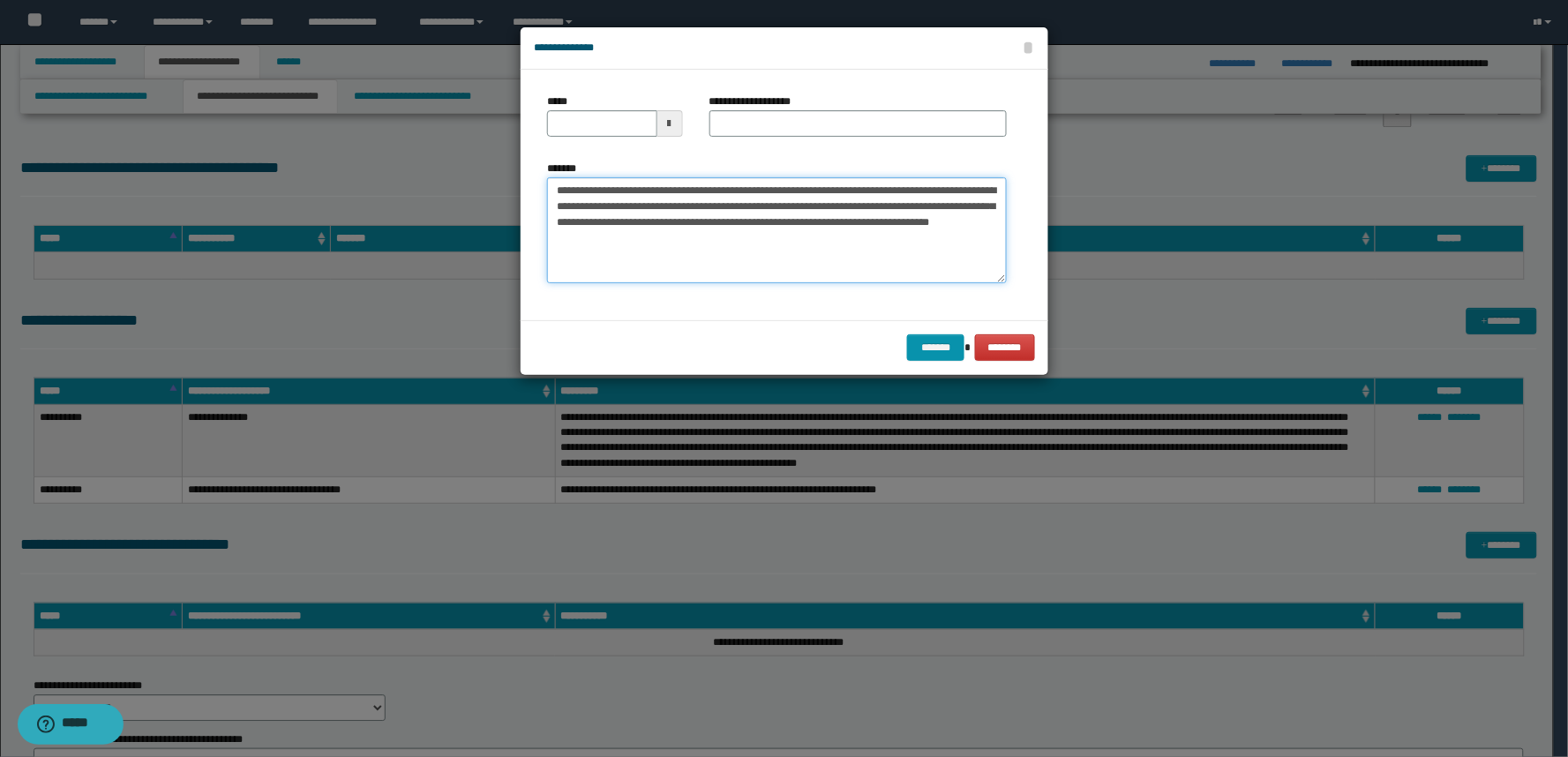 type 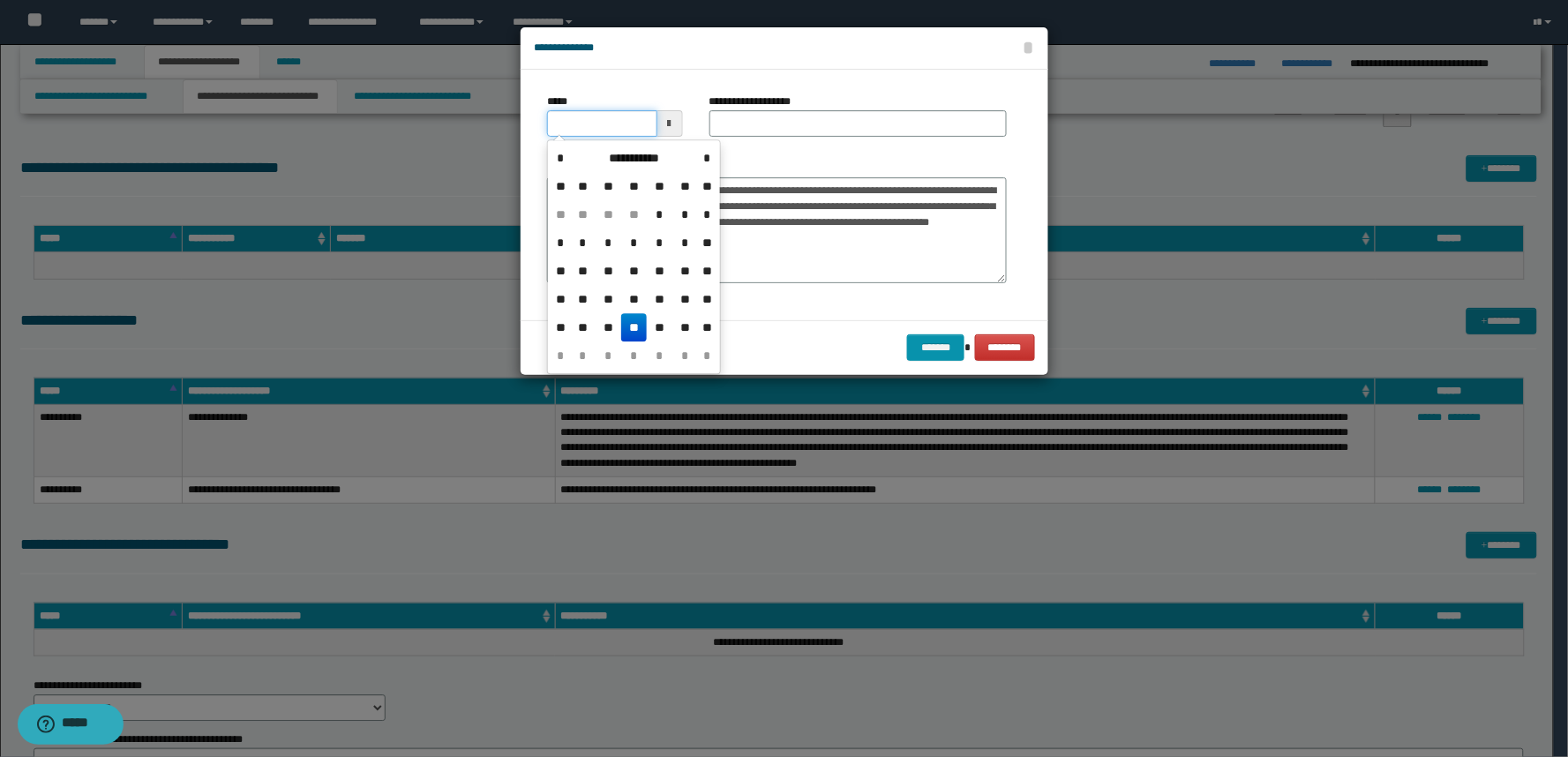 click on "*****" at bounding box center [602, 124] 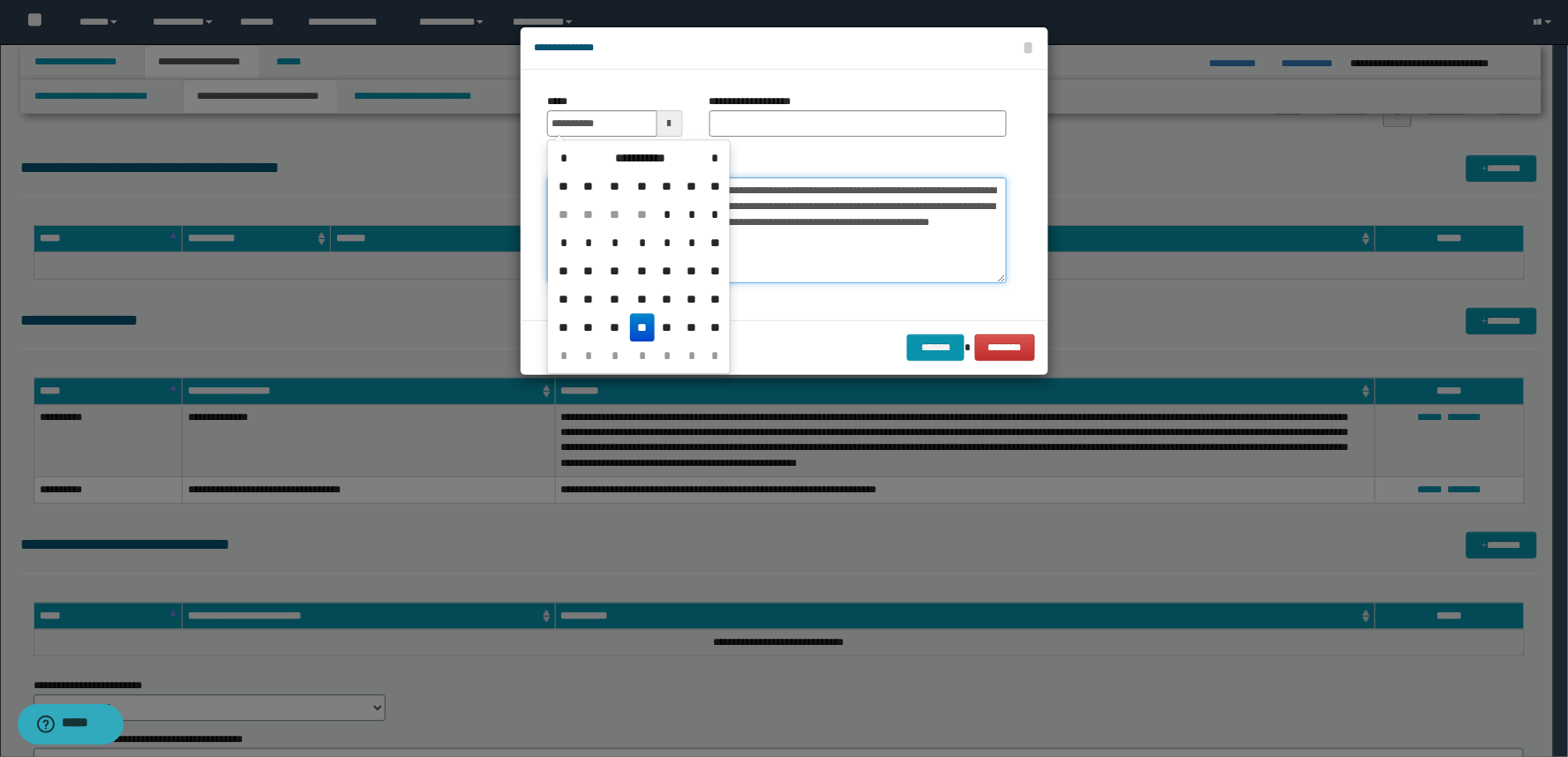 type on "**********" 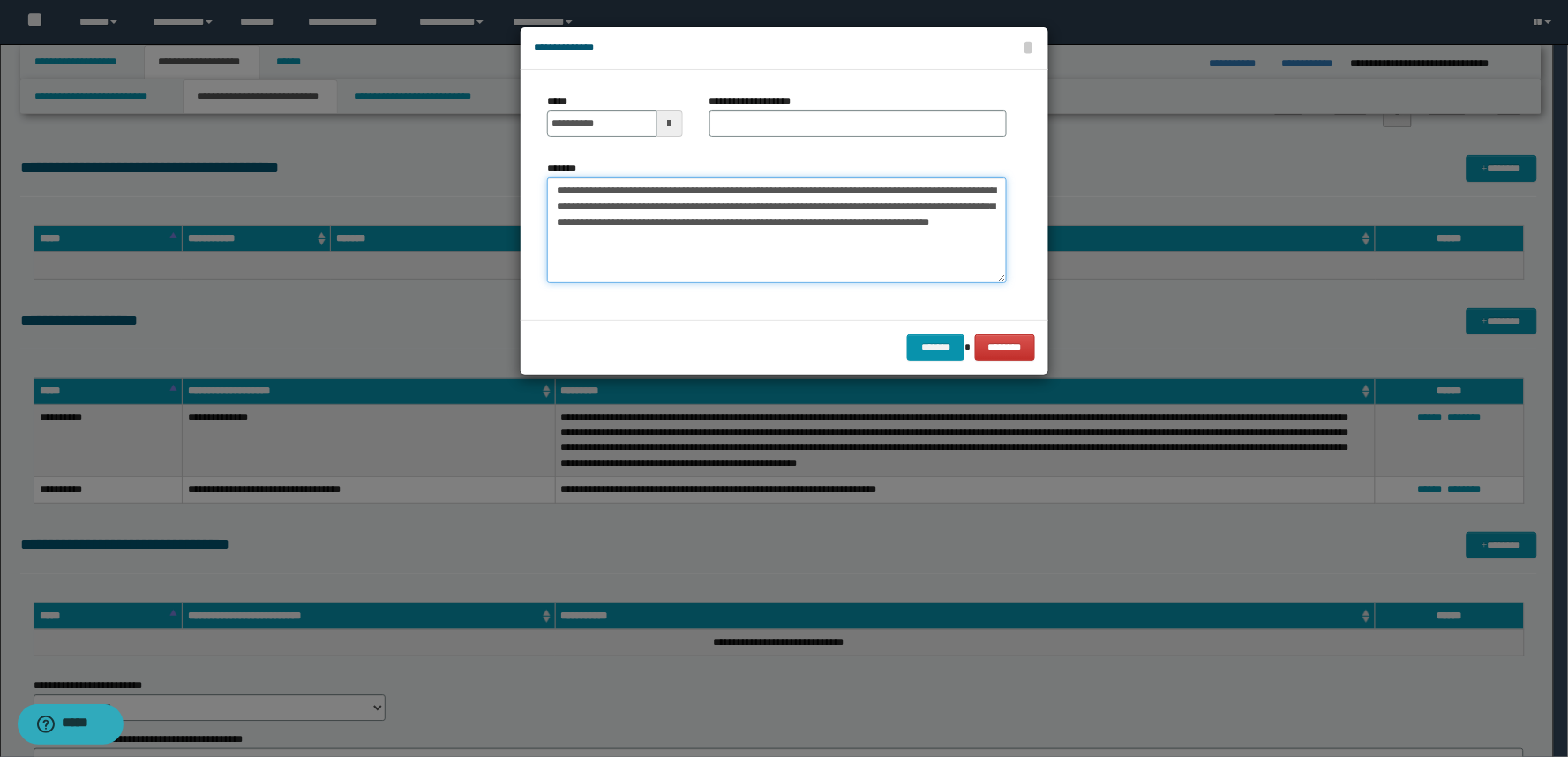 click on "**********" at bounding box center [776, 230] 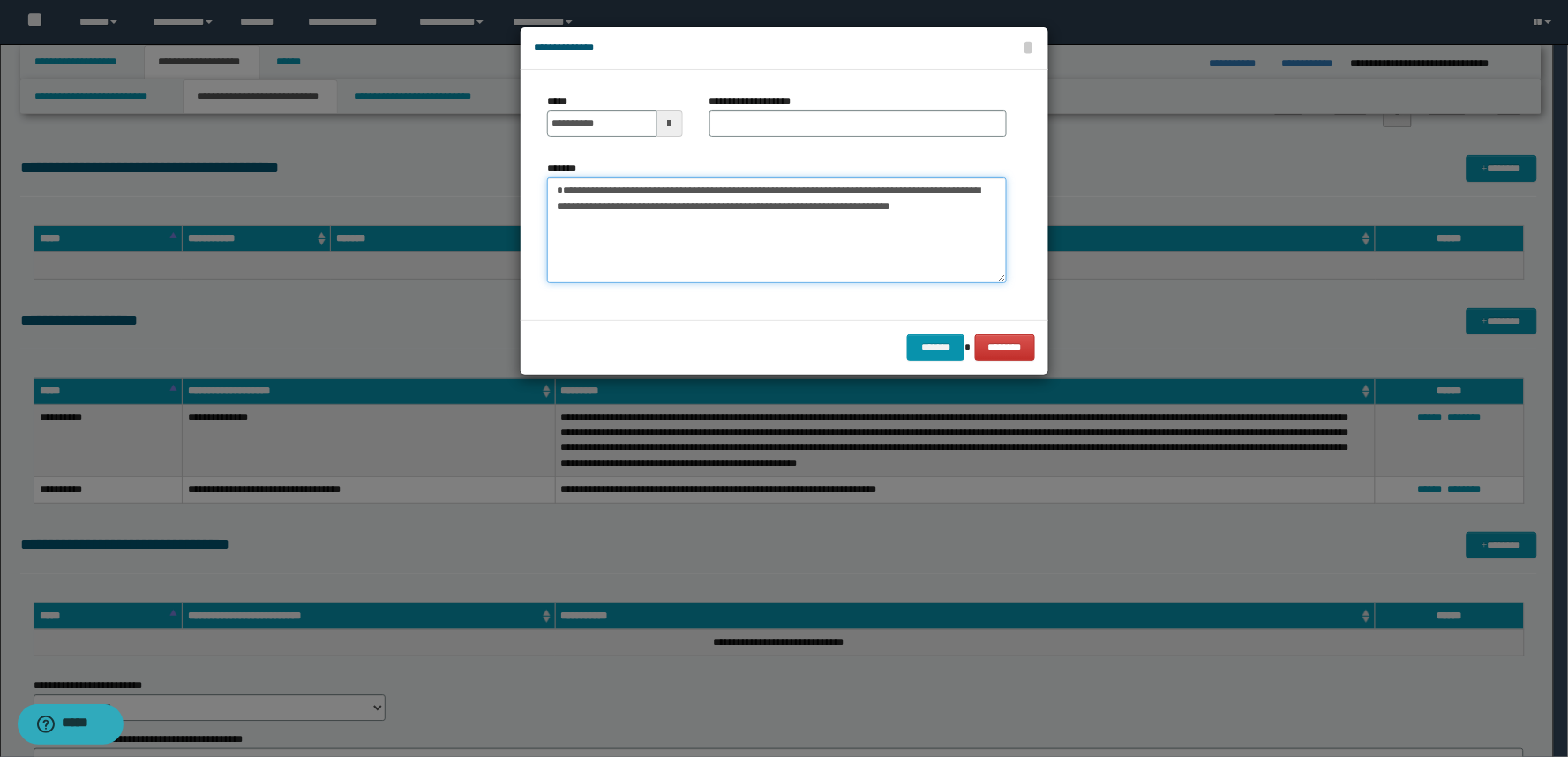 type on "**********" 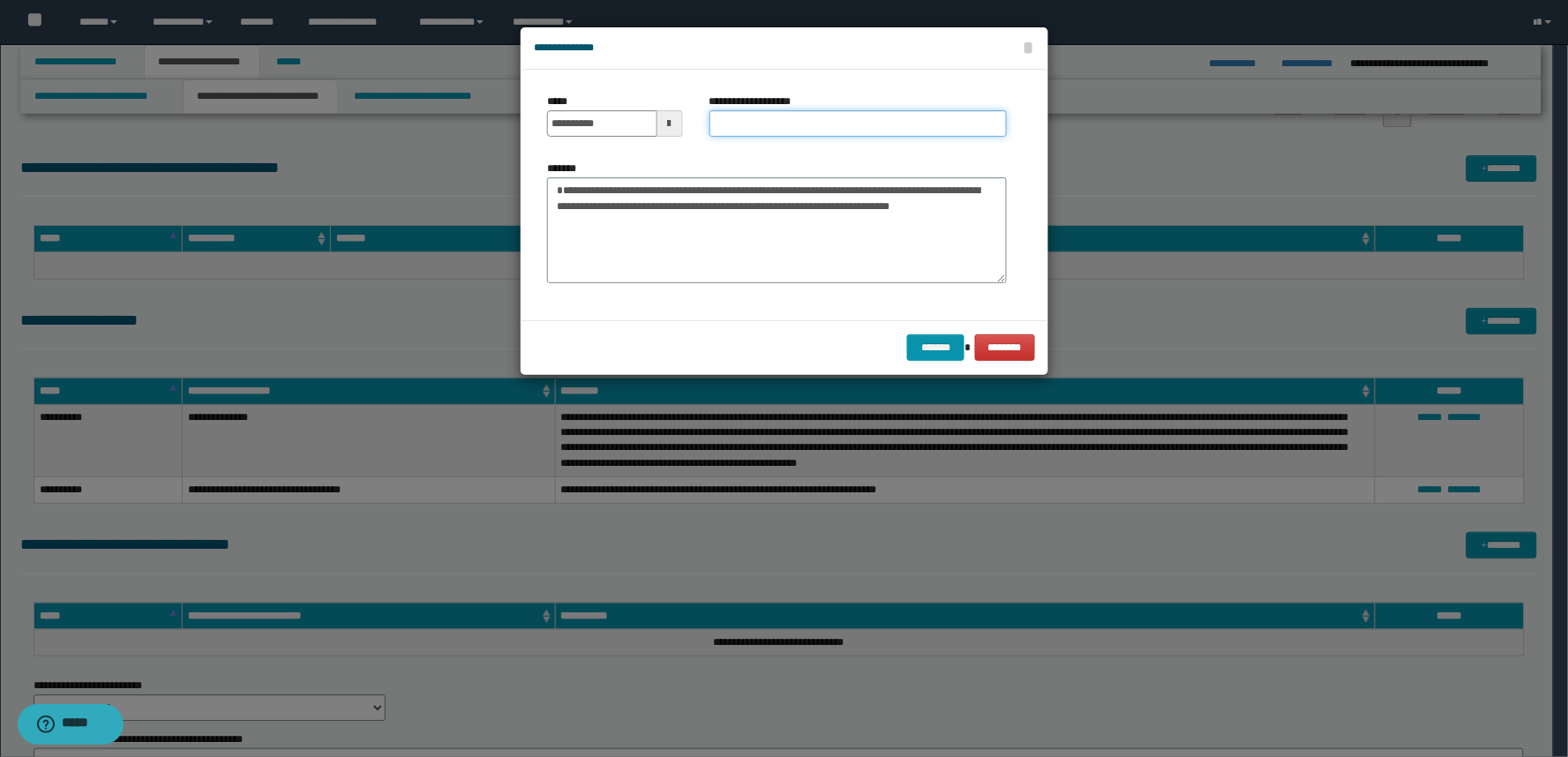 click on "**********" at bounding box center (858, 124) 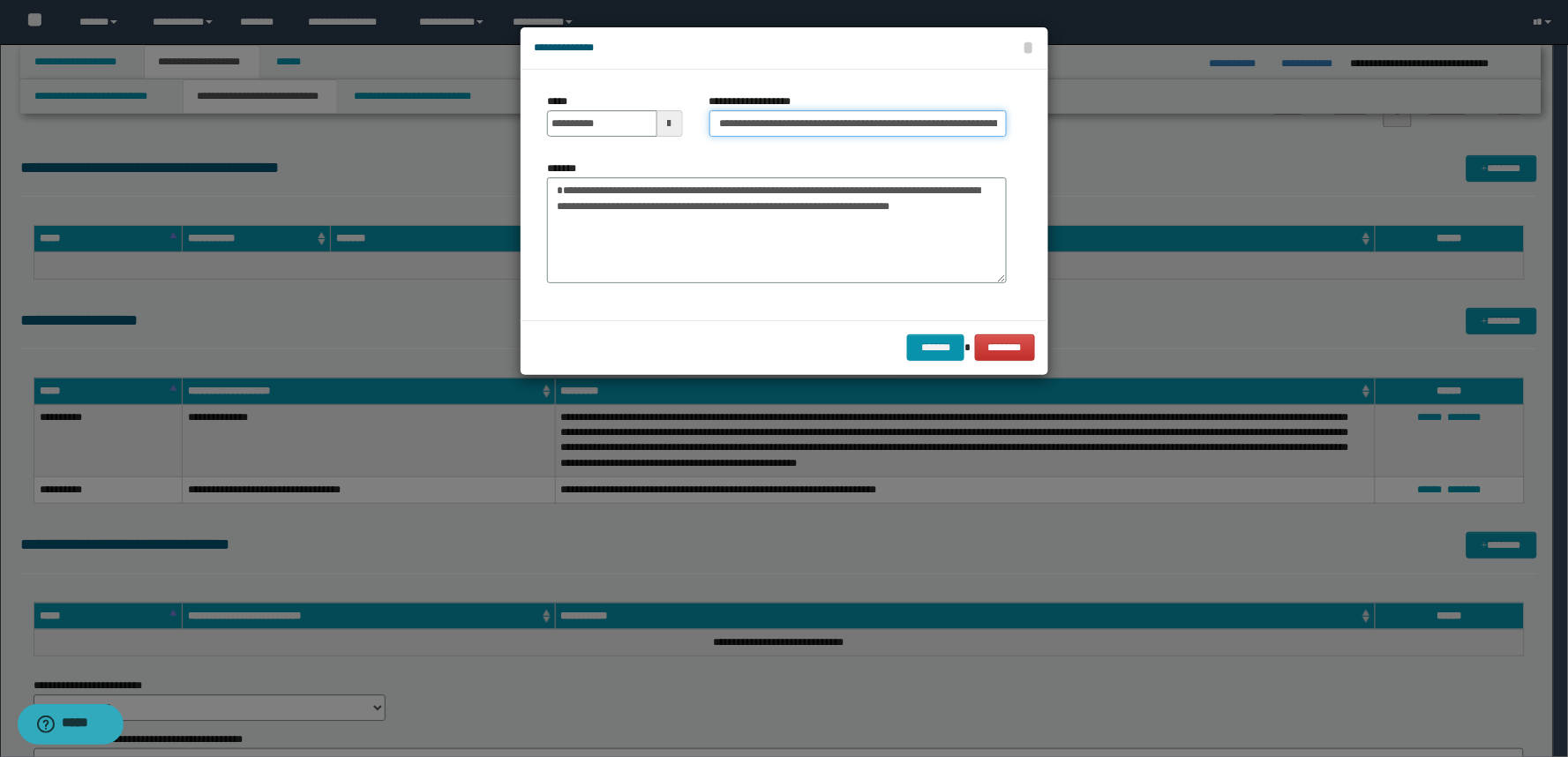 scroll, scrollTop: 0, scrollLeft: 381, axis: horizontal 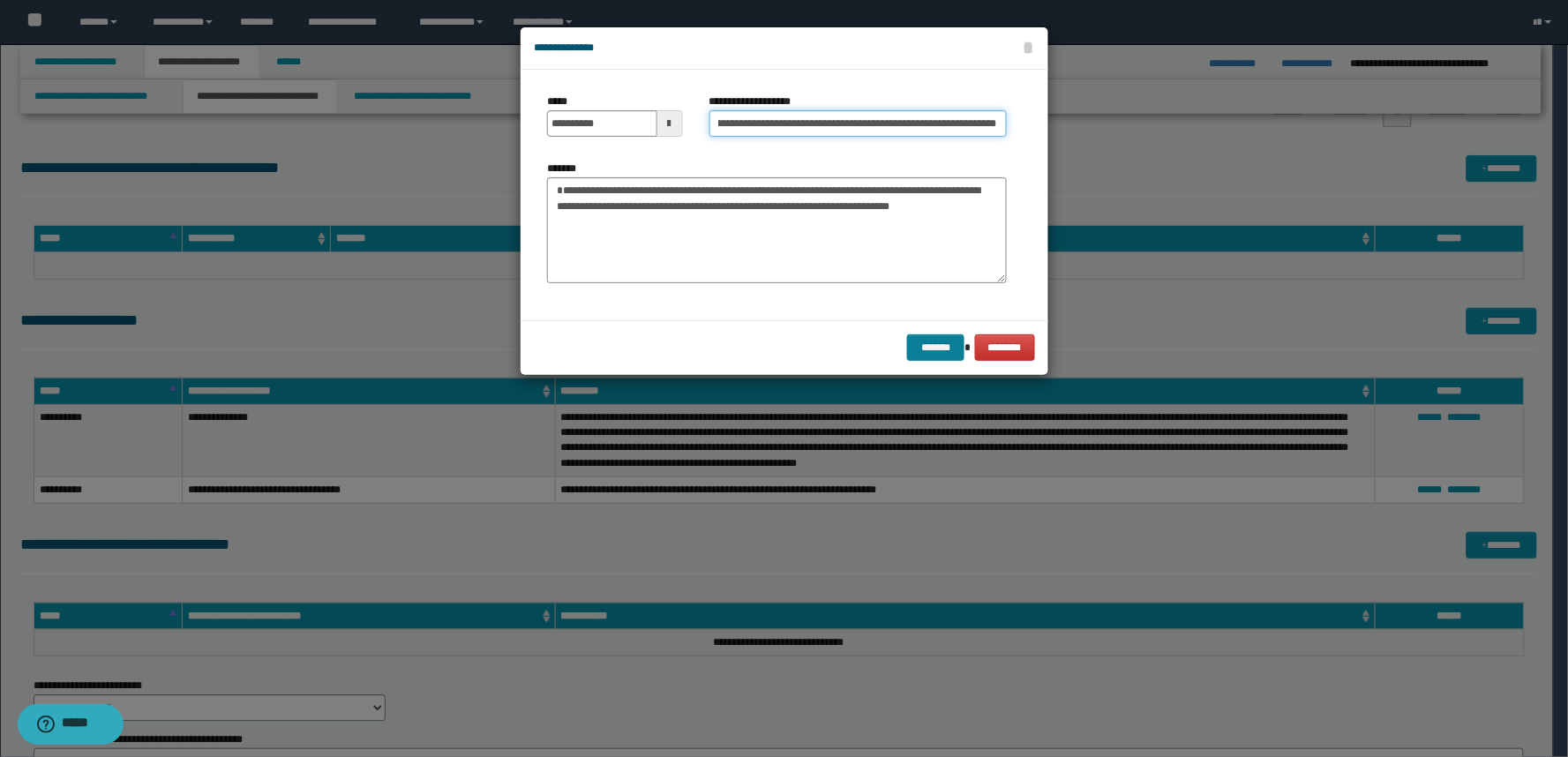type on "**********" 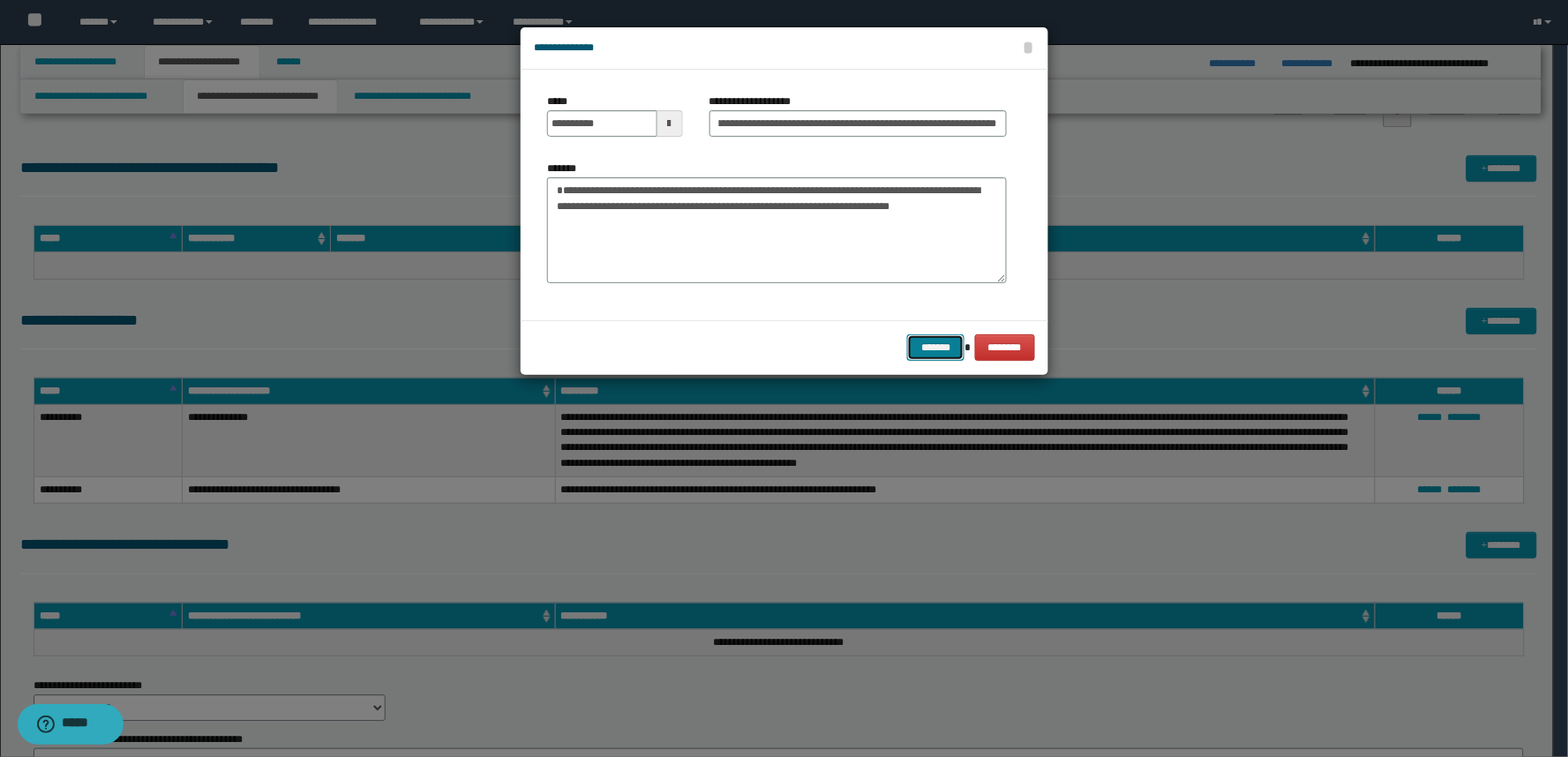 scroll, scrollTop: 0, scrollLeft: 0, axis: both 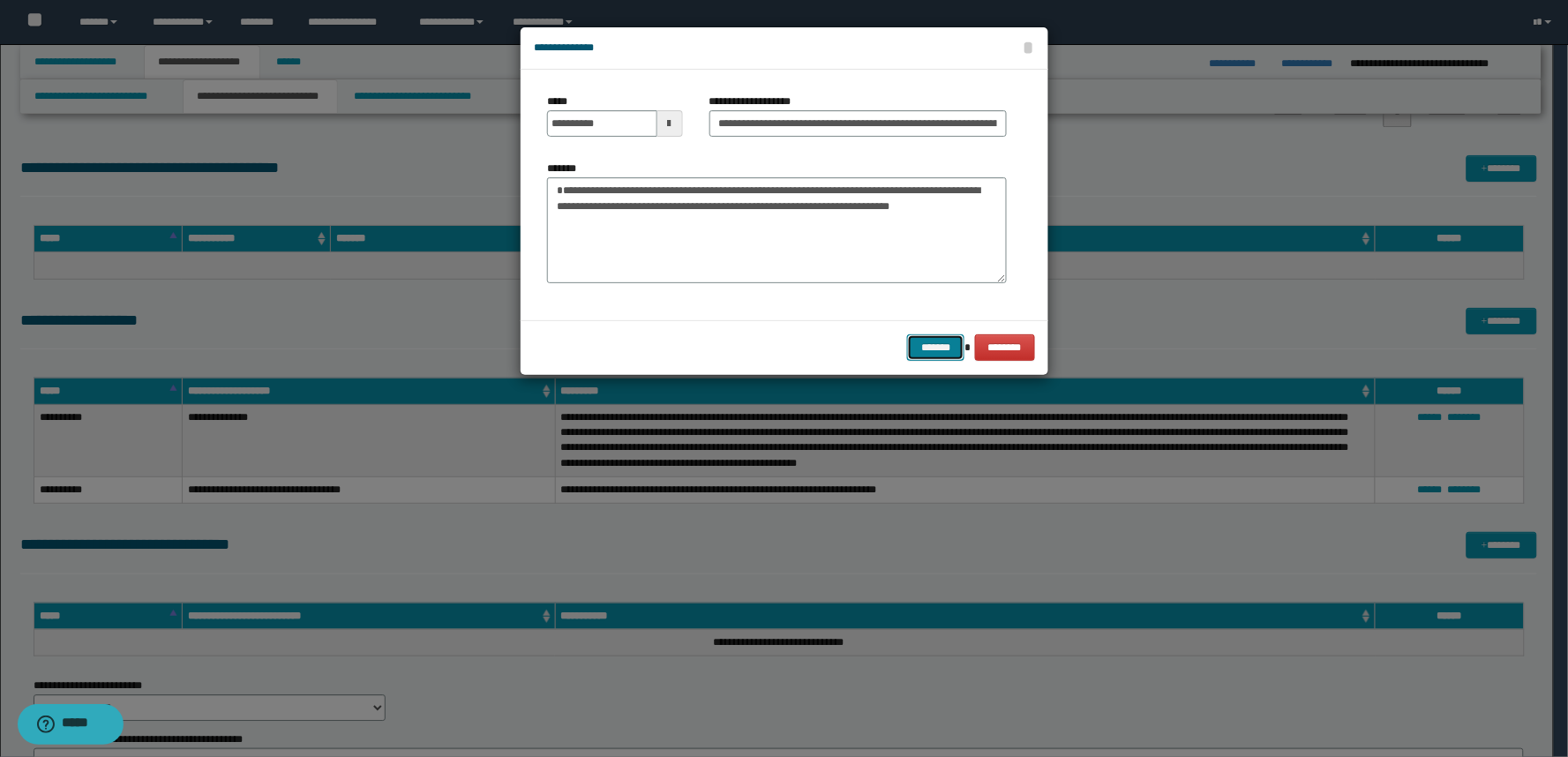 click on "*******" at bounding box center (935, 348) 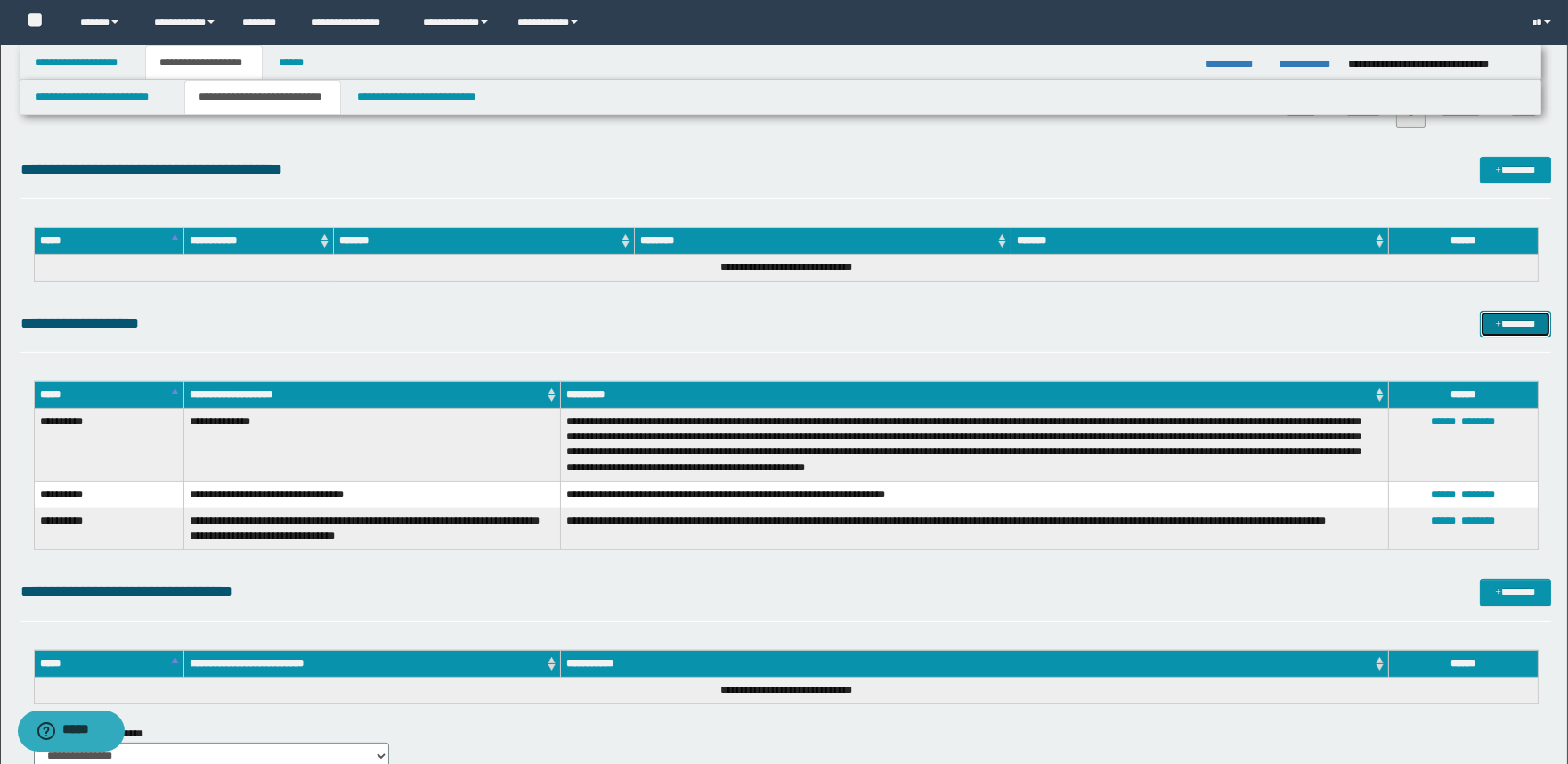 click on "*******" at bounding box center [1515, 324] 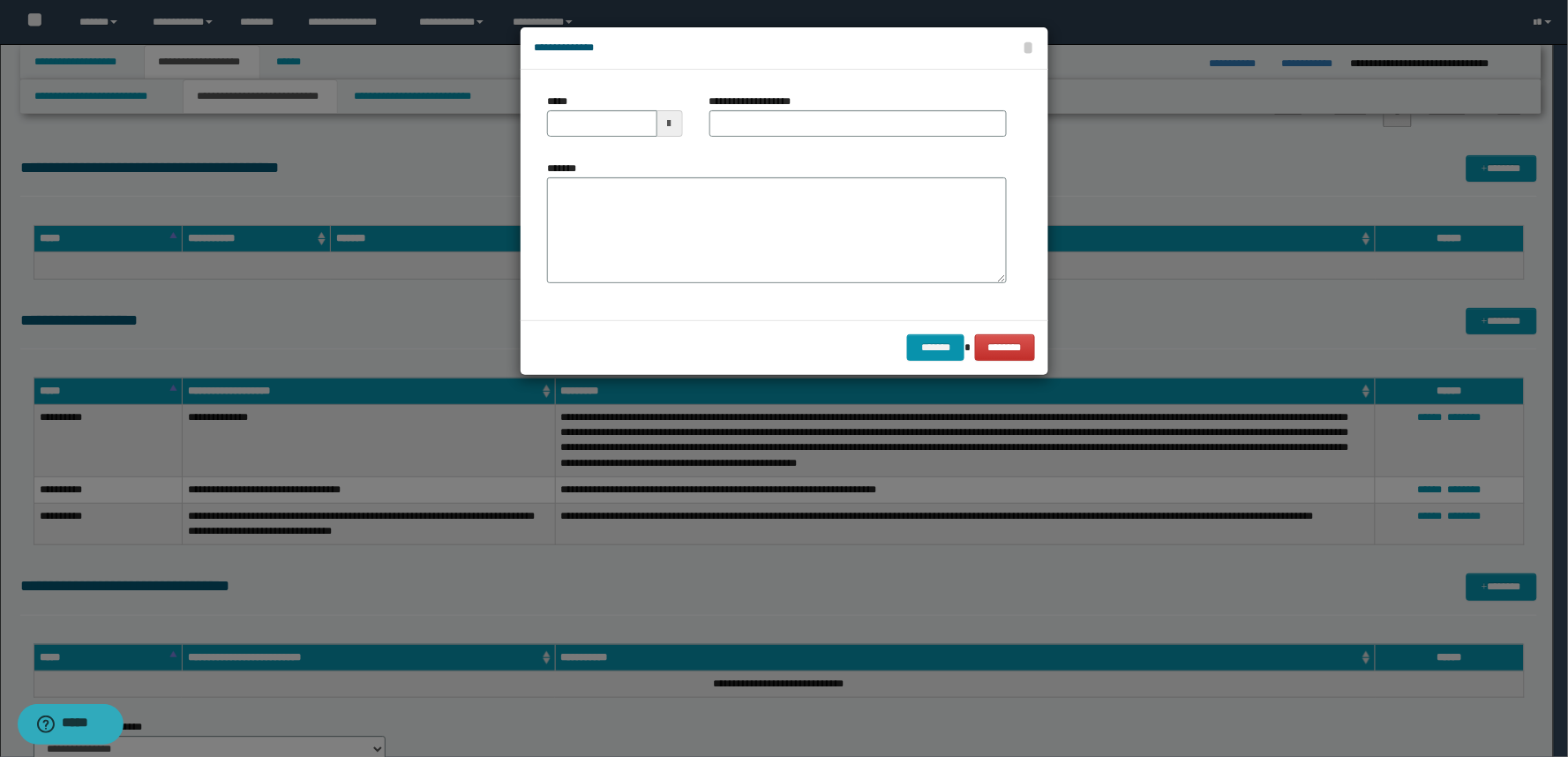 click on "*******" at bounding box center (776, 221) 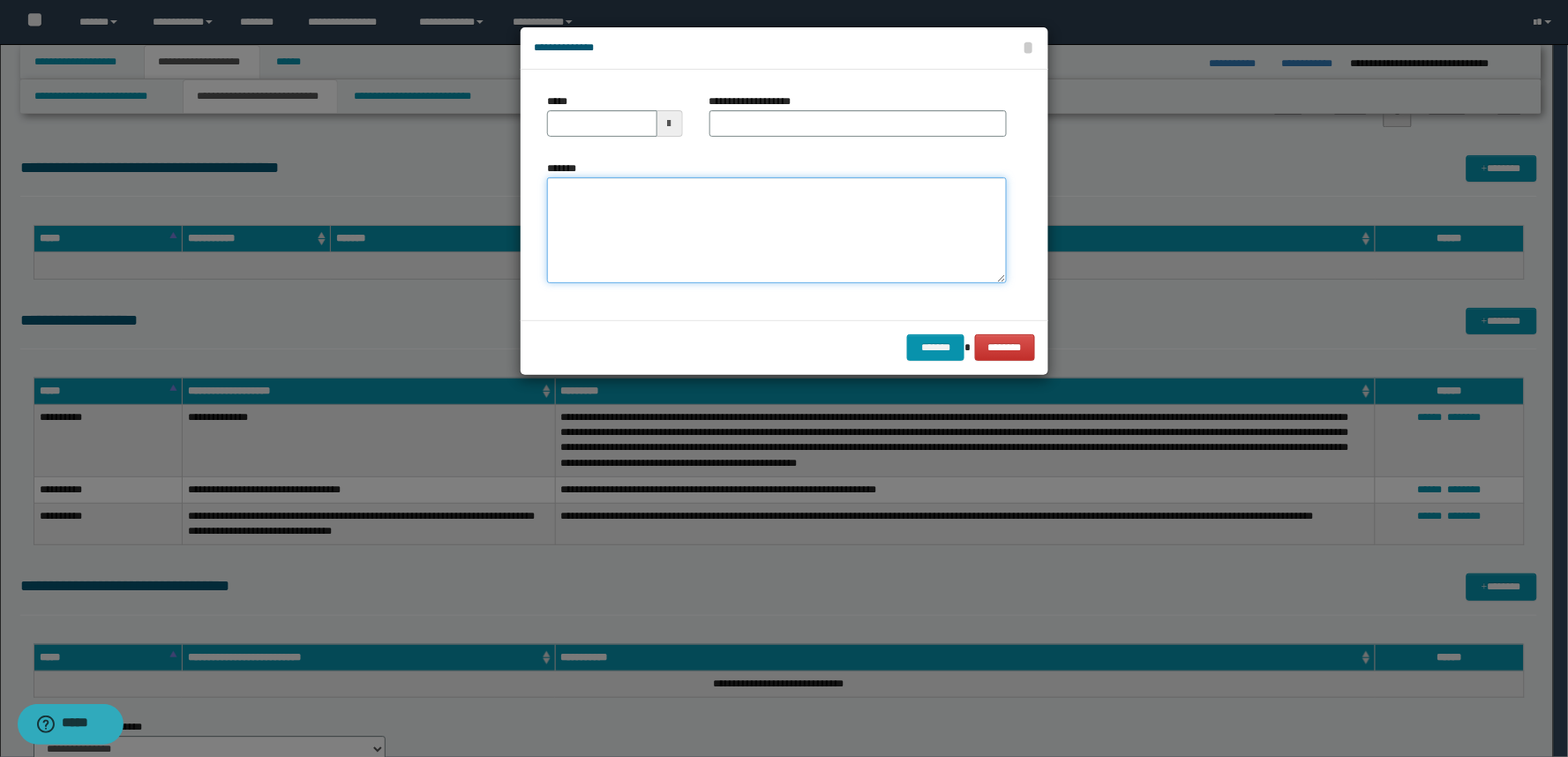 click on "*******" at bounding box center (776, 230) 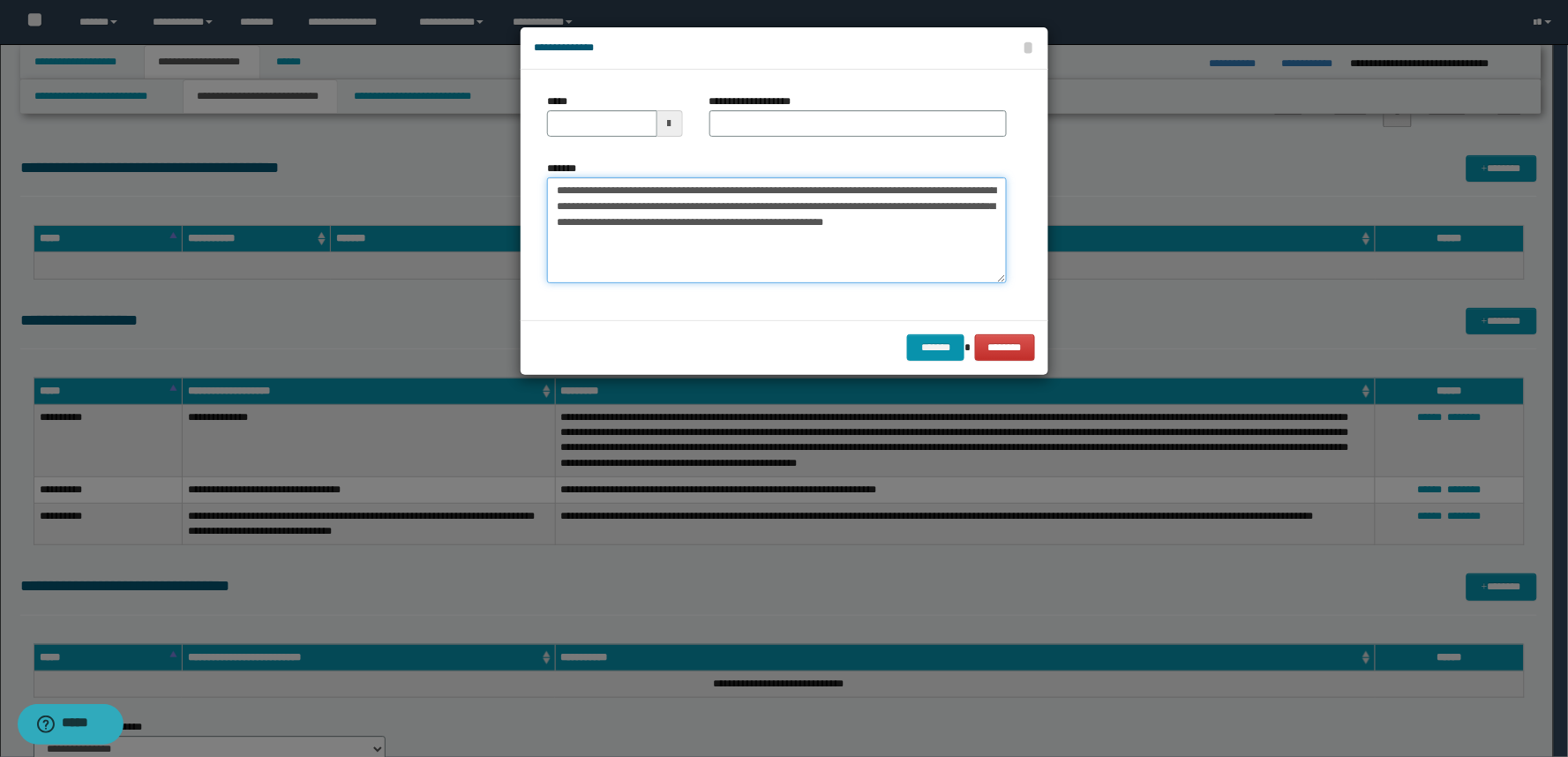 drag, startPoint x: 611, startPoint y: 191, endPoint x: 531, endPoint y: 191, distance: 80 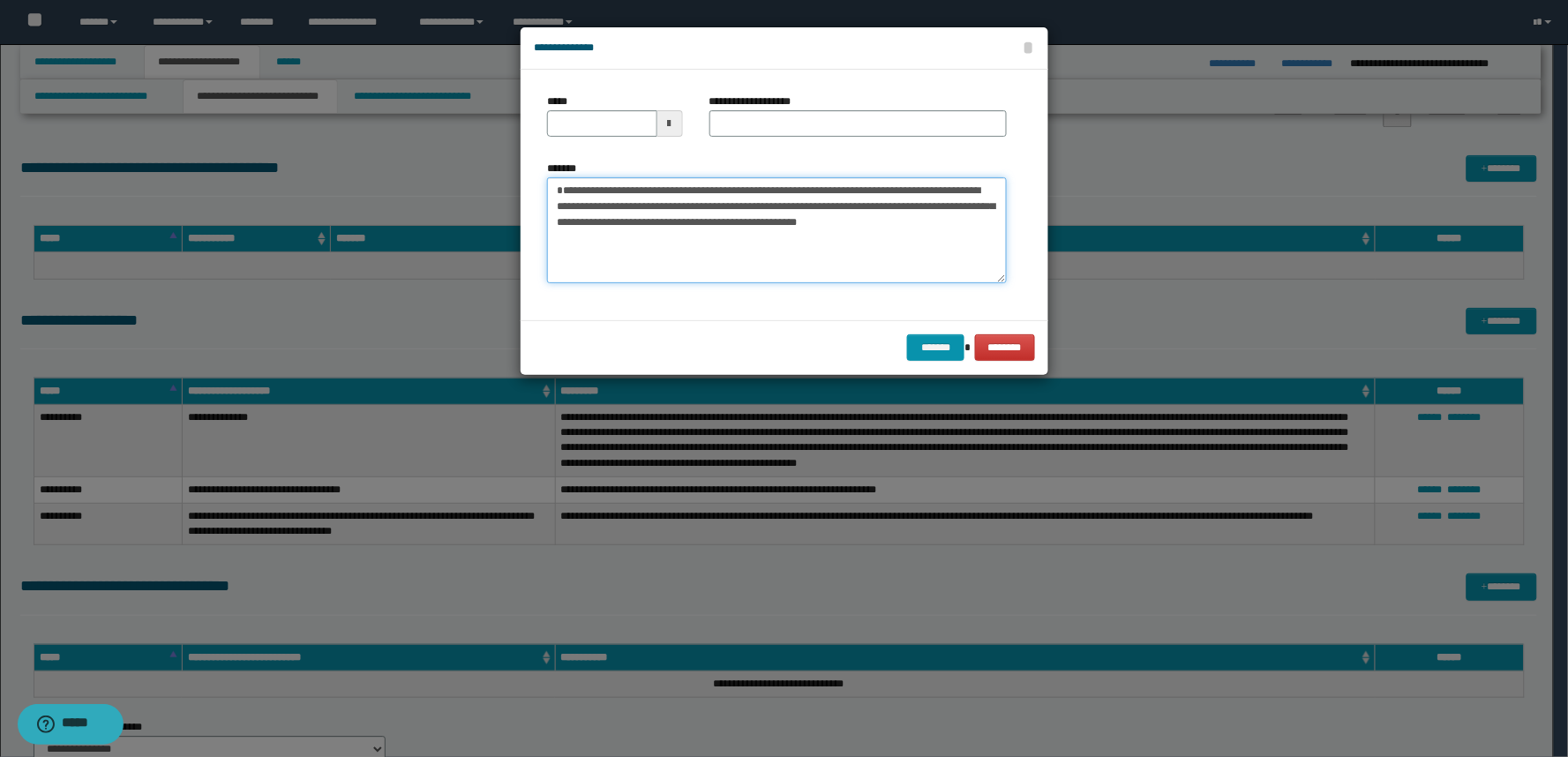 type 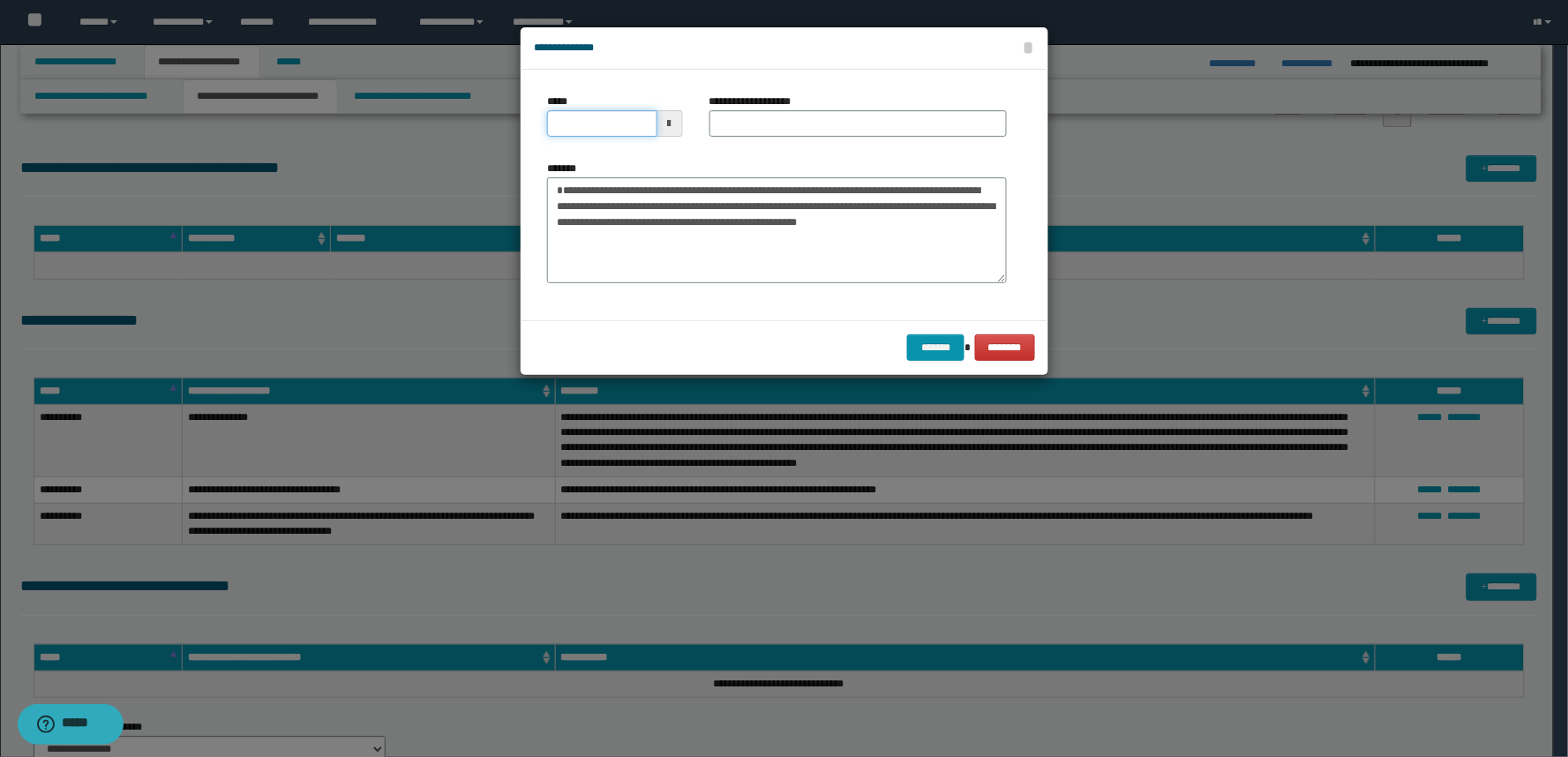 click on "*****" at bounding box center (602, 124) 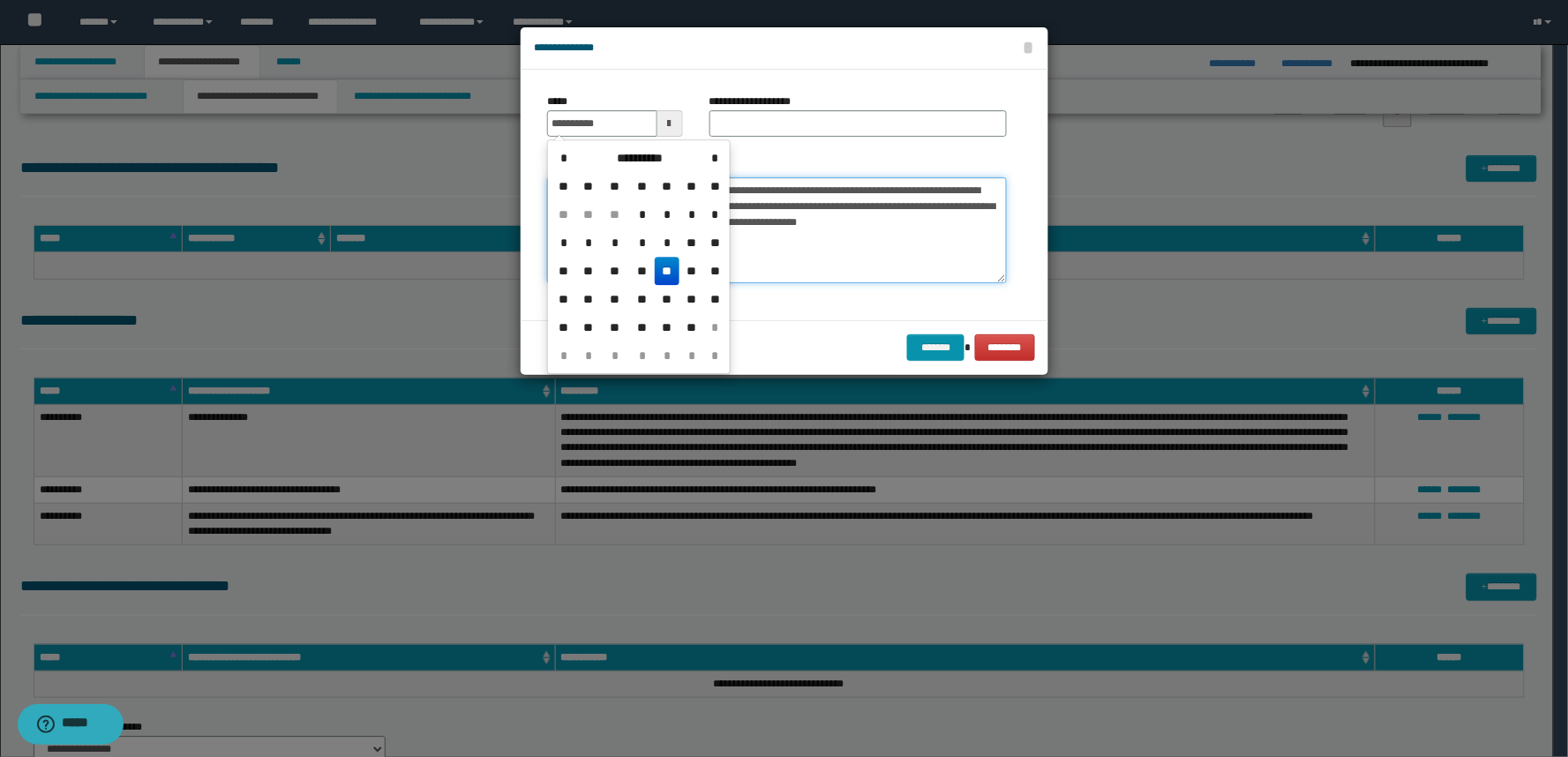 type on "**********" 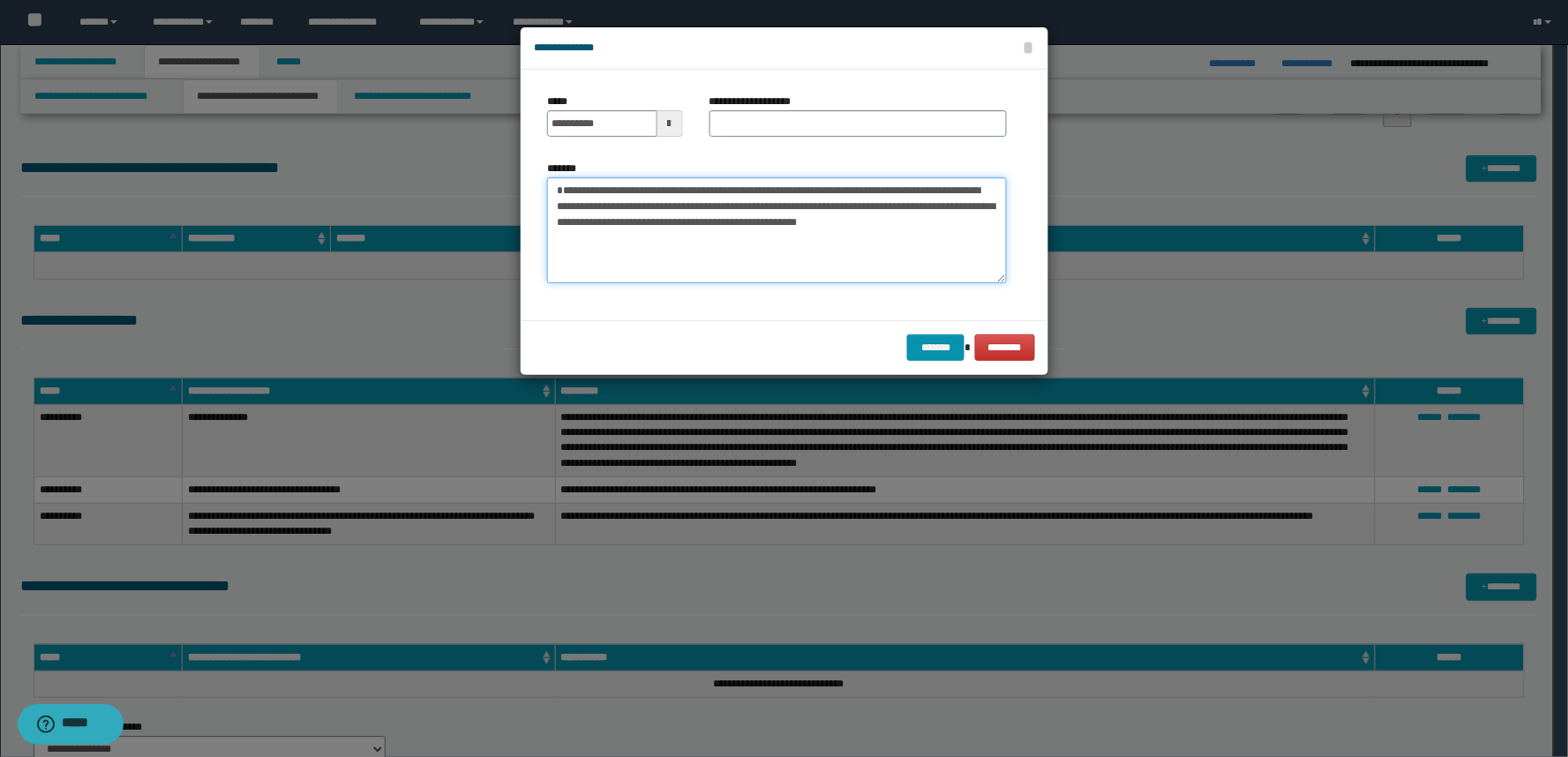 drag, startPoint x: 863, startPoint y: 189, endPoint x: 519, endPoint y: 196, distance: 344.07121 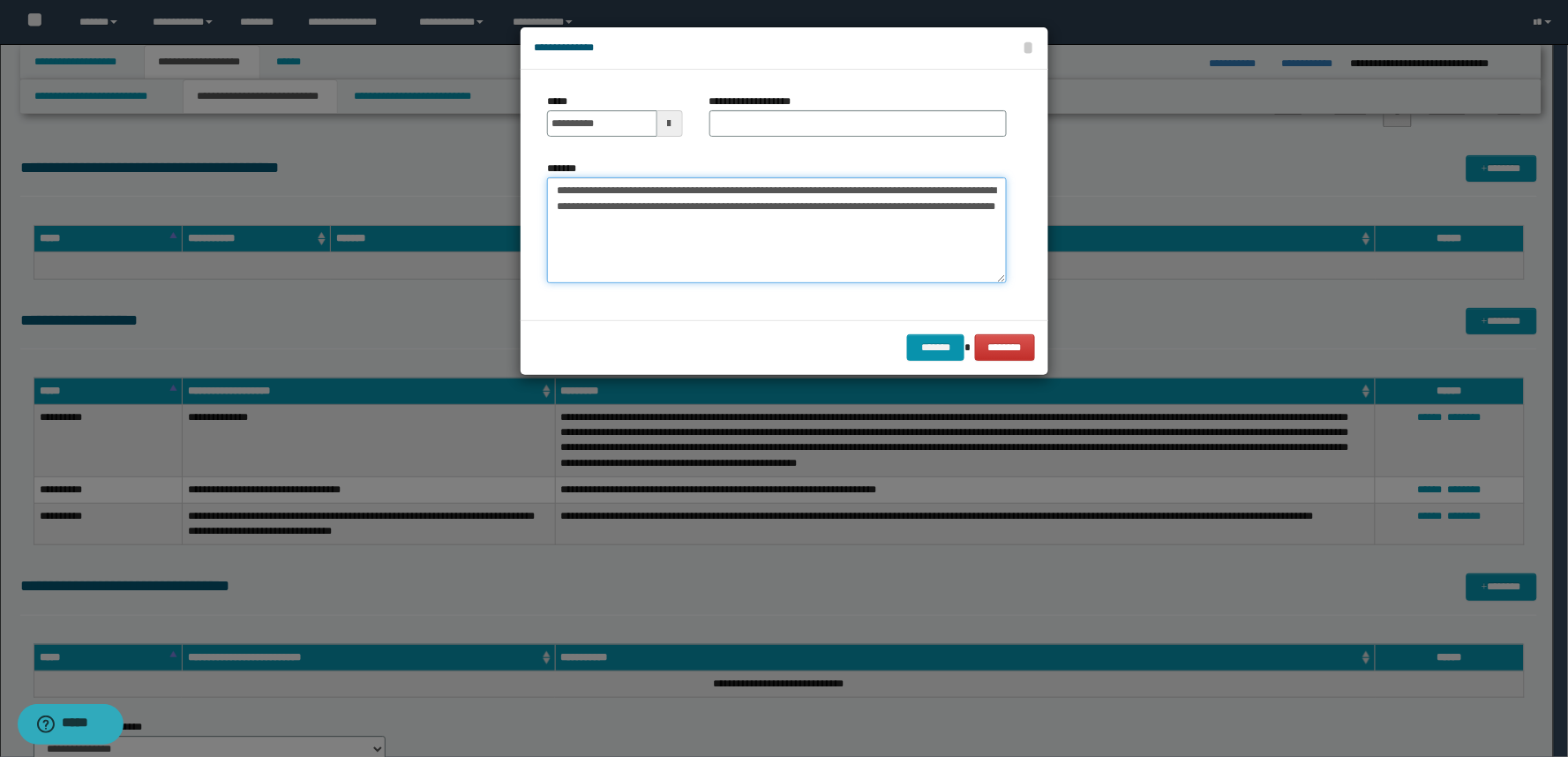 type on "**********" 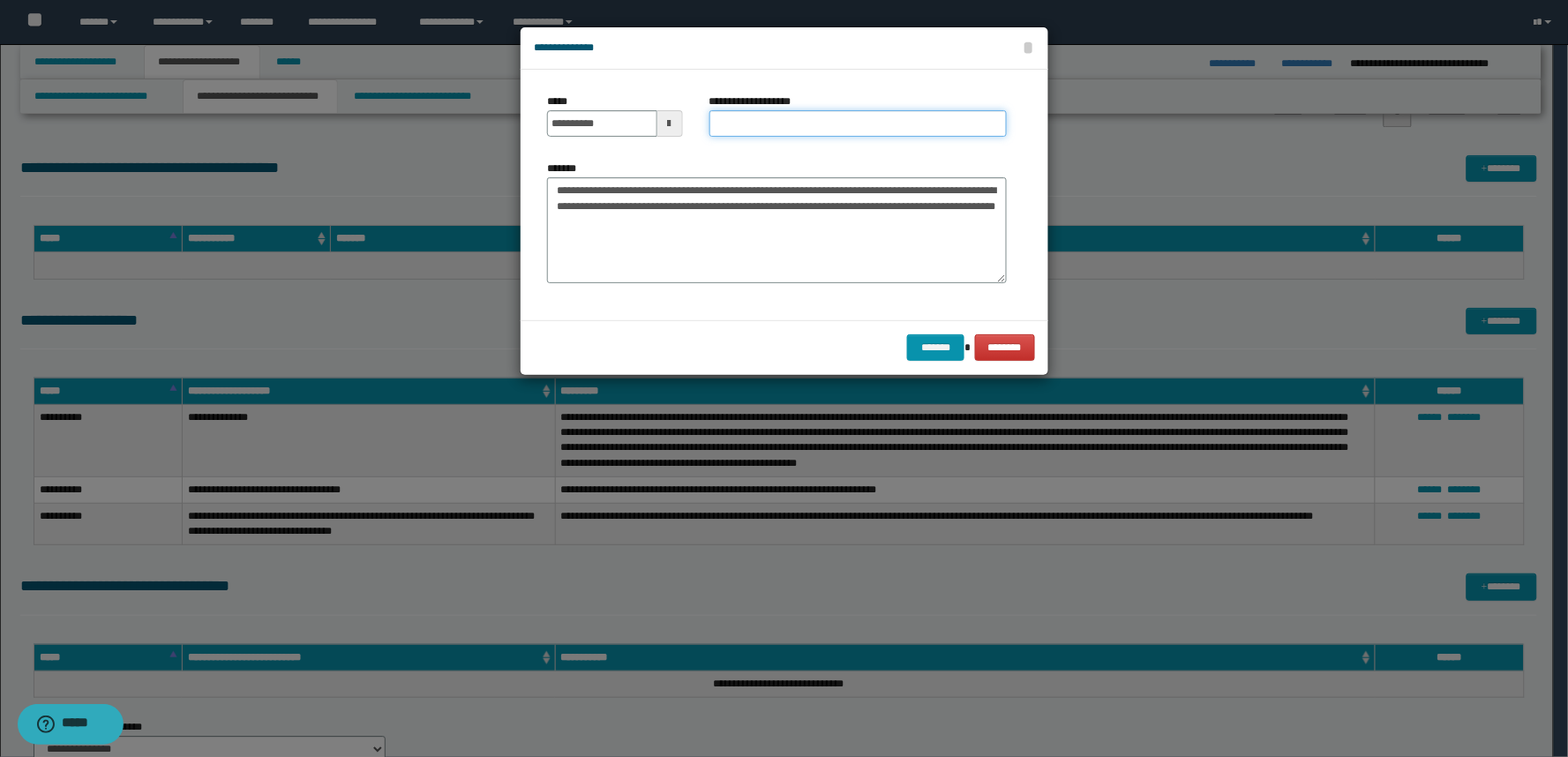 click on "**********" at bounding box center (858, 124) 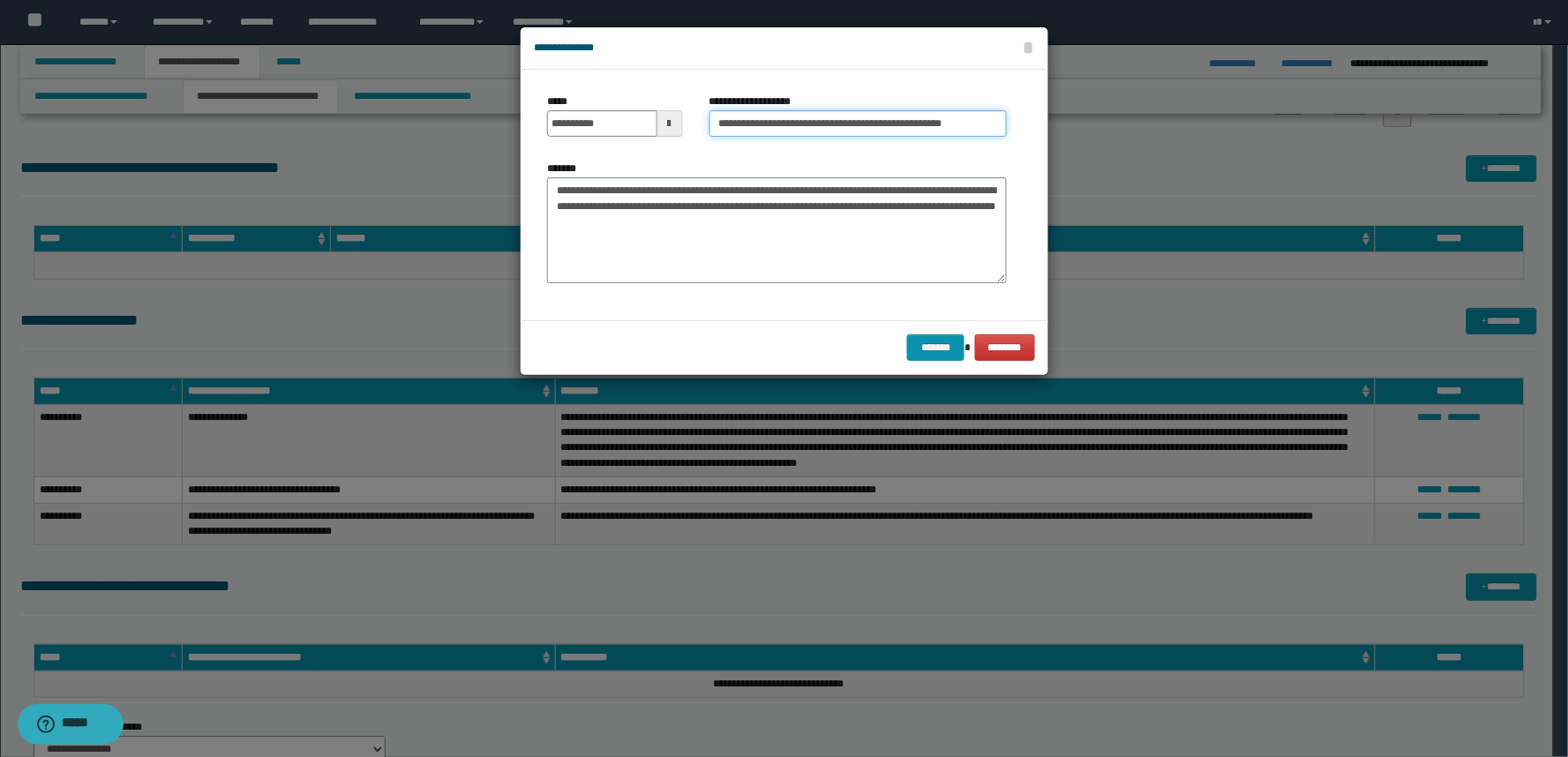 scroll, scrollTop: 0, scrollLeft: 29, axis: horizontal 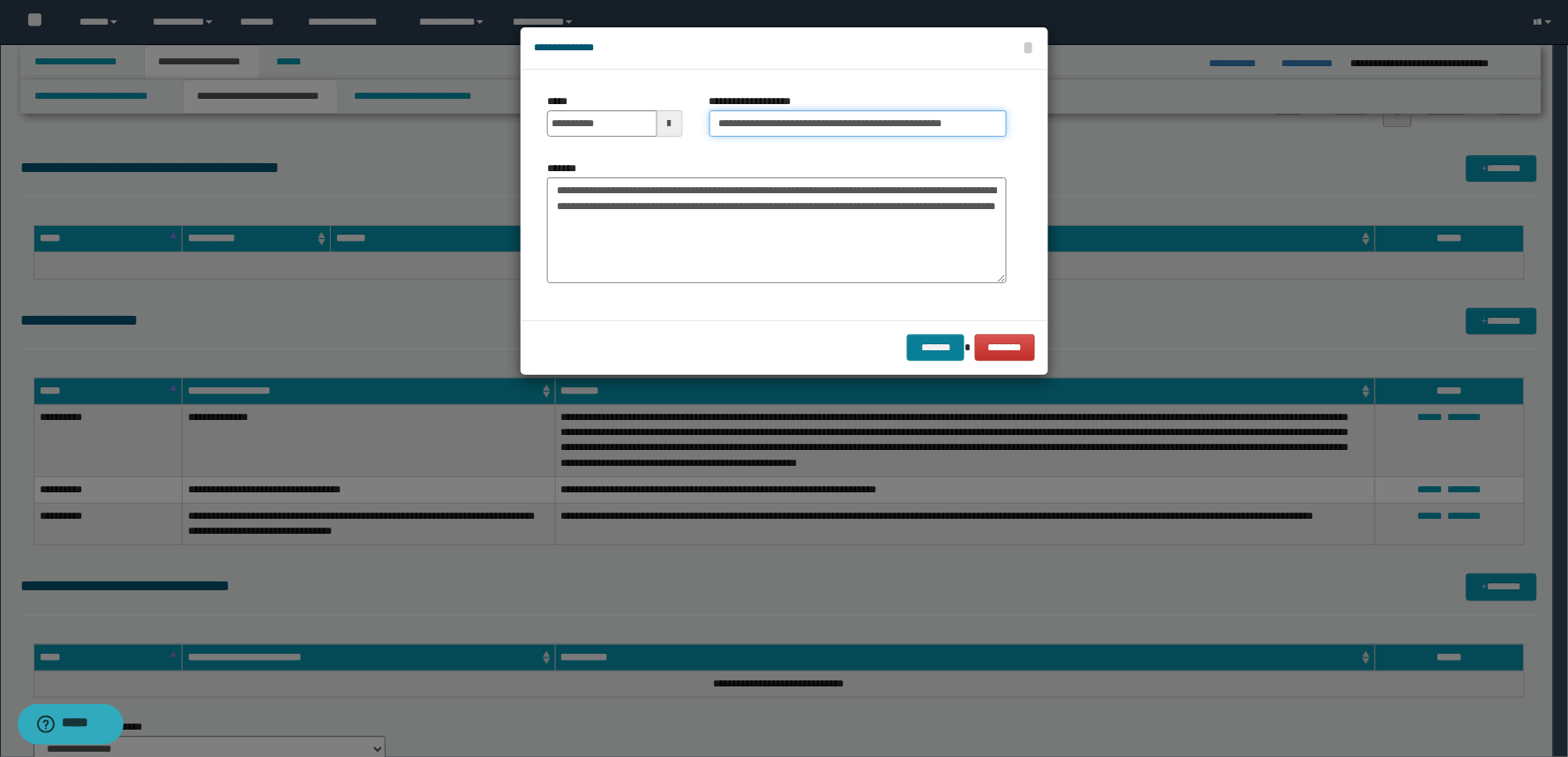 type on "**********" 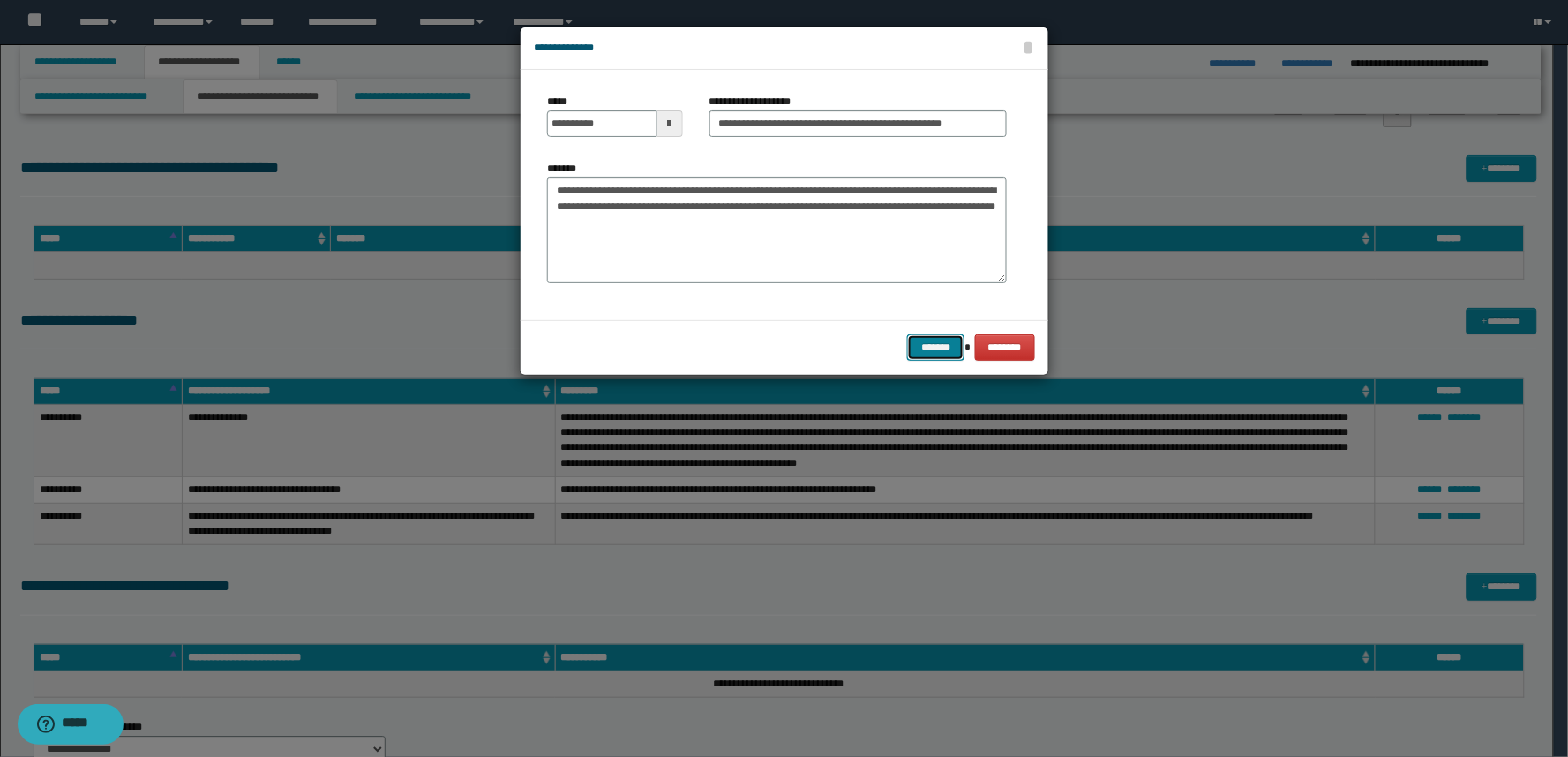drag, startPoint x: 945, startPoint y: 349, endPoint x: 929, endPoint y: 351, distance: 16.124515 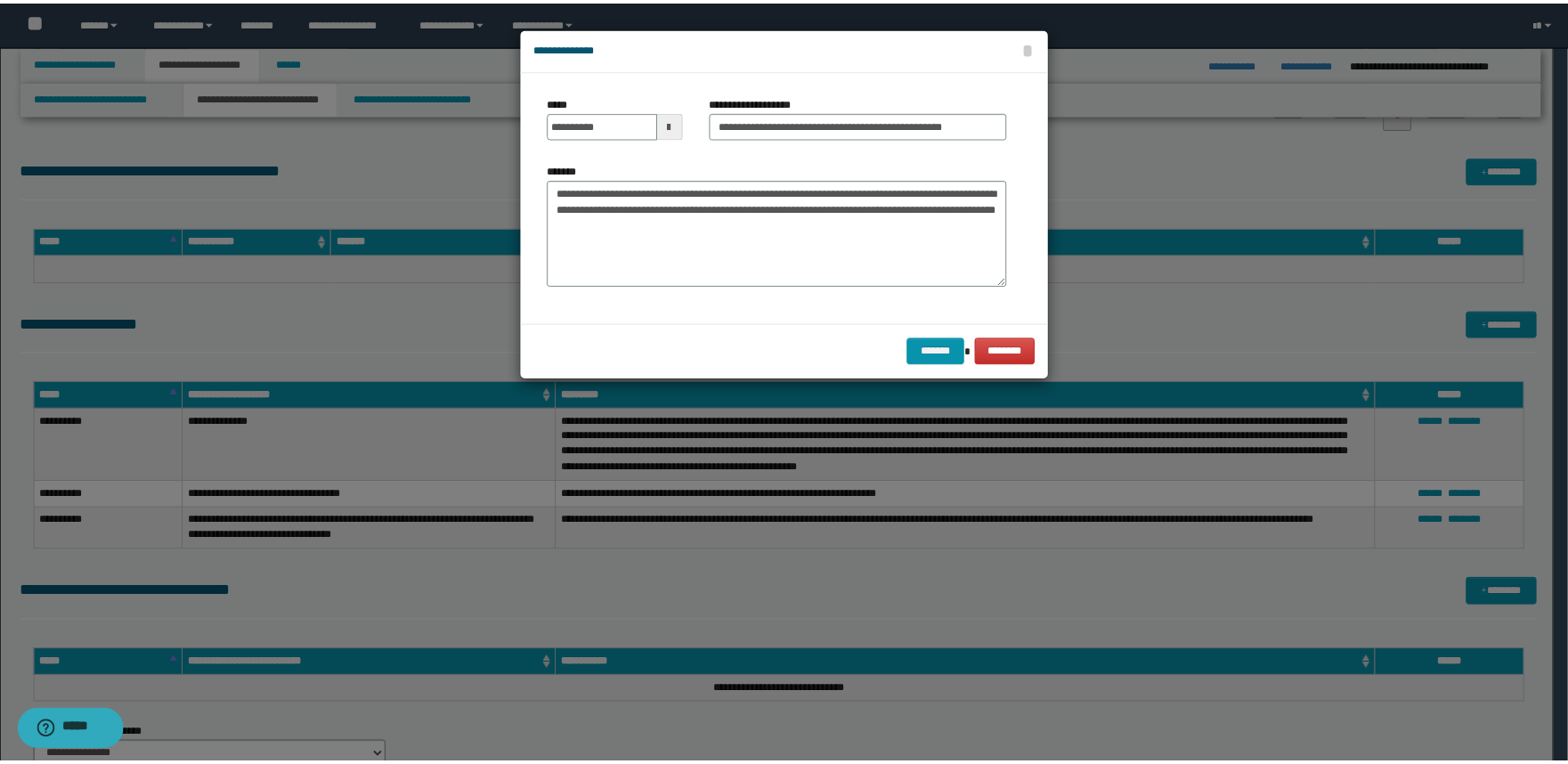 scroll, scrollTop: 0, scrollLeft: 0, axis: both 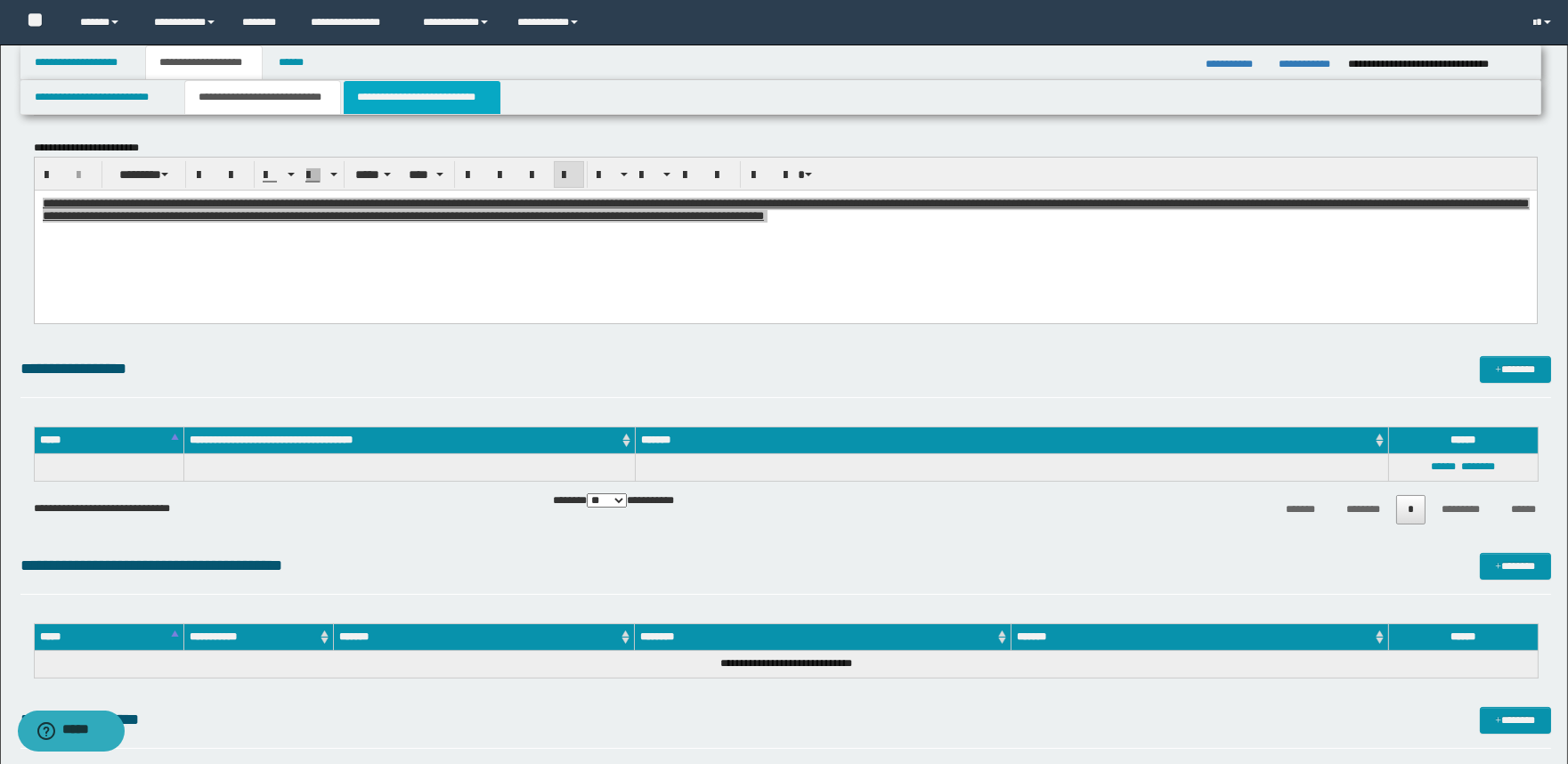 click on "**********" at bounding box center [422, 97] 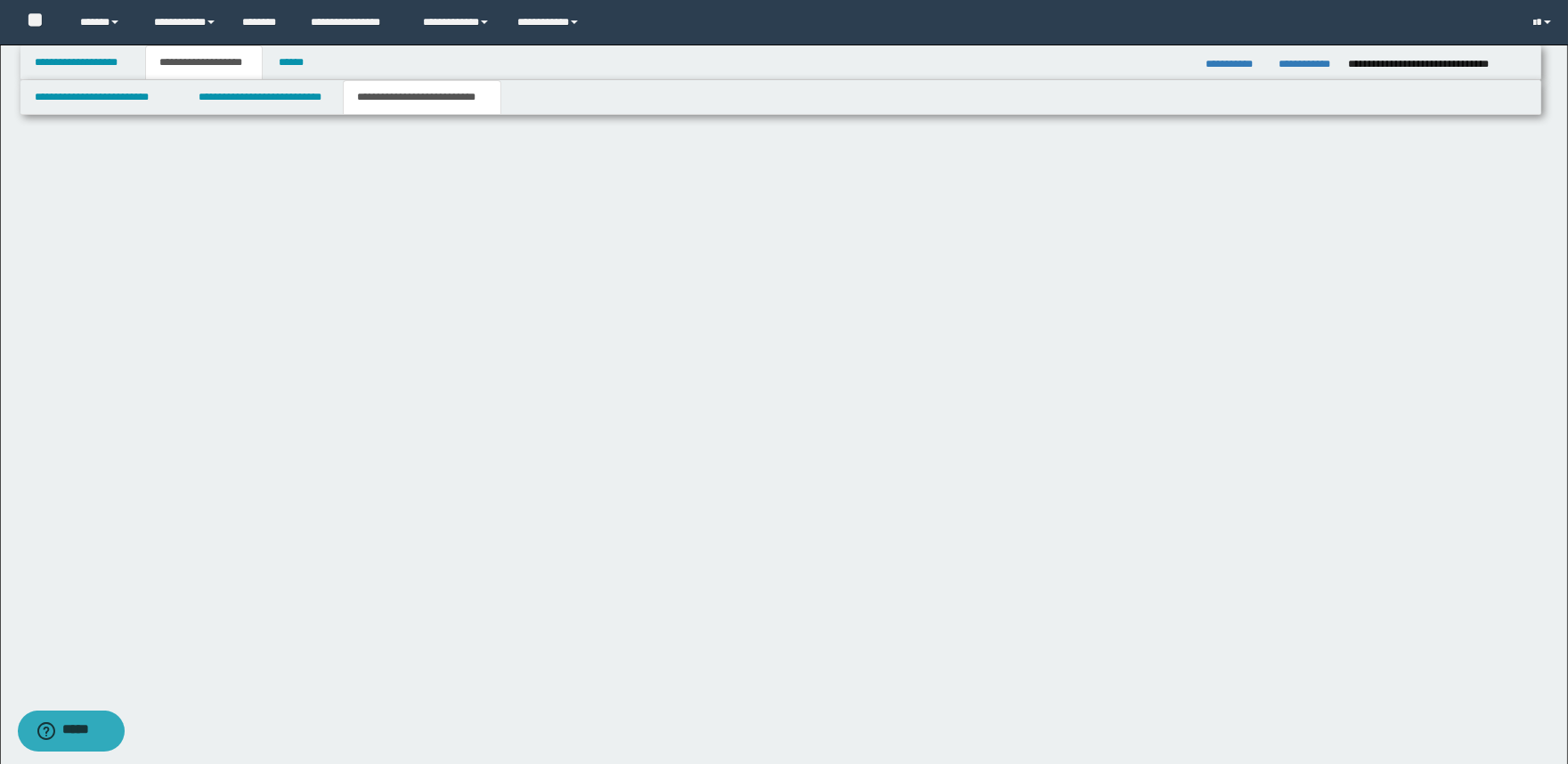 scroll, scrollTop: 0, scrollLeft: 0, axis: both 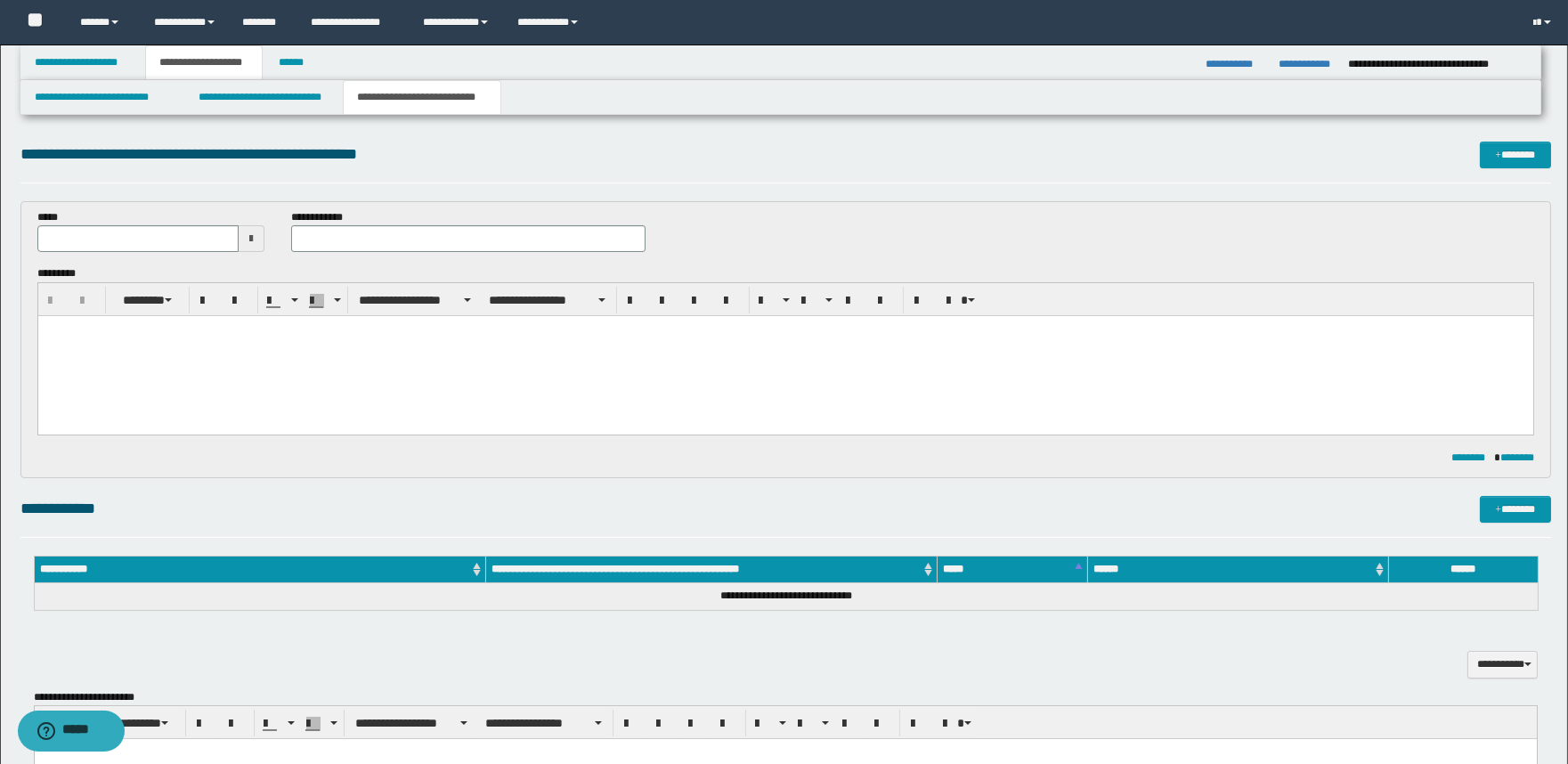 click at bounding box center (784, 352) 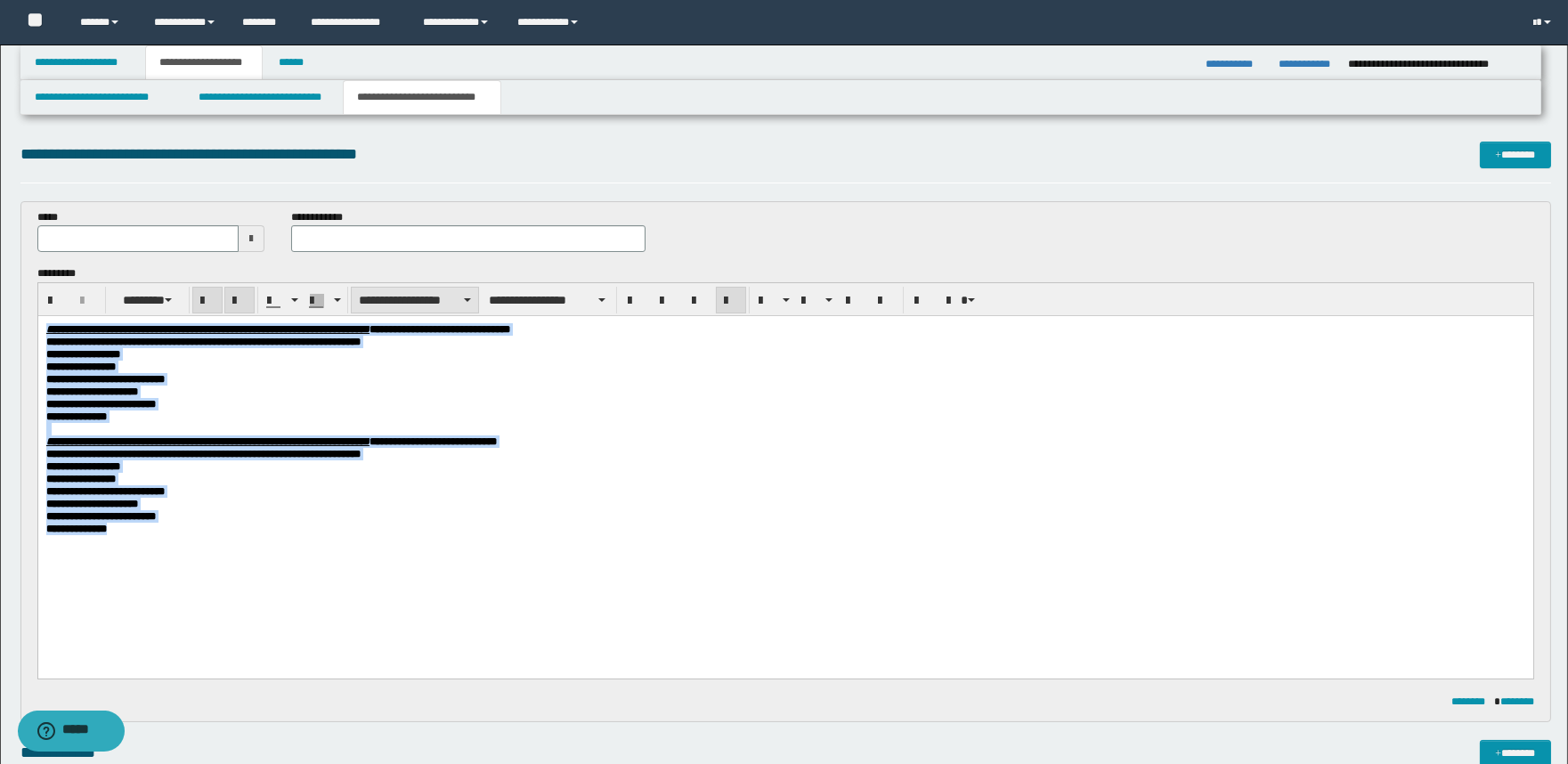click on "**********" at bounding box center [415, 300] 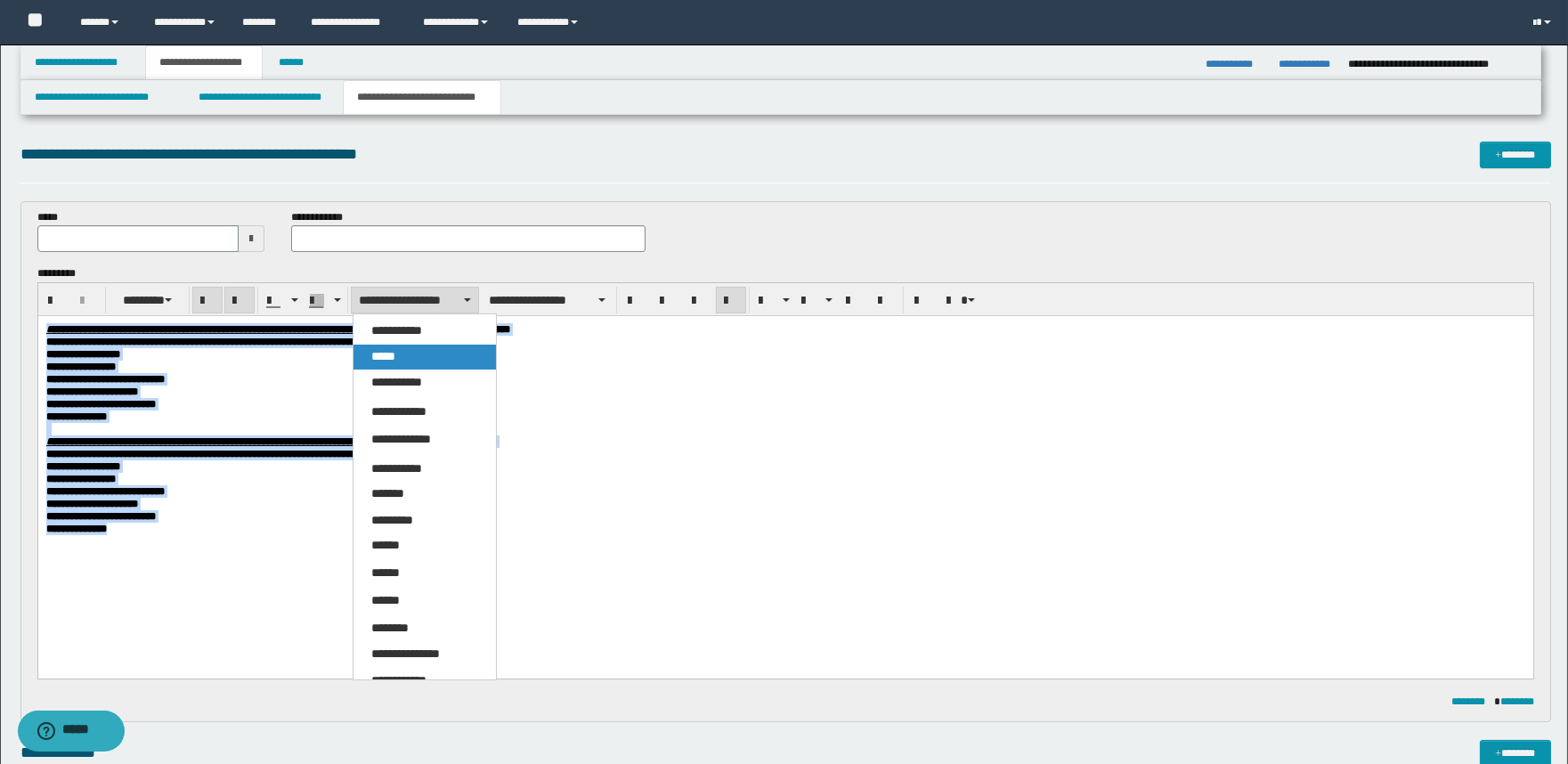 drag, startPoint x: 411, startPoint y: 361, endPoint x: 382, endPoint y: 36, distance: 326.29128 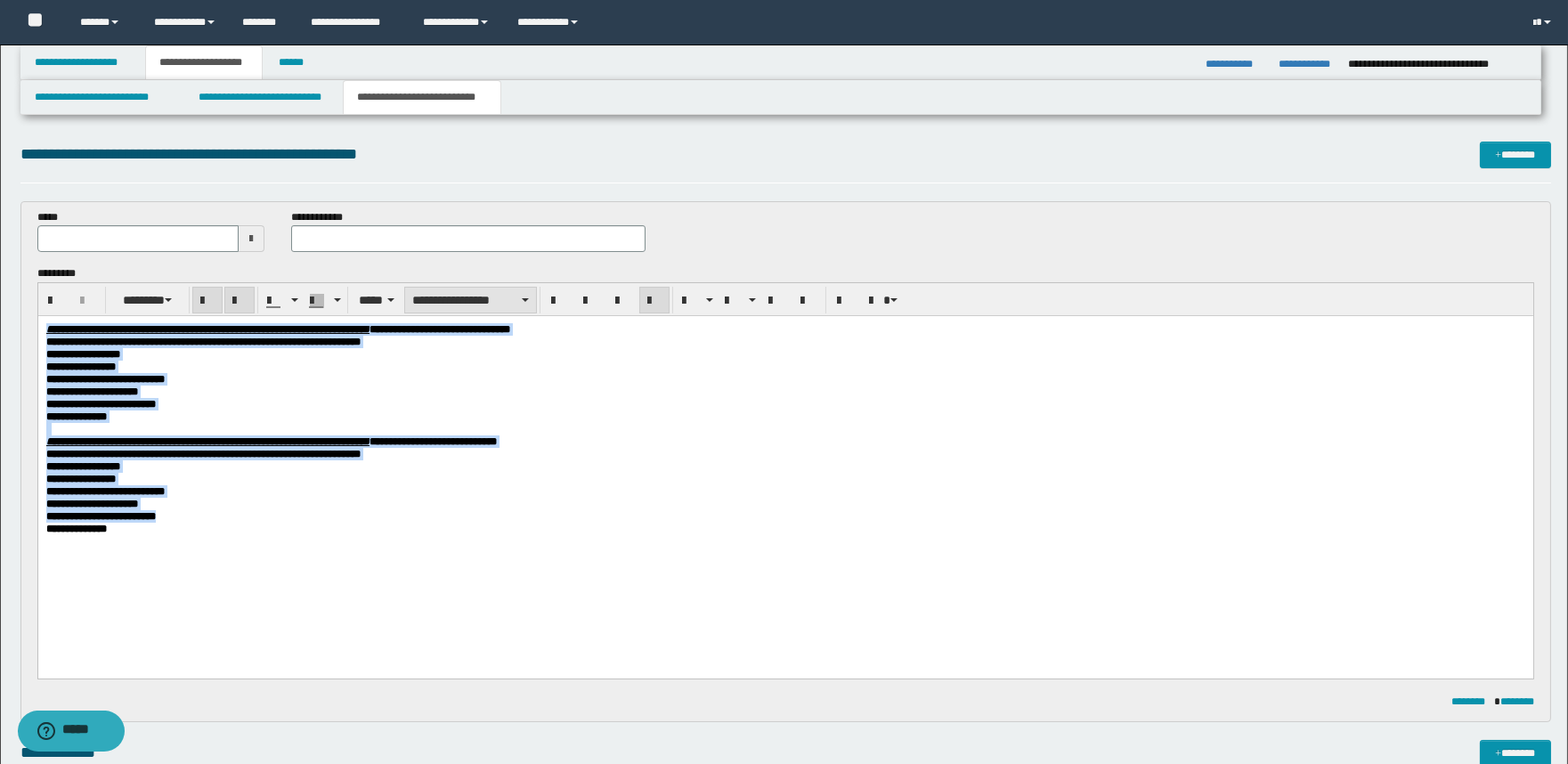 click on "**********" at bounding box center [470, 300] 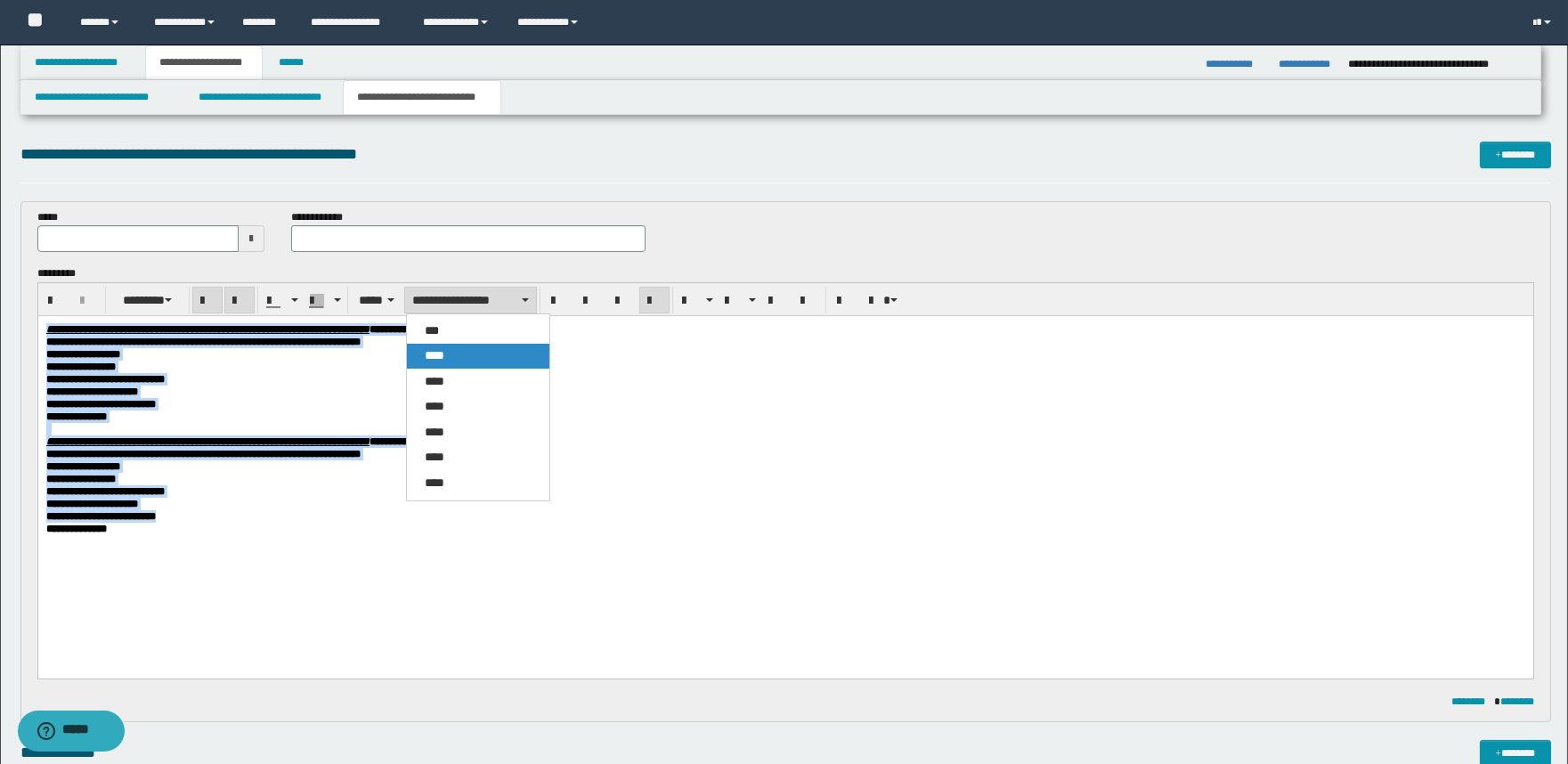 drag, startPoint x: 475, startPoint y: 356, endPoint x: 423, endPoint y: 29, distance: 331.10874 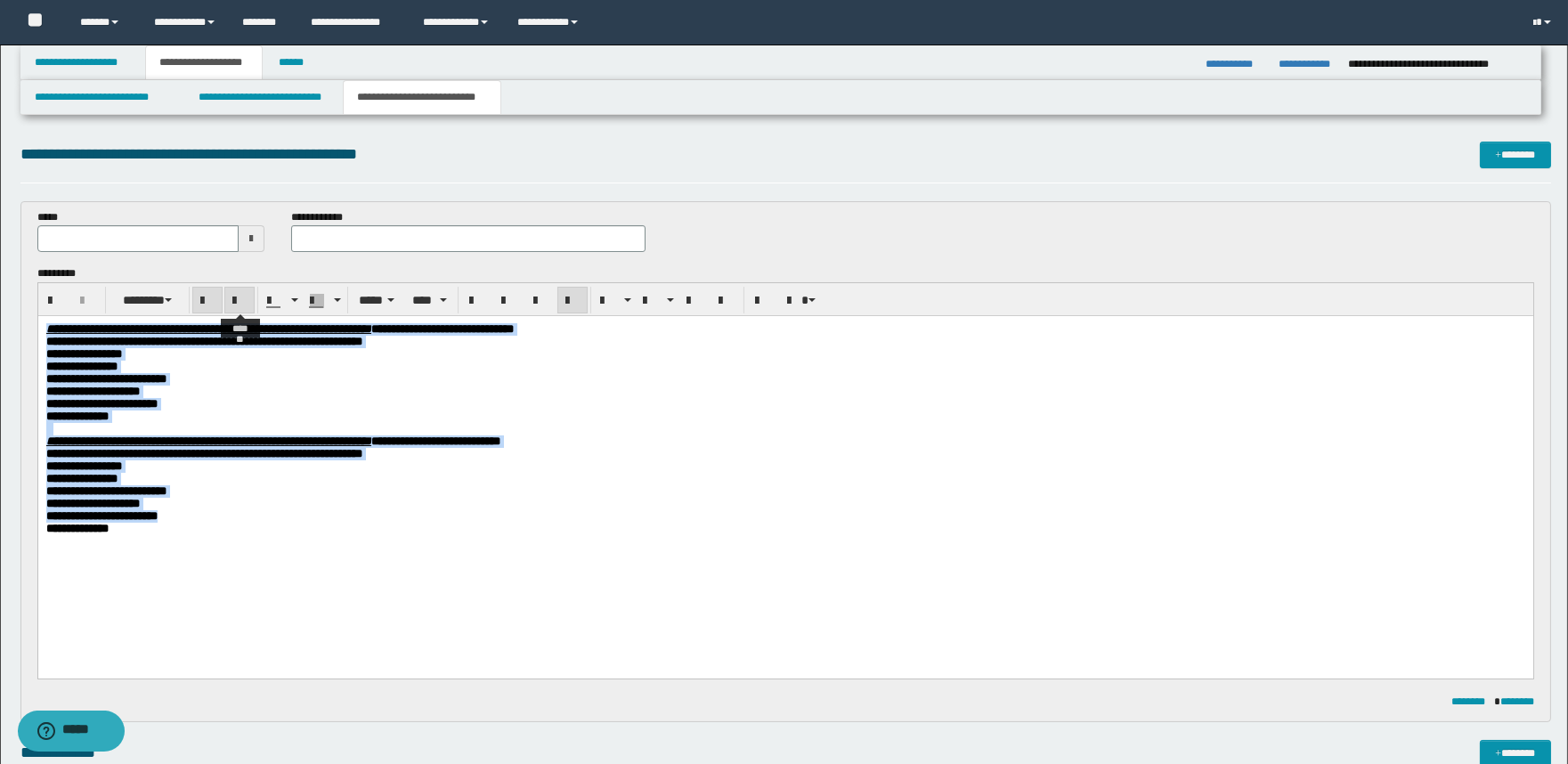 click at bounding box center (240, 301) 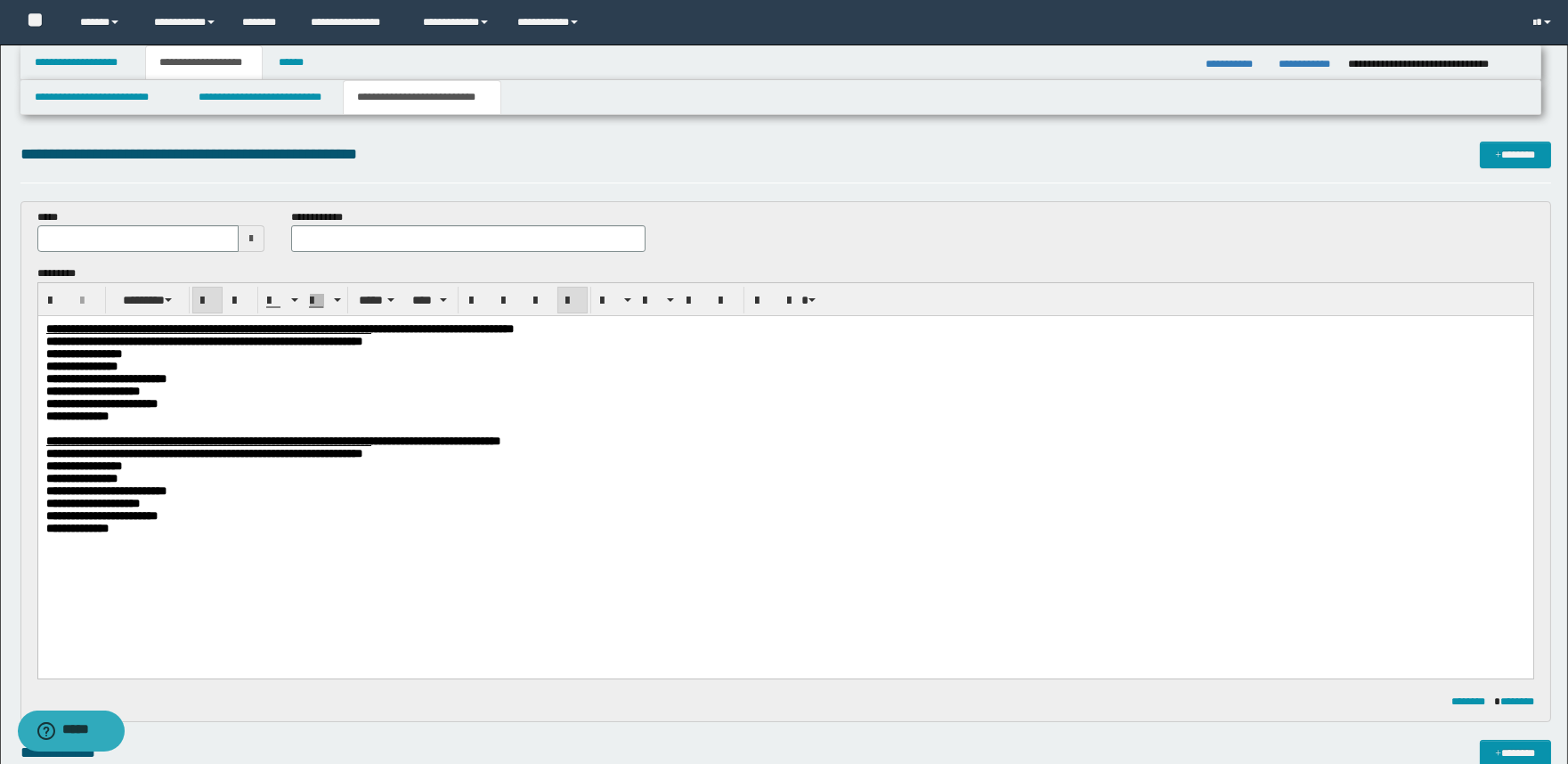 click on "**********" at bounding box center [784, 455] 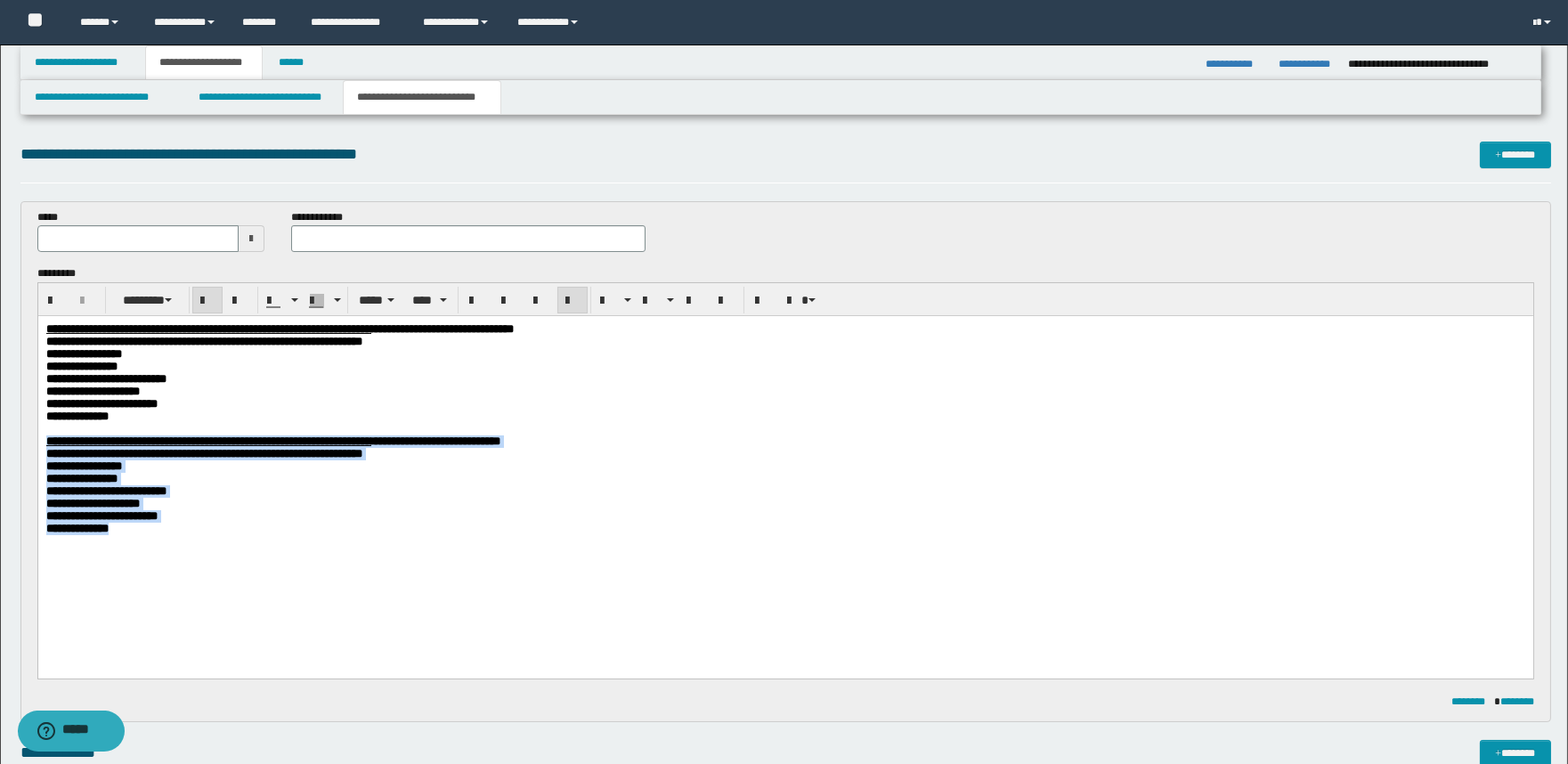 drag, startPoint x: 103, startPoint y: 548, endPoint x: 42, endPoint y: 461, distance: 106.25441 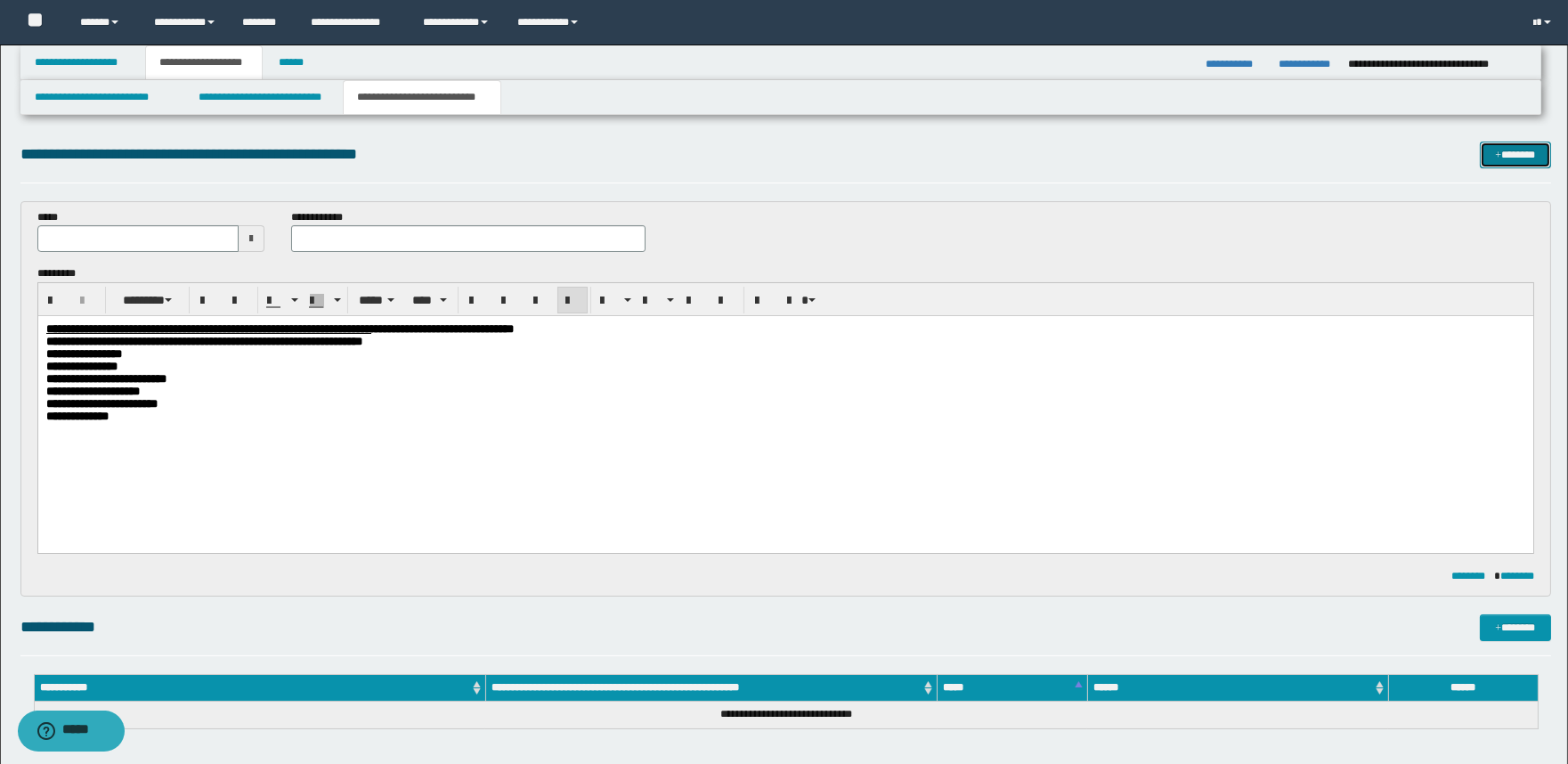 click on "*******" at bounding box center [1515, 155] 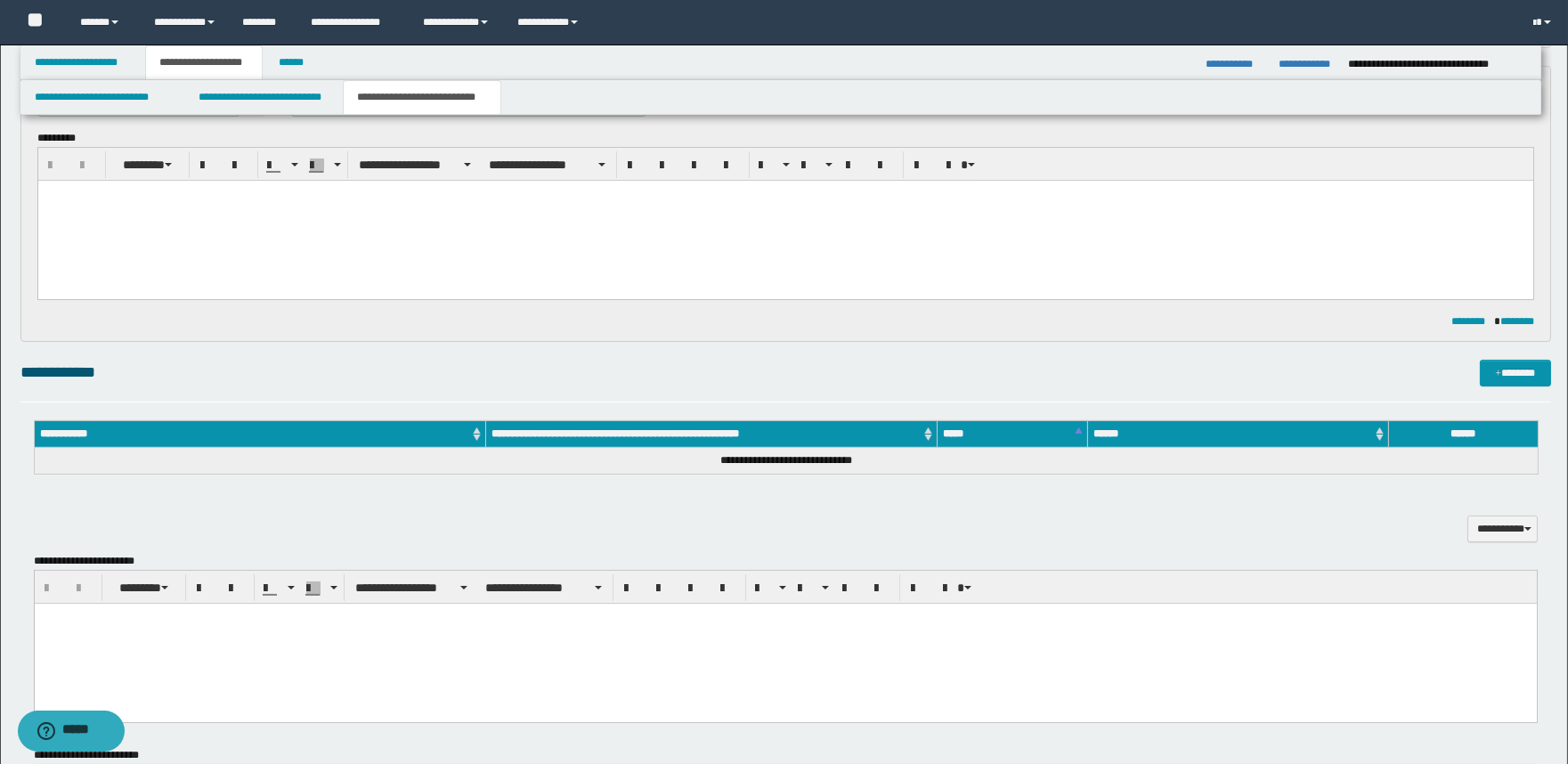 scroll, scrollTop: 0, scrollLeft: 0, axis: both 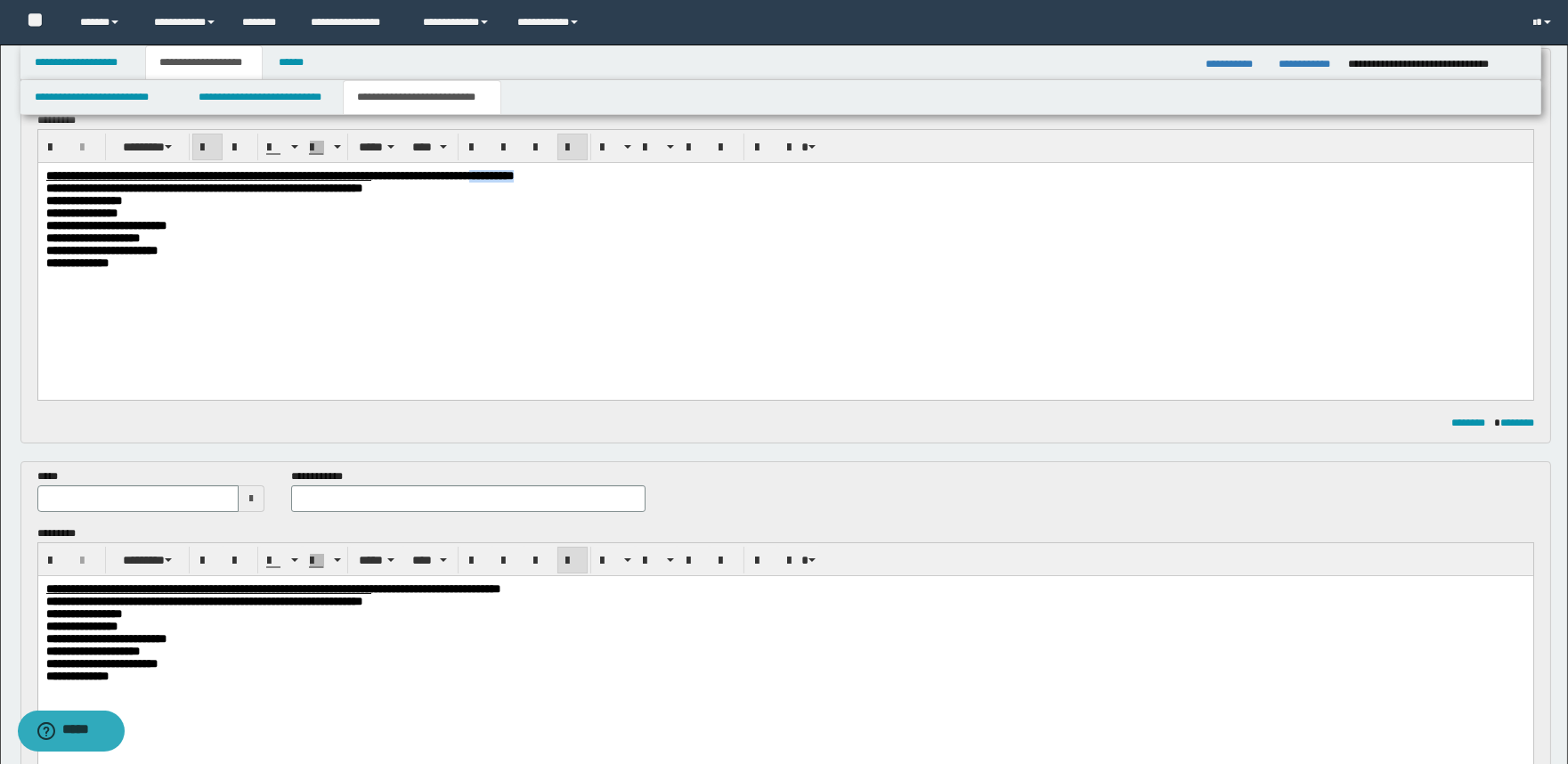 drag, startPoint x: 744, startPoint y: 173, endPoint x: 677, endPoint y: 168, distance: 67.1863 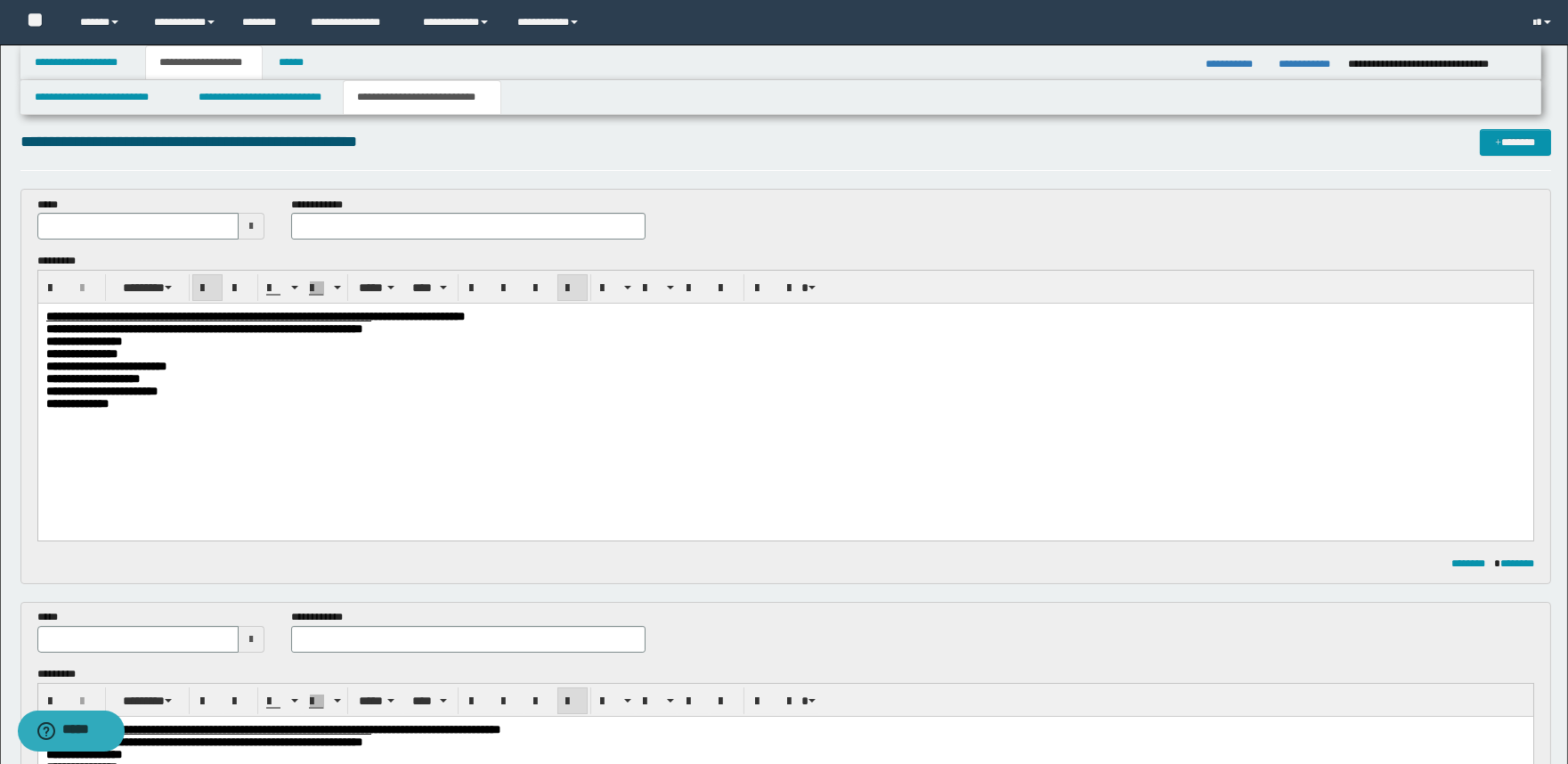 scroll, scrollTop: 0, scrollLeft: 0, axis: both 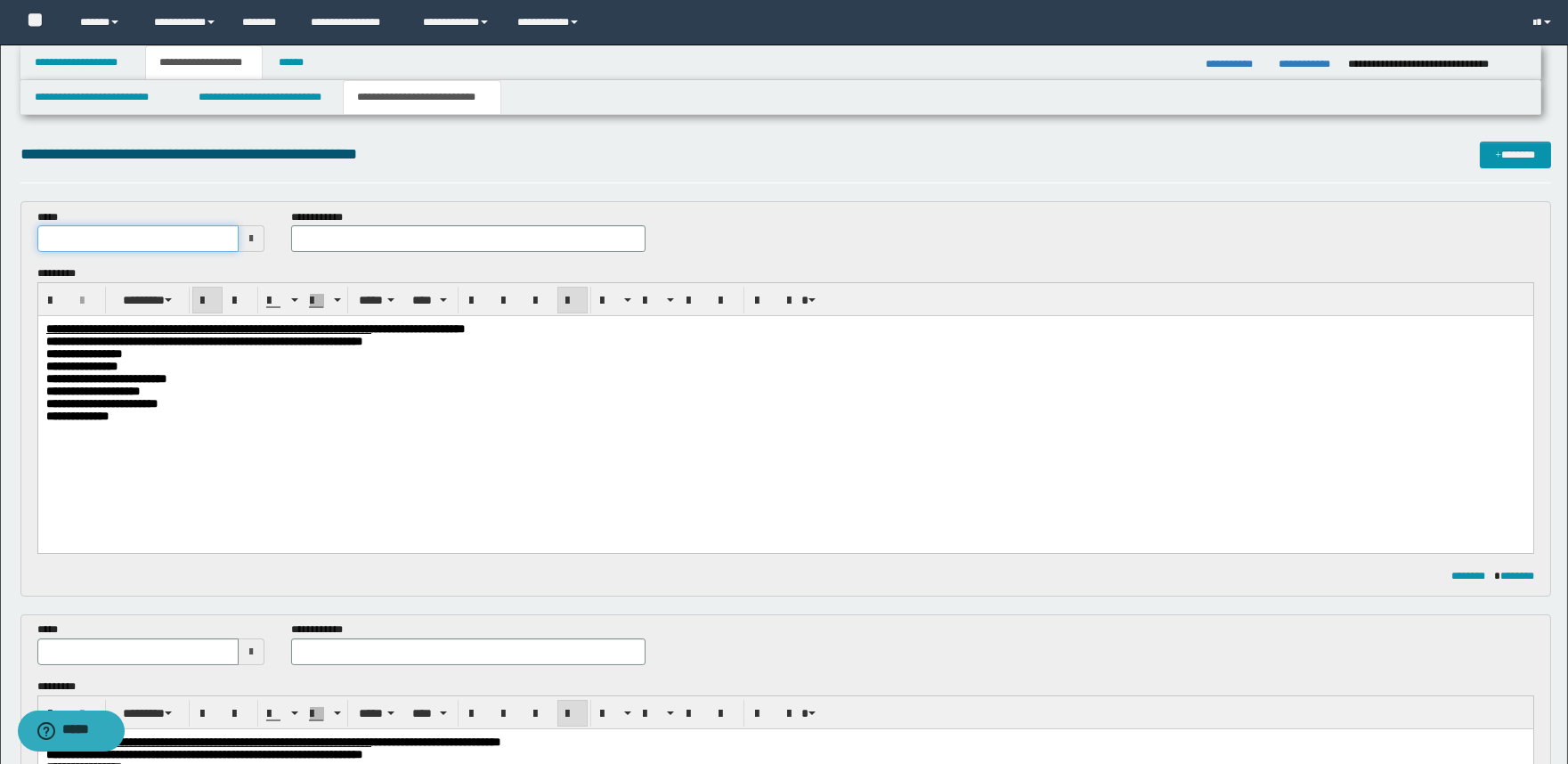 click at bounding box center (138, 239) 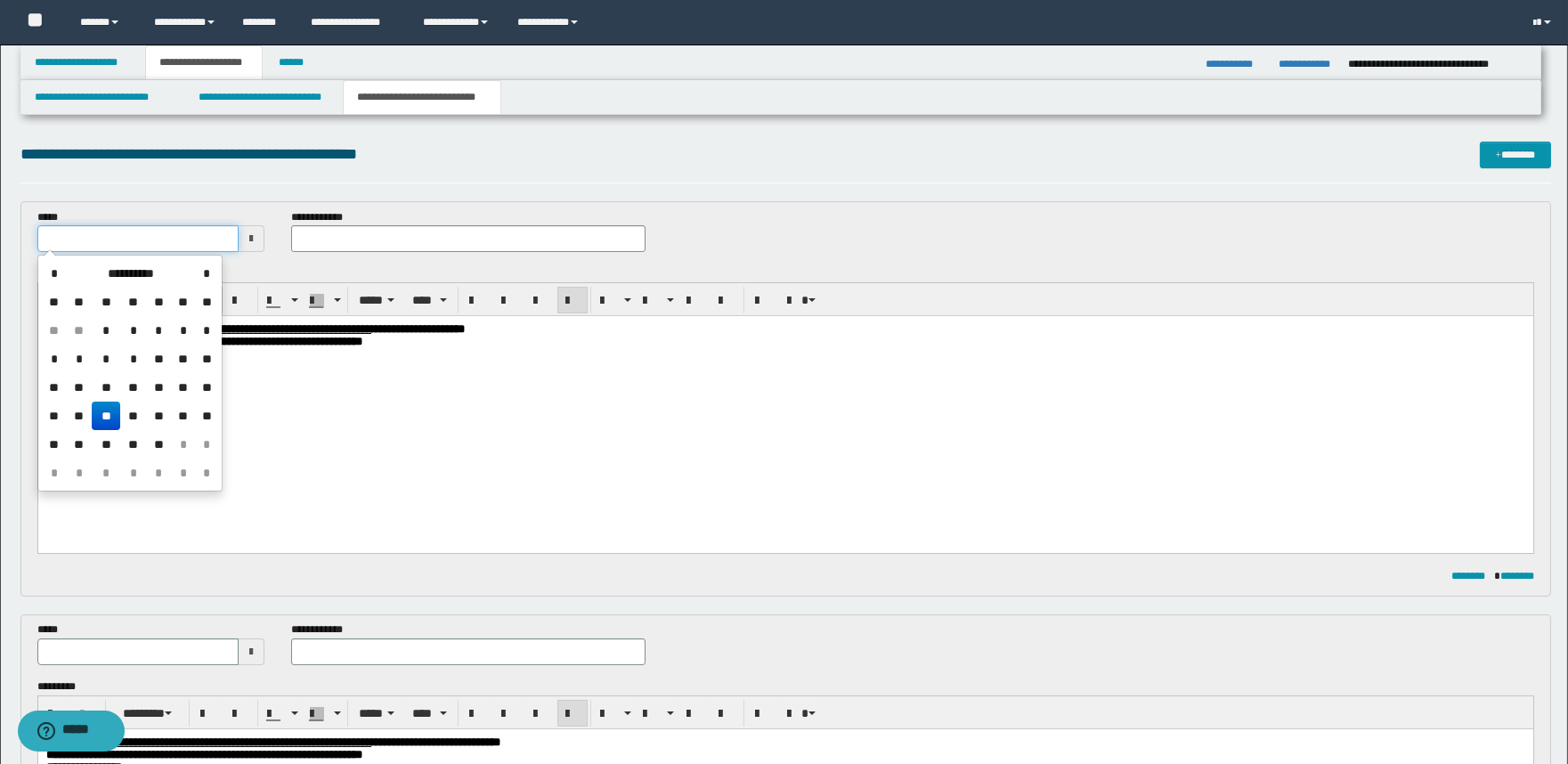 type on "**********" 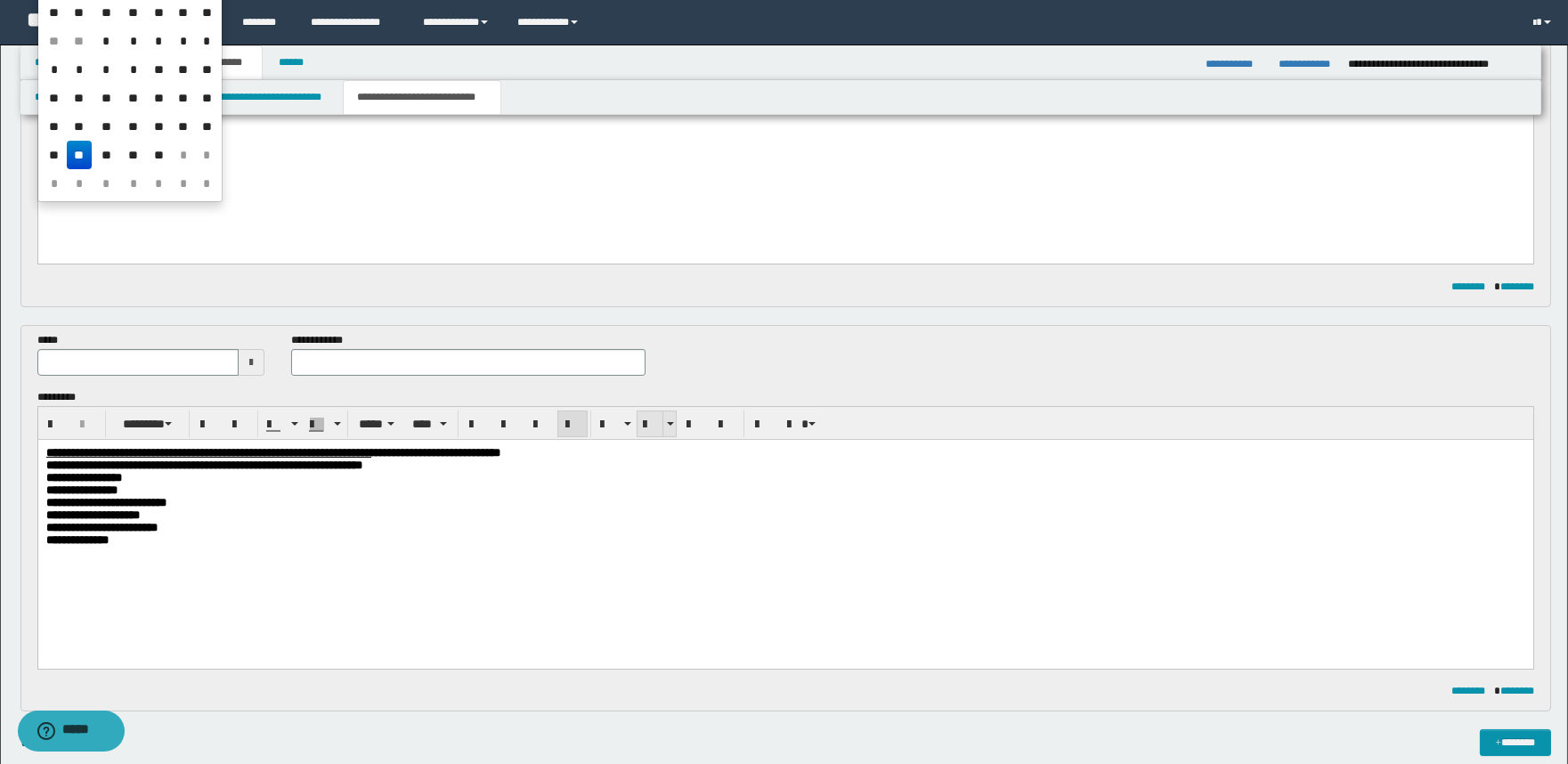 scroll, scrollTop: 297, scrollLeft: 0, axis: vertical 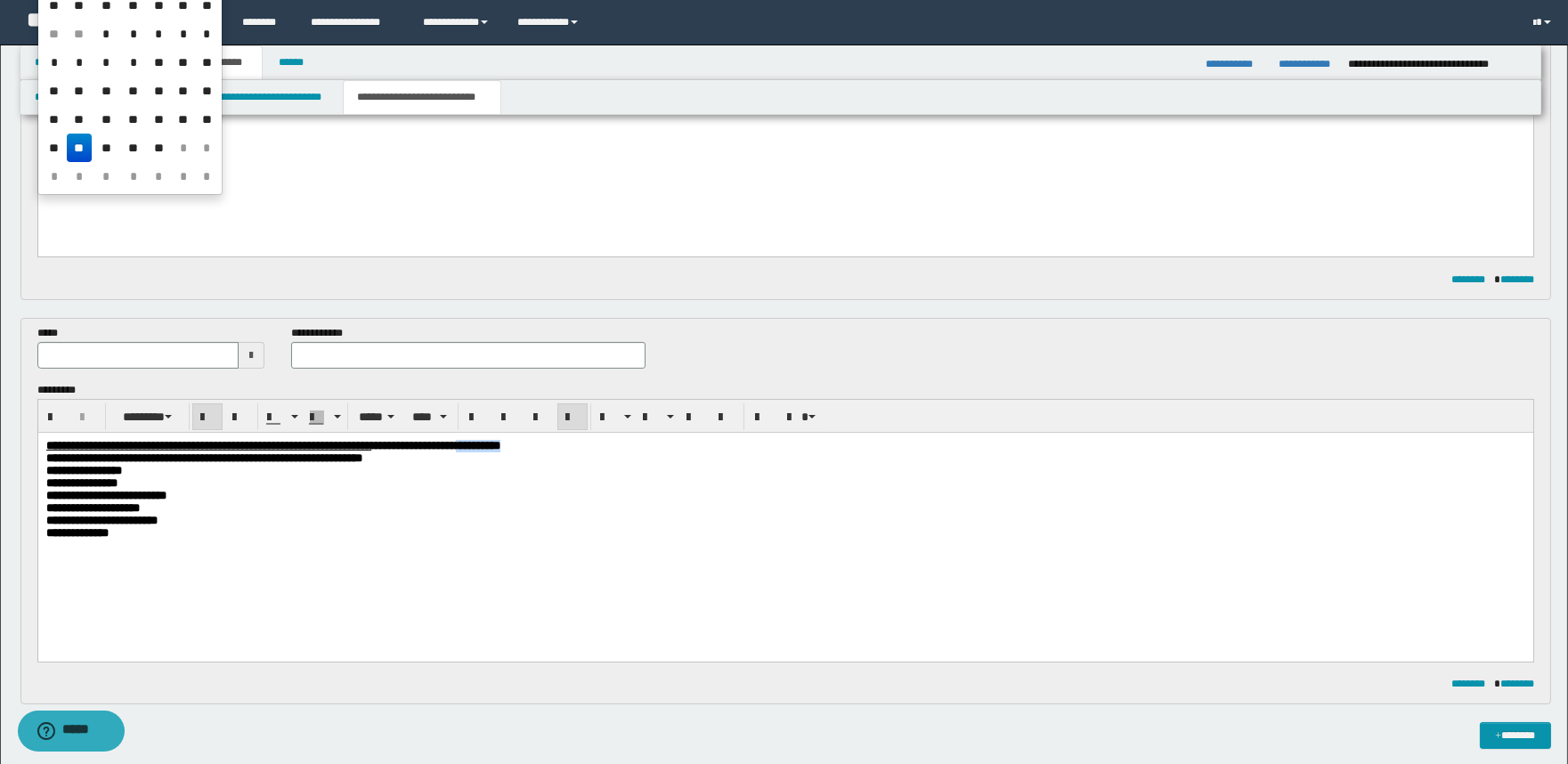 drag, startPoint x: 721, startPoint y: 439, endPoint x: 659, endPoint y: 440, distance: 62.00806 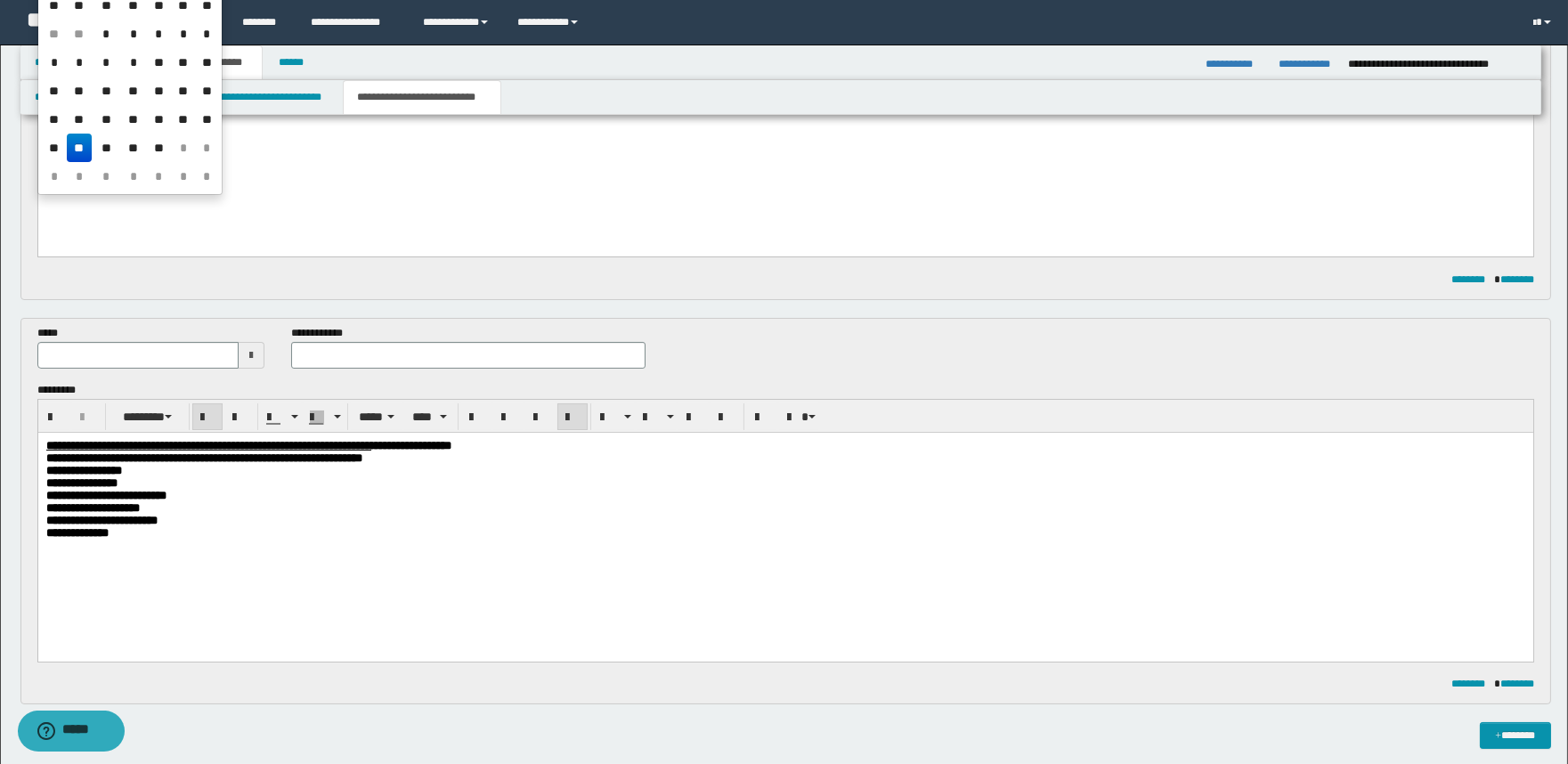 type 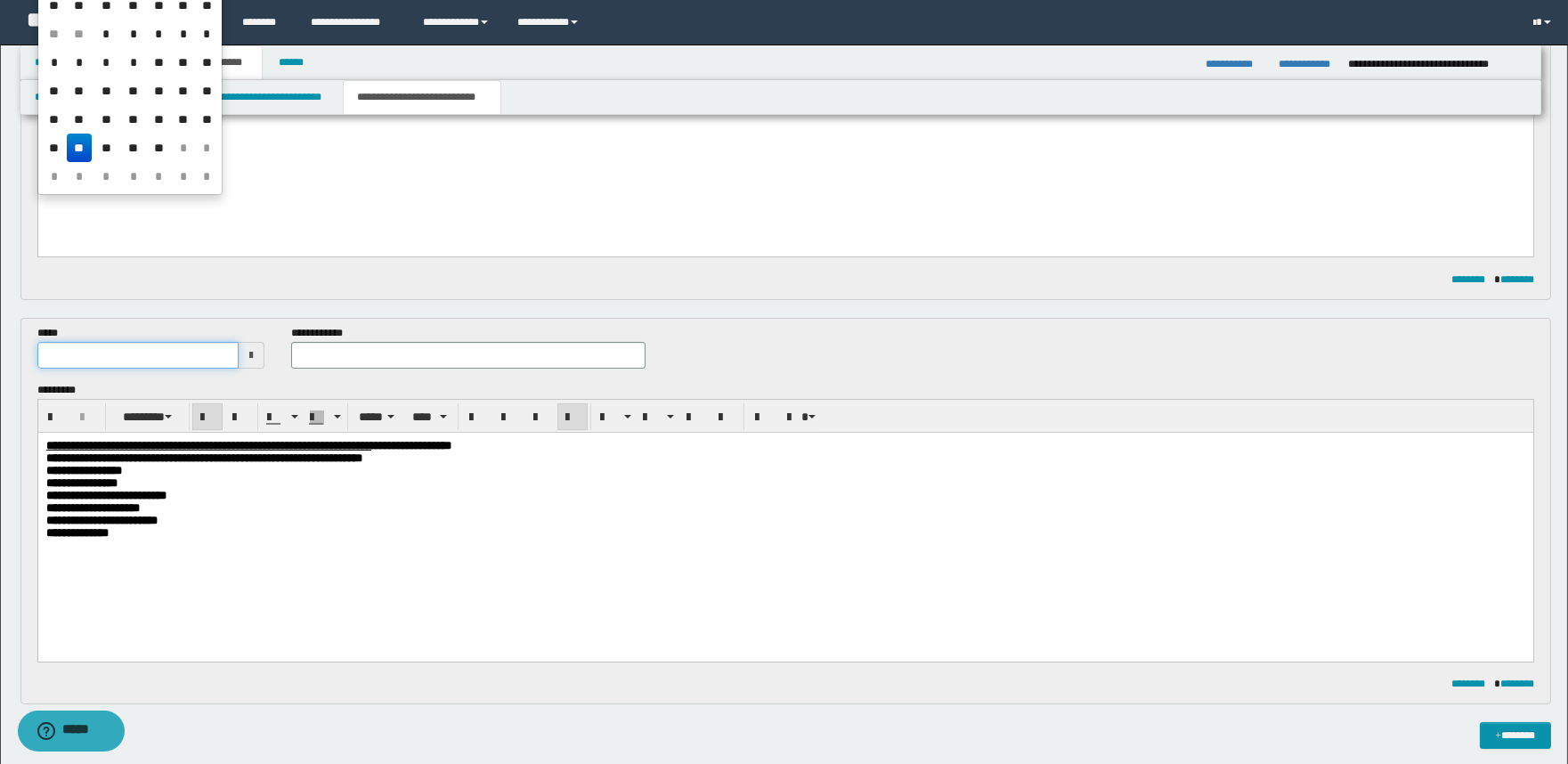 type on "**********" 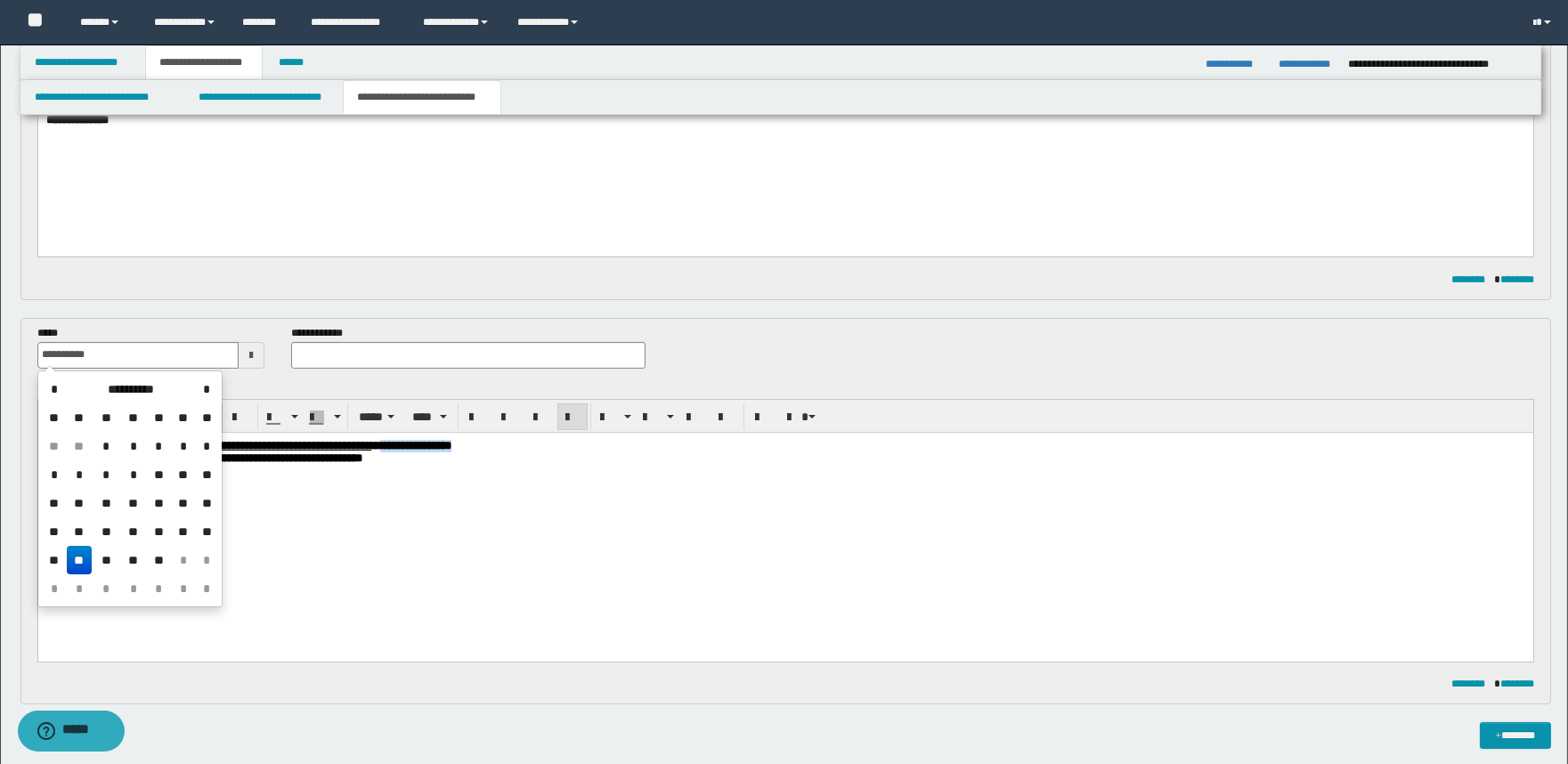 drag, startPoint x: 671, startPoint y: 446, endPoint x: 561, endPoint y: 443, distance: 110.0409 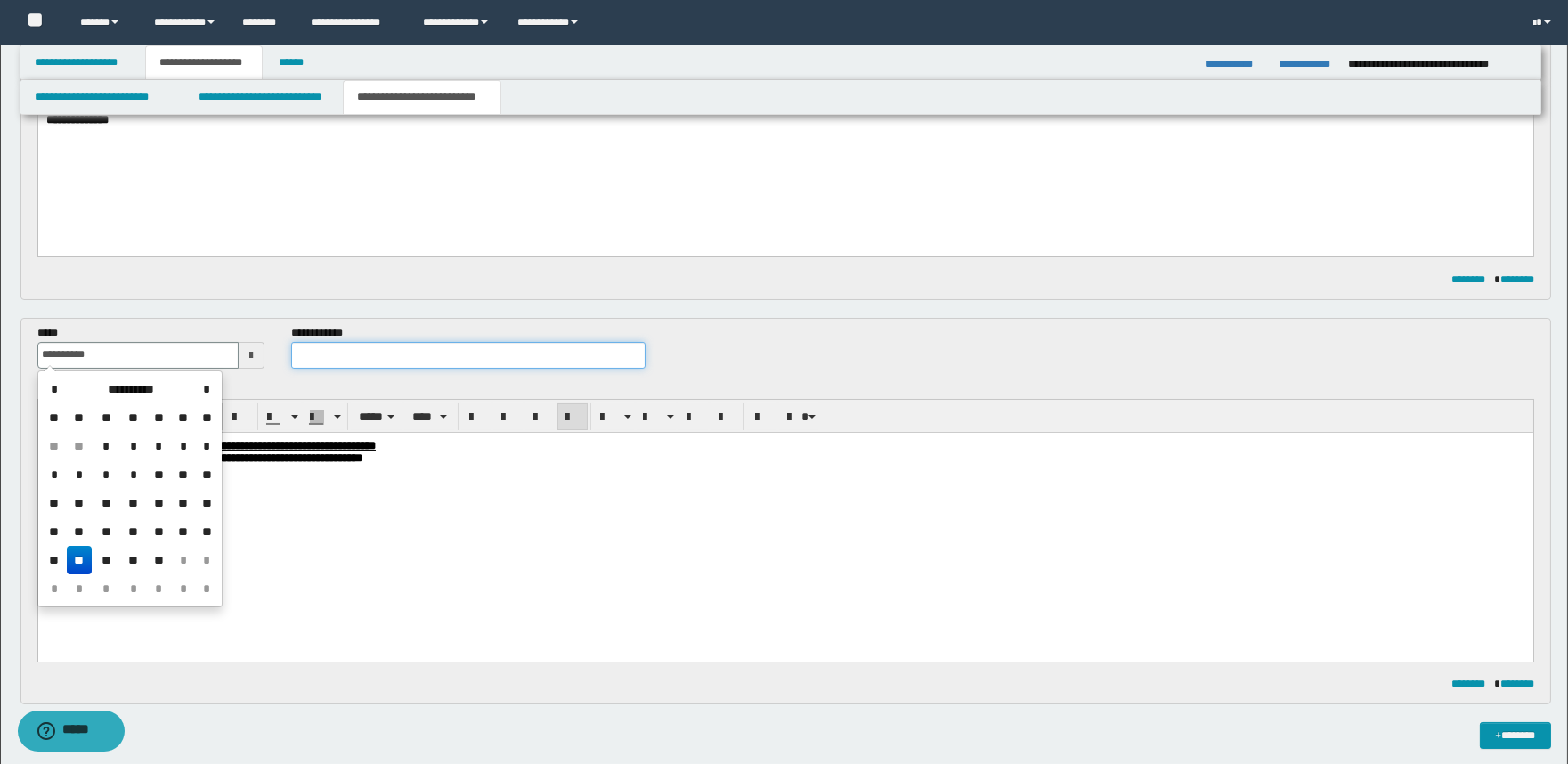 type on "**********" 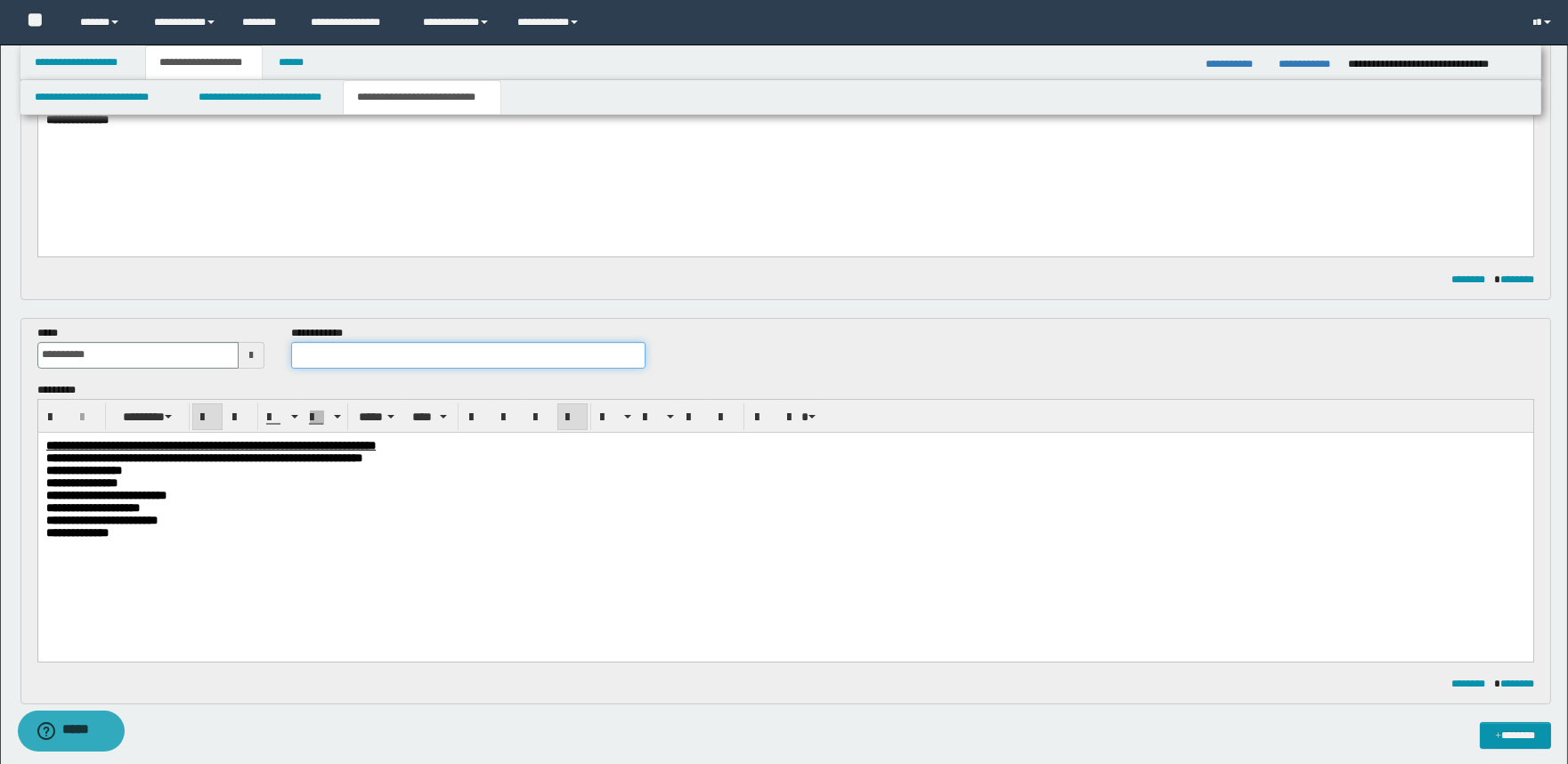 click at bounding box center (468, 355) 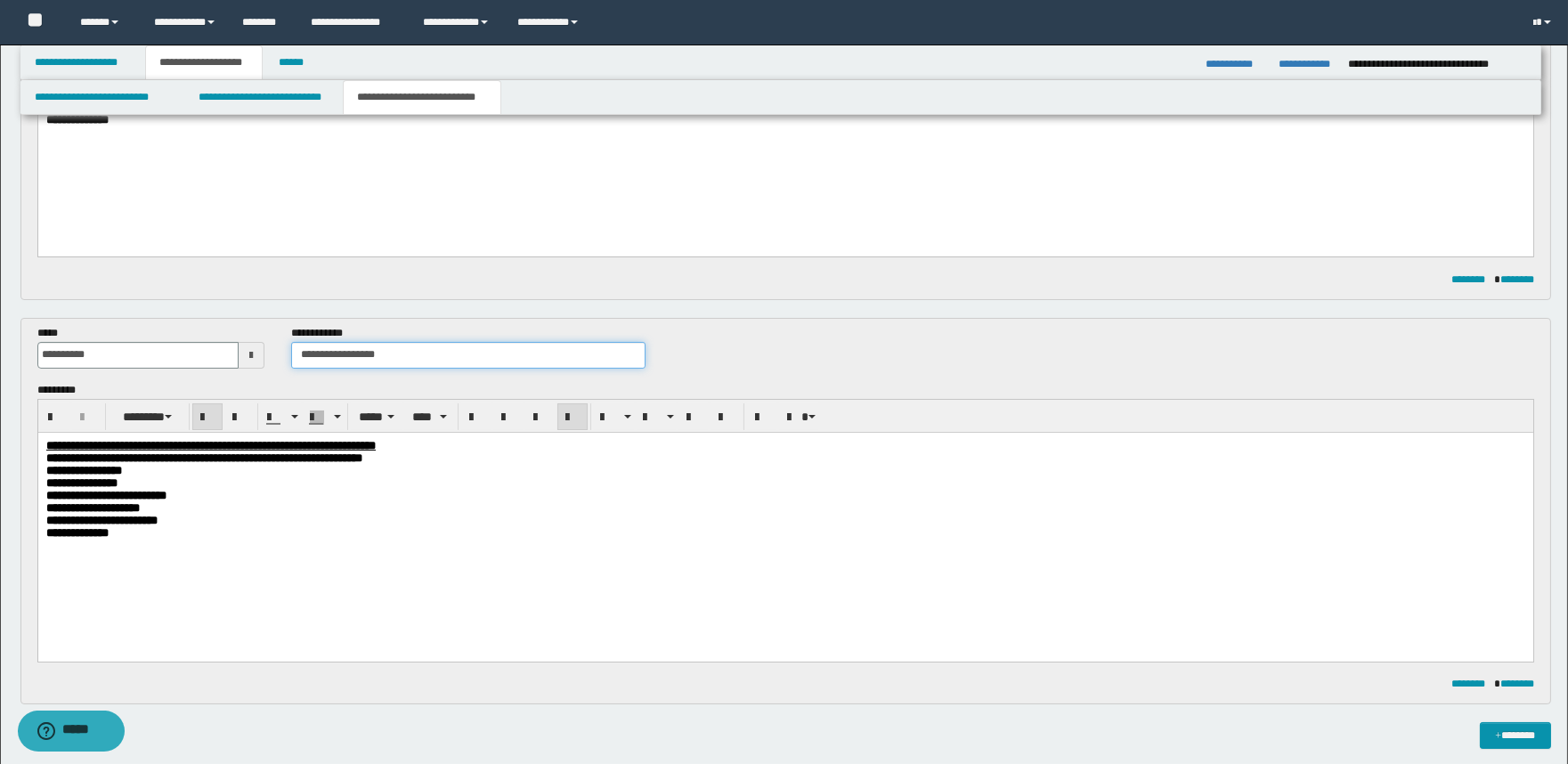 scroll, scrollTop: 0, scrollLeft: 0, axis: both 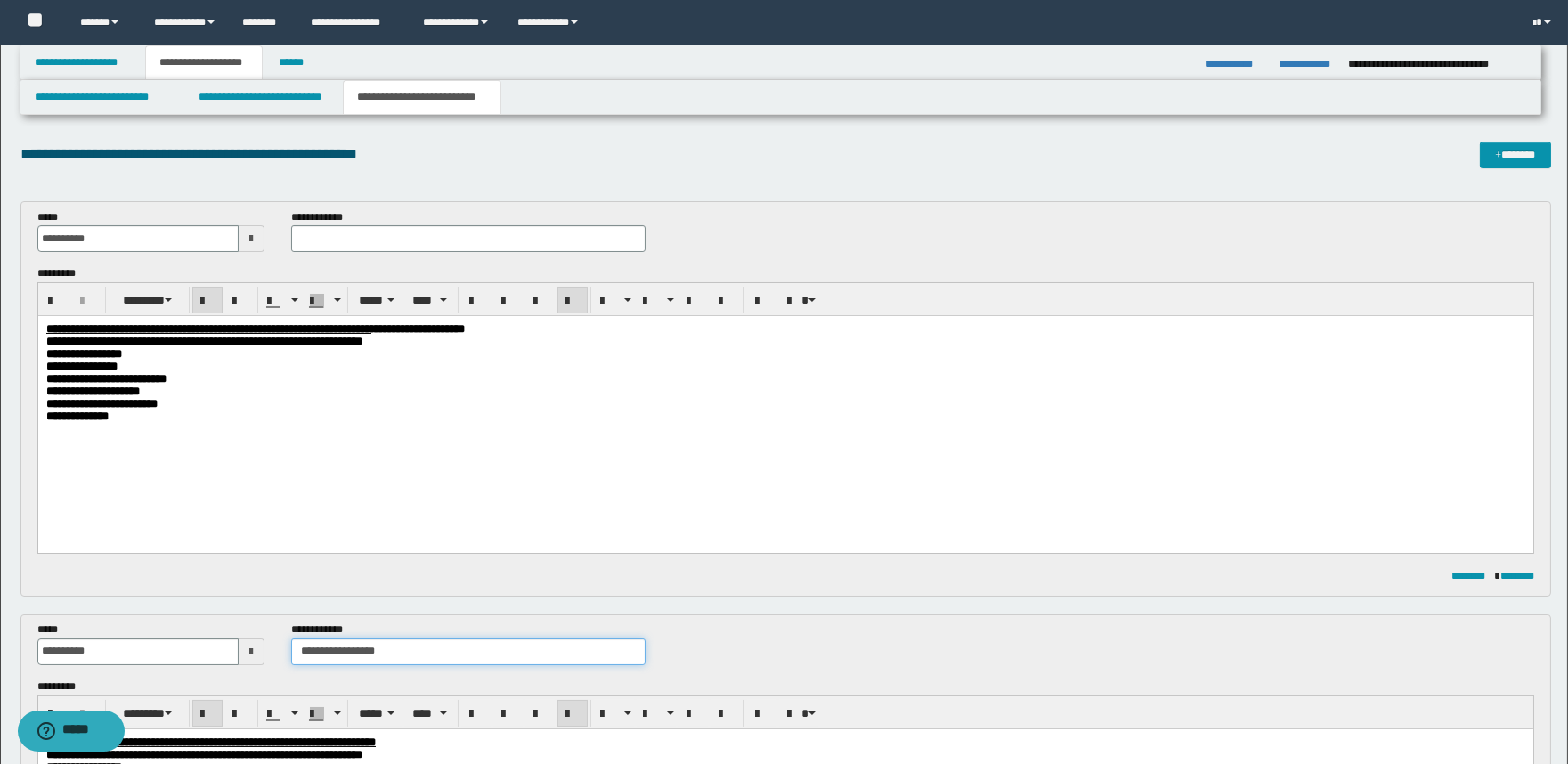 type on "**********" 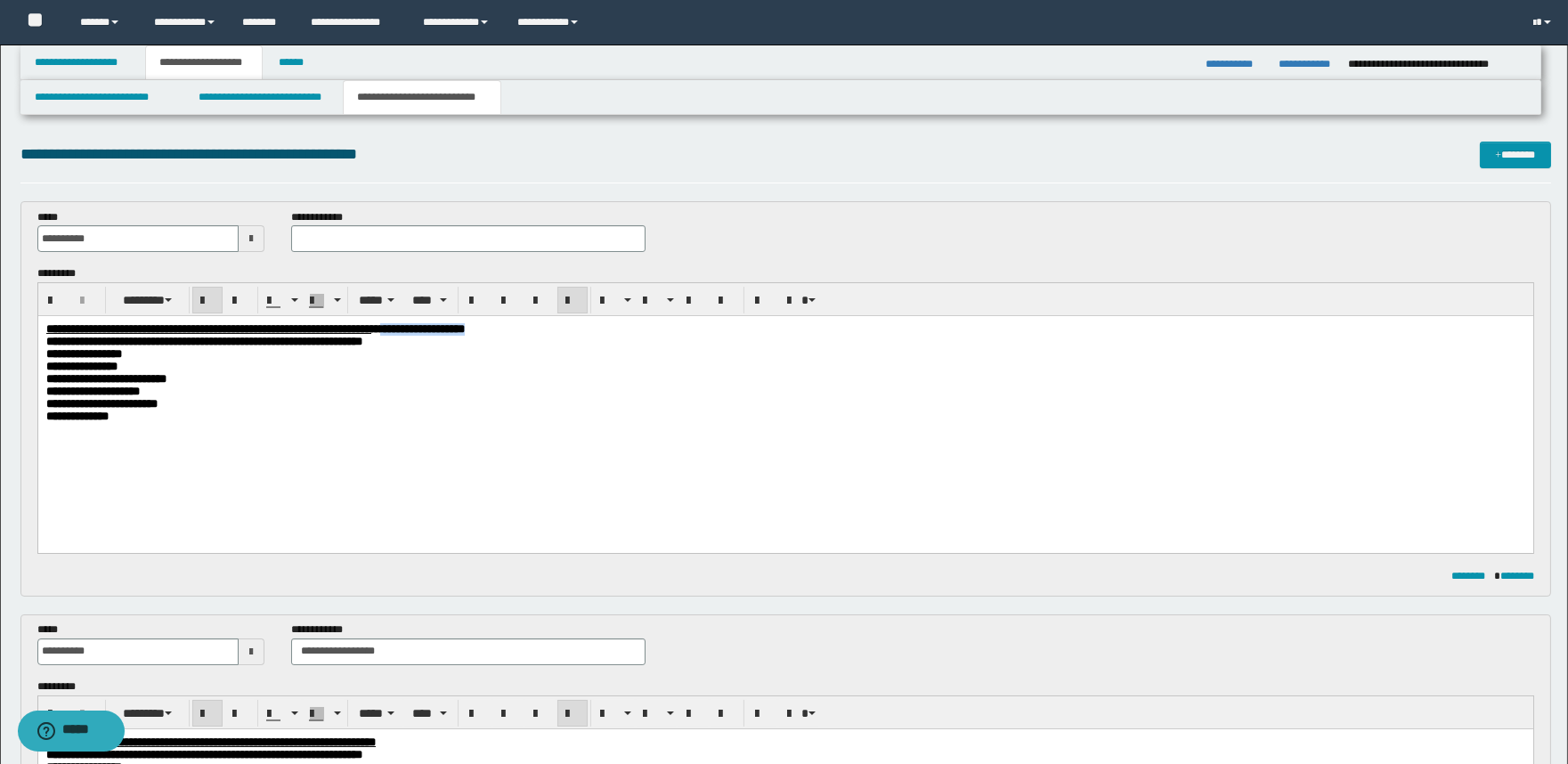 drag, startPoint x: 677, startPoint y: 331, endPoint x: 560, endPoint y: 322, distance: 117.34564 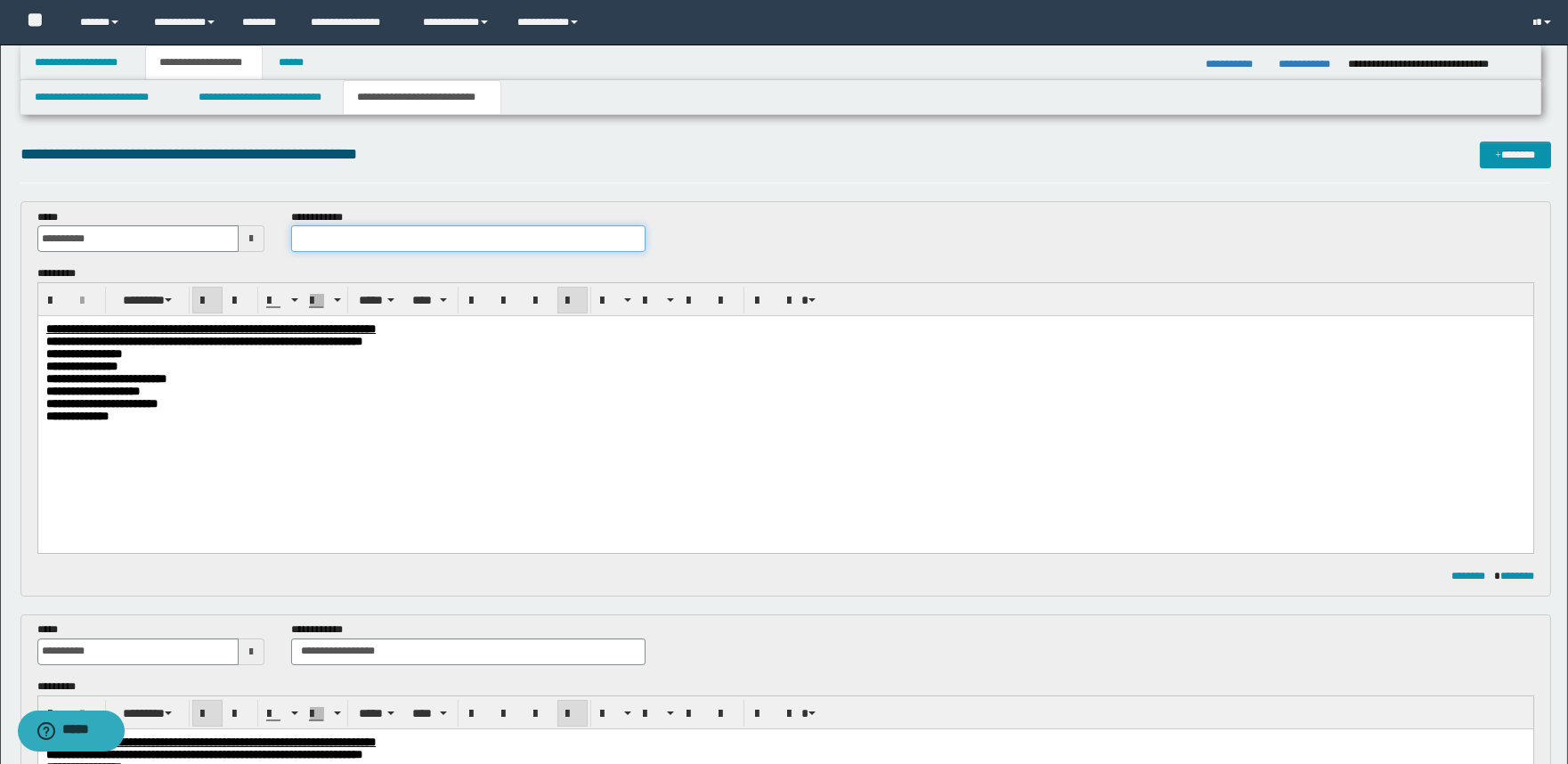 click at bounding box center [468, 239] 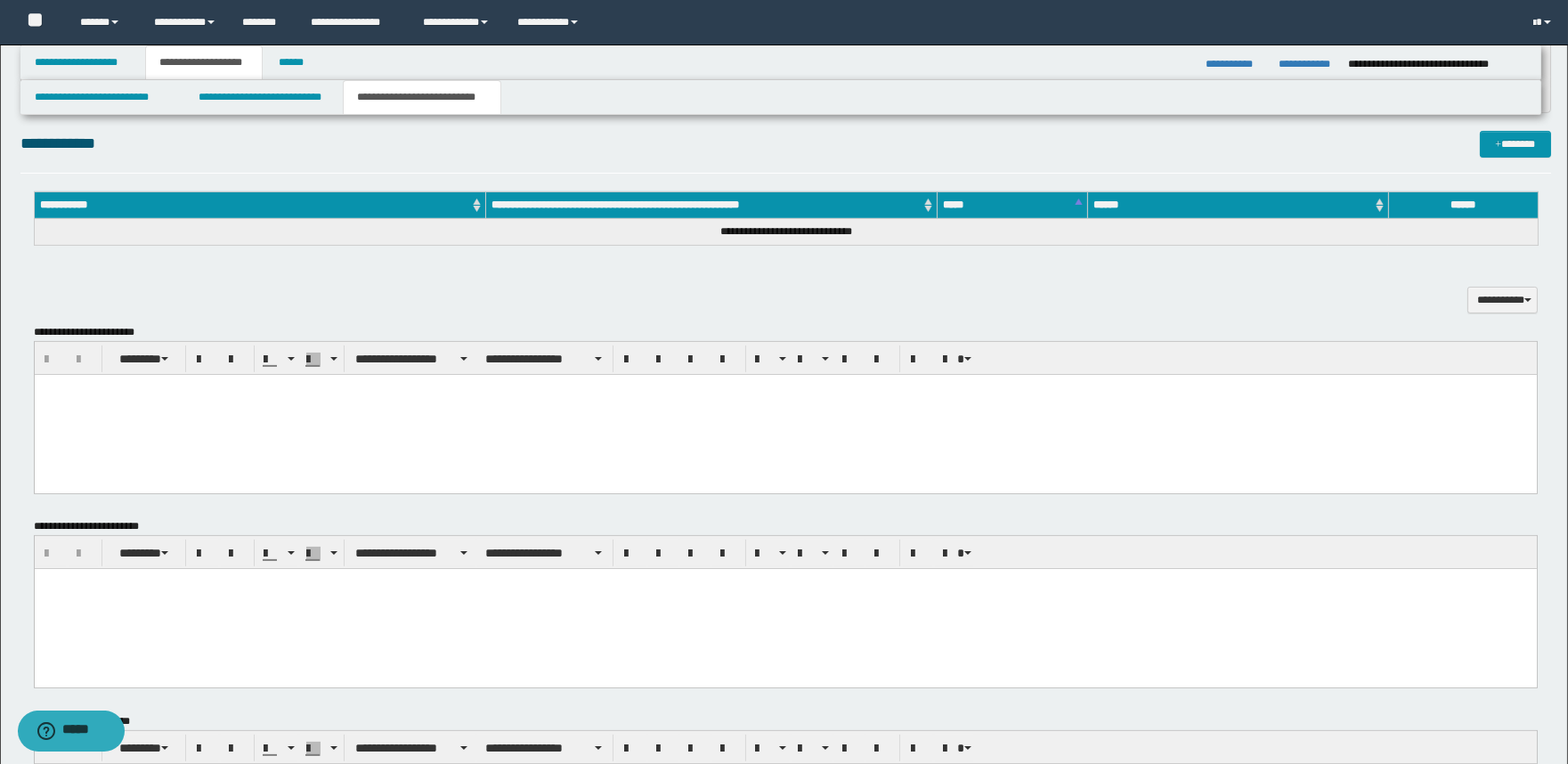 scroll, scrollTop: 890, scrollLeft: 0, axis: vertical 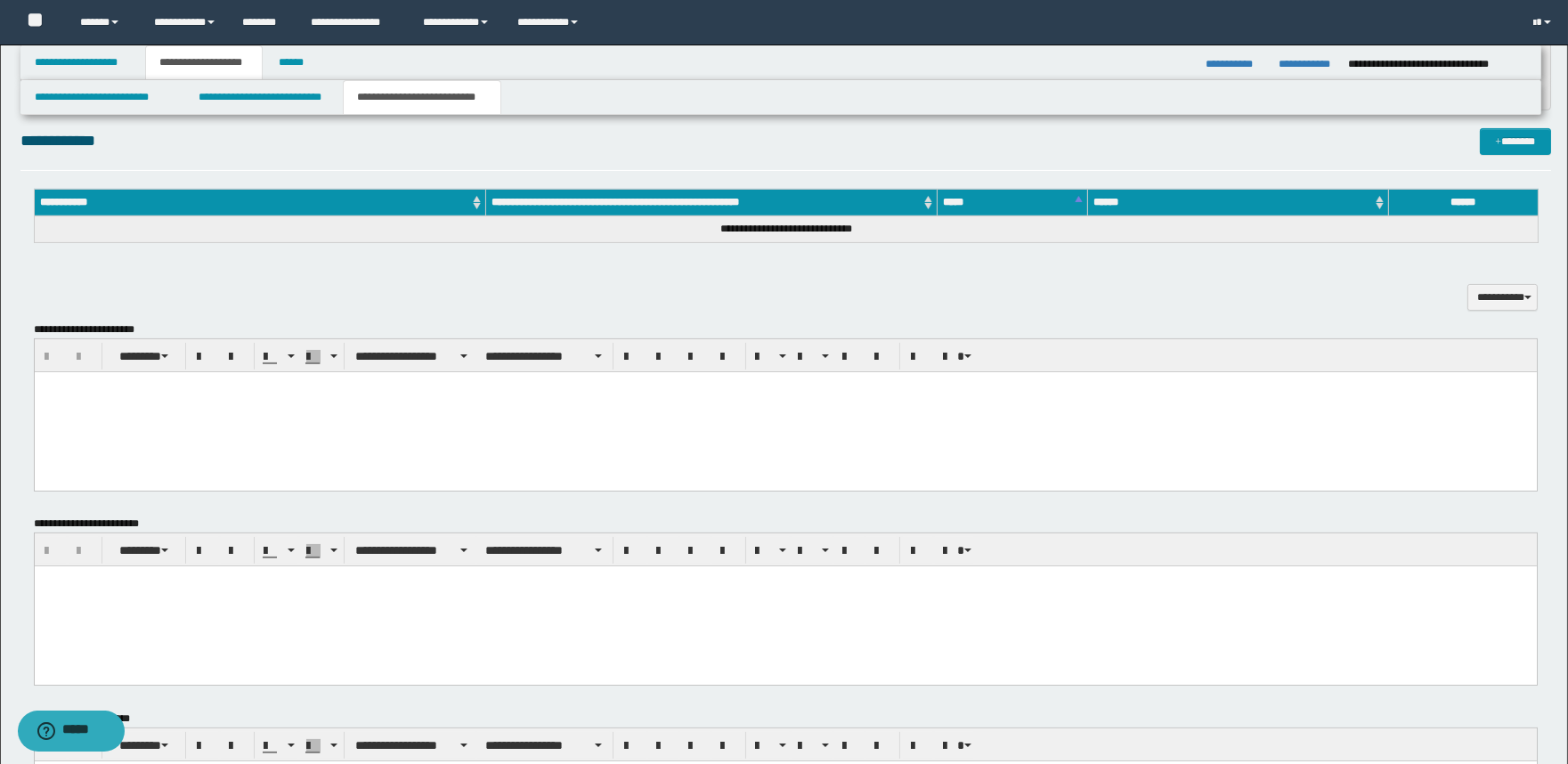type on "**********" 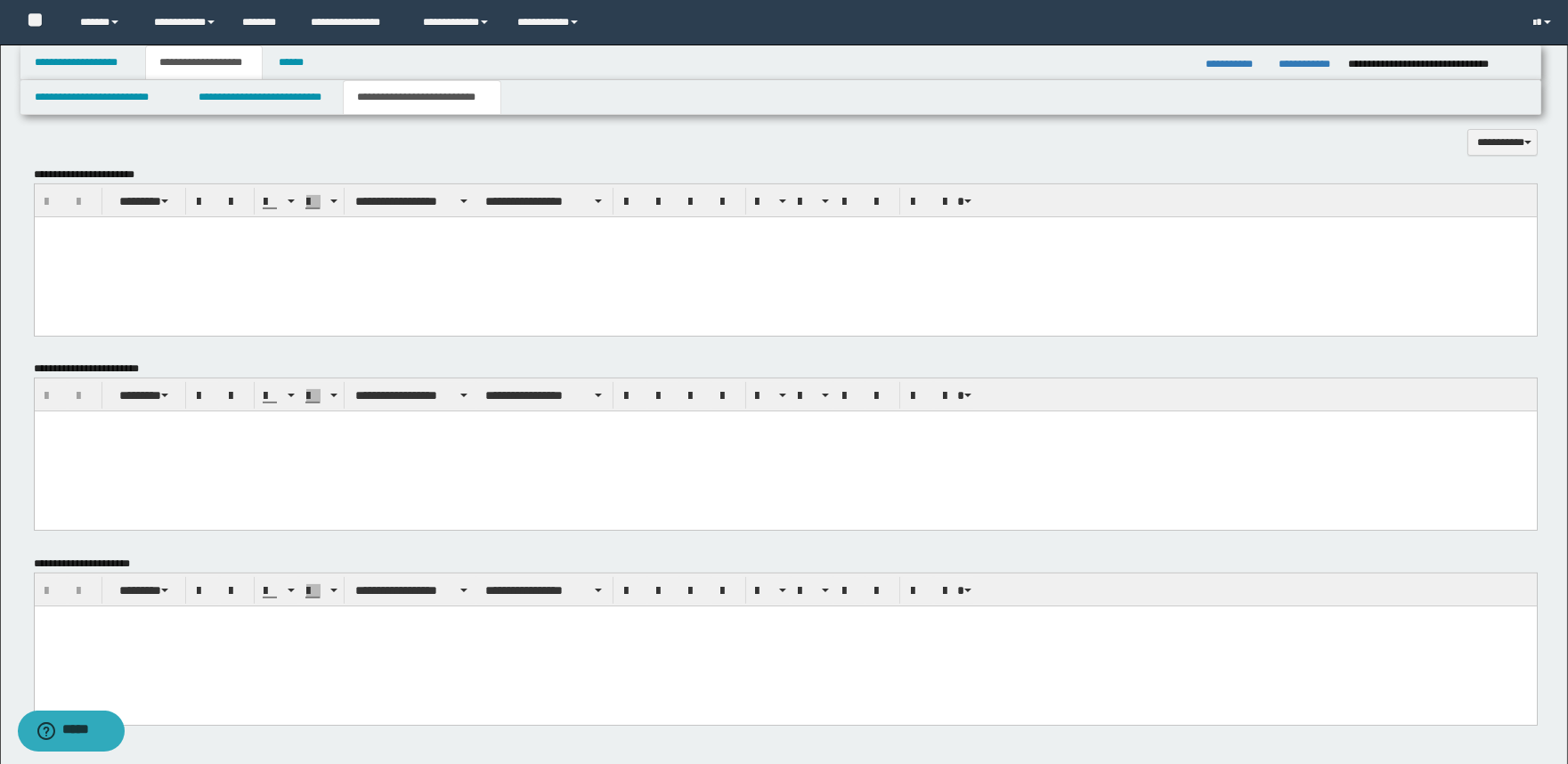 scroll, scrollTop: 1117, scrollLeft: 0, axis: vertical 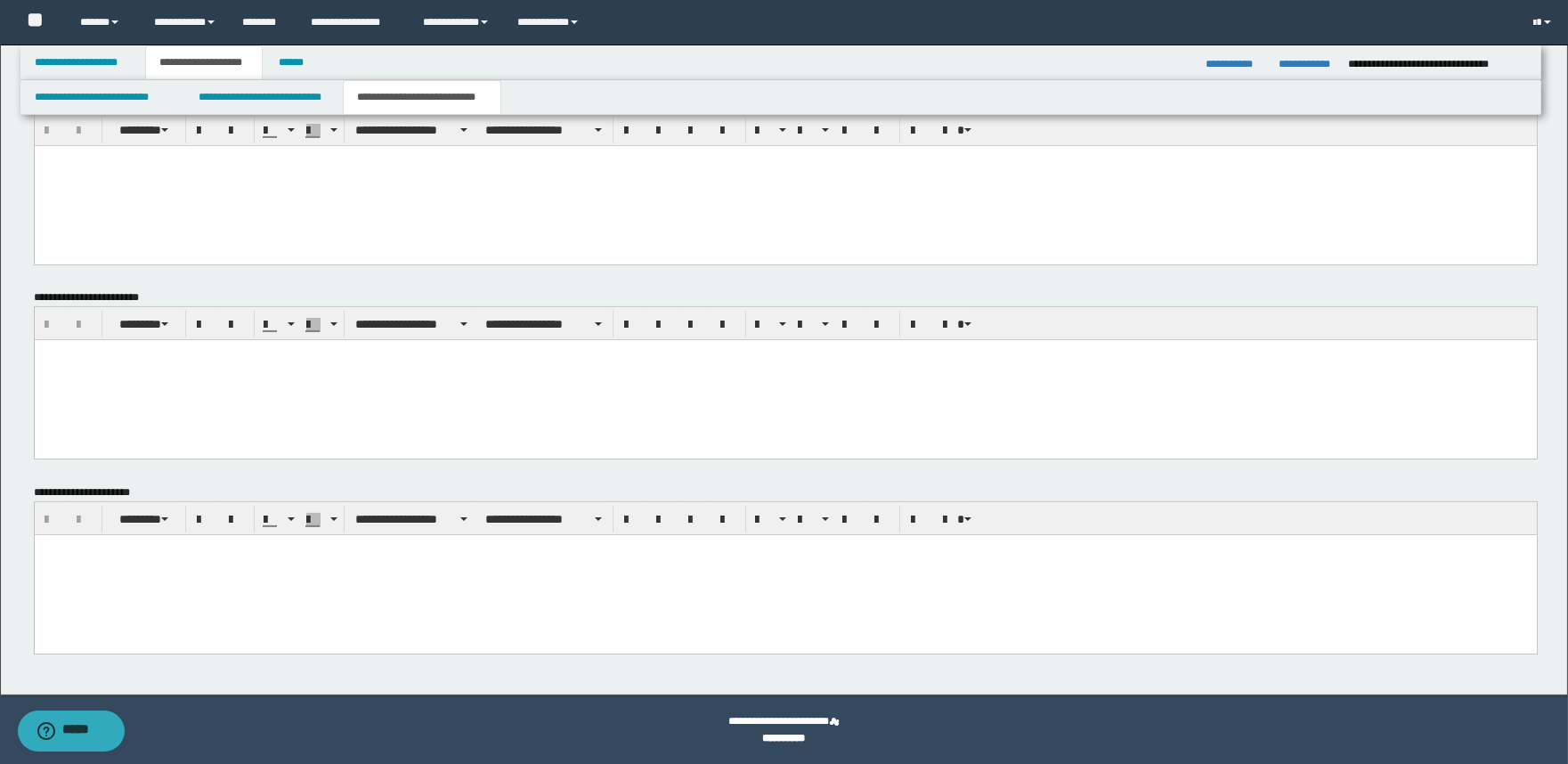 click at bounding box center (784, 570) 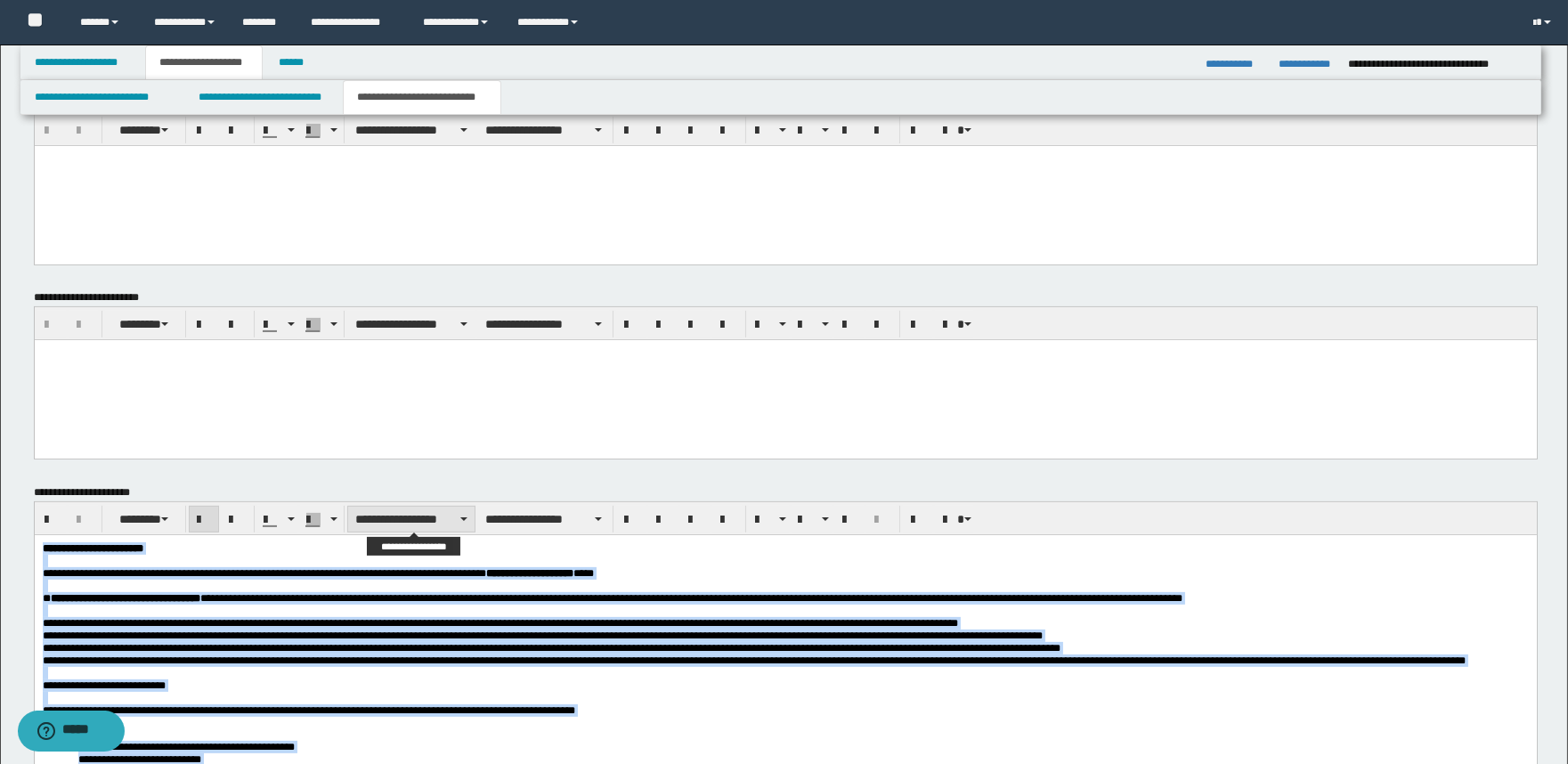 click on "**********" at bounding box center (411, 519) 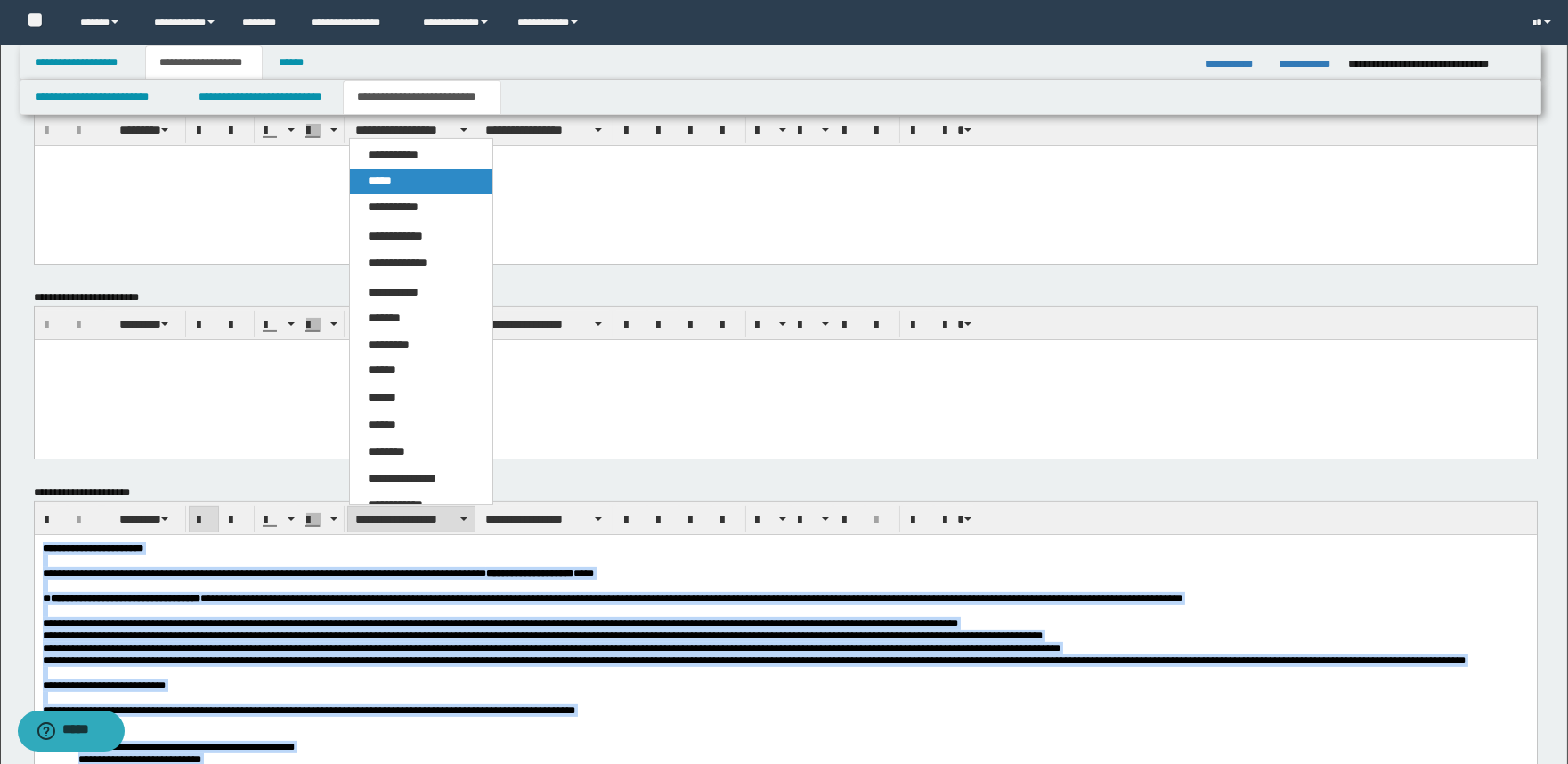 click on "*****" at bounding box center [421, 182] 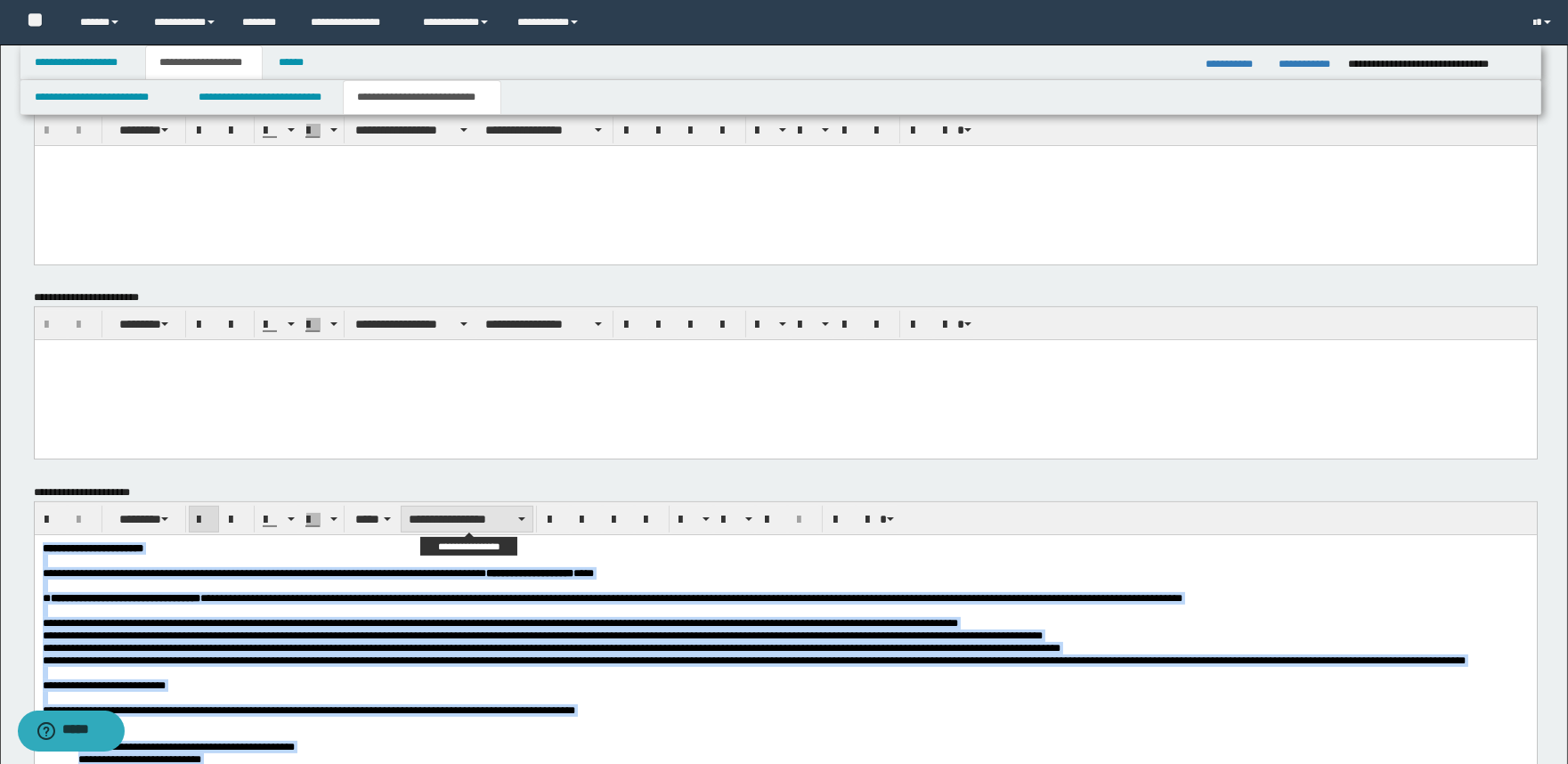 click on "**********" at bounding box center [467, 519] 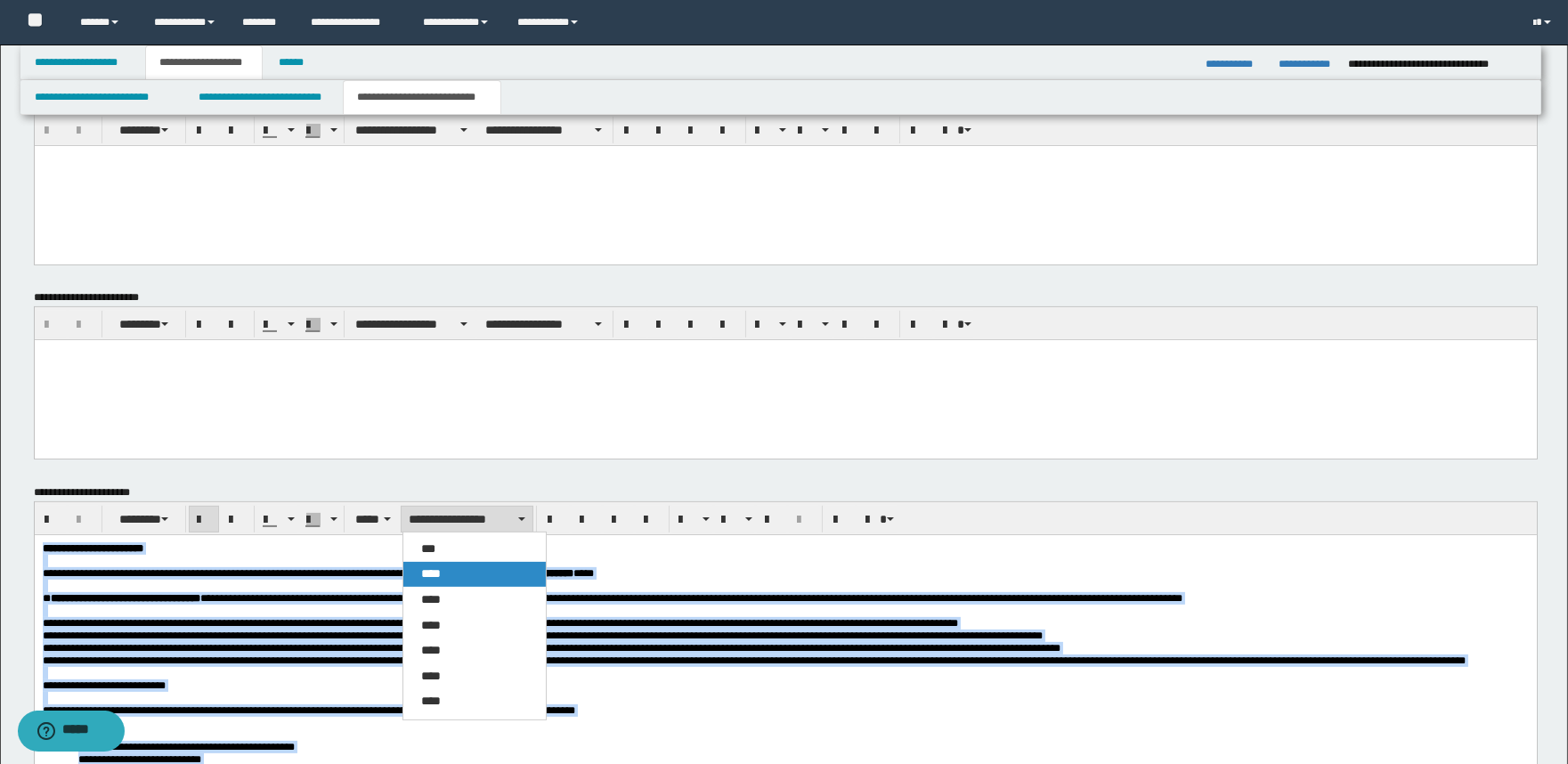 click on "****" at bounding box center [475, 574] 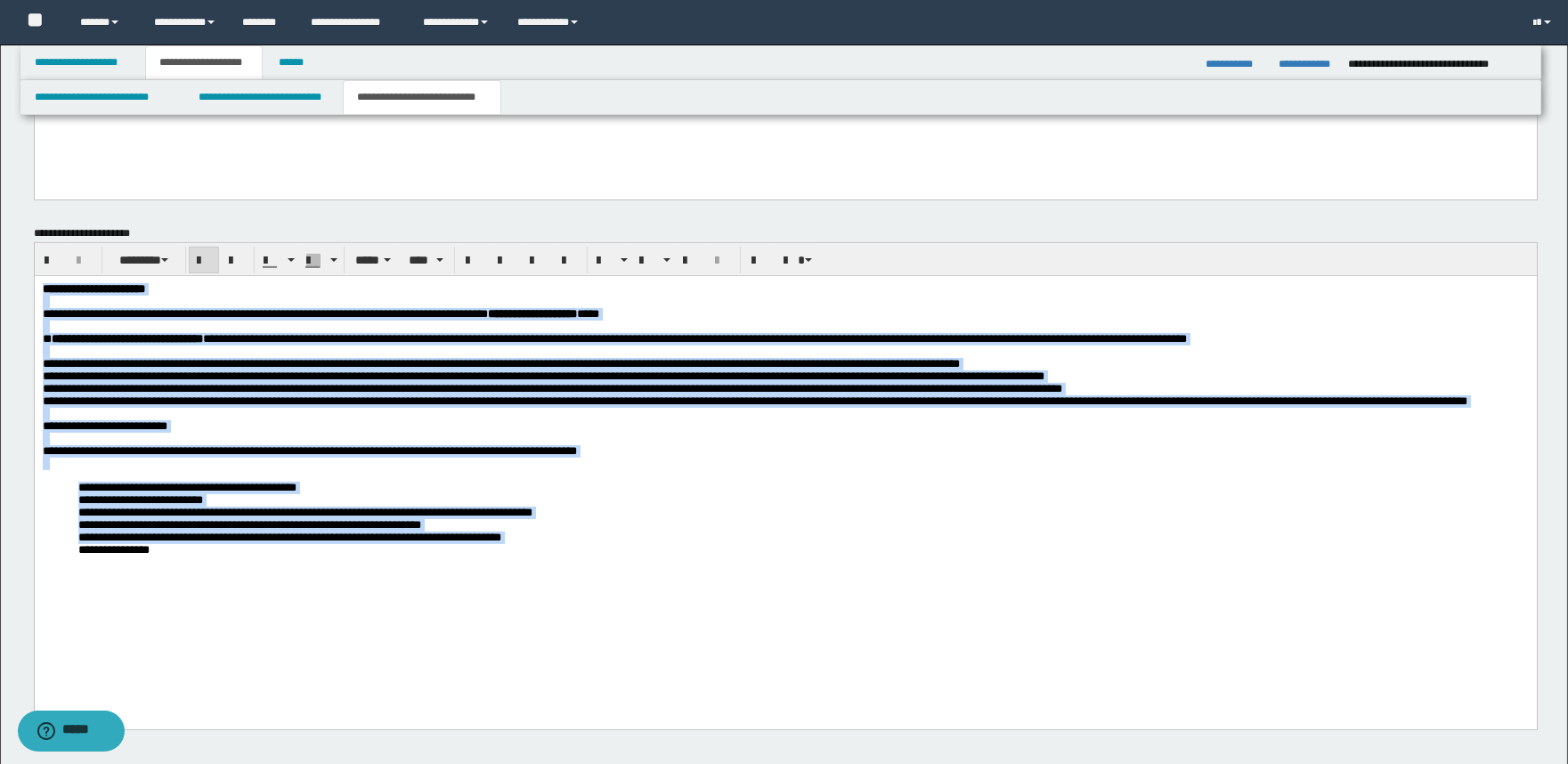 scroll, scrollTop: 1451, scrollLeft: 0, axis: vertical 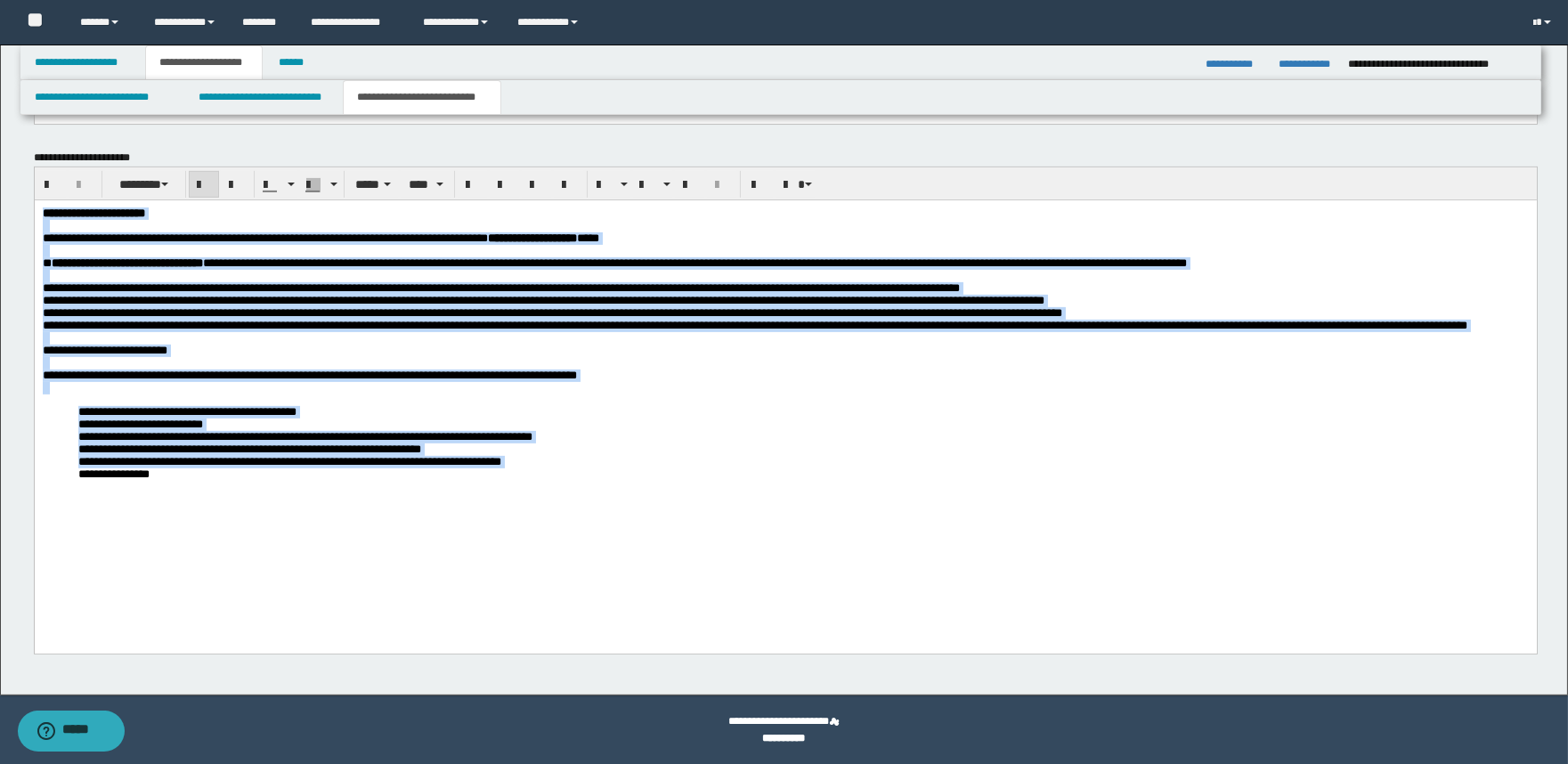 click on "**********" at bounding box center (784, 371) 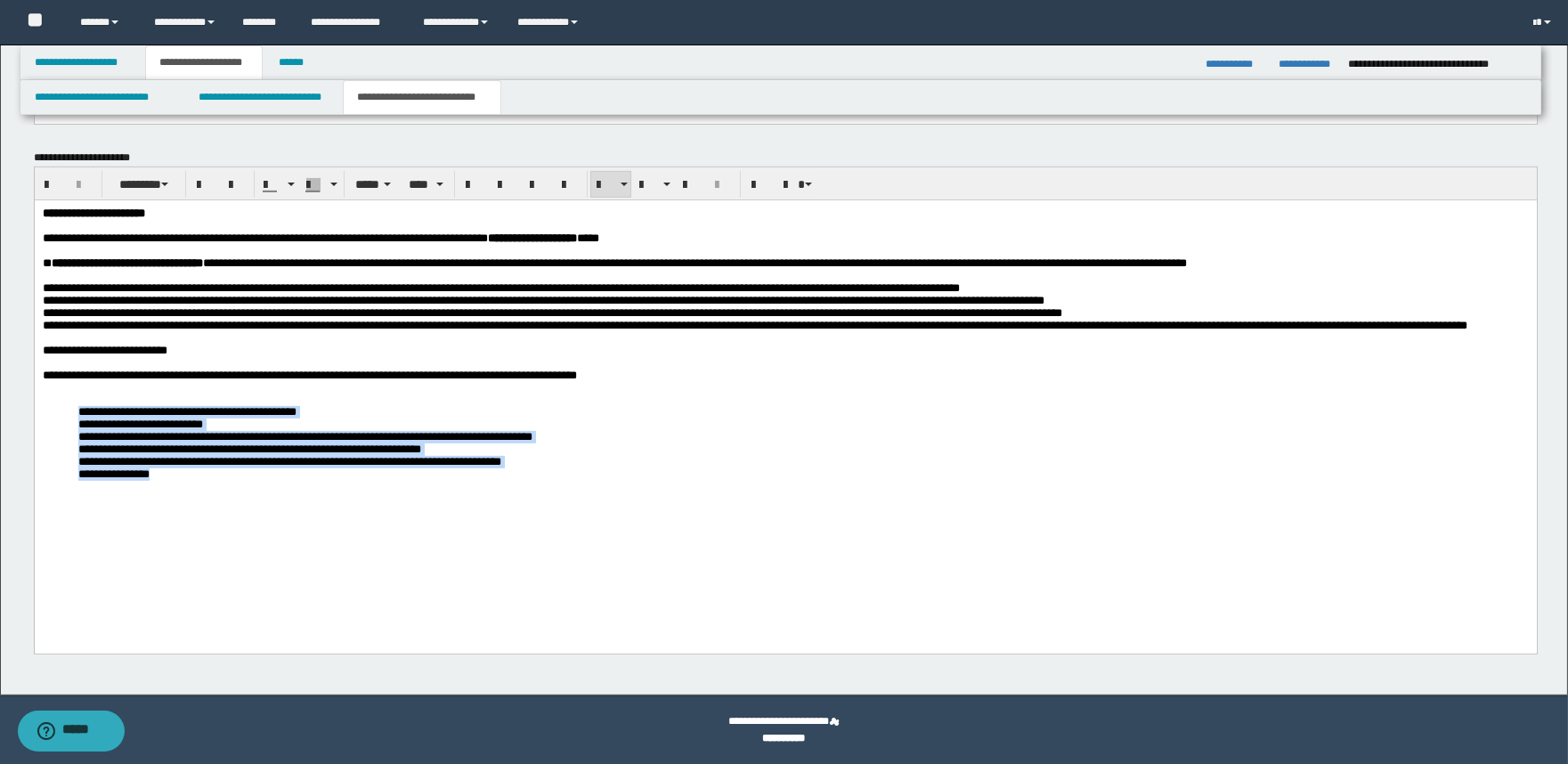 drag, startPoint x: 198, startPoint y: 536, endPoint x: 71, endPoint y: 461, distance: 147.49237 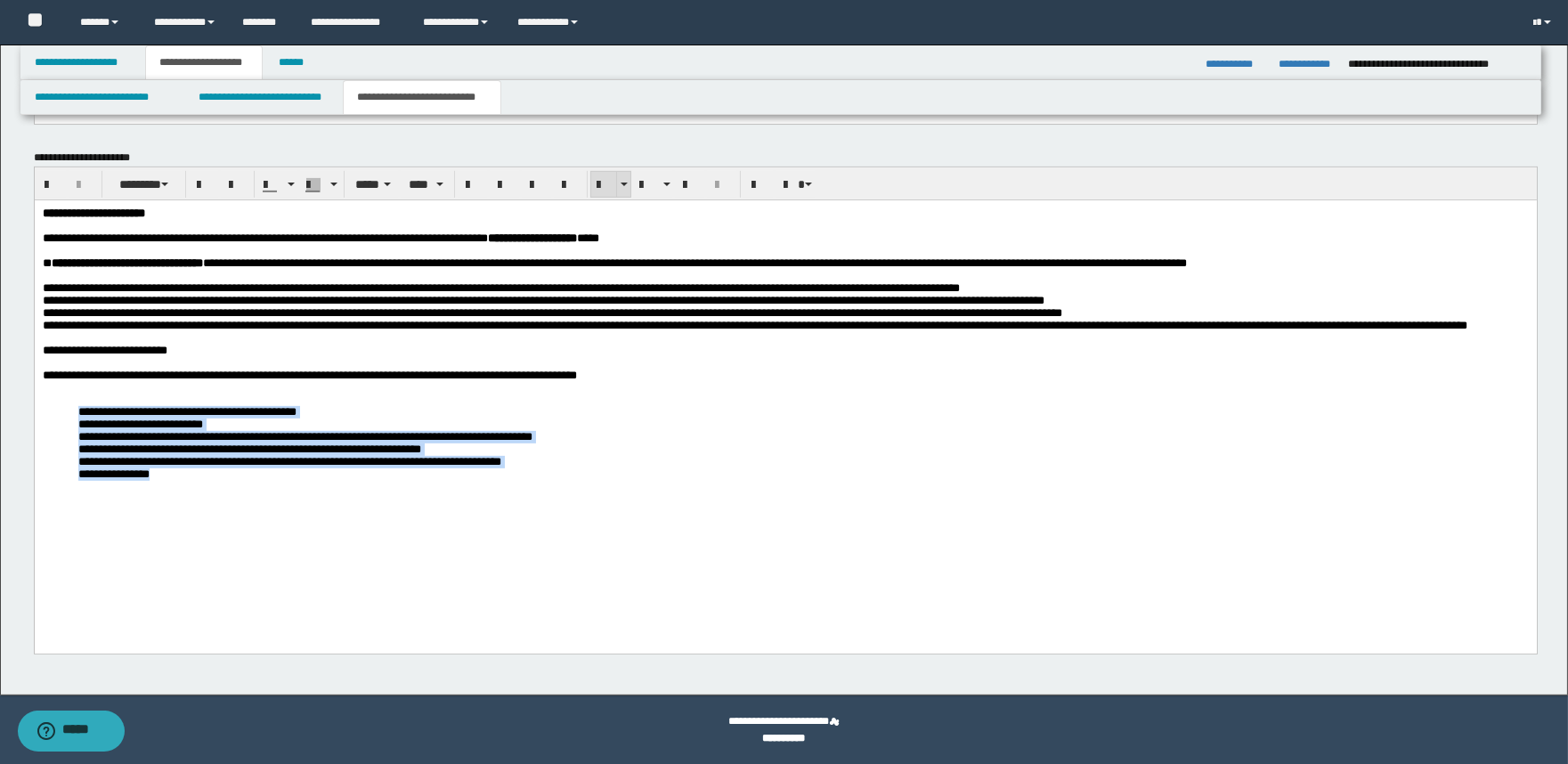 click at bounding box center (604, 185) 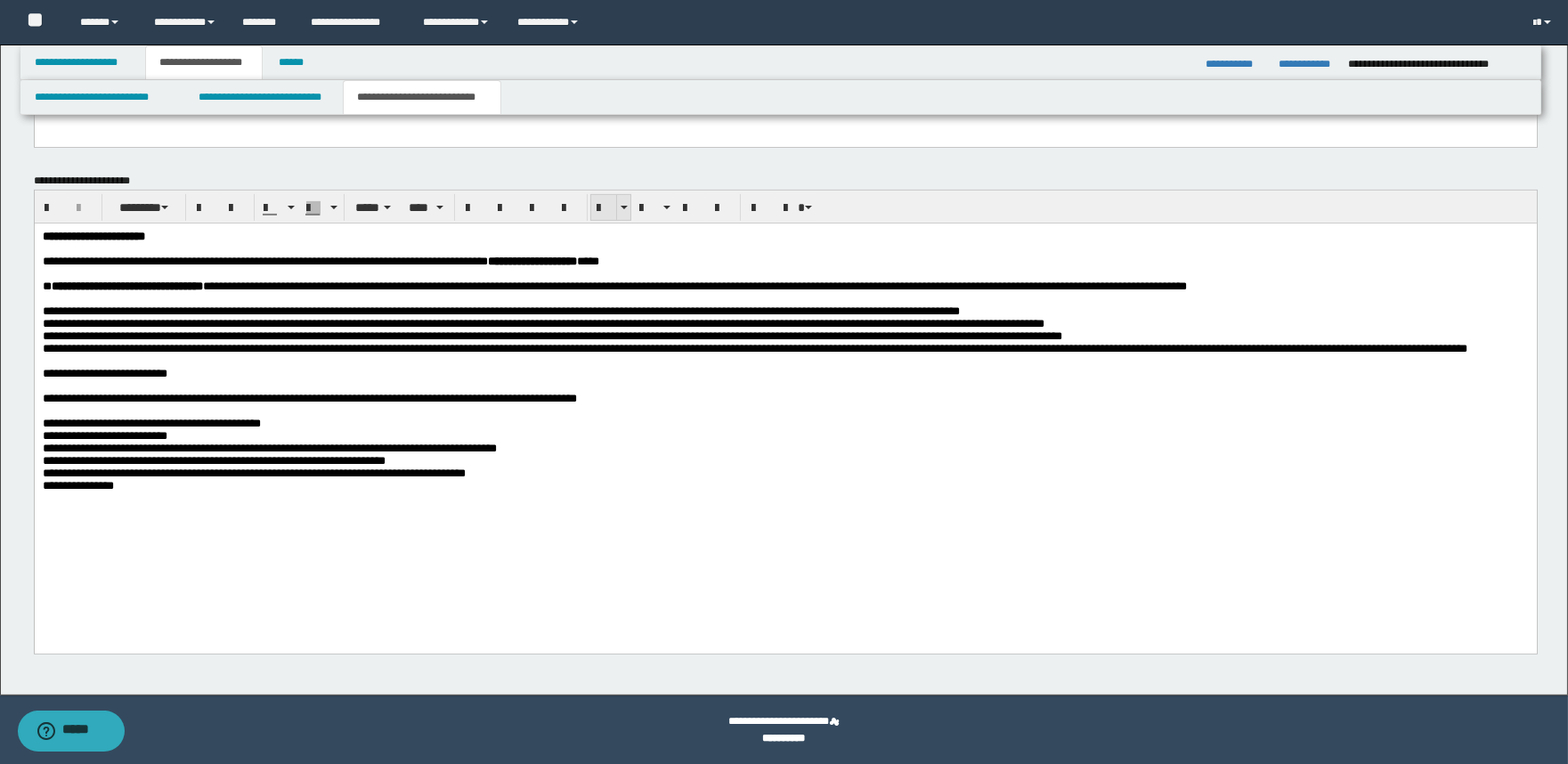 click on "**********" at bounding box center [785, 413] 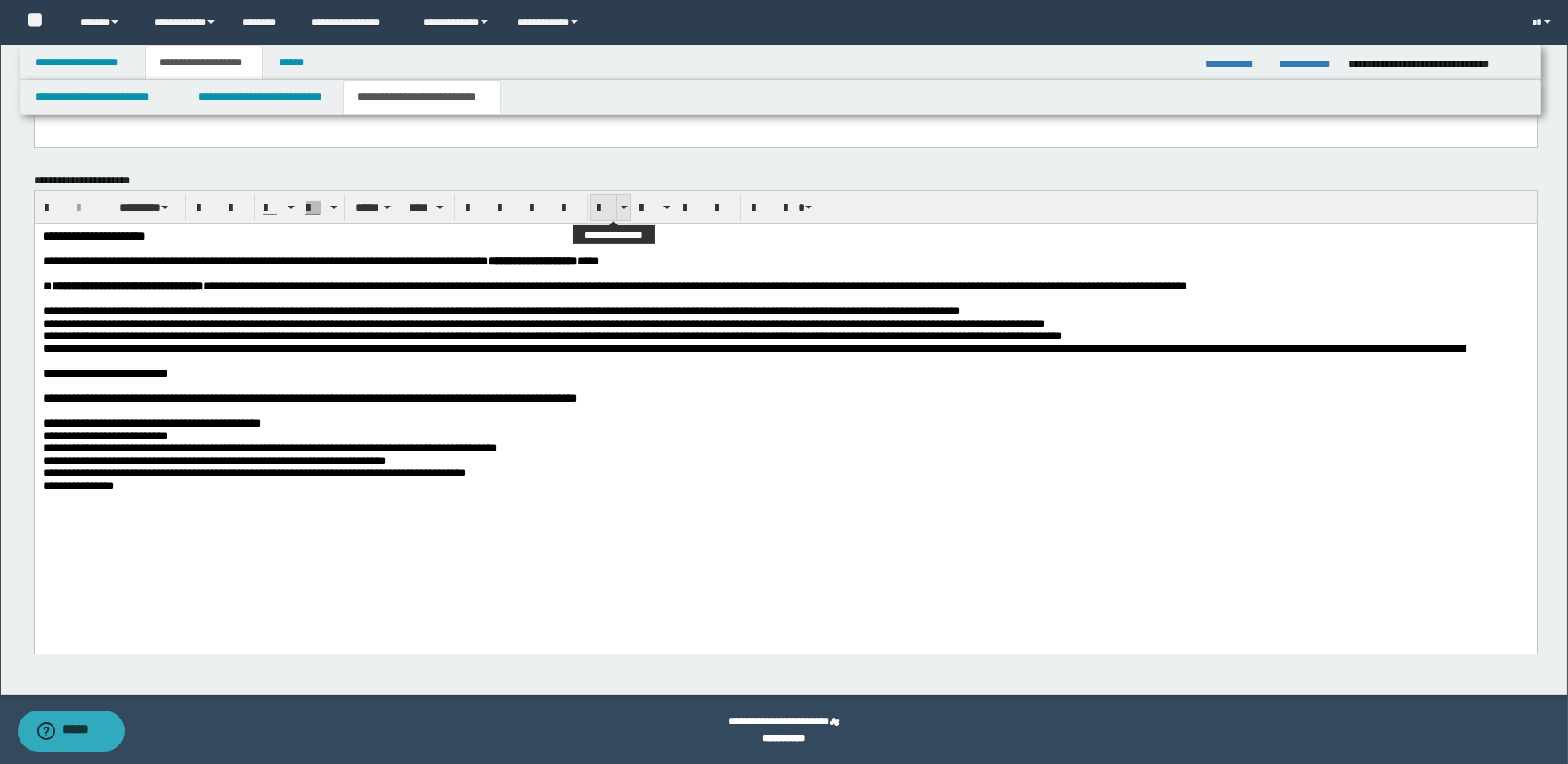 click at bounding box center (604, 207) 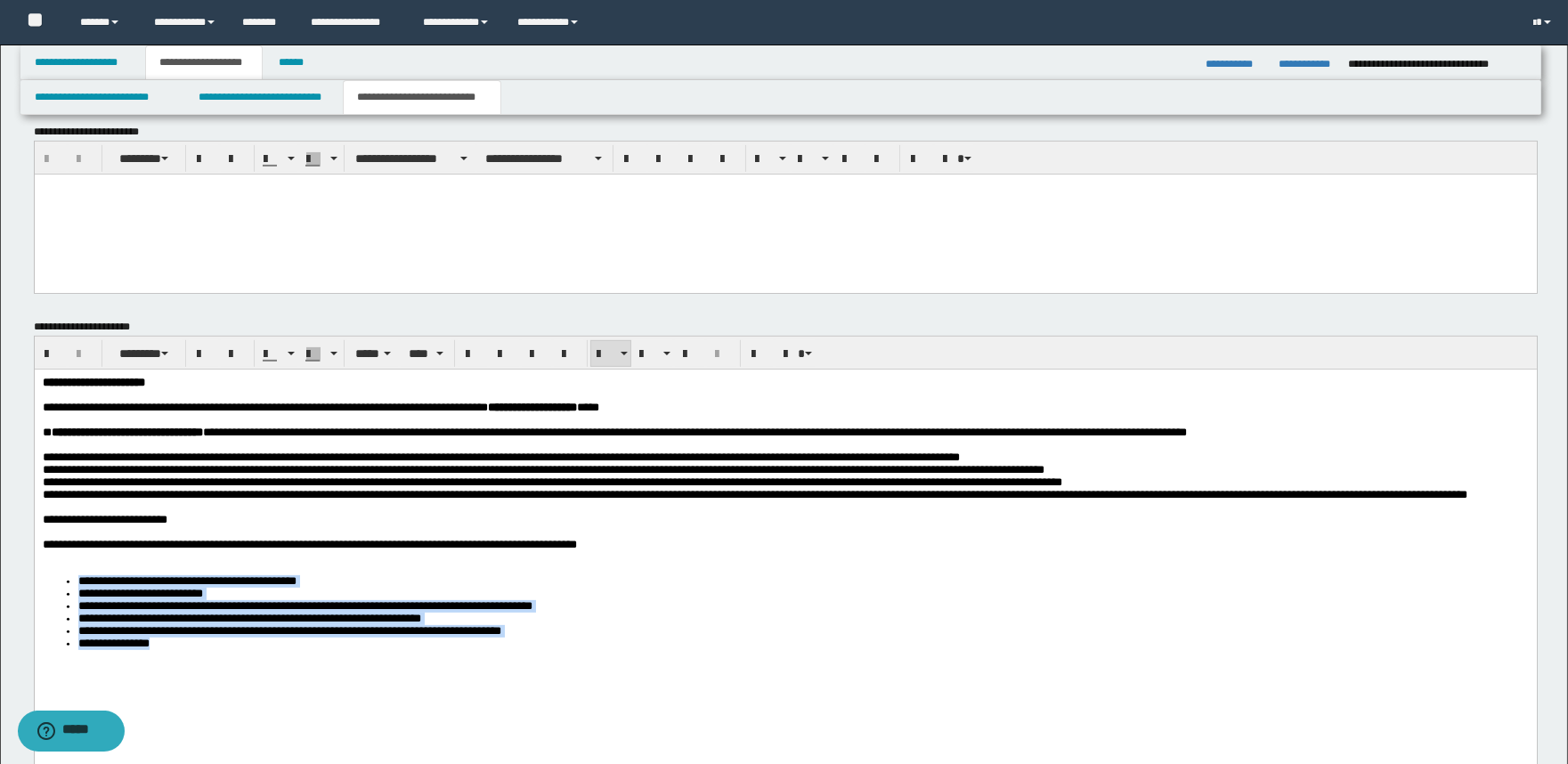 scroll, scrollTop: 1253, scrollLeft: 0, axis: vertical 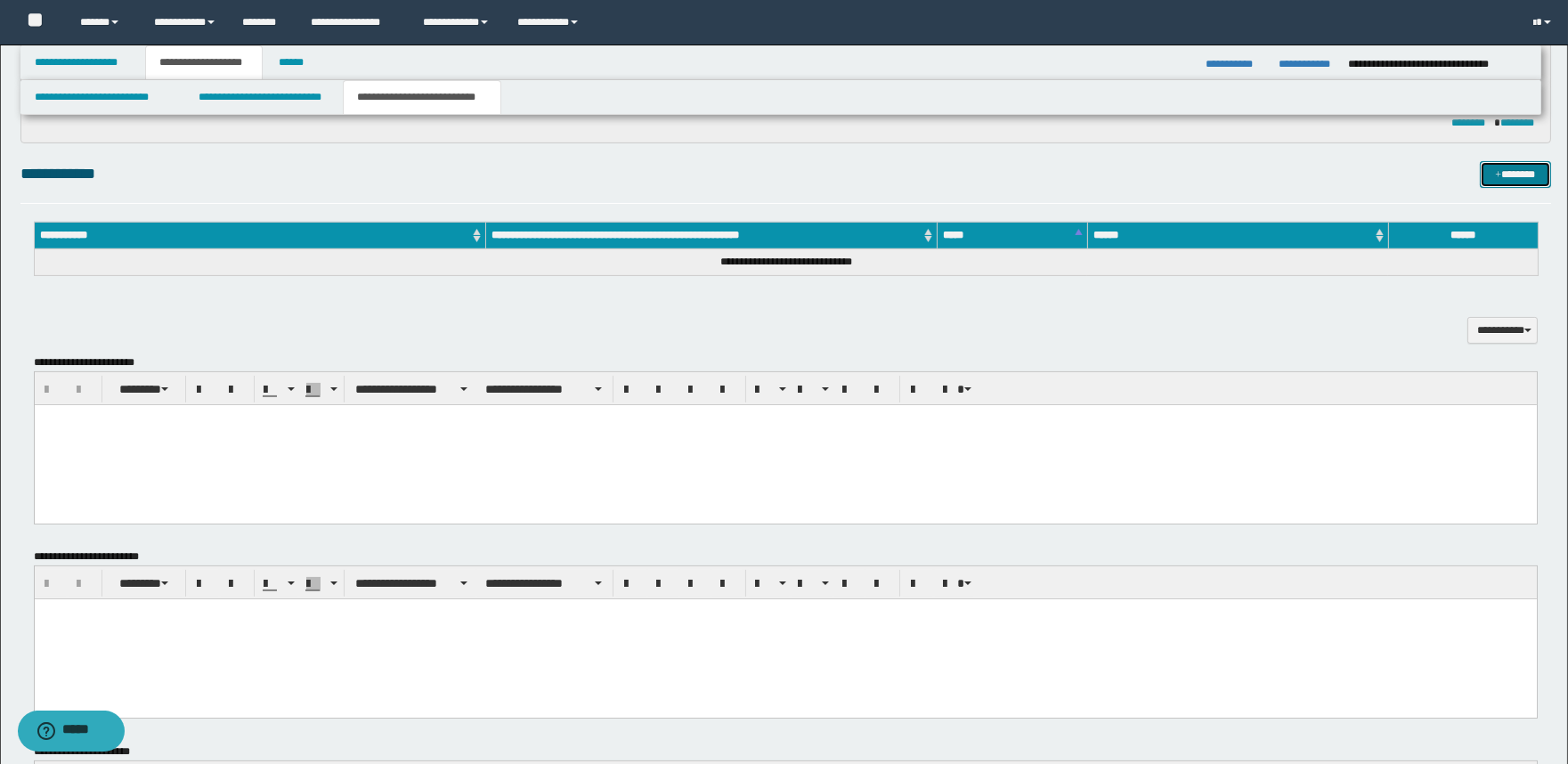 click at bounding box center [1498, 175] 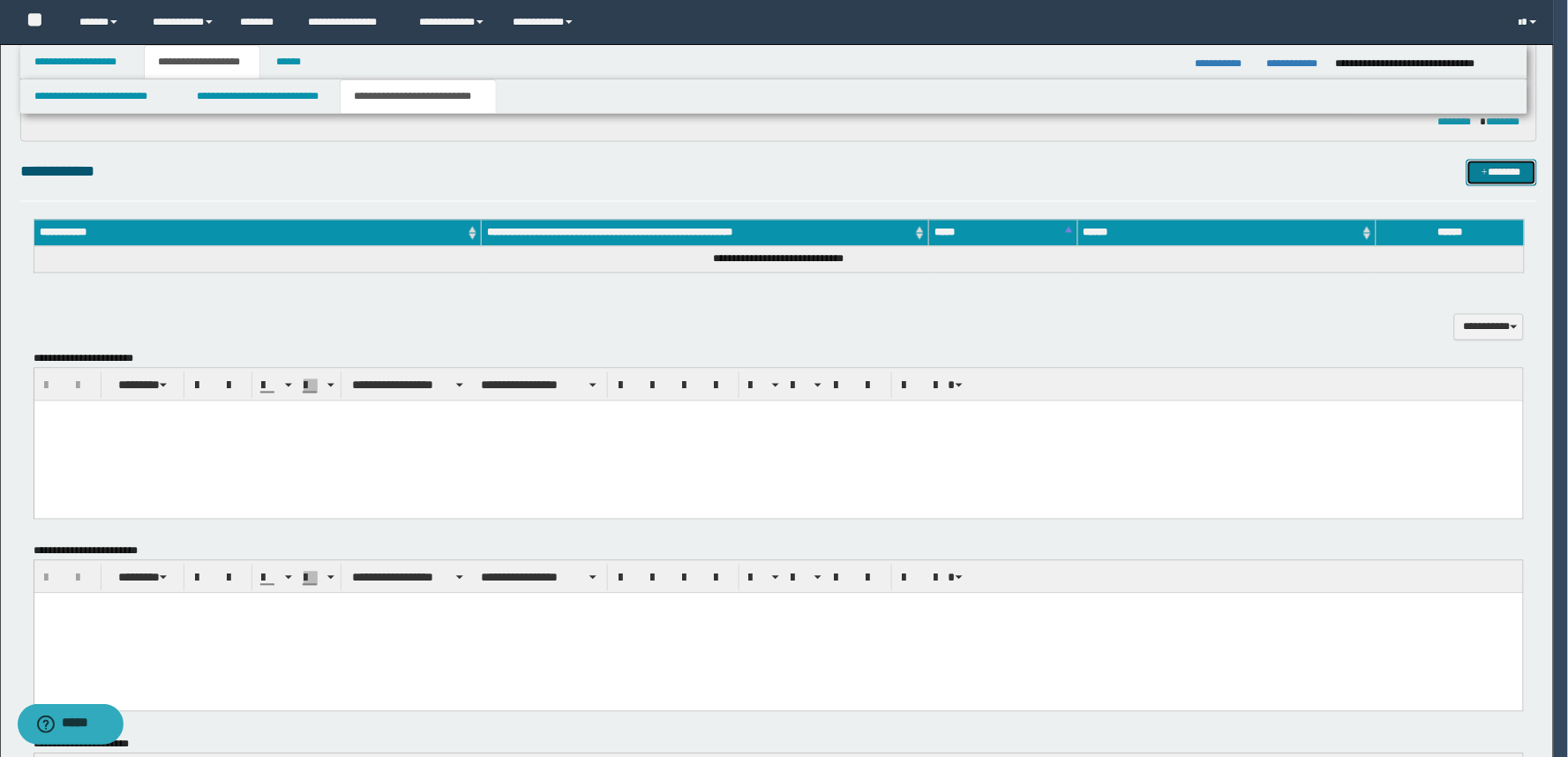 type 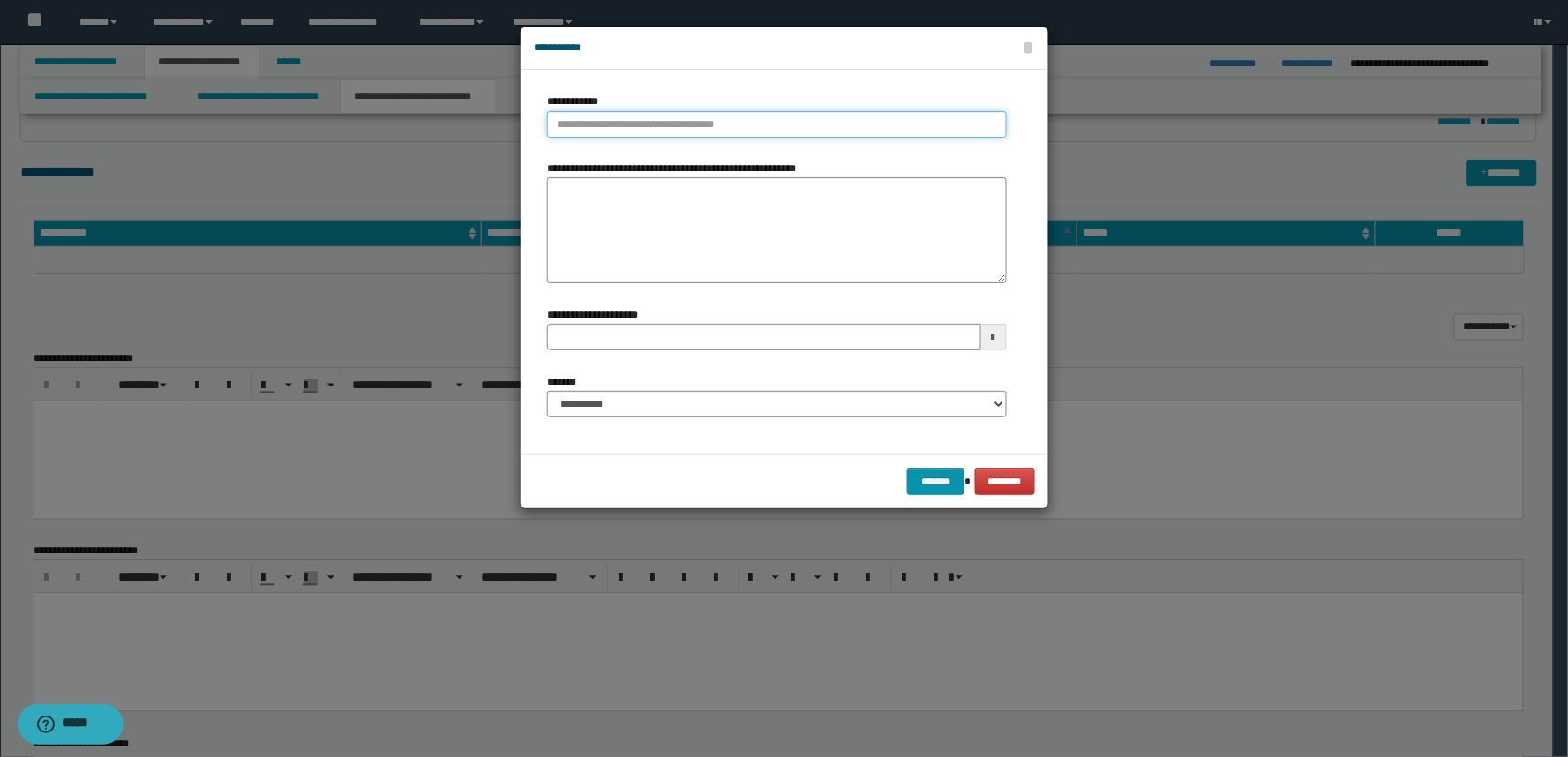 click on "**********" at bounding box center [776, 124] 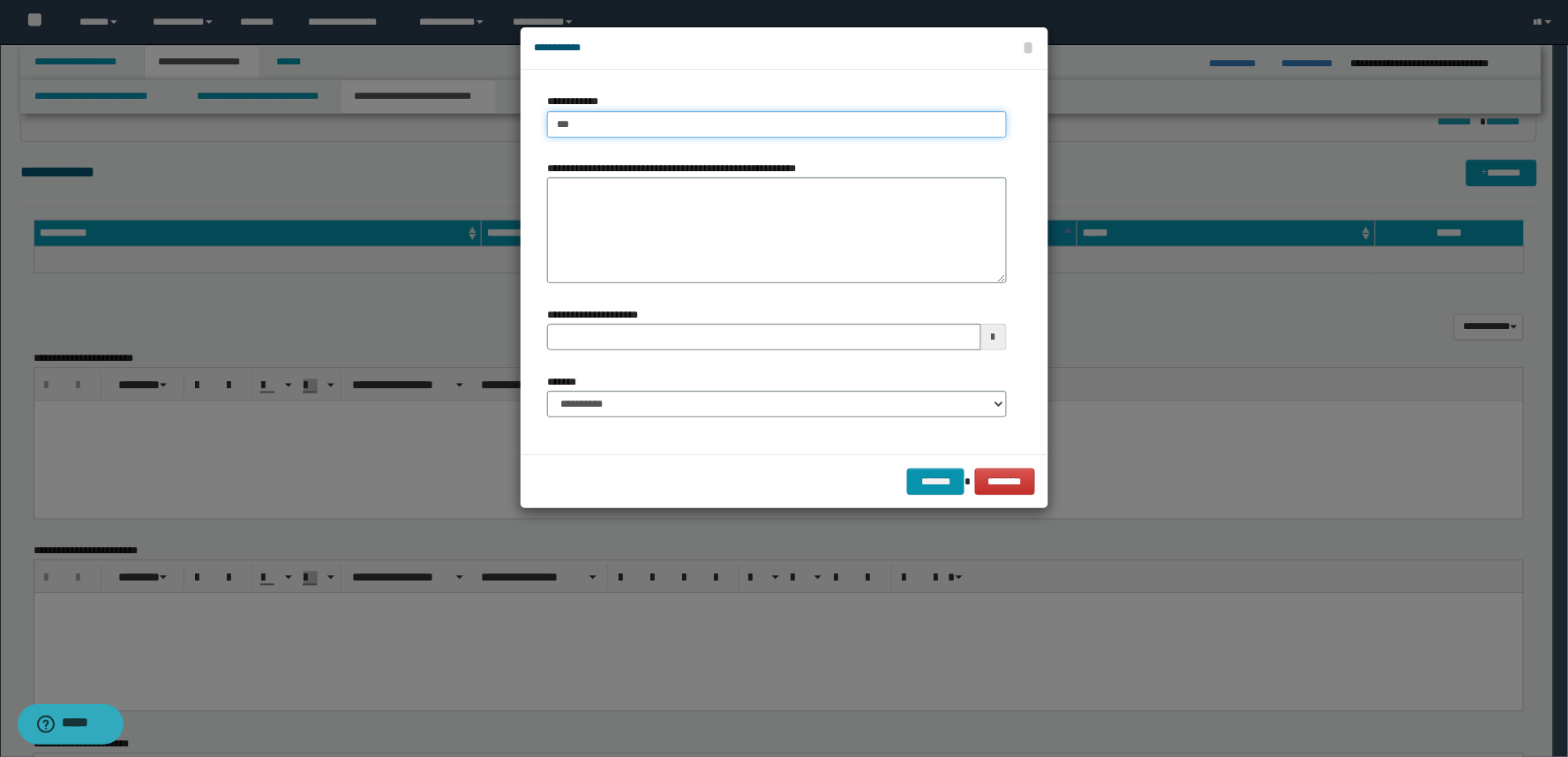 type on "****" 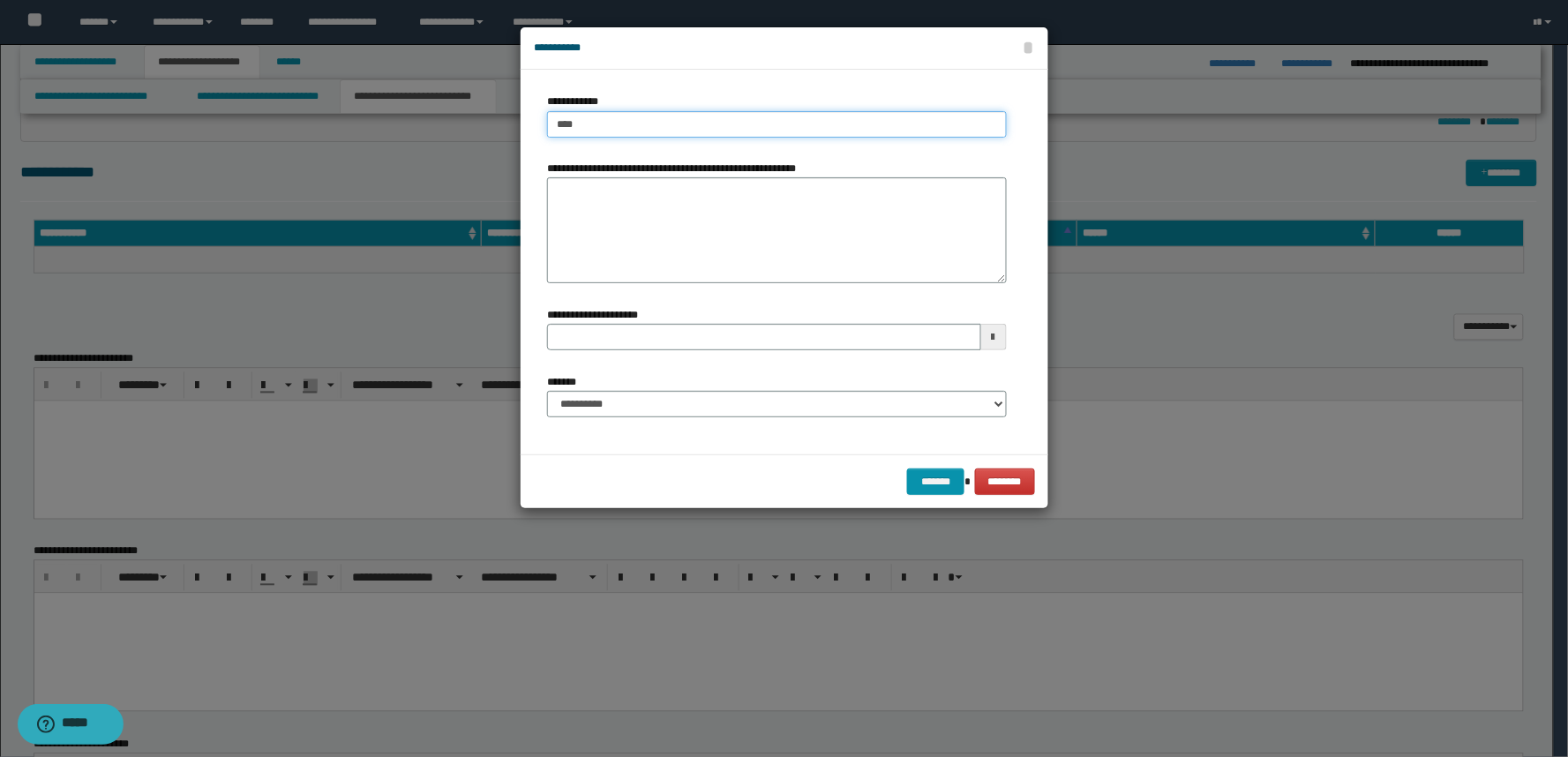type on "****" 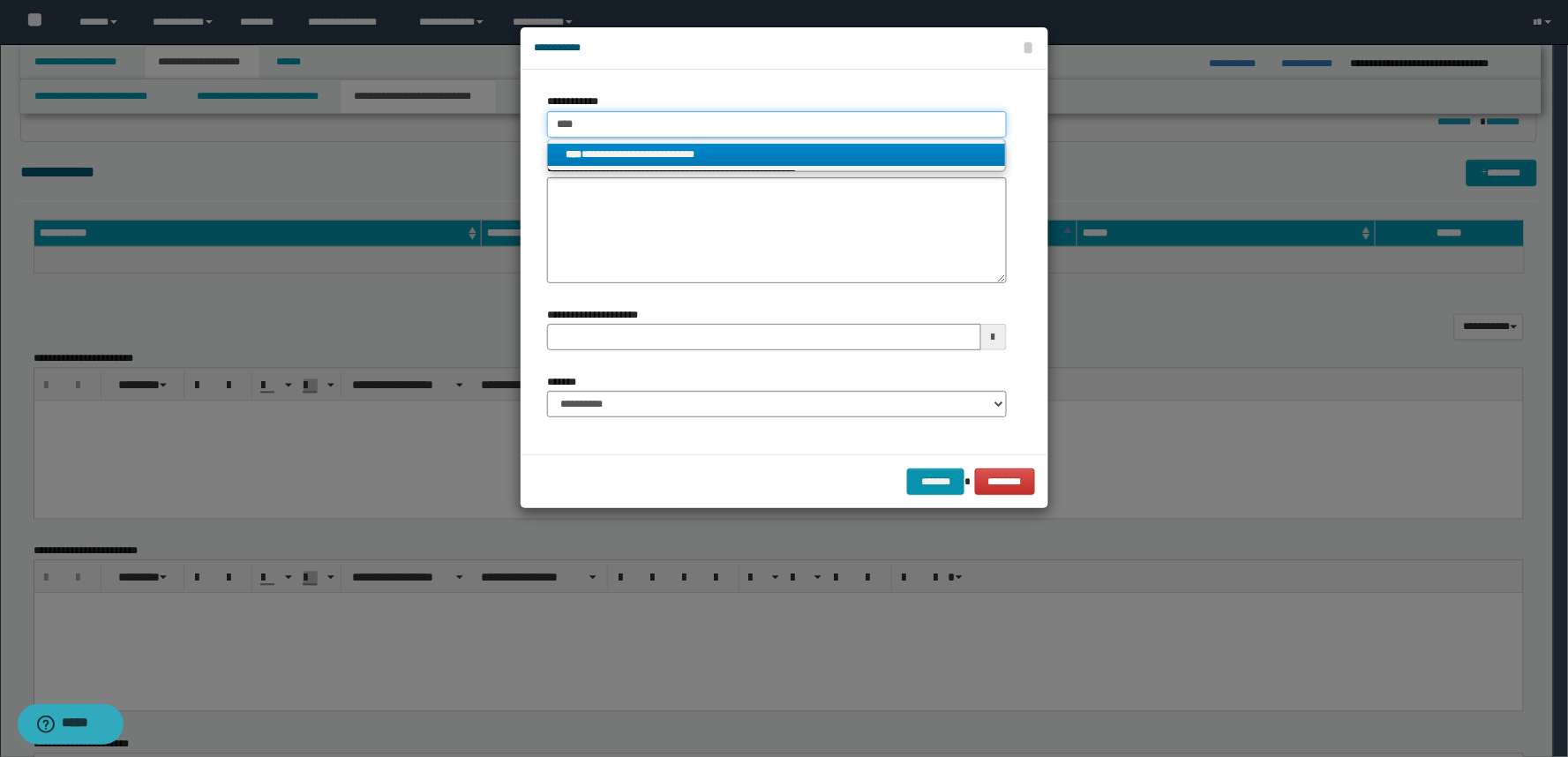 type on "****" 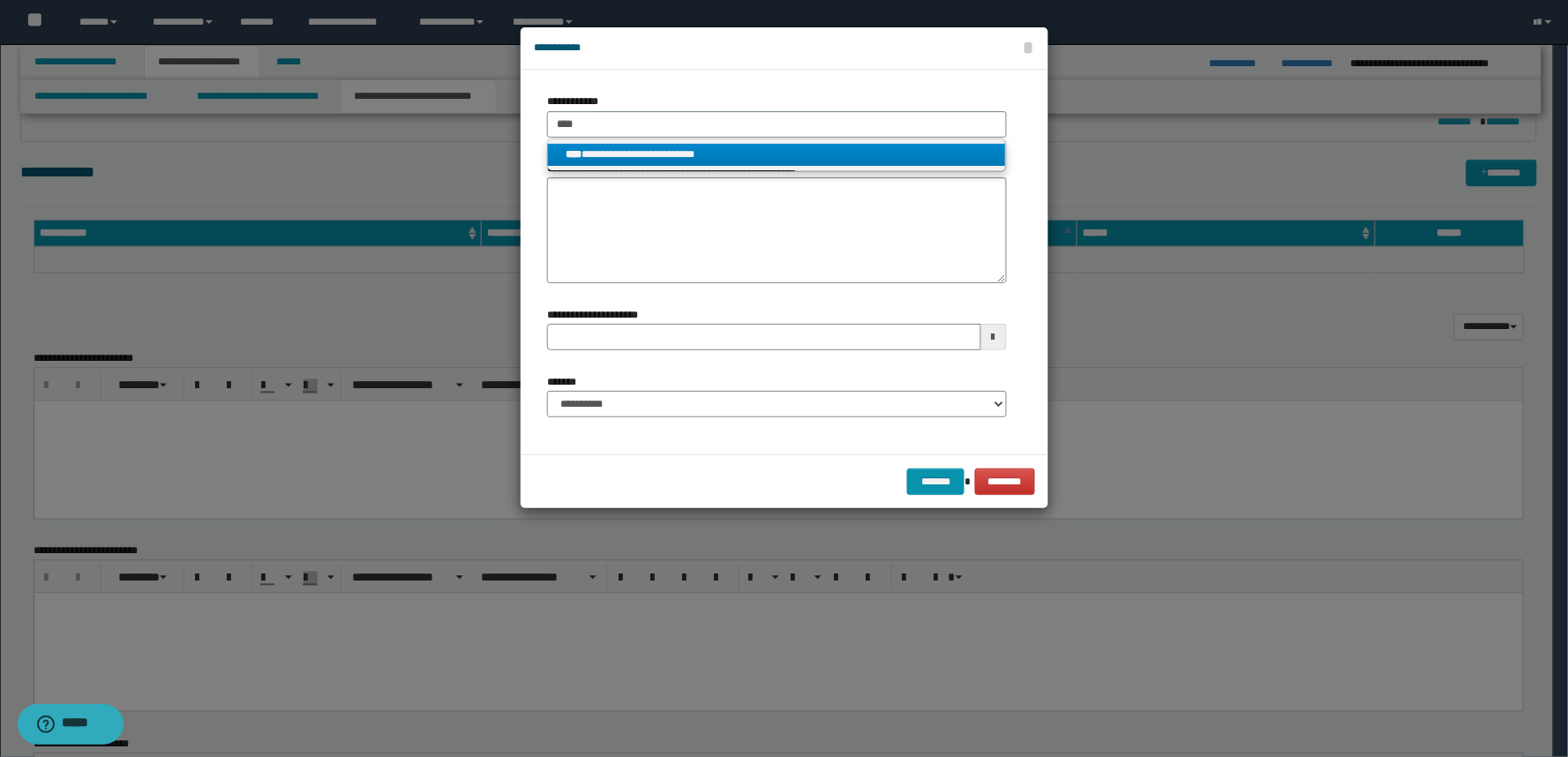 click on "**********" at bounding box center (776, 154) 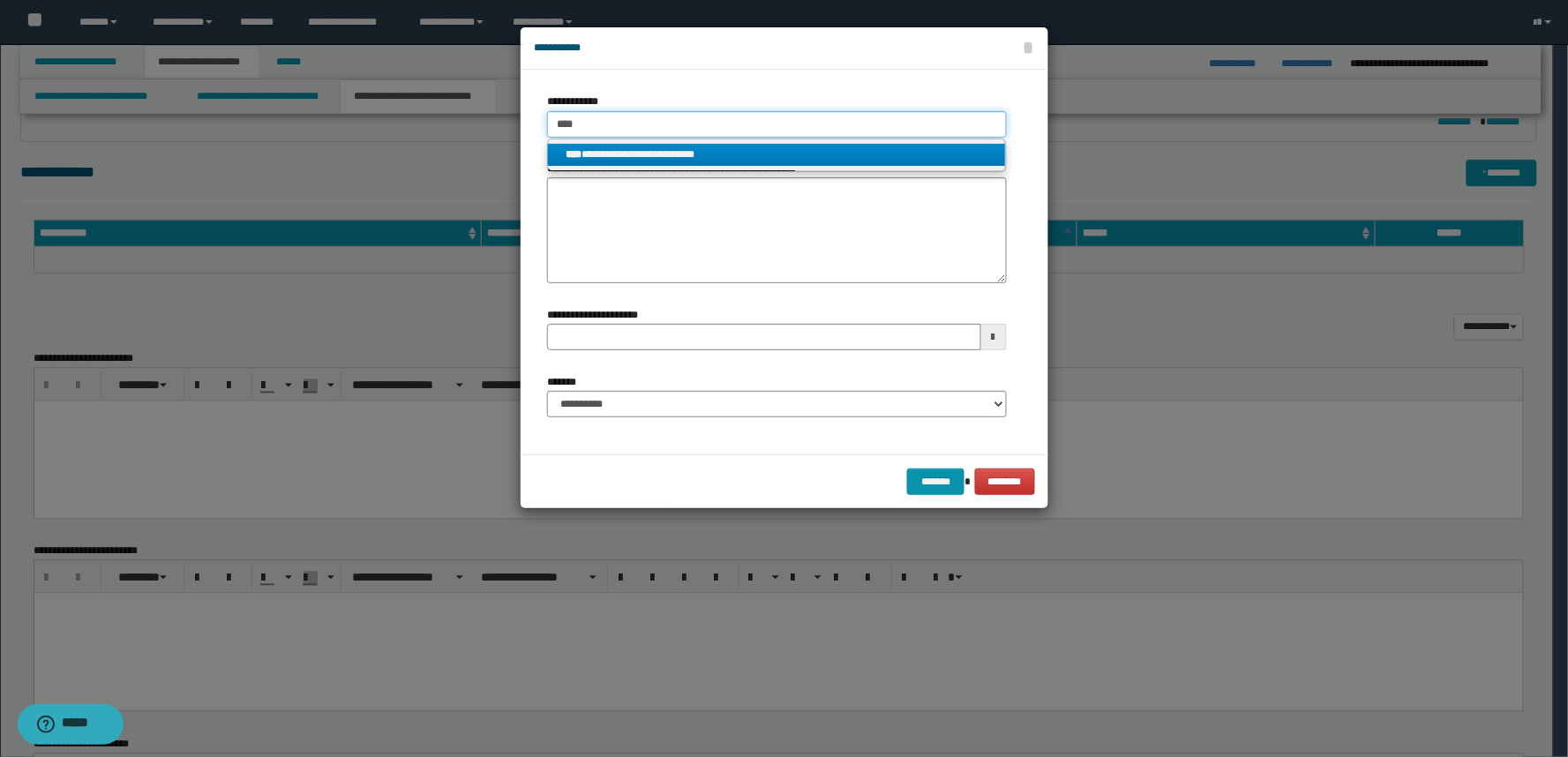 type 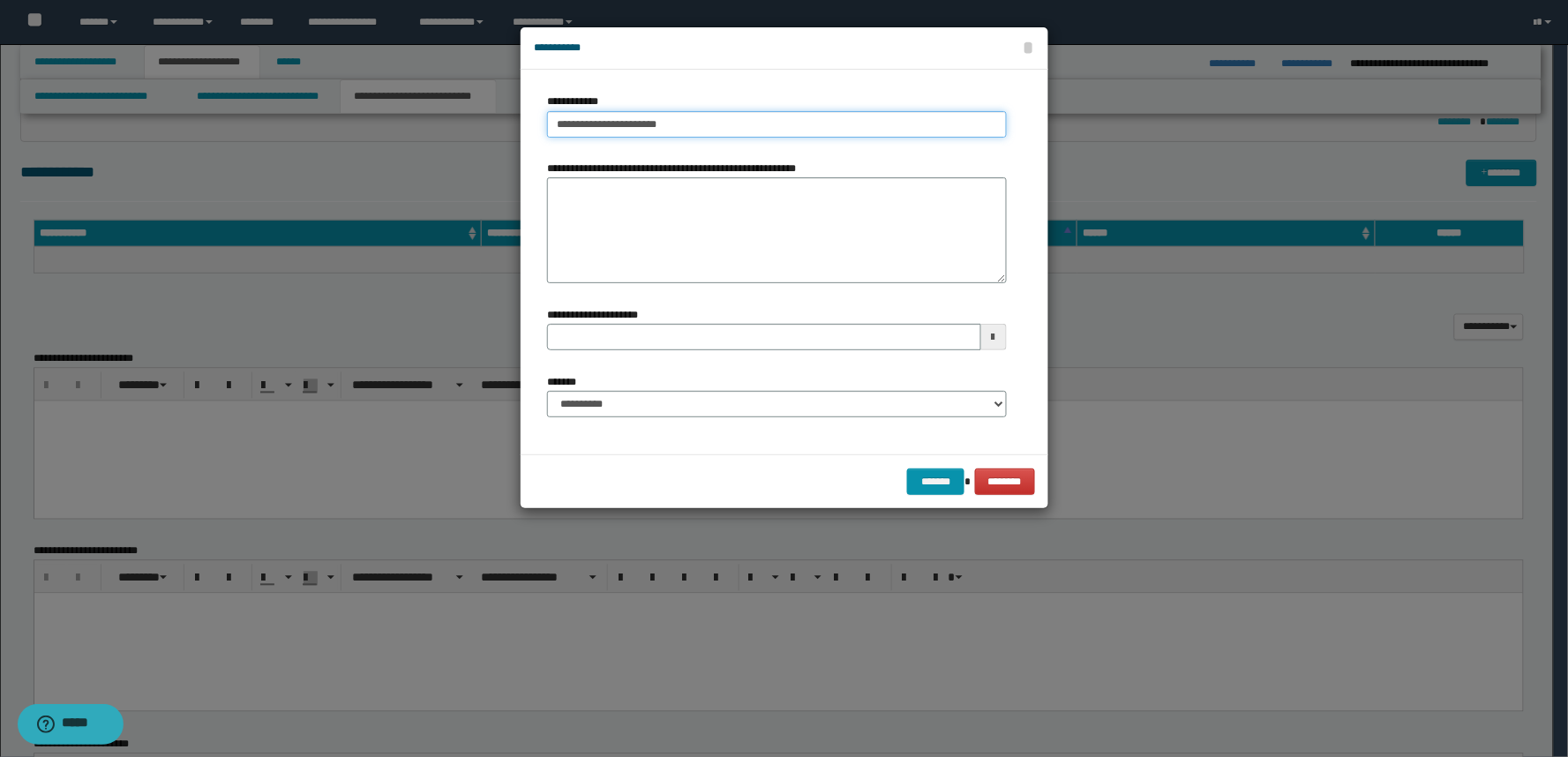 type 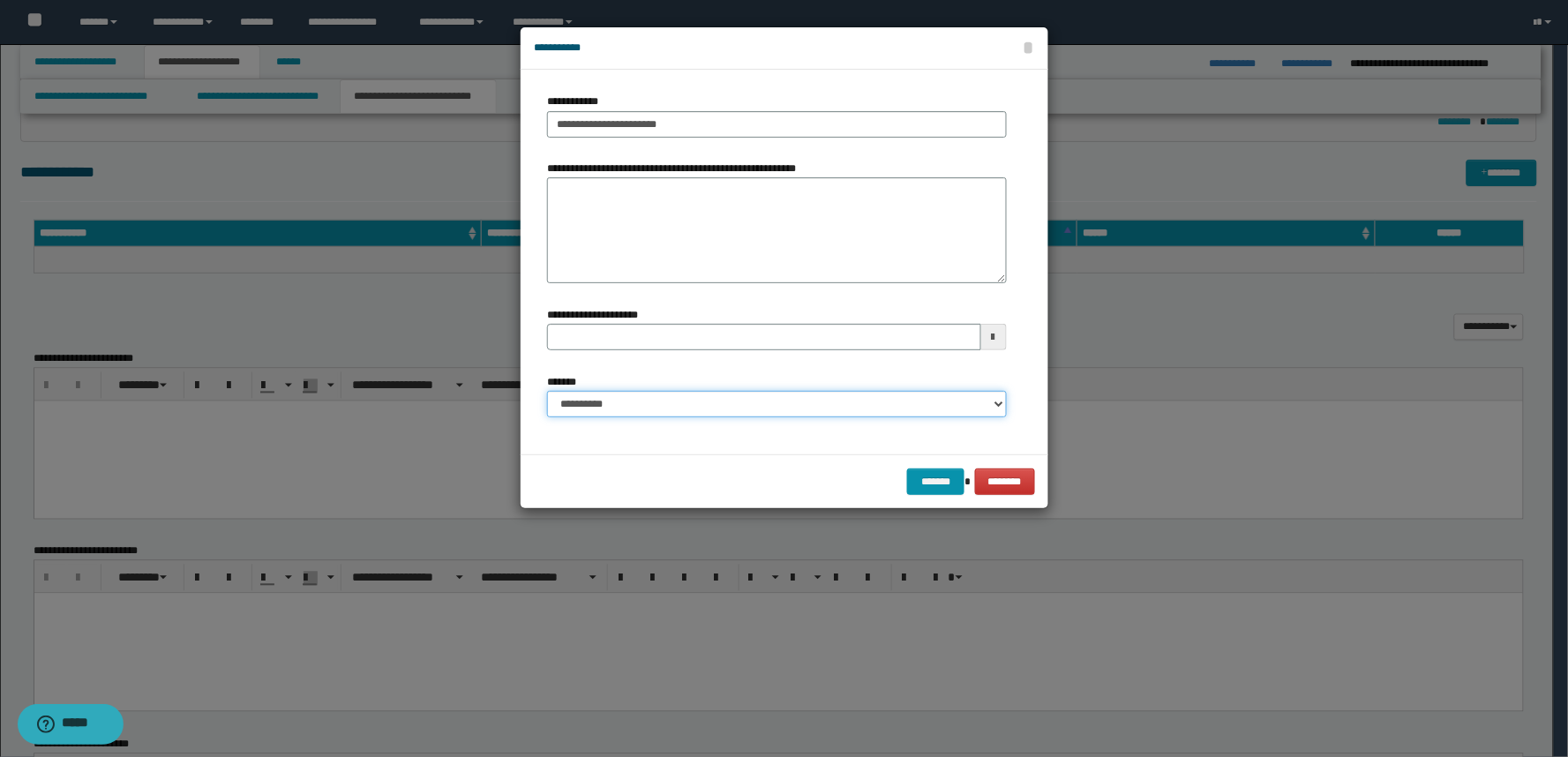 click on "**********" at bounding box center [776, 404] 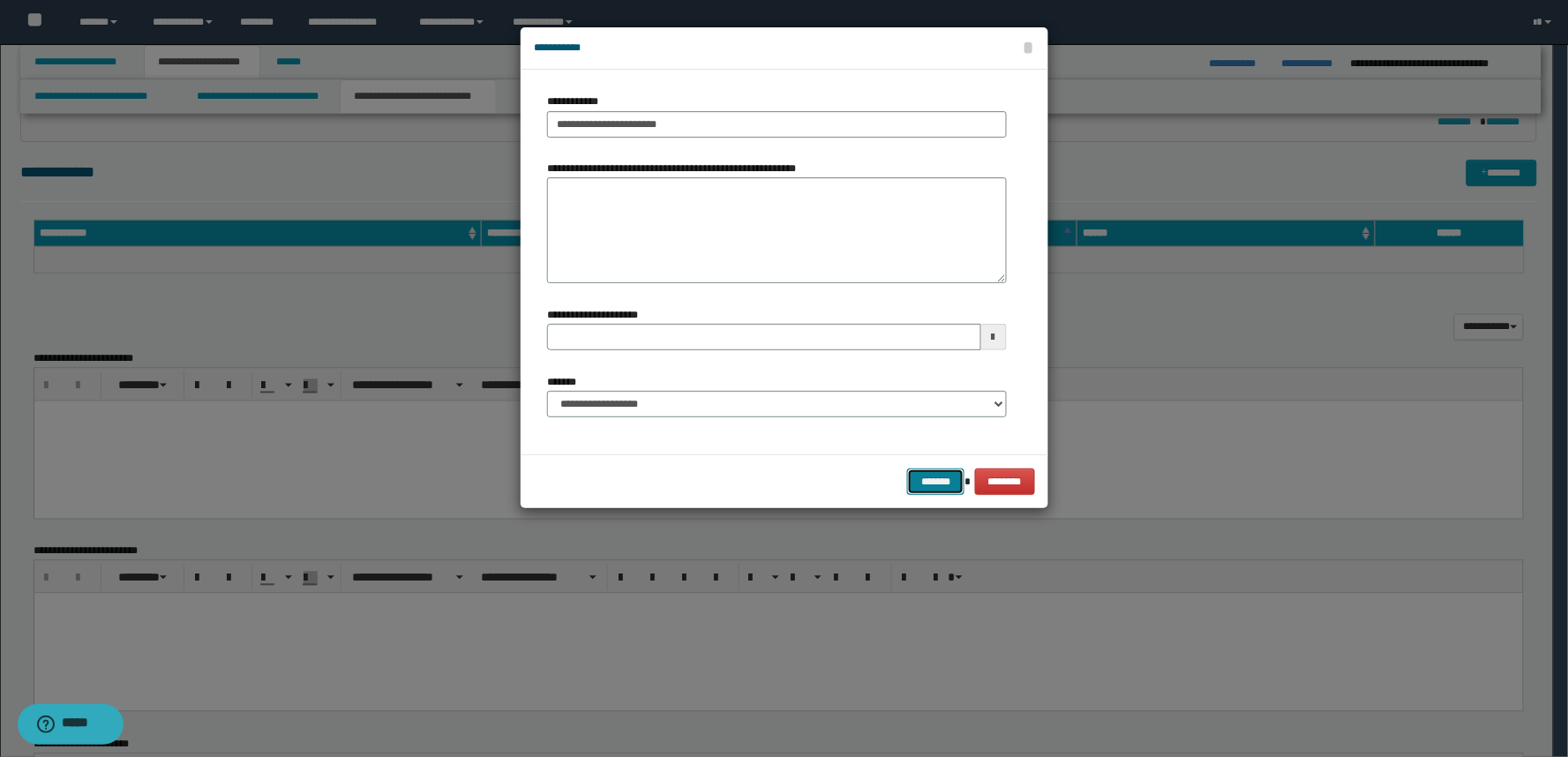 click on "*******" at bounding box center (935, 482) 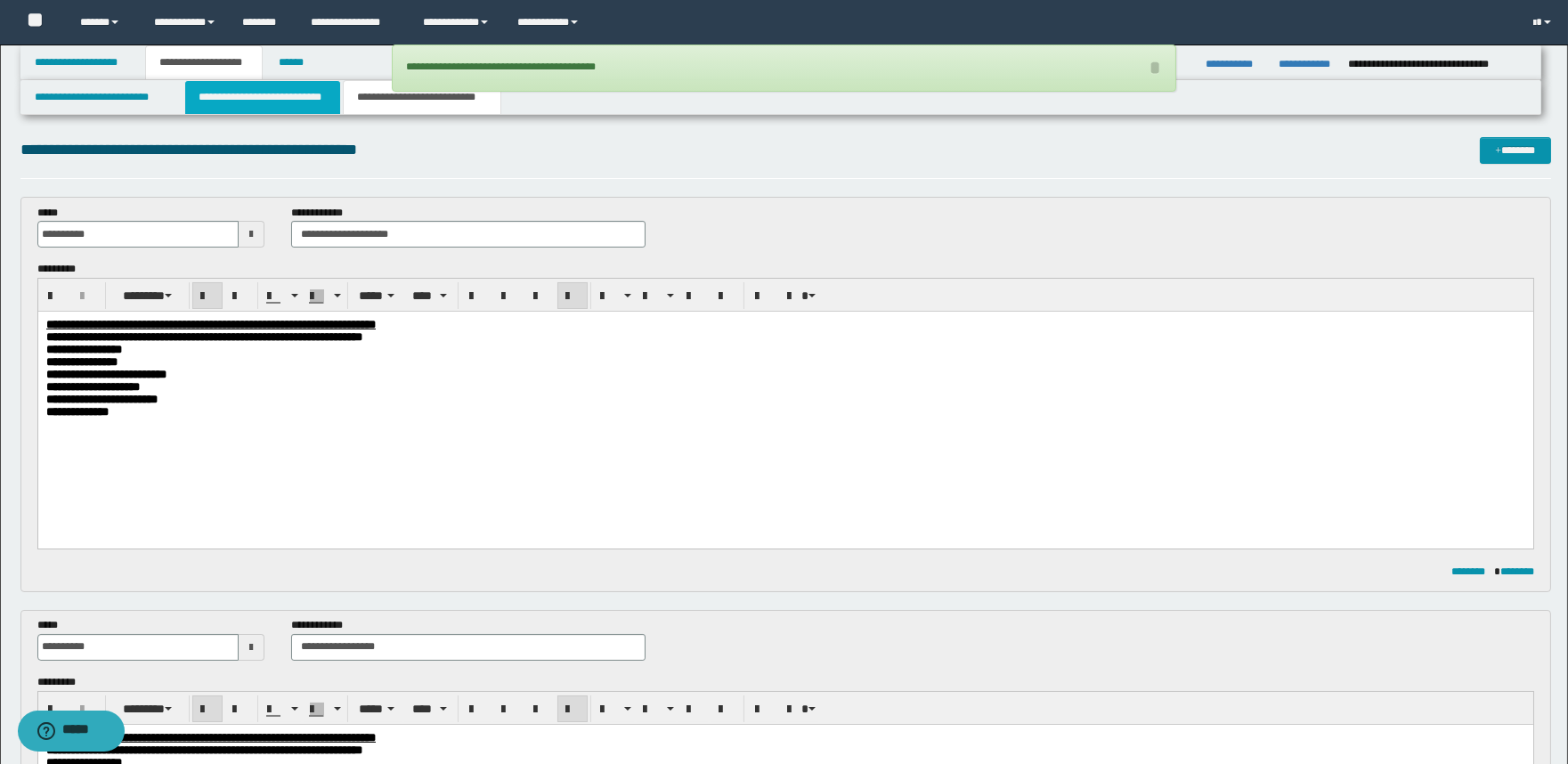 scroll, scrollTop: 0, scrollLeft: 0, axis: both 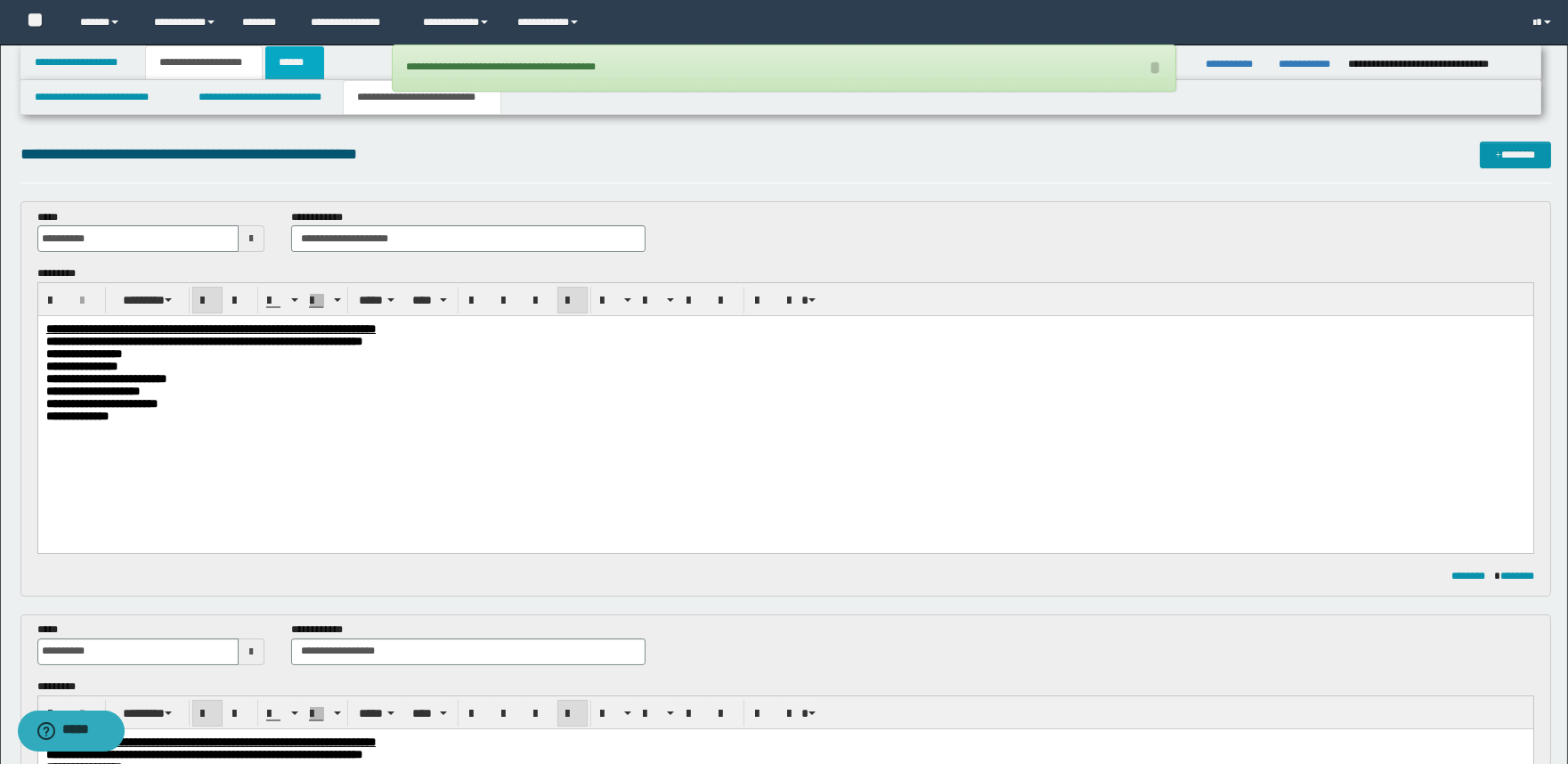 click on "******" at bounding box center (295, 62) 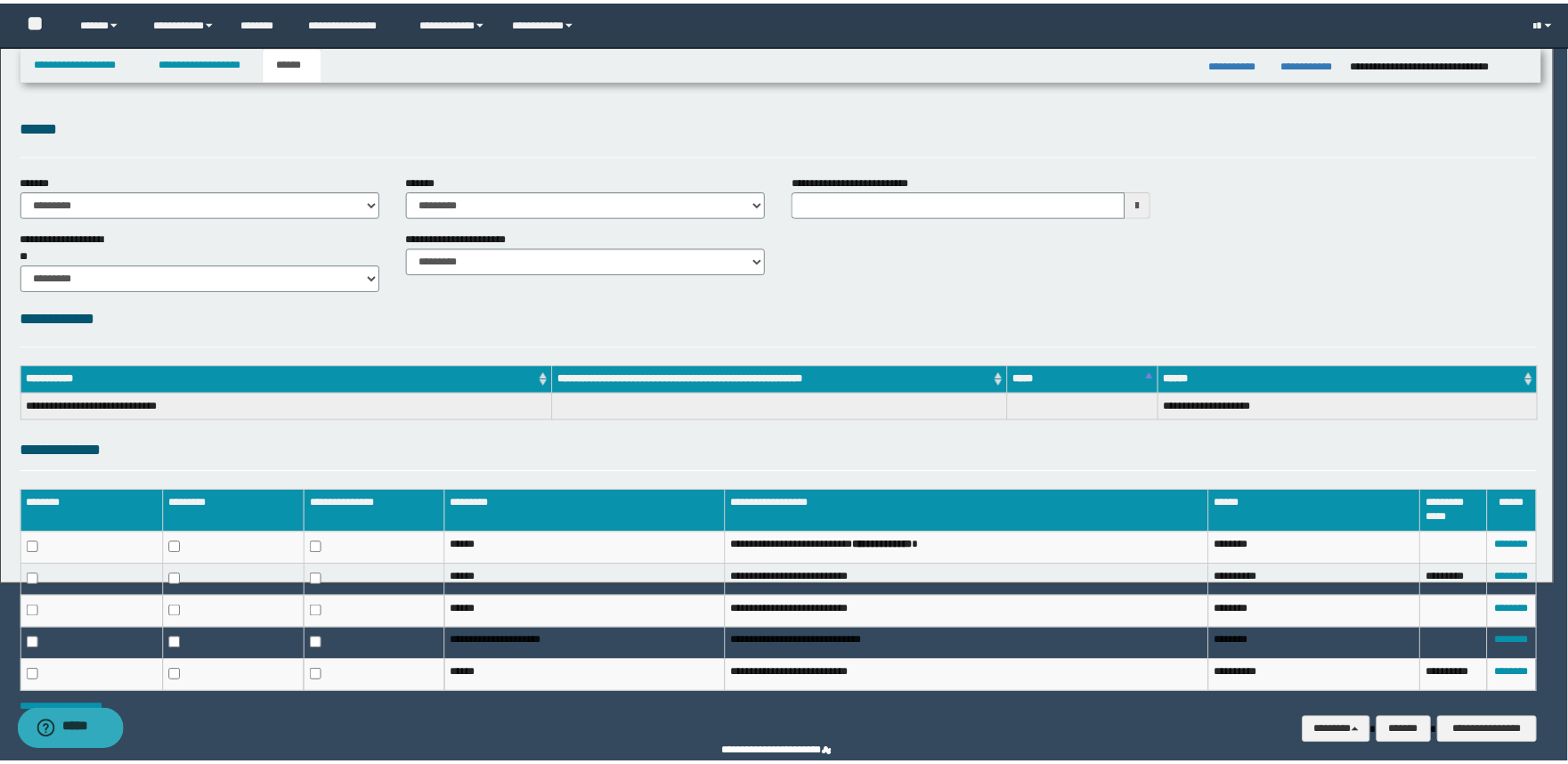 scroll, scrollTop: 0, scrollLeft: 0, axis: both 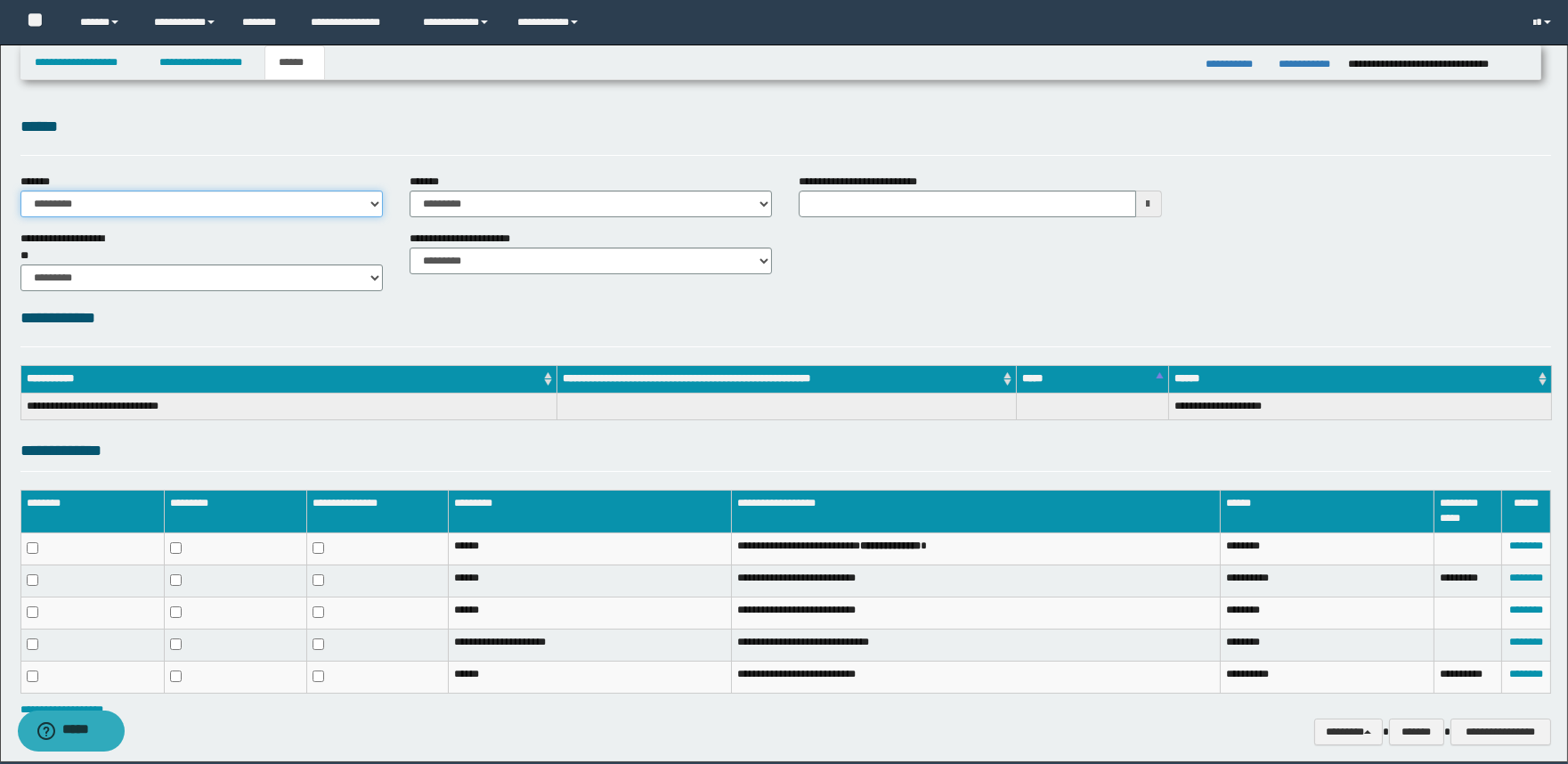 click on "**********" at bounding box center (201, 204) 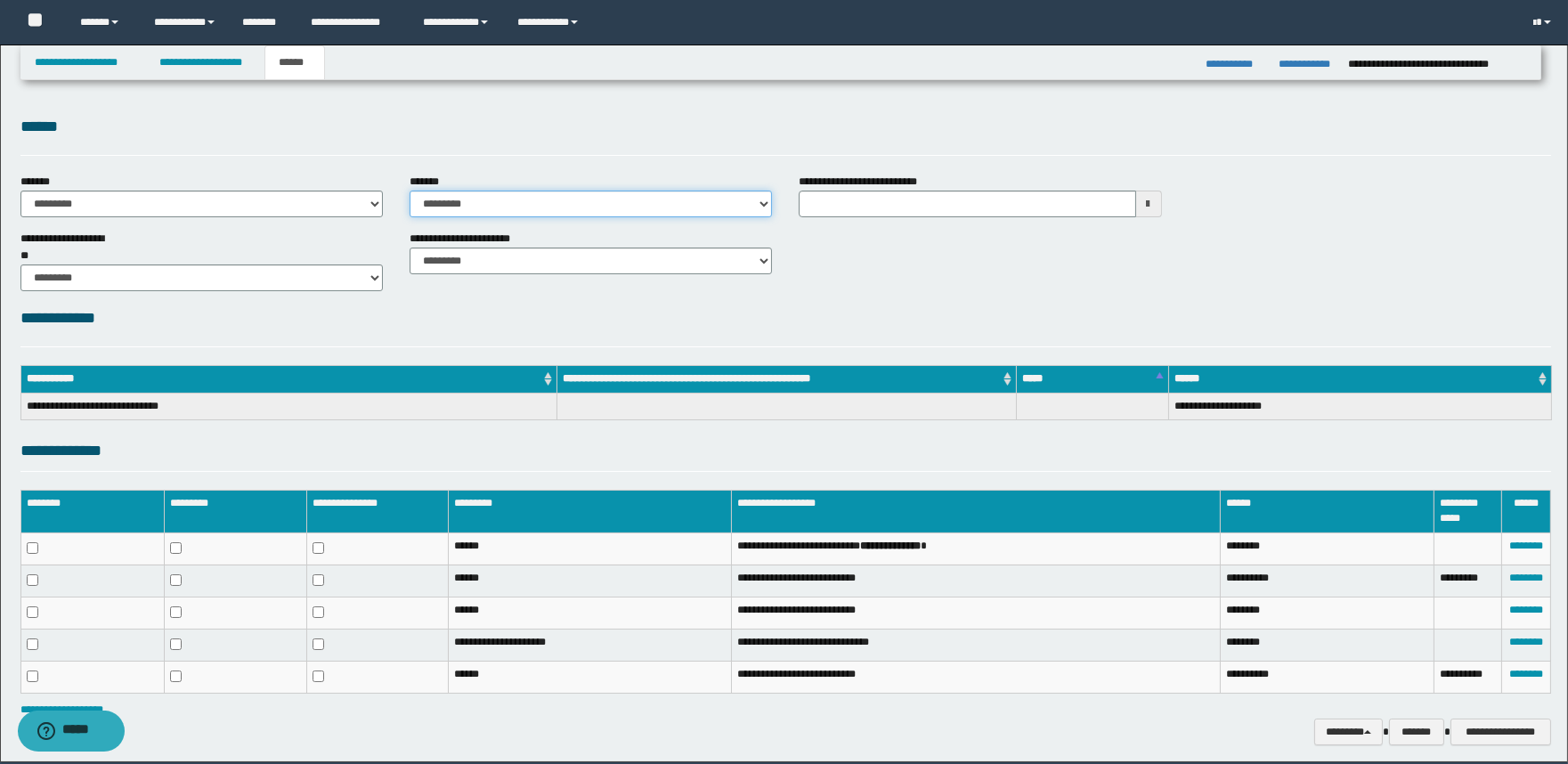 click on "**********" at bounding box center (590, 204) 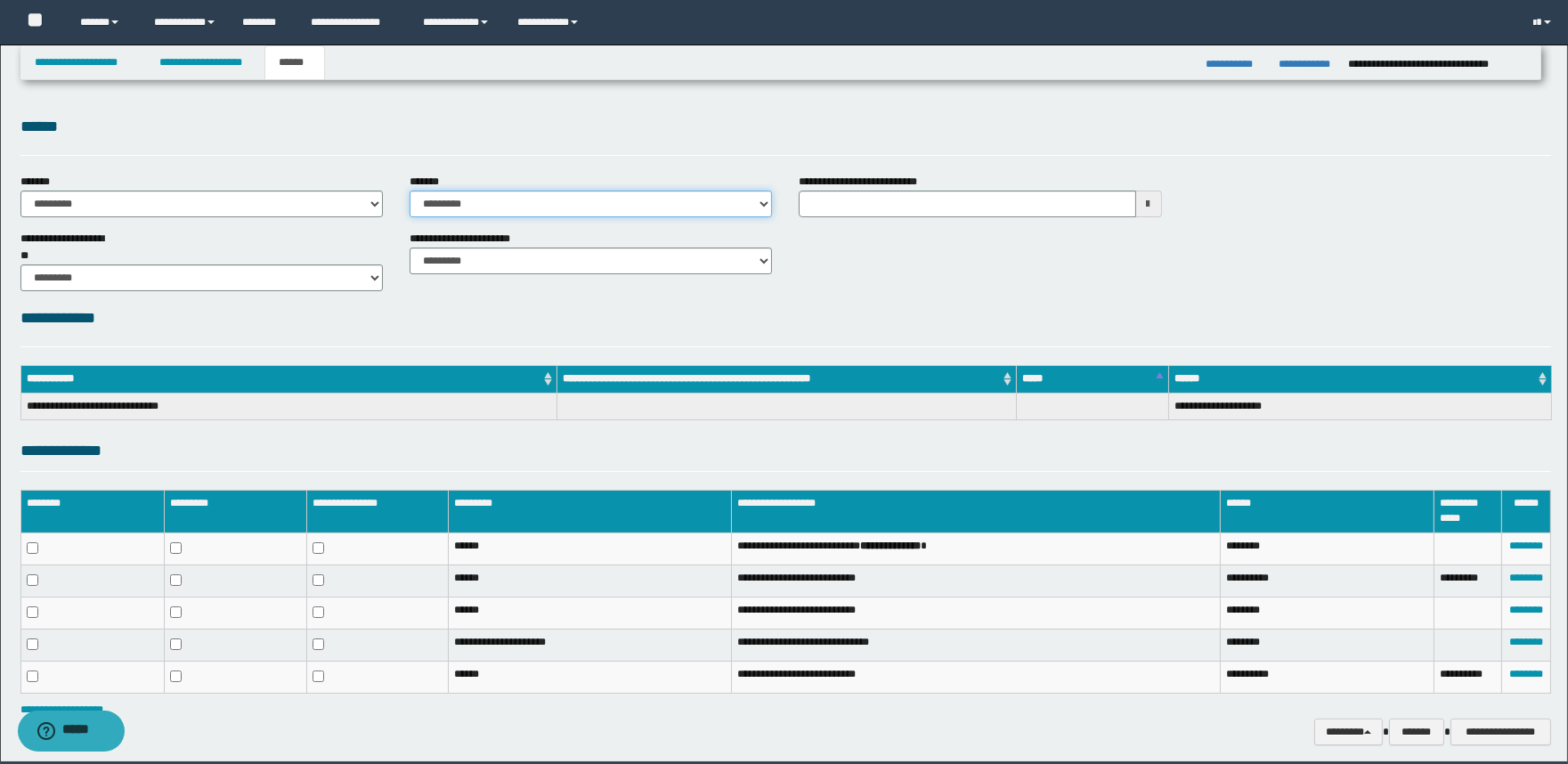 select on "*" 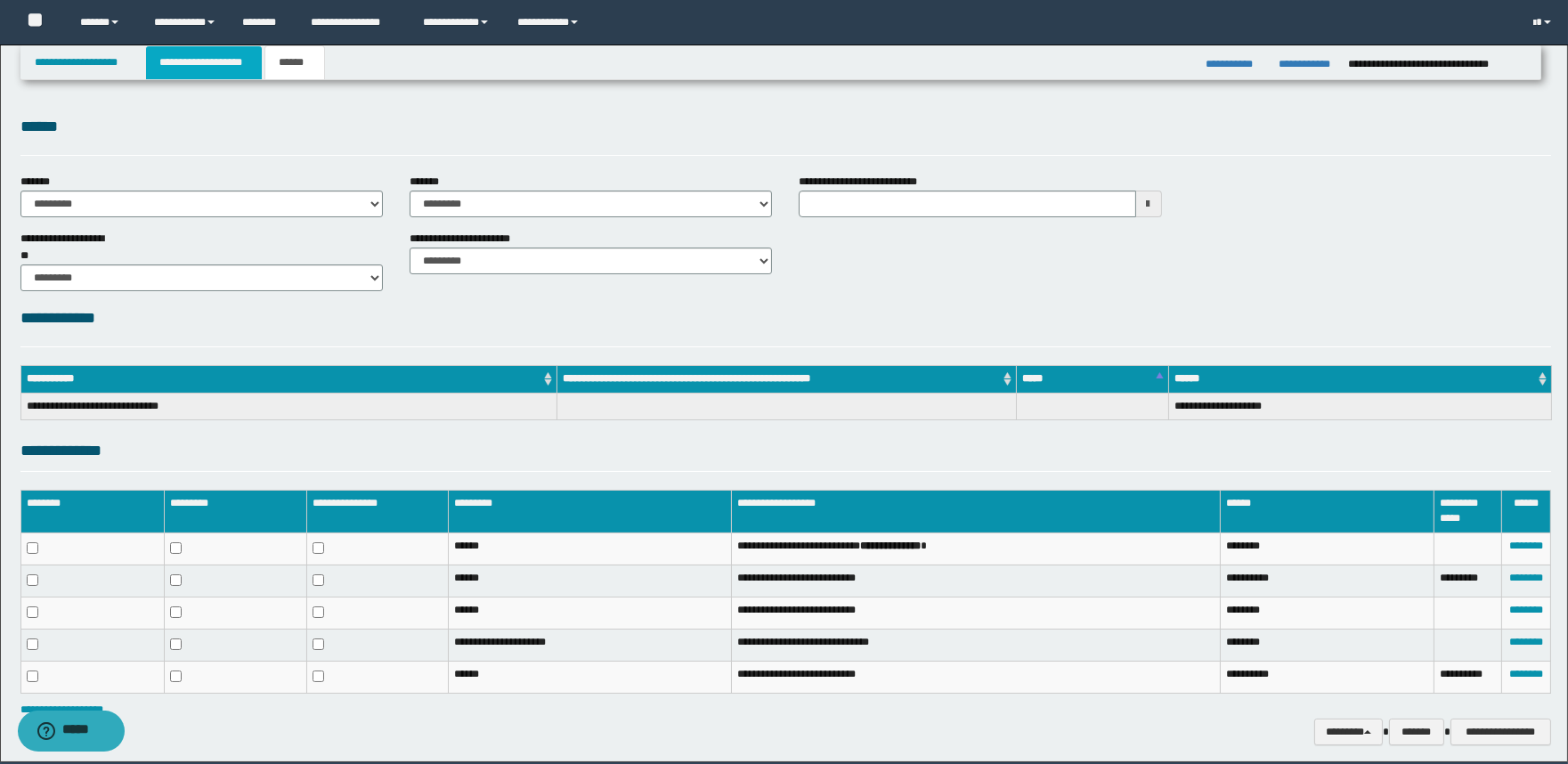 click on "**********" at bounding box center (204, 62) 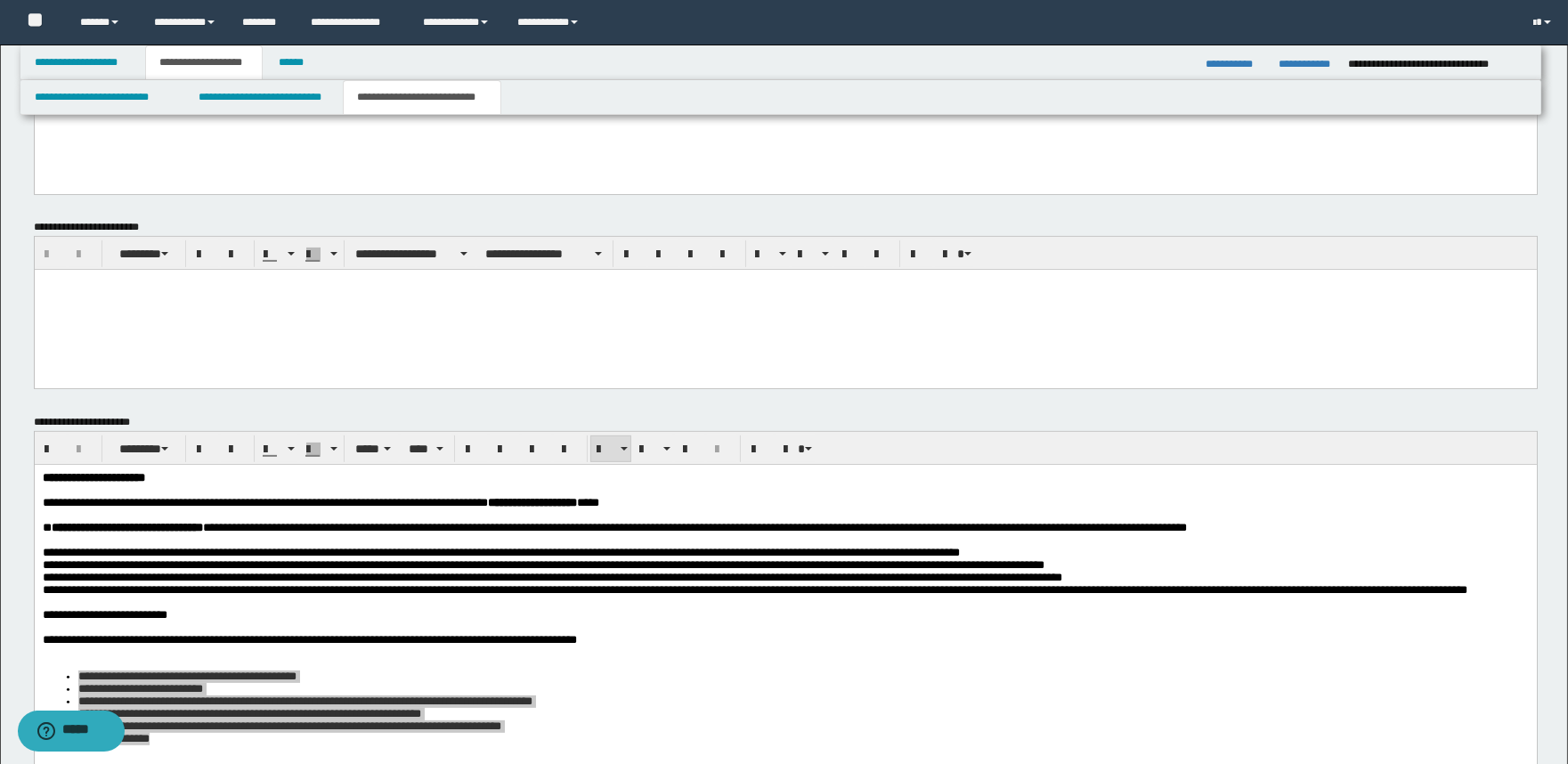 scroll, scrollTop: 1451, scrollLeft: 0, axis: vertical 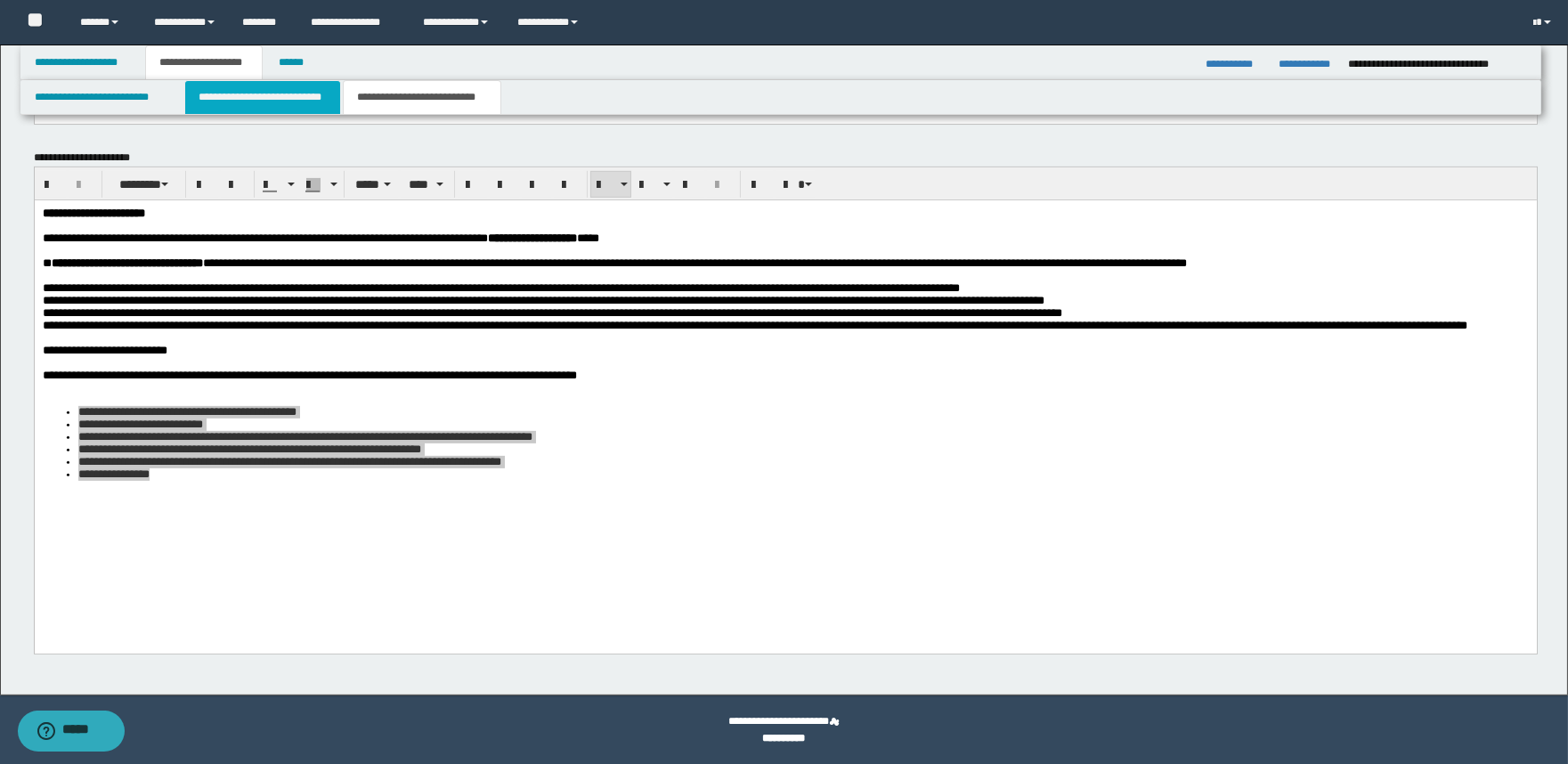 click on "**********" at bounding box center (263, 97) 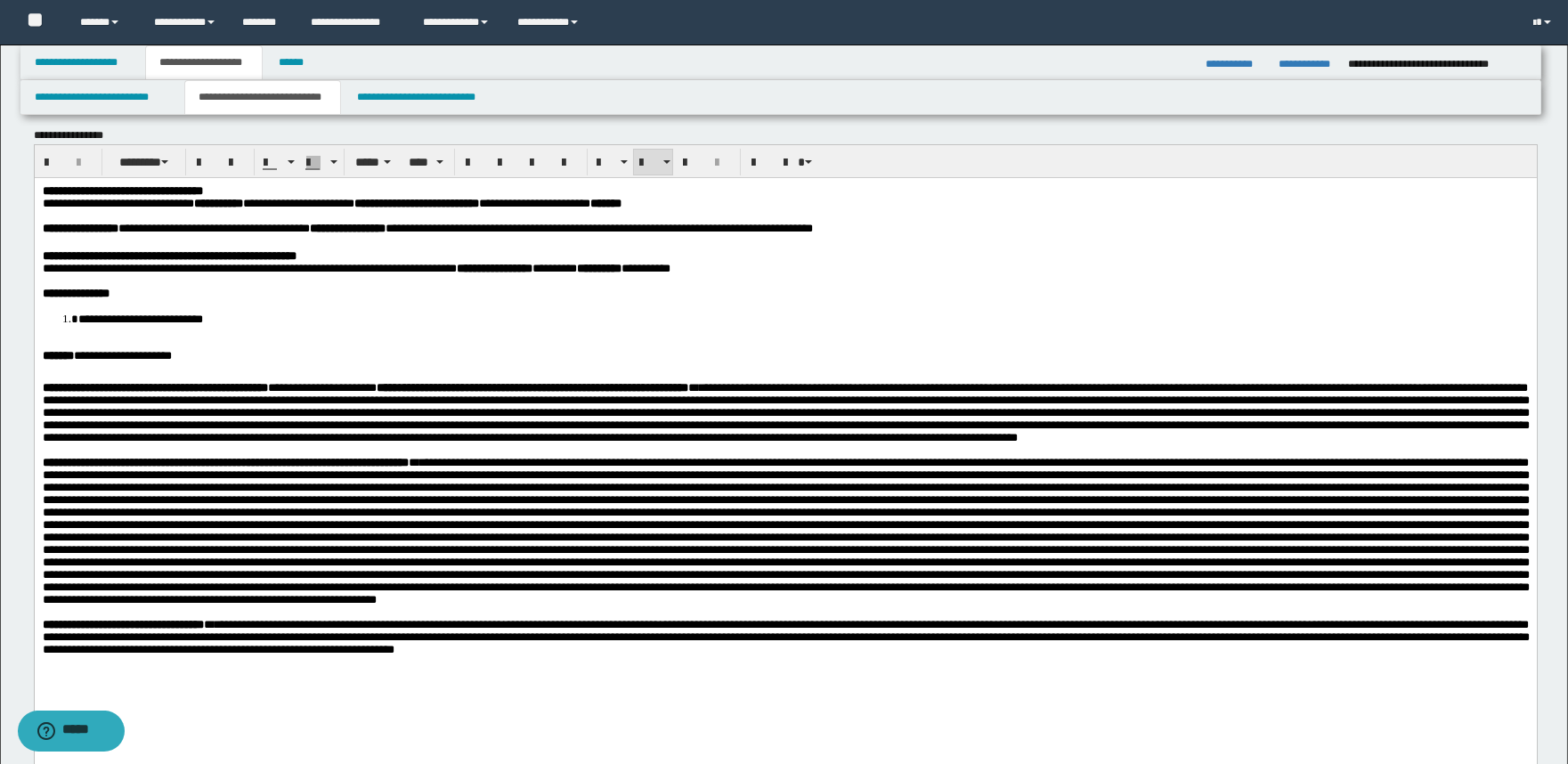 scroll, scrollTop: 0, scrollLeft: 0, axis: both 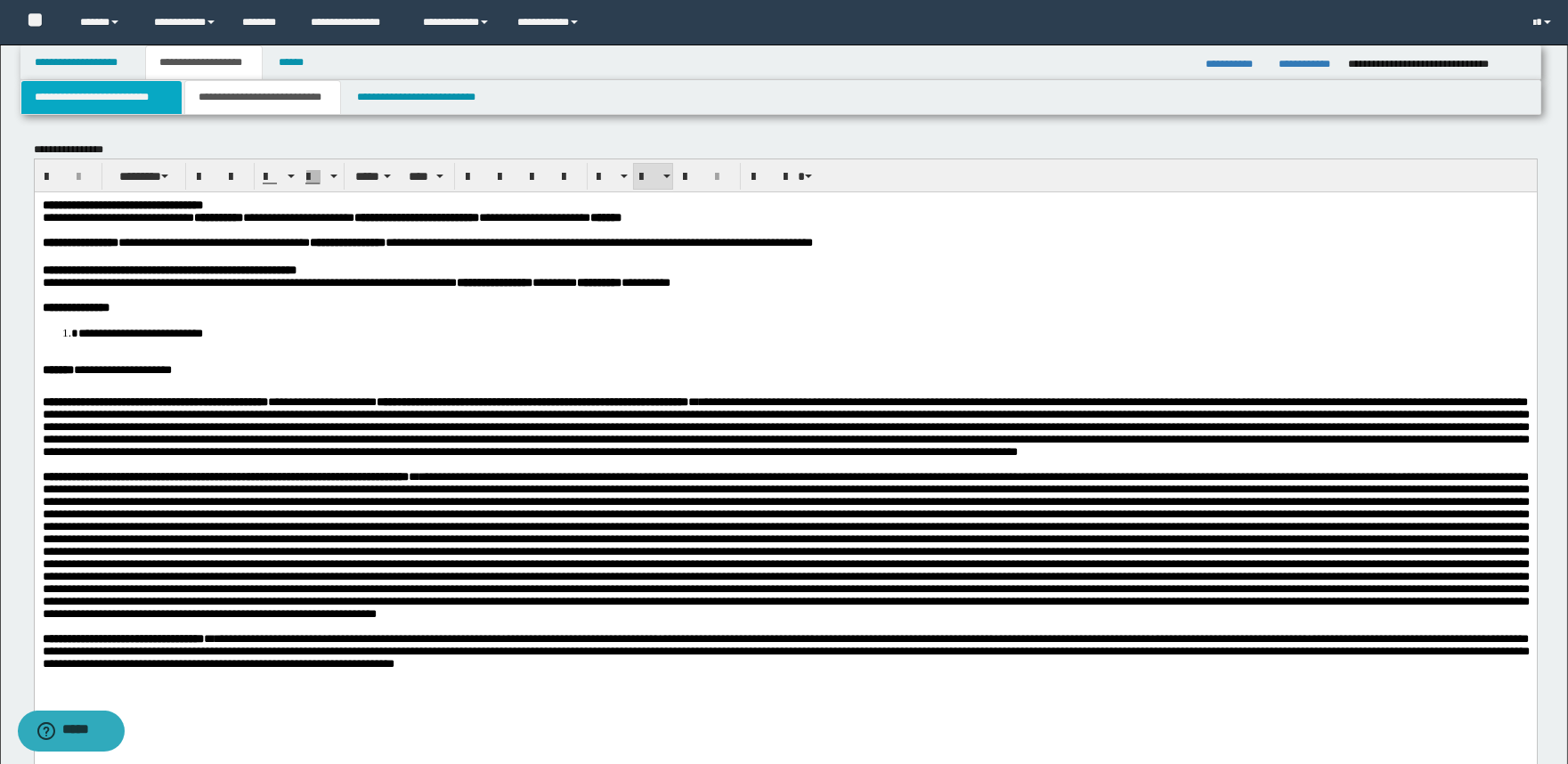 click on "**********" at bounding box center [102, 97] 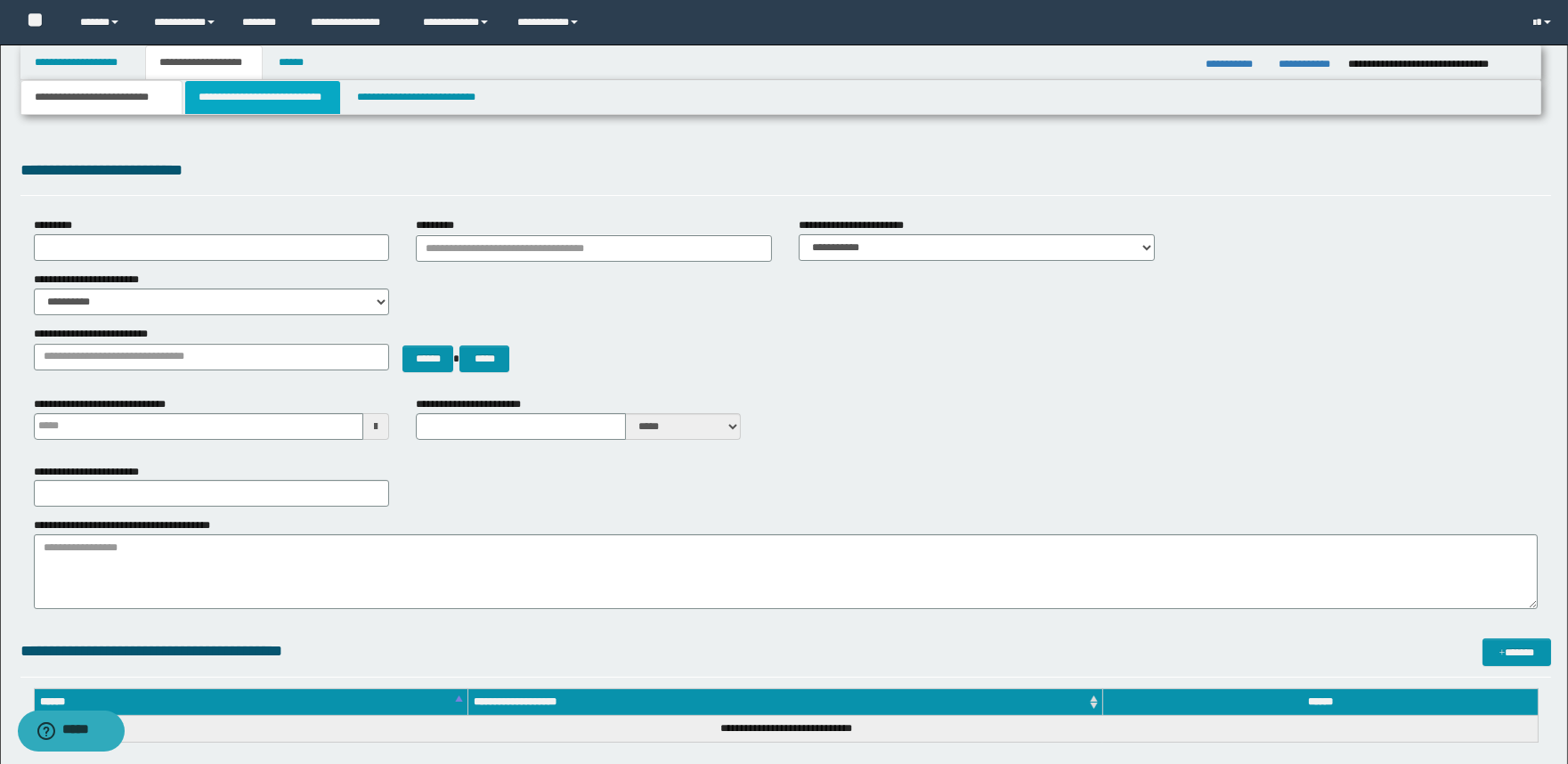 click on "**********" at bounding box center (263, 97) 